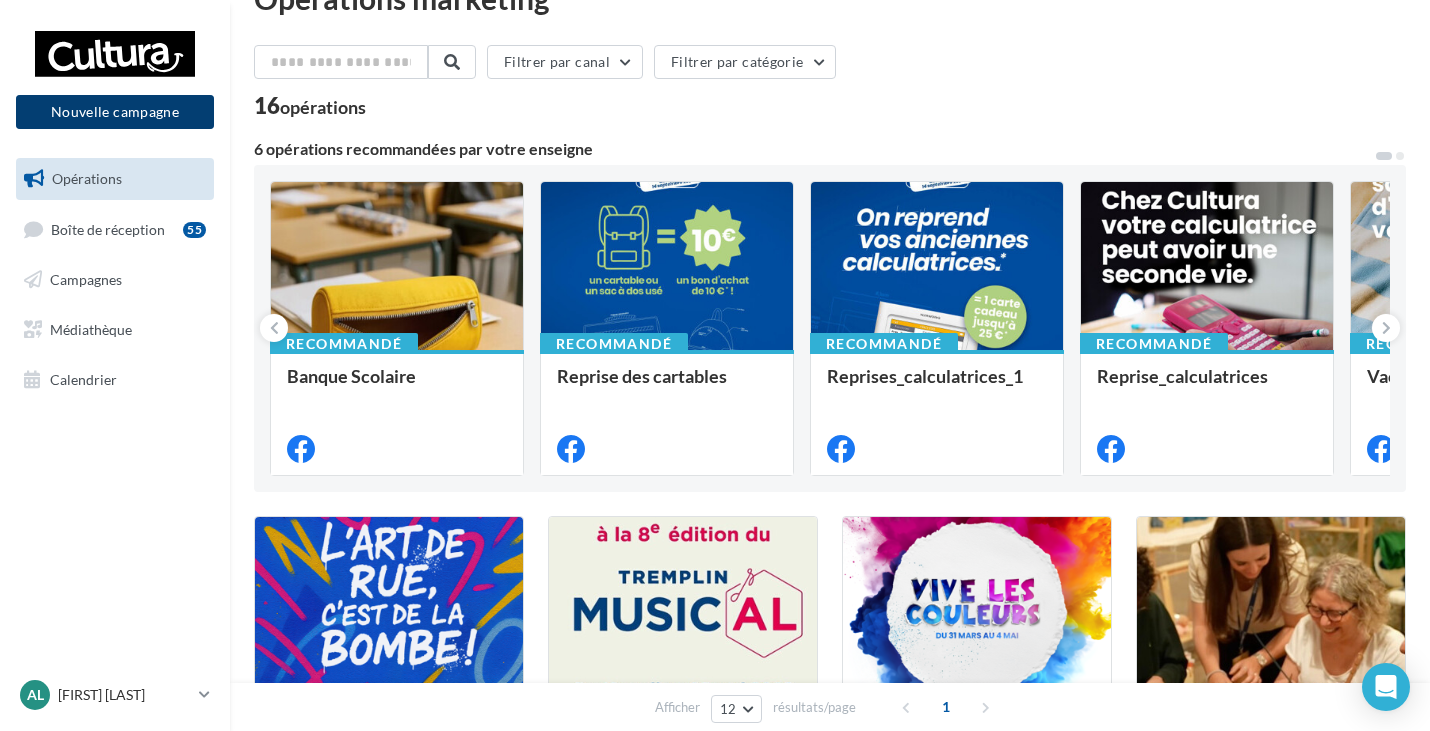scroll, scrollTop: 0, scrollLeft: 0, axis: both 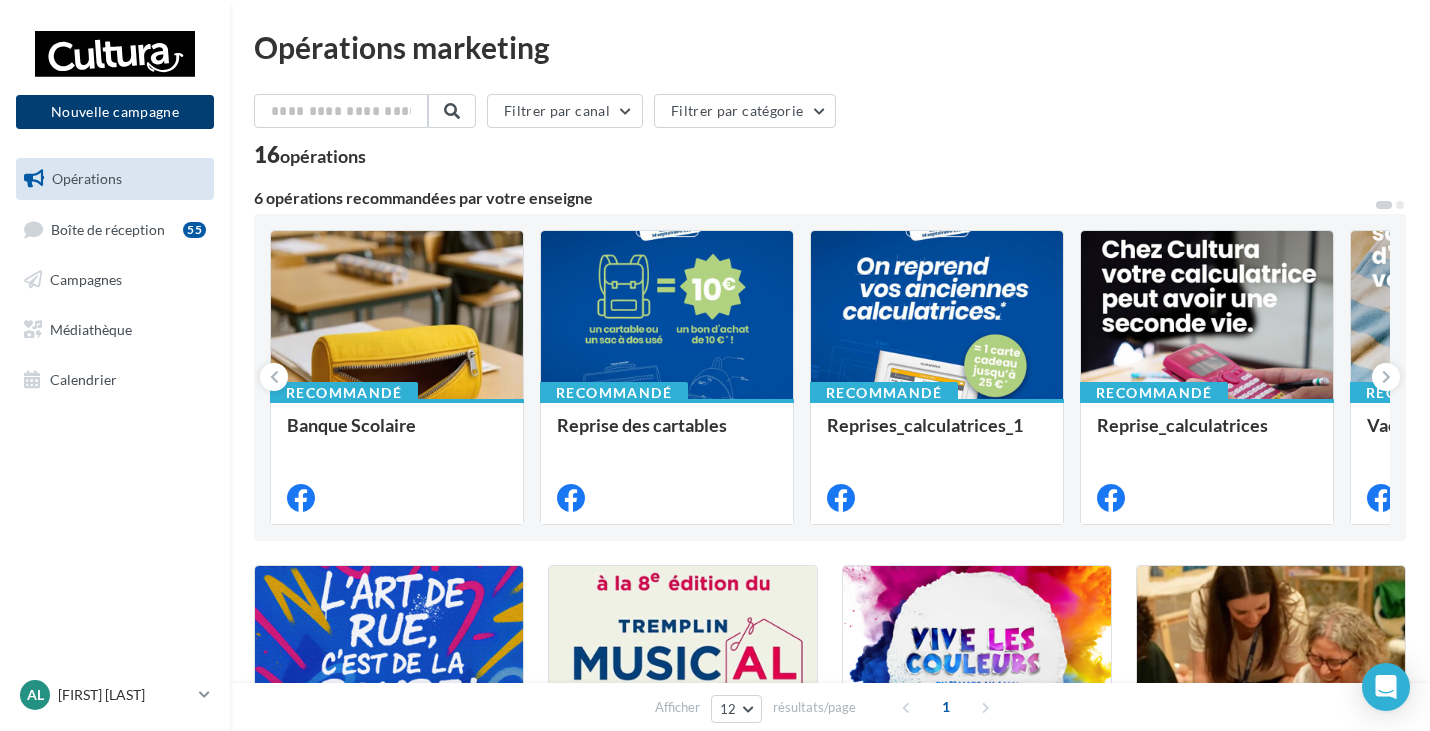 click on "Nouvelle campagne" at bounding box center [115, 112] 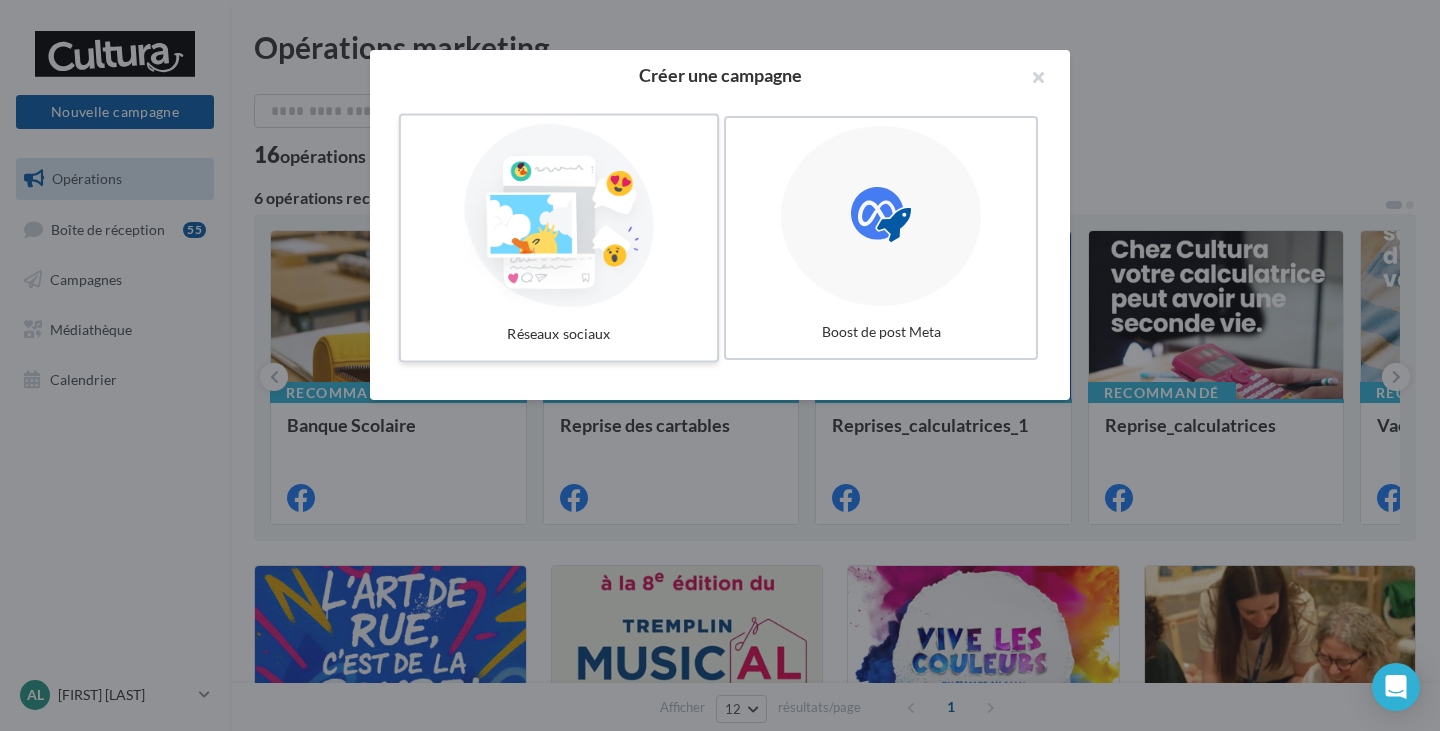 click at bounding box center [559, 216] 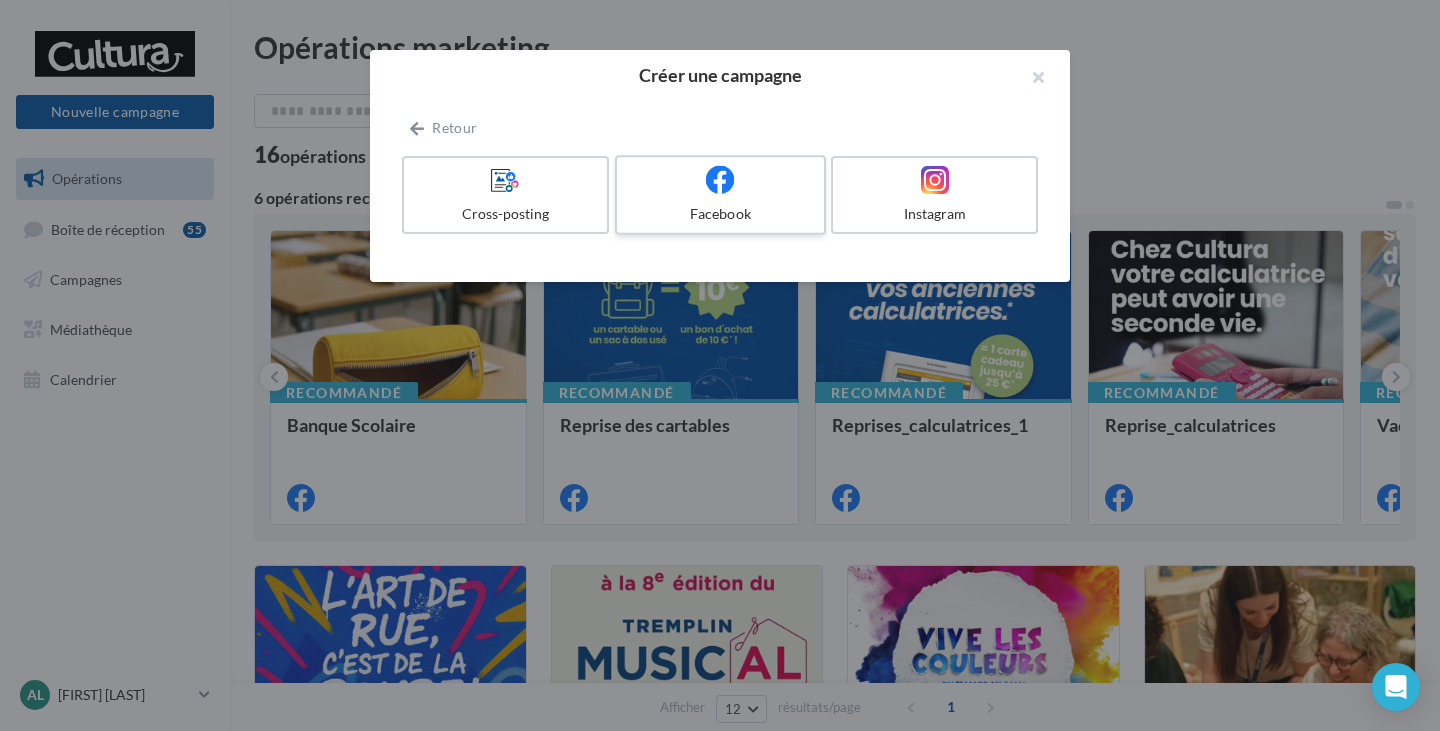 click on "Facebook" at bounding box center (720, 195) 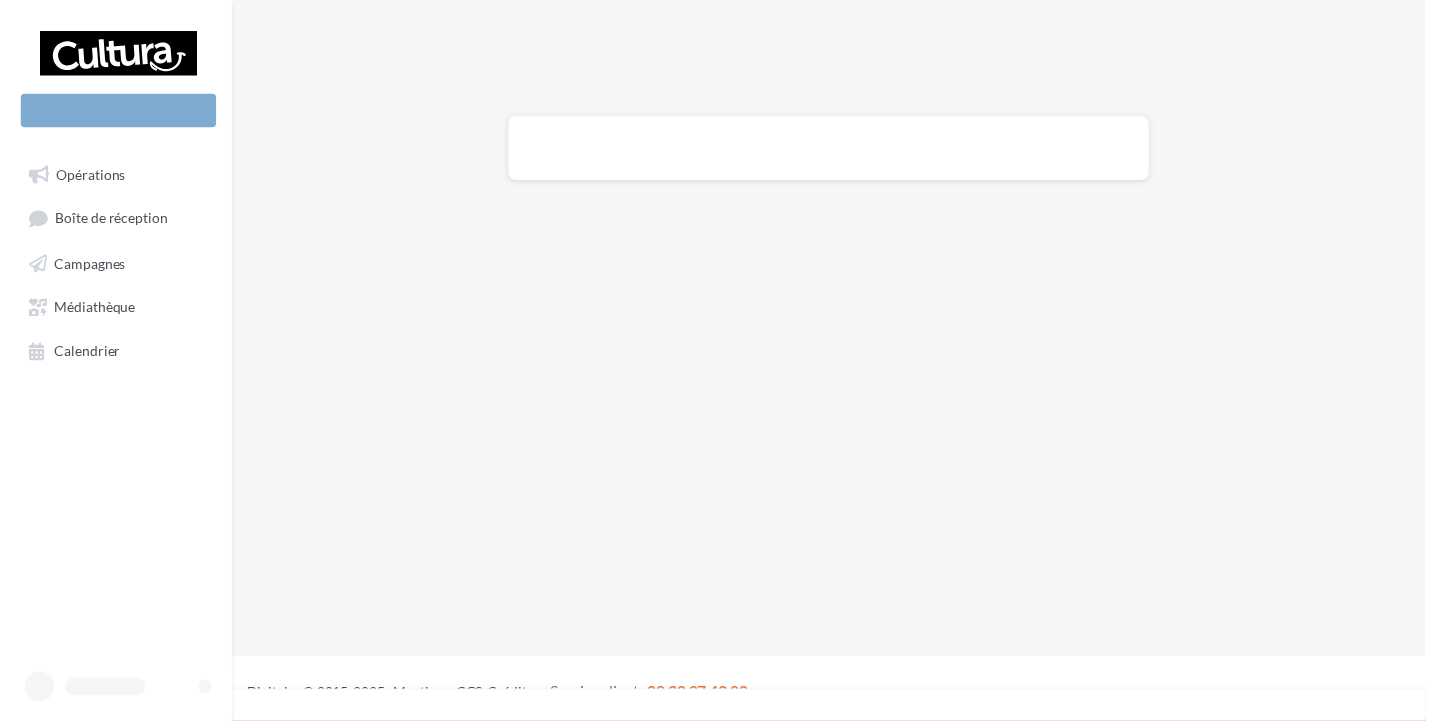 scroll, scrollTop: 0, scrollLeft: 0, axis: both 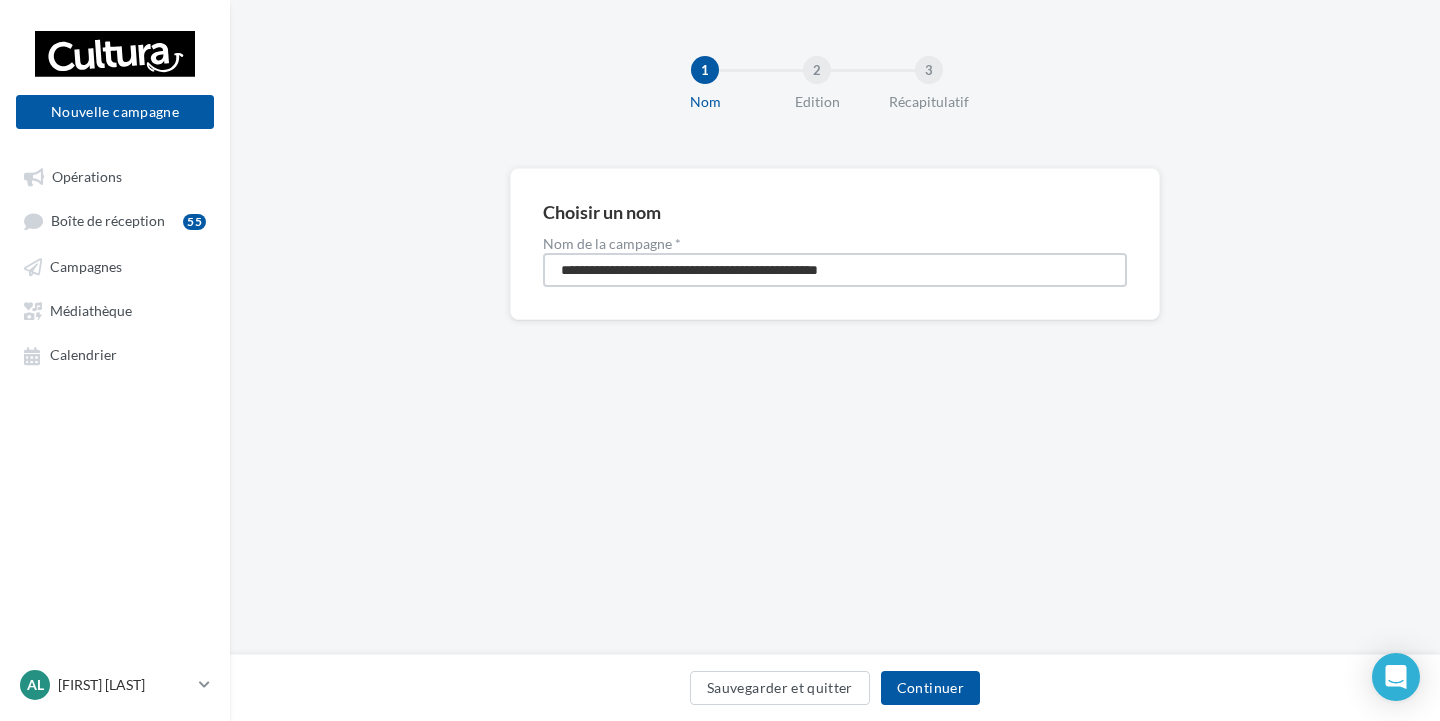 drag, startPoint x: 920, startPoint y: 279, endPoint x: 377, endPoint y: 368, distance: 550.2454 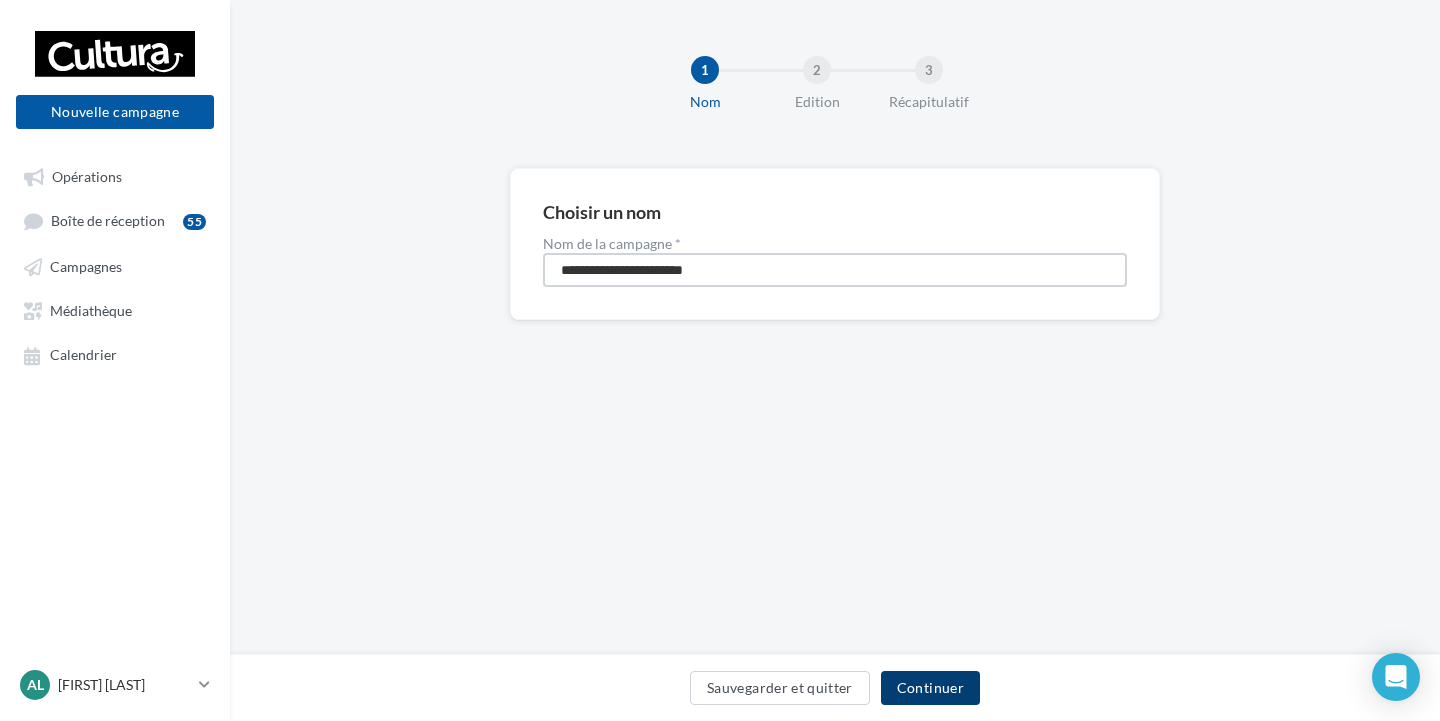 type on "**********" 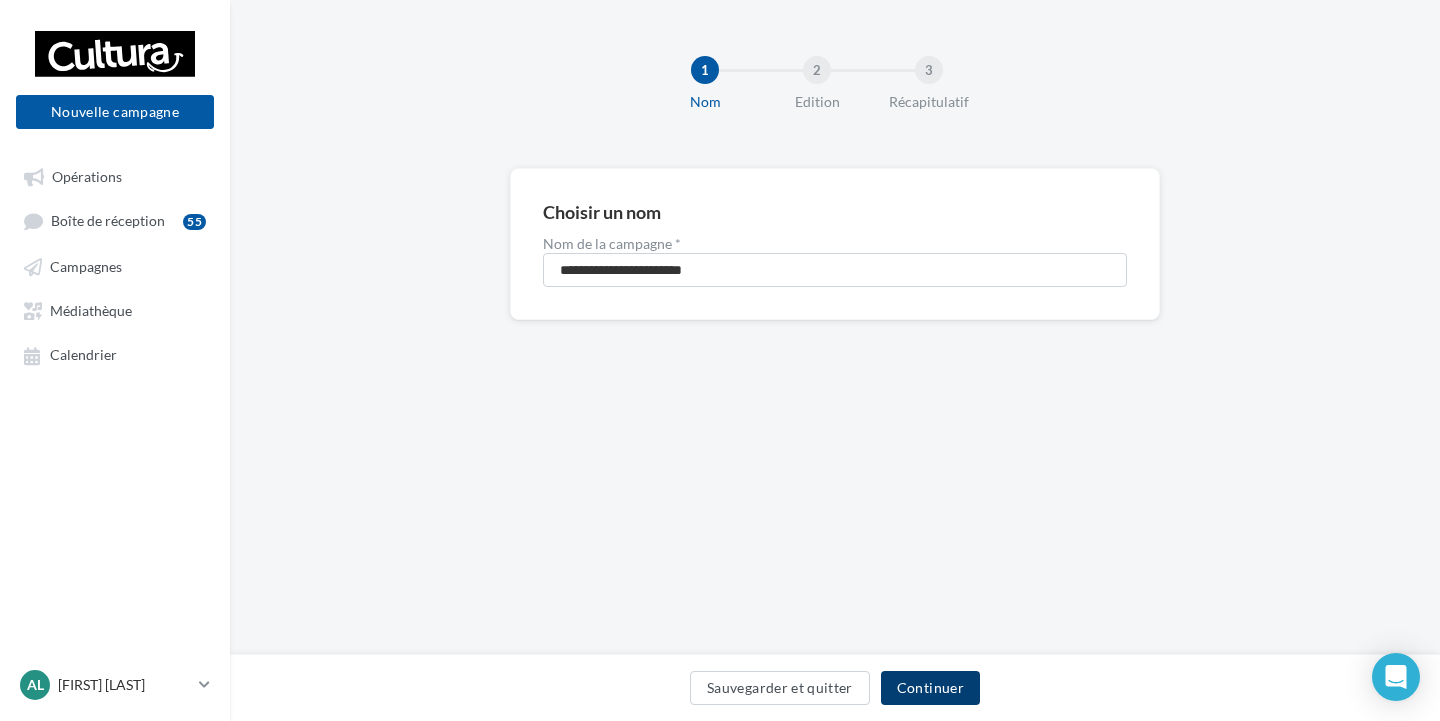 click on "Continuer" at bounding box center [930, 688] 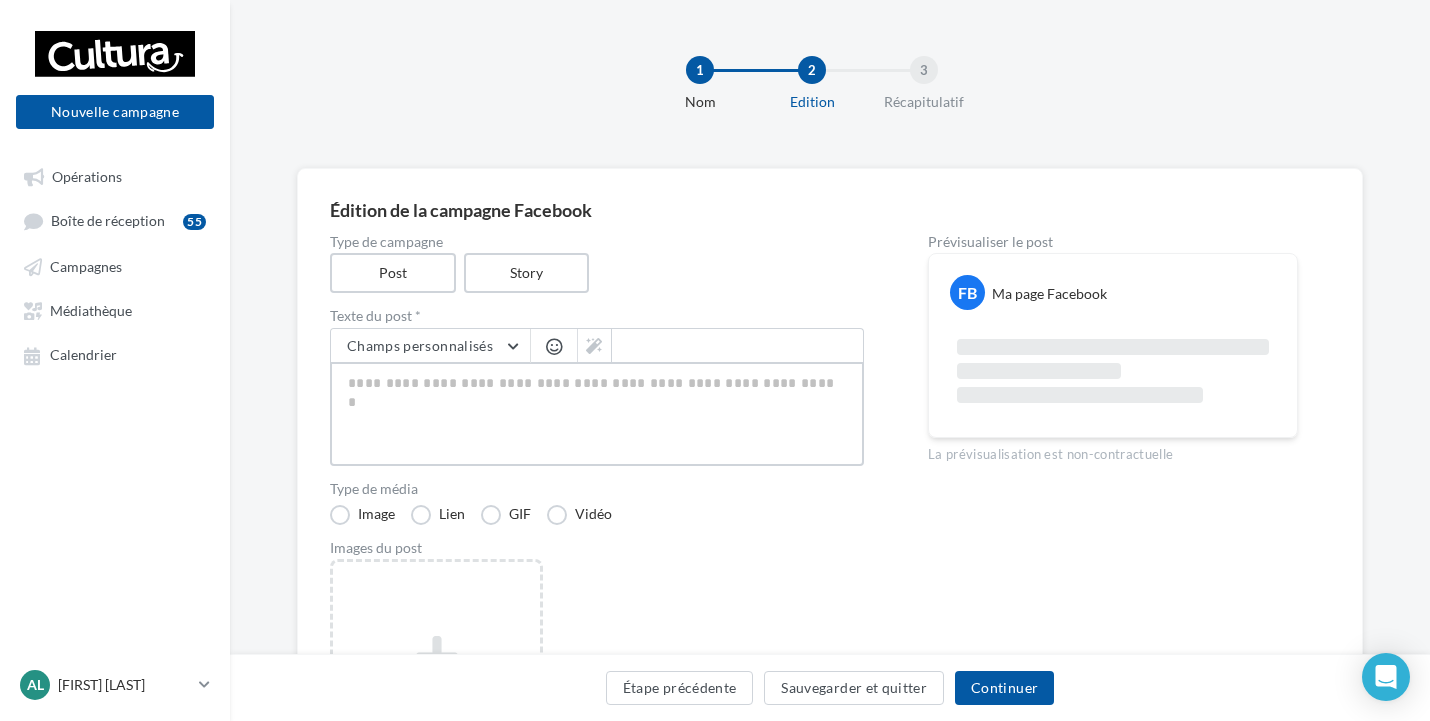click at bounding box center [597, 414] 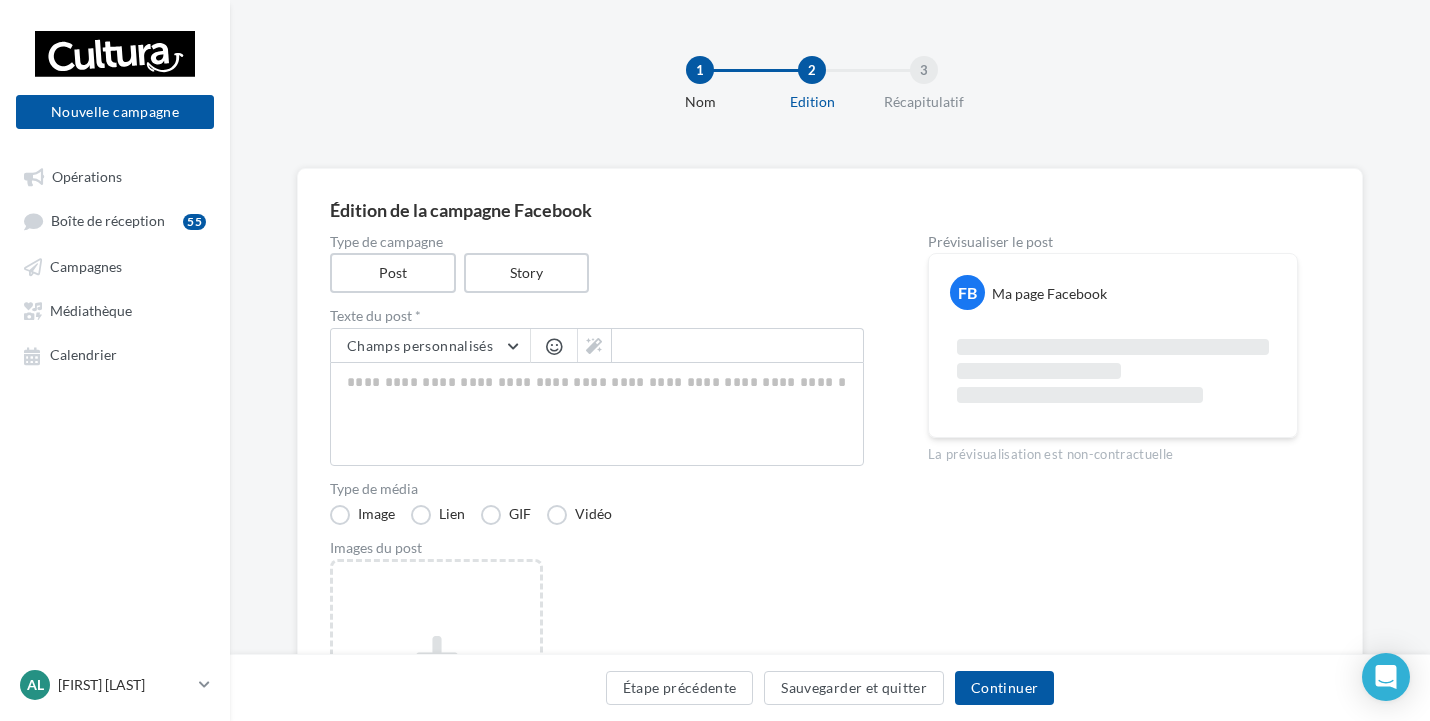 click at bounding box center [554, 346] 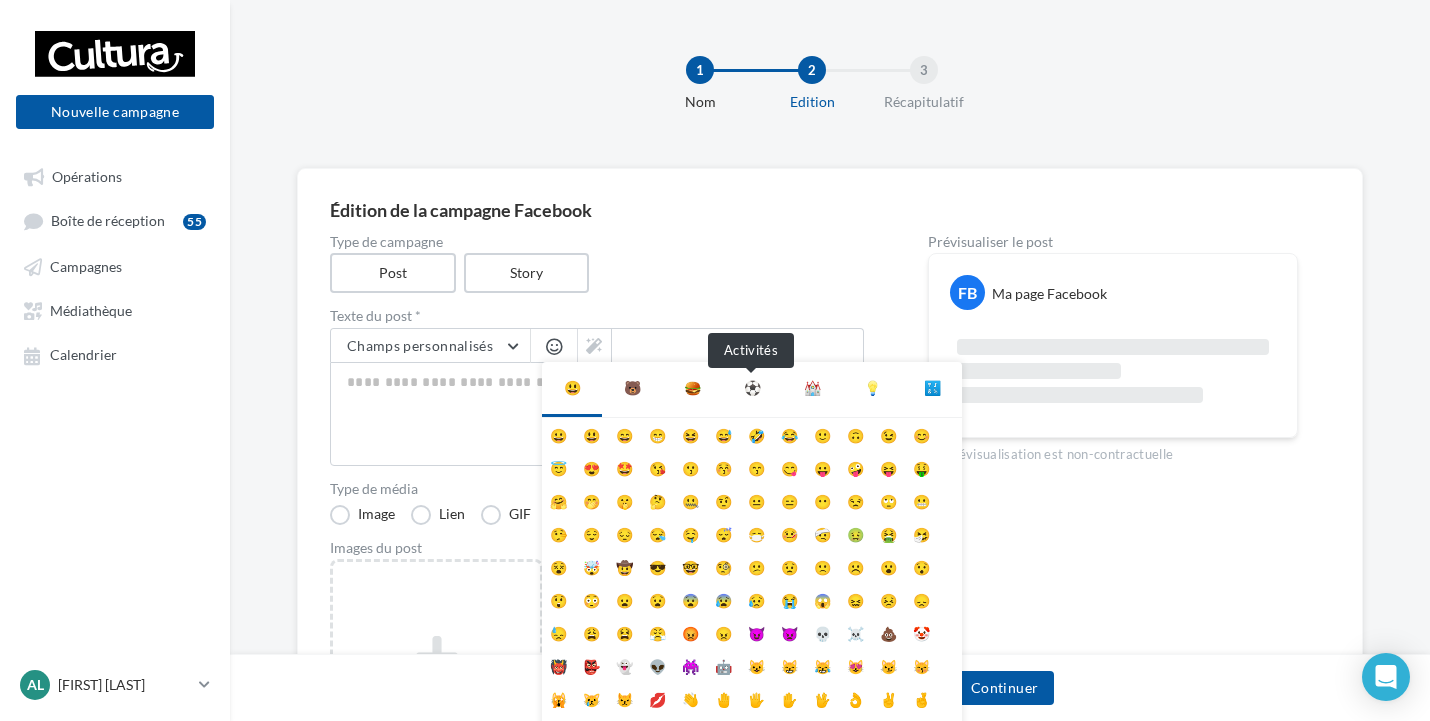 click on "⚽" at bounding box center (752, 388) 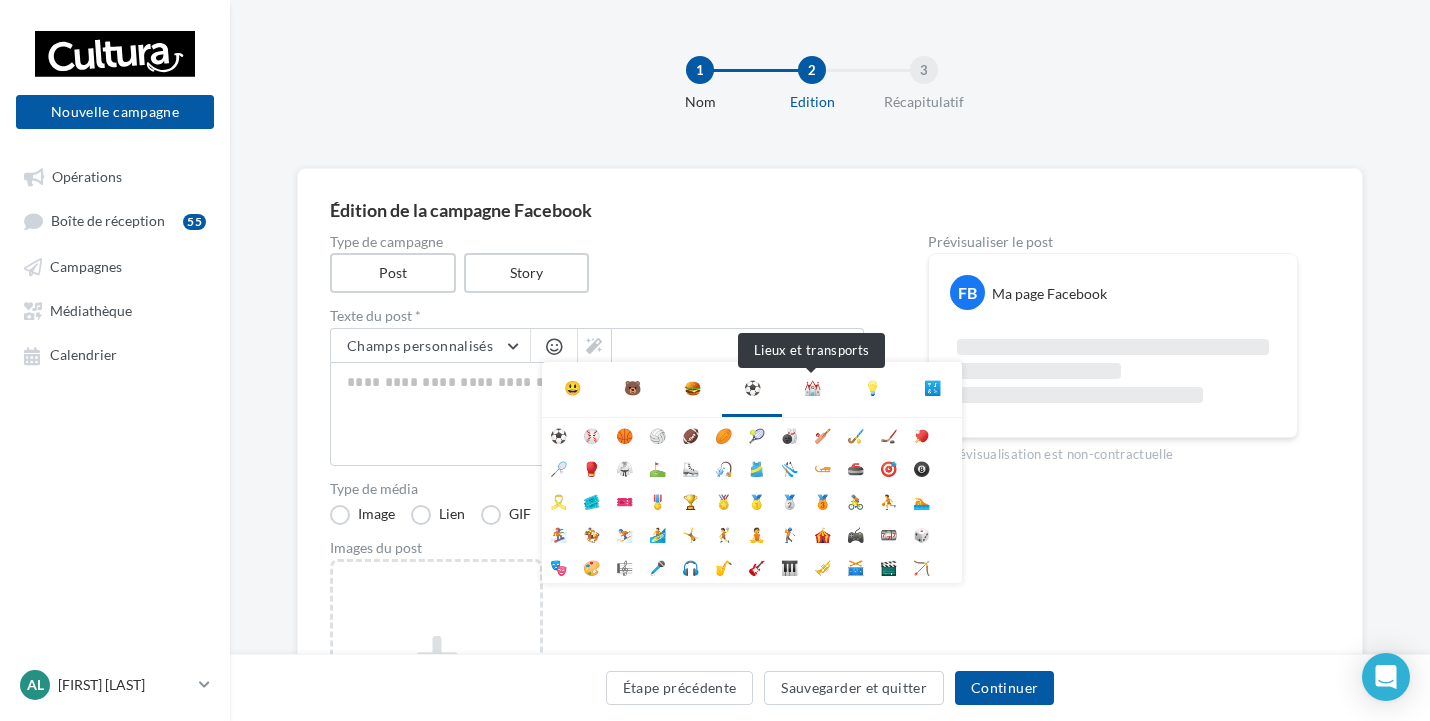 click on "⛪" at bounding box center (812, 388) 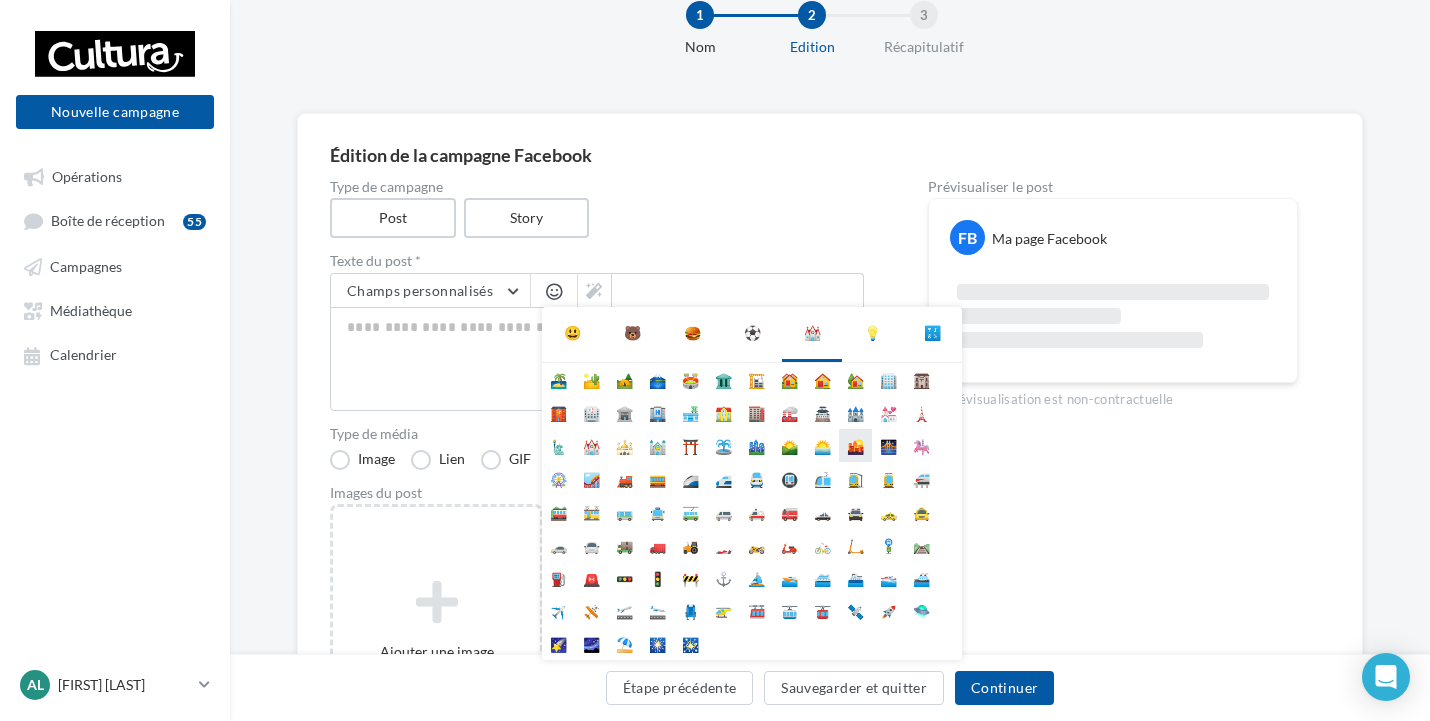 scroll, scrollTop: 100, scrollLeft: 0, axis: vertical 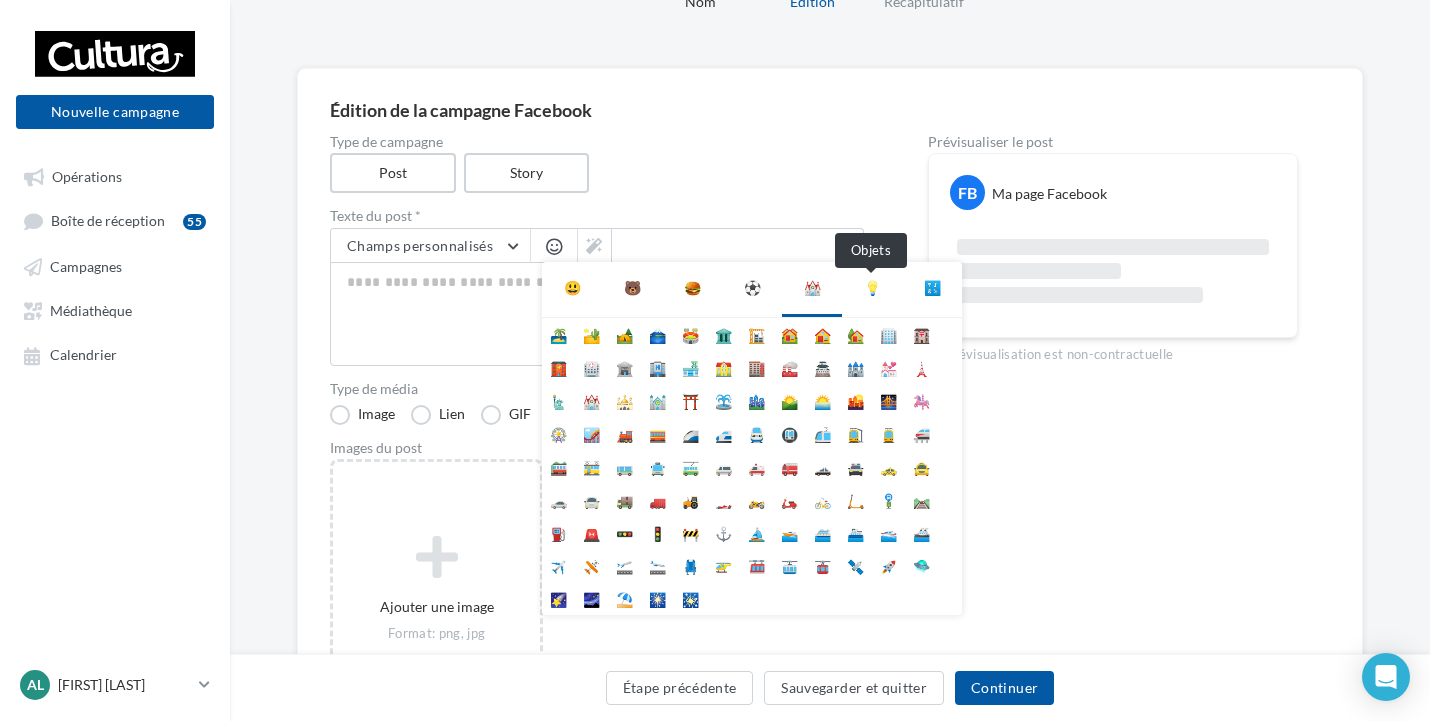 click on "💡" at bounding box center [872, 288] 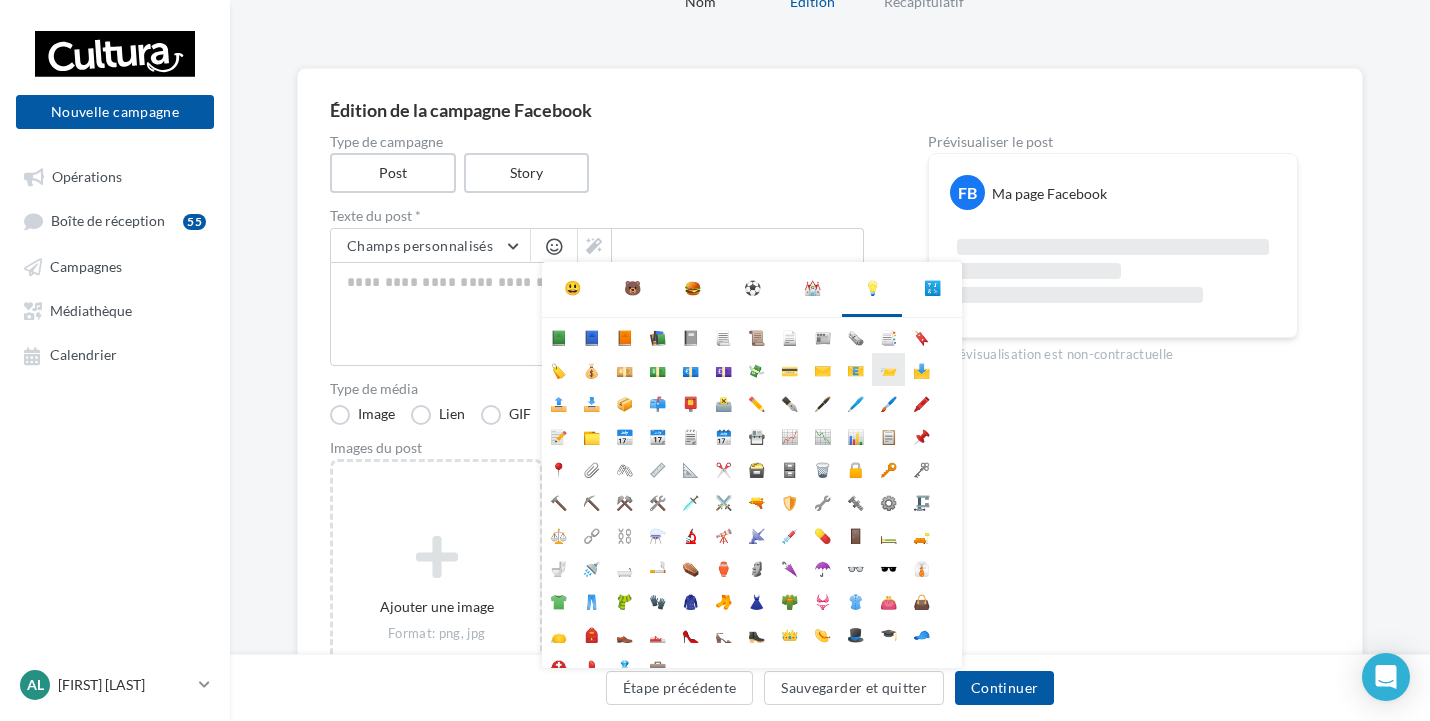 scroll, scrollTop: 178, scrollLeft: 0, axis: vertical 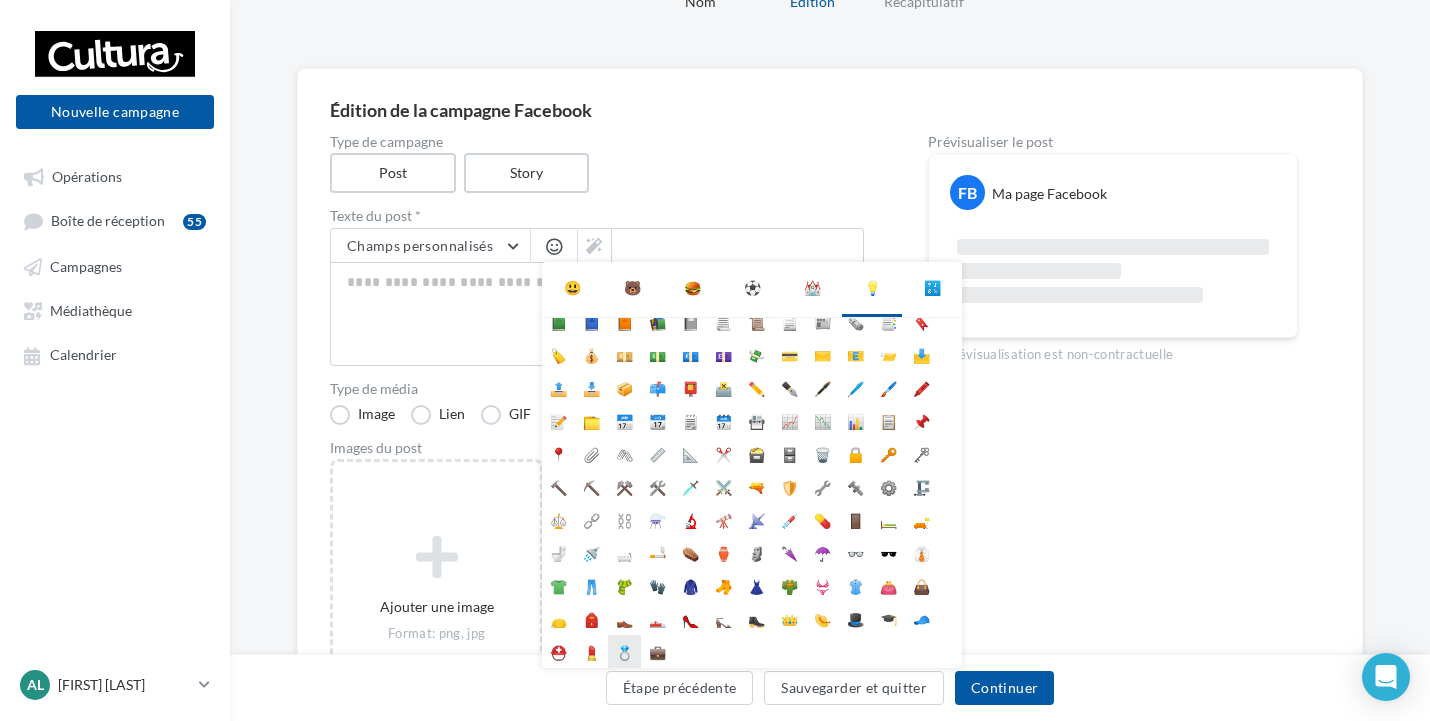 click on "💍" at bounding box center (624, 651) 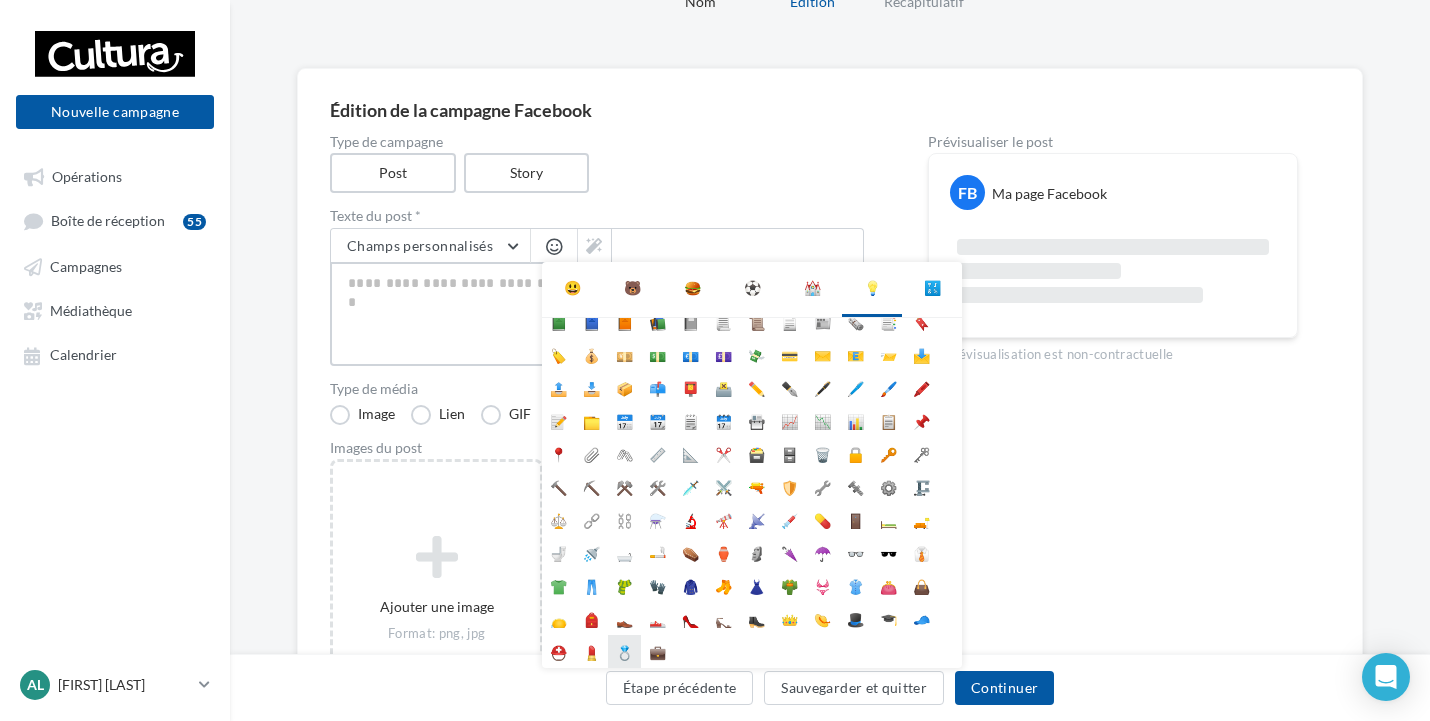 type on "**" 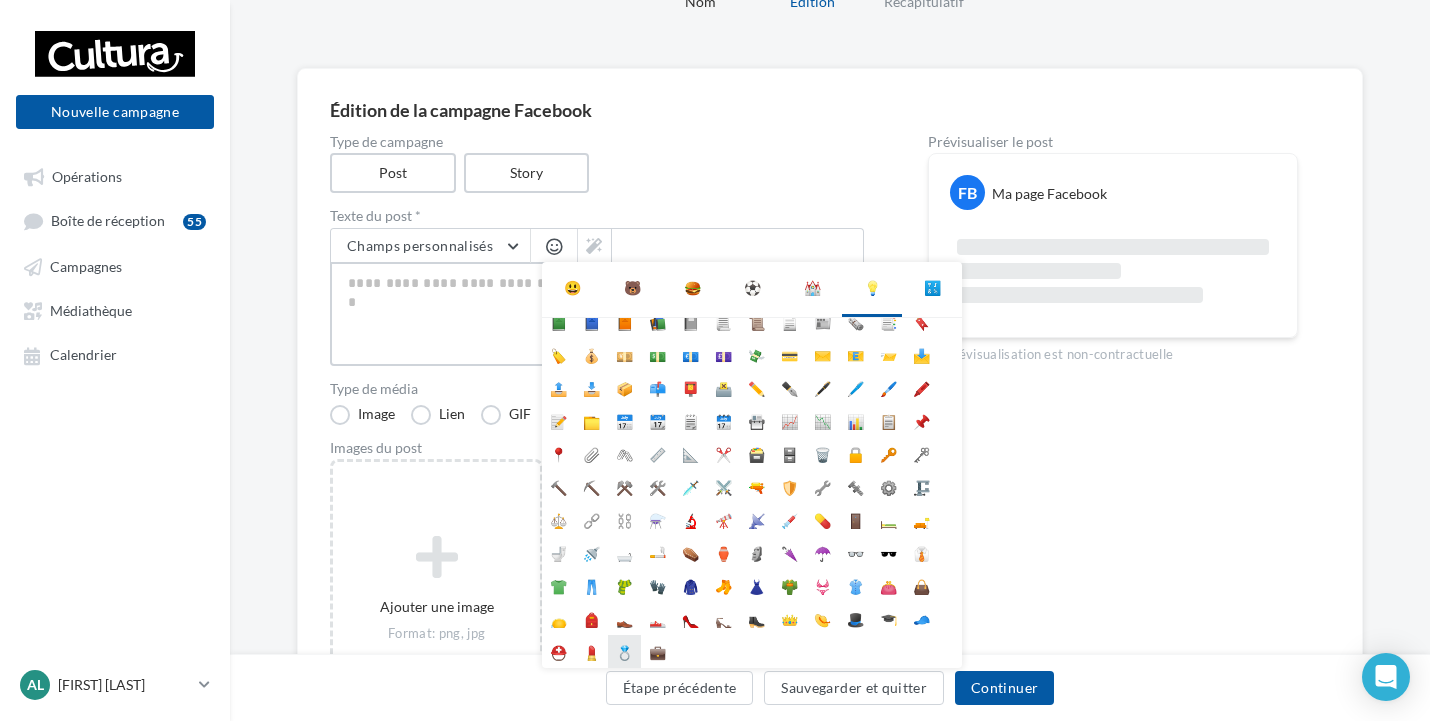 type on "**" 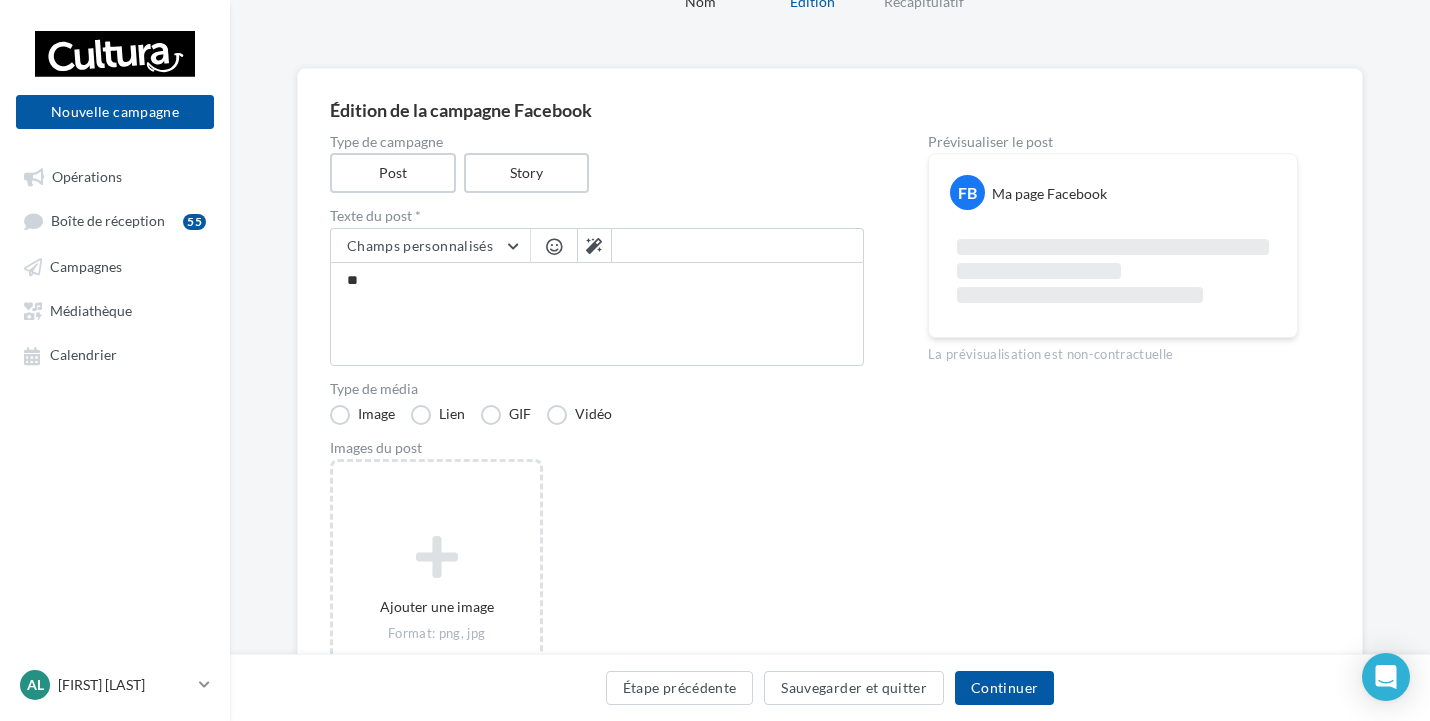 click at bounding box center (554, 246) 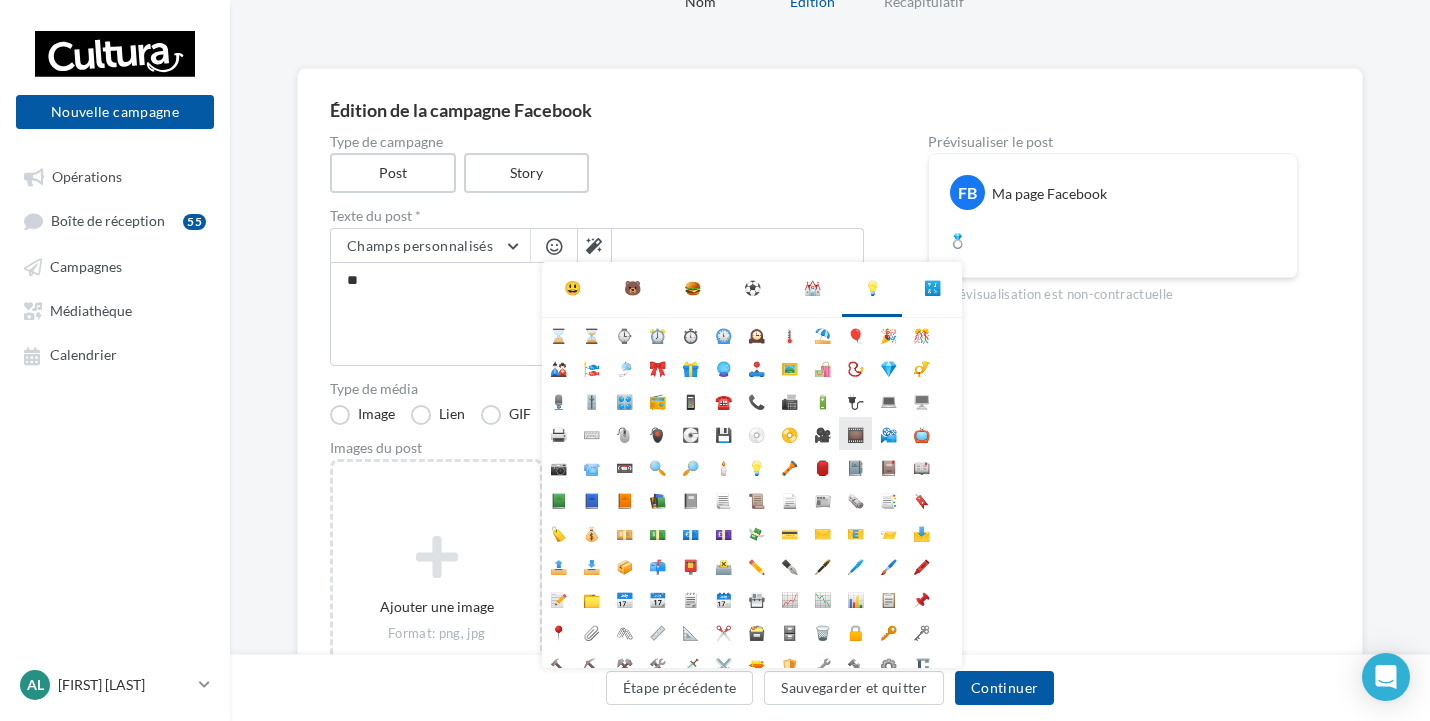scroll, scrollTop: 178, scrollLeft: 0, axis: vertical 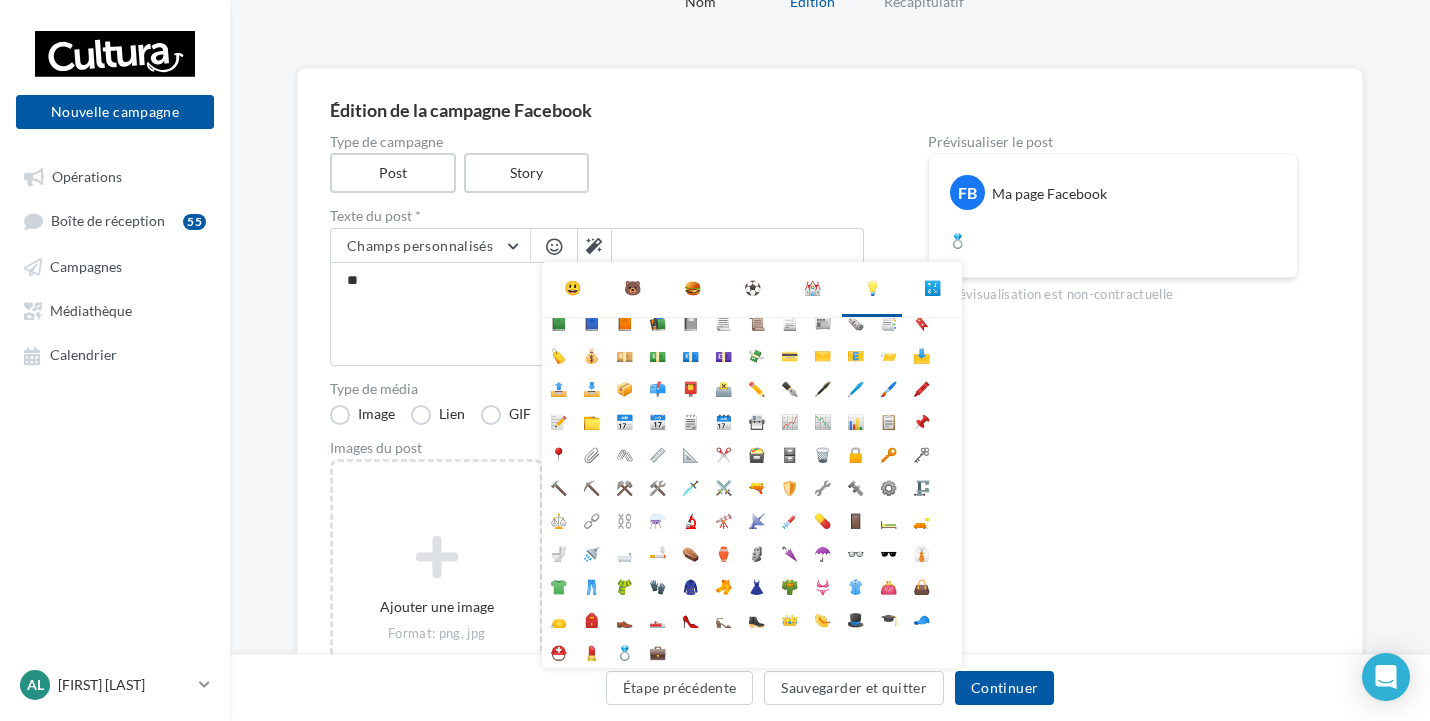 click on "🔣" at bounding box center [932, 288] 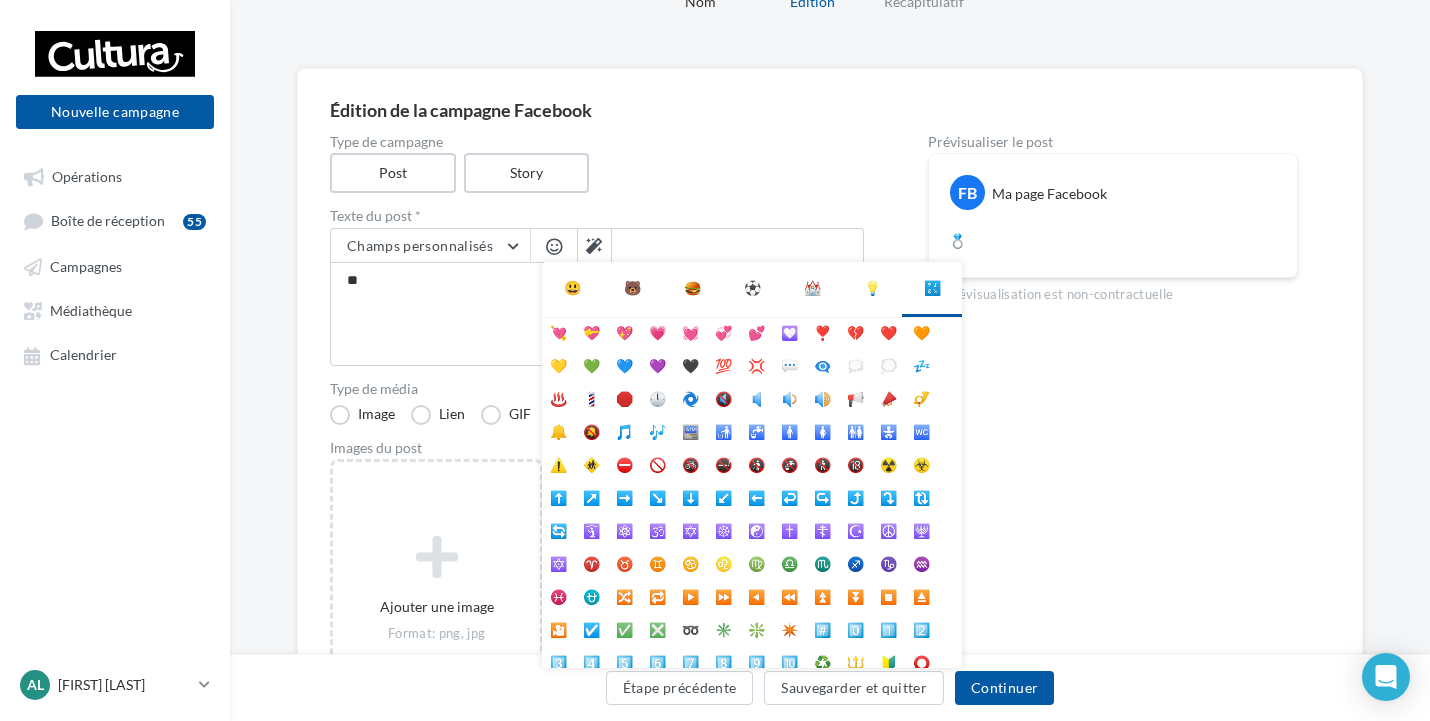 scroll, scrollTop: 0, scrollLeft: 0, axis: both 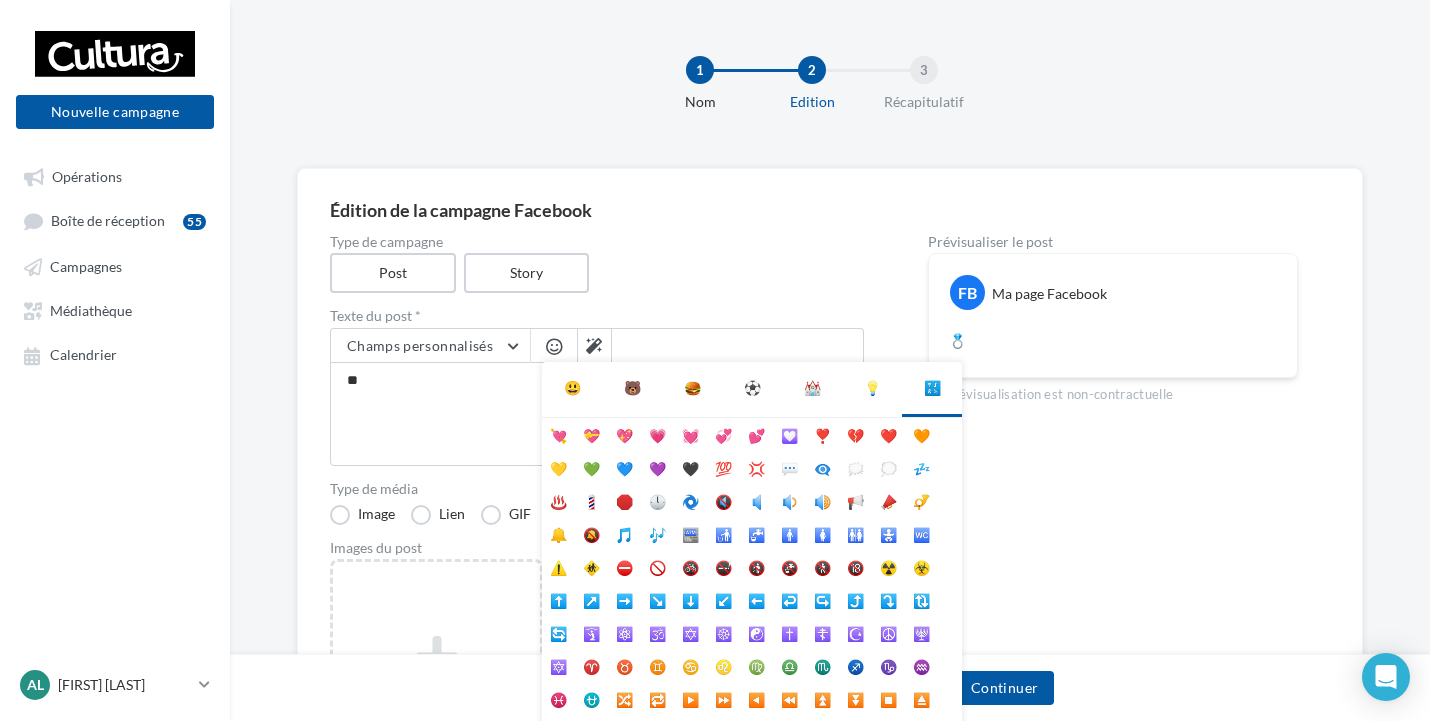 click on "😃" at bounding box center [572, 388] 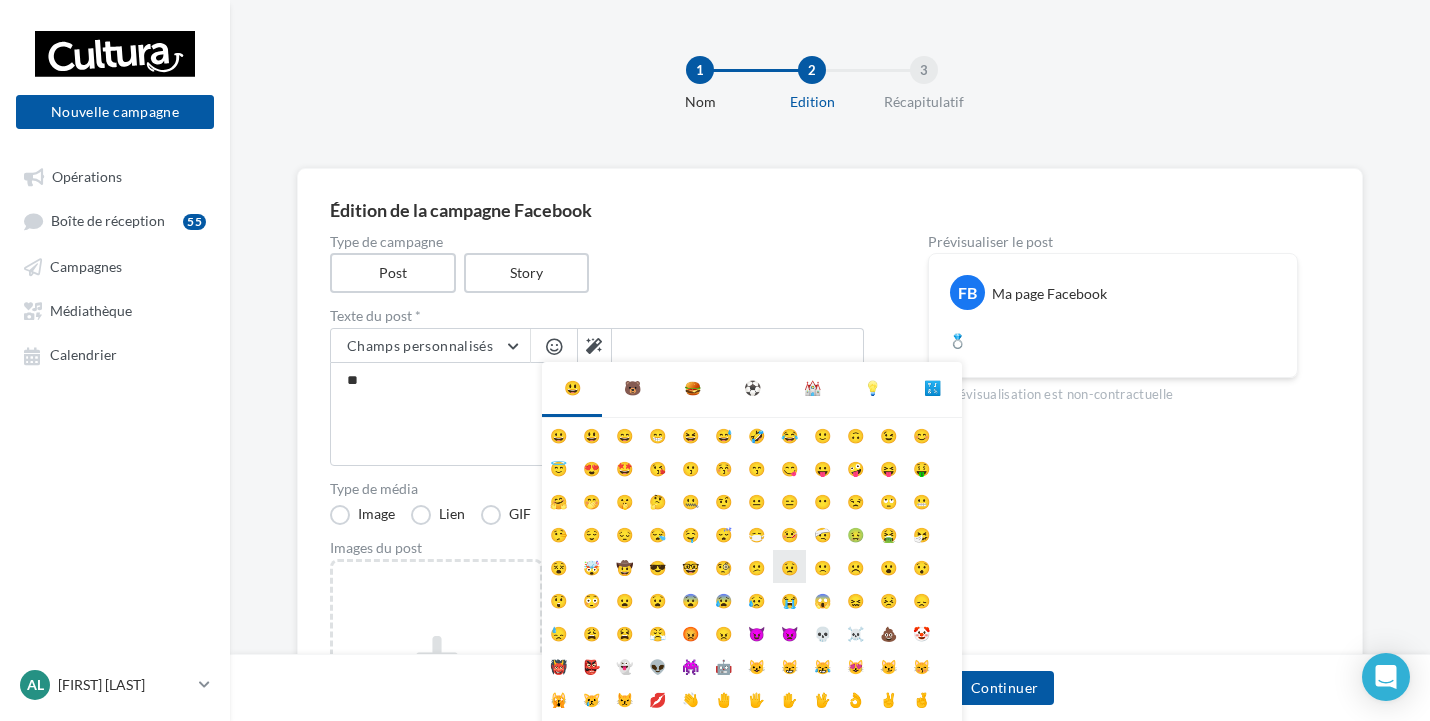 scroll, scrollTop: 79, scrollLeft: 0, axis: vertical 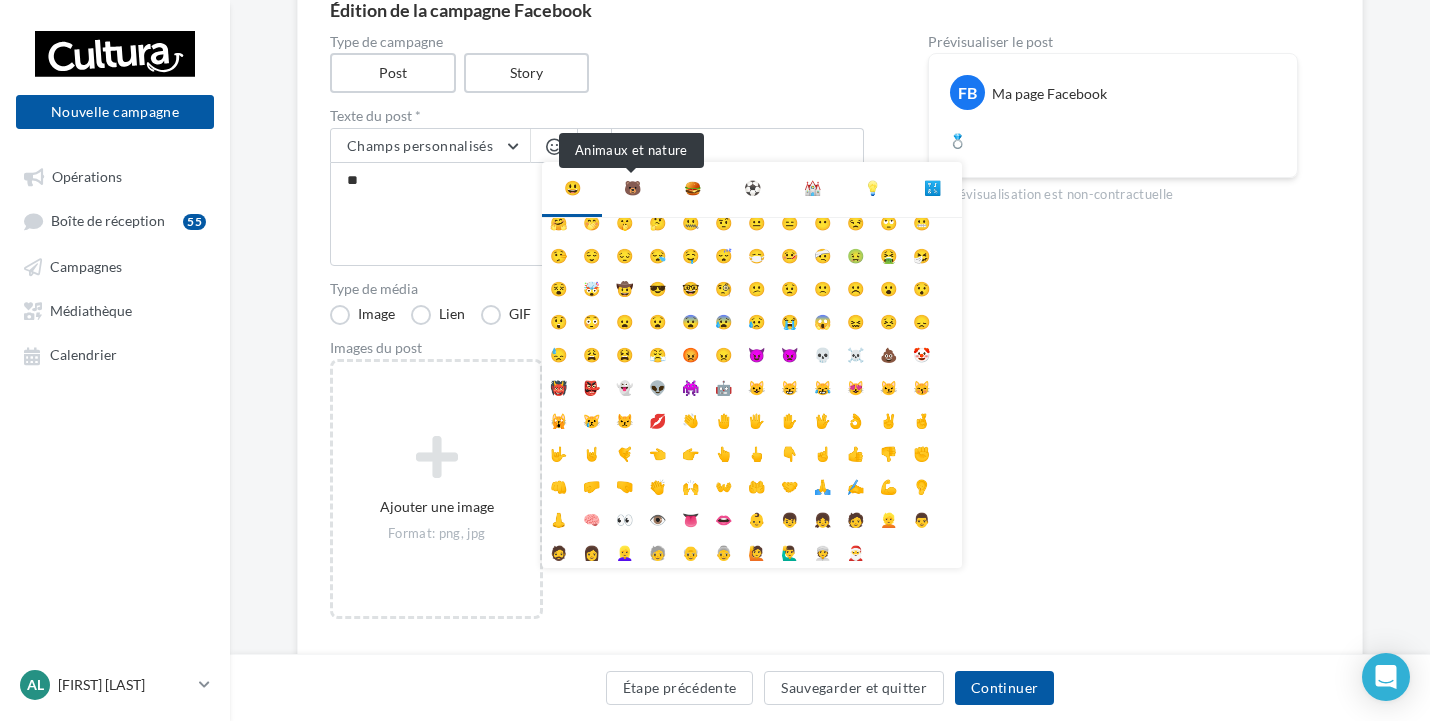 click on "🐻" at bounding box center (632, 188) 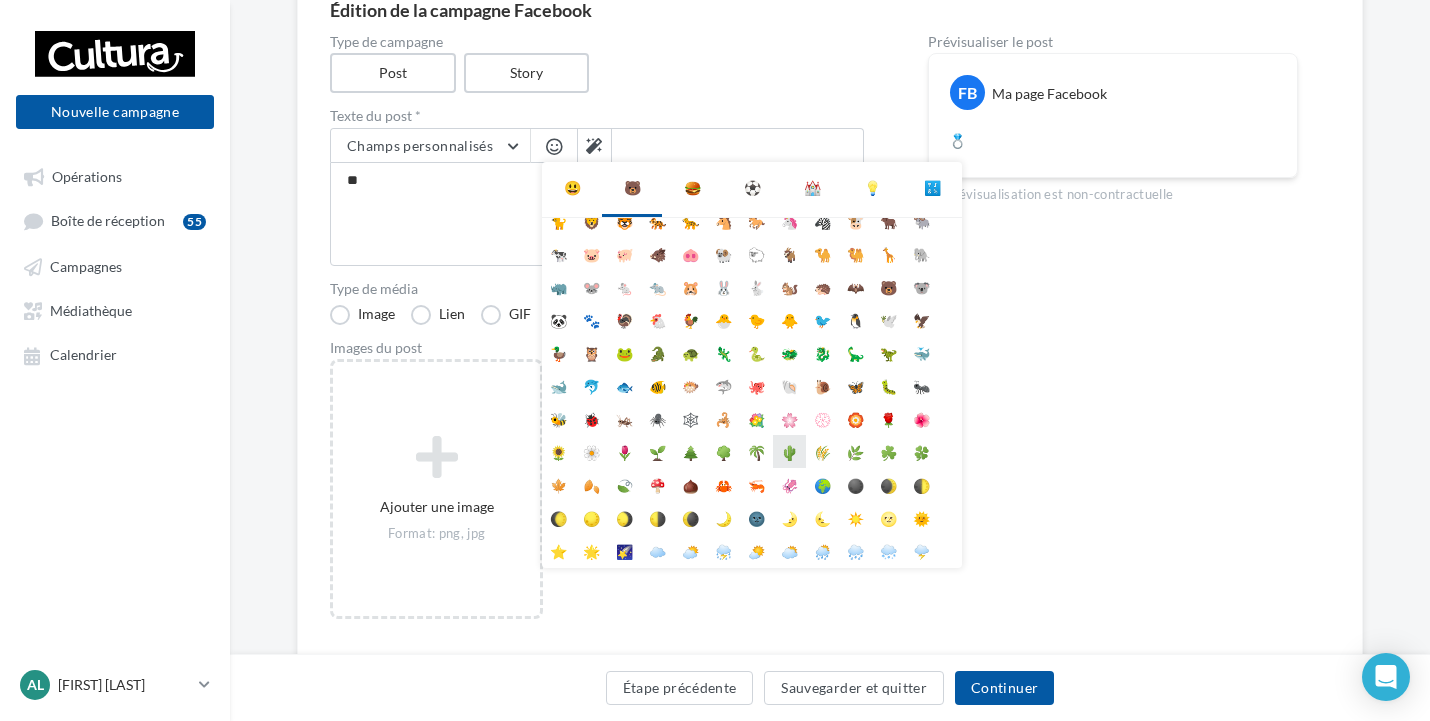 scroll, scrollTop: 112, scrollLeft: 0, axis: vertical 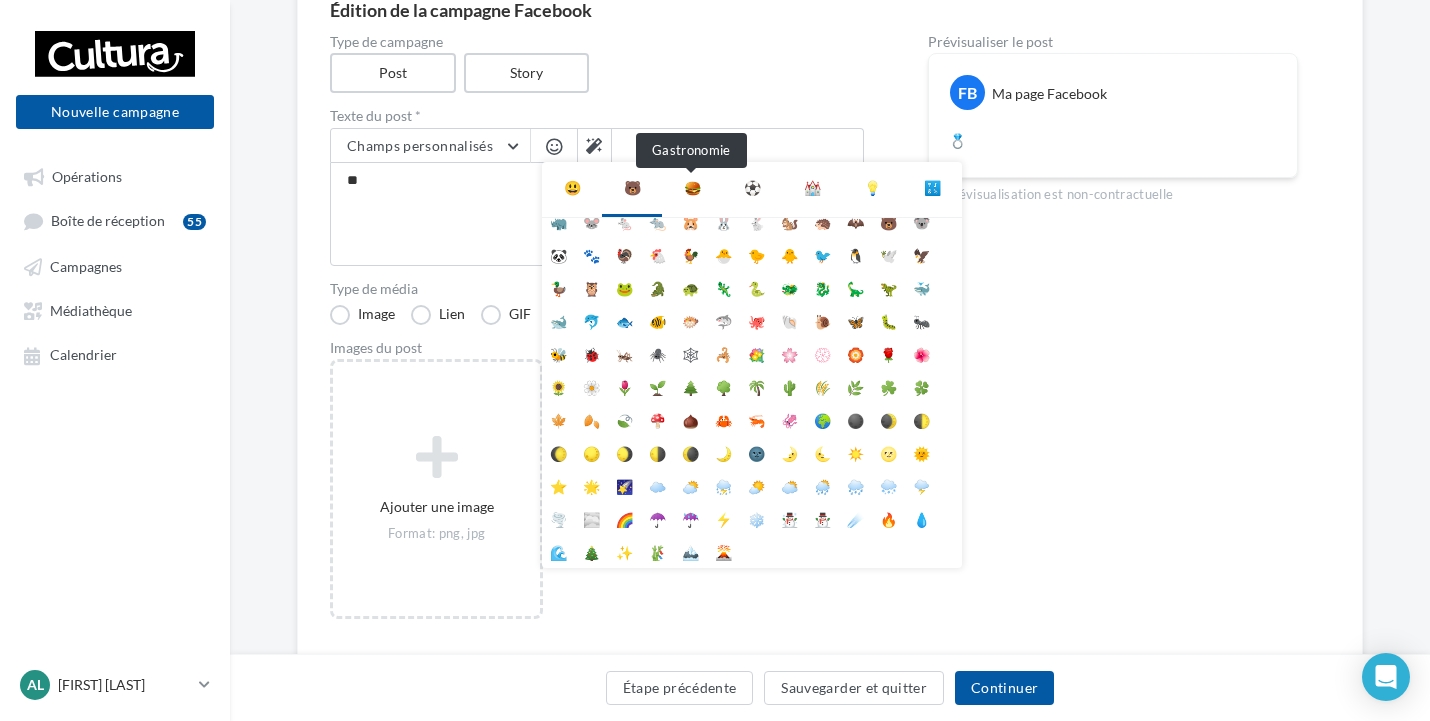click on "🍔" at bounding box center [692, 188] 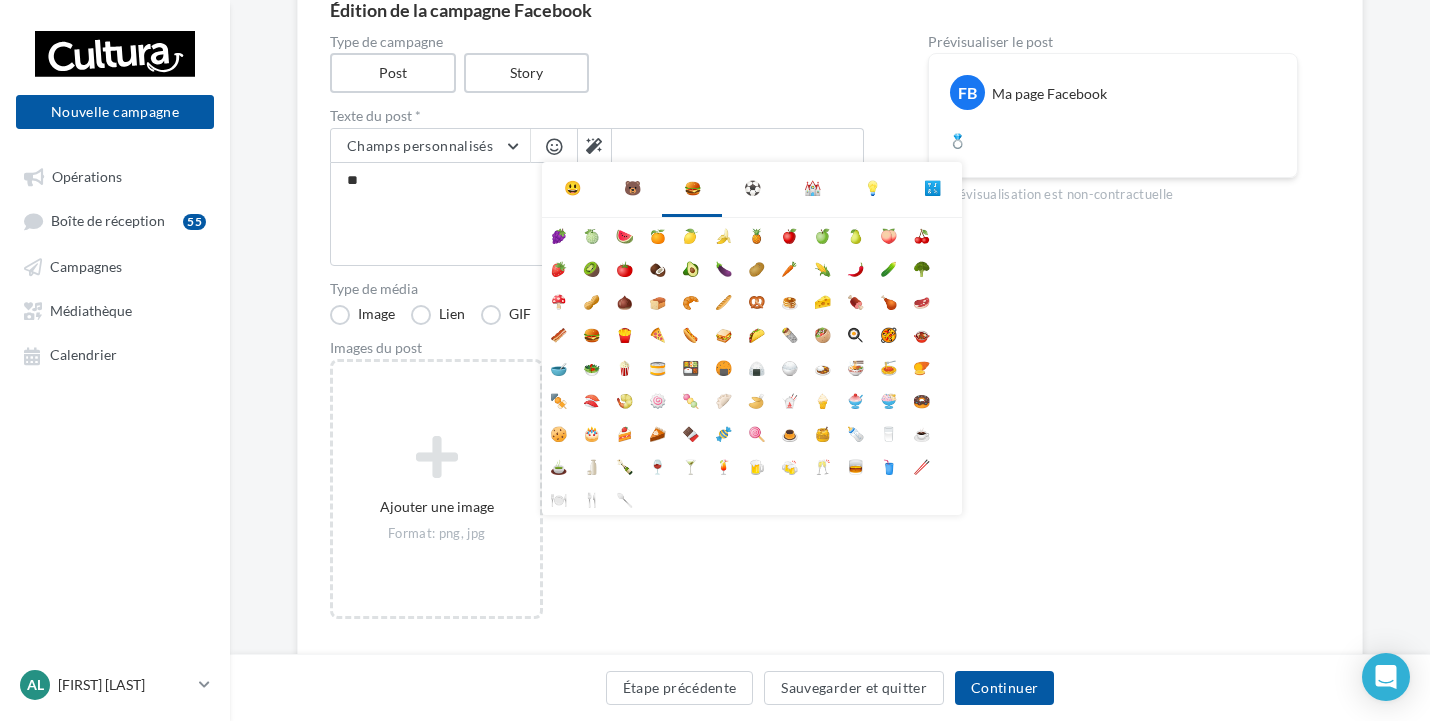 scroll, scrollTop: 0, scrollLeft: 0, axis: both 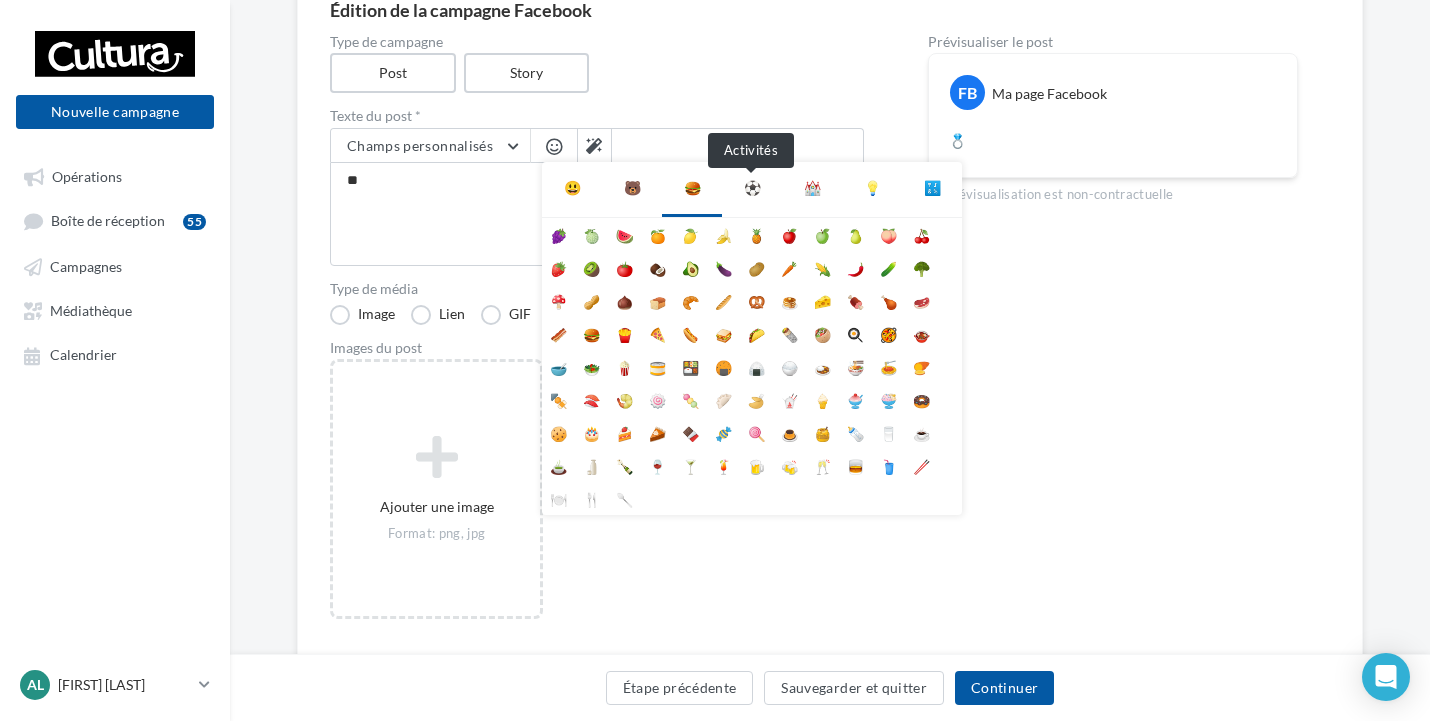 click on "⚽" at bounding box center [752, 188] 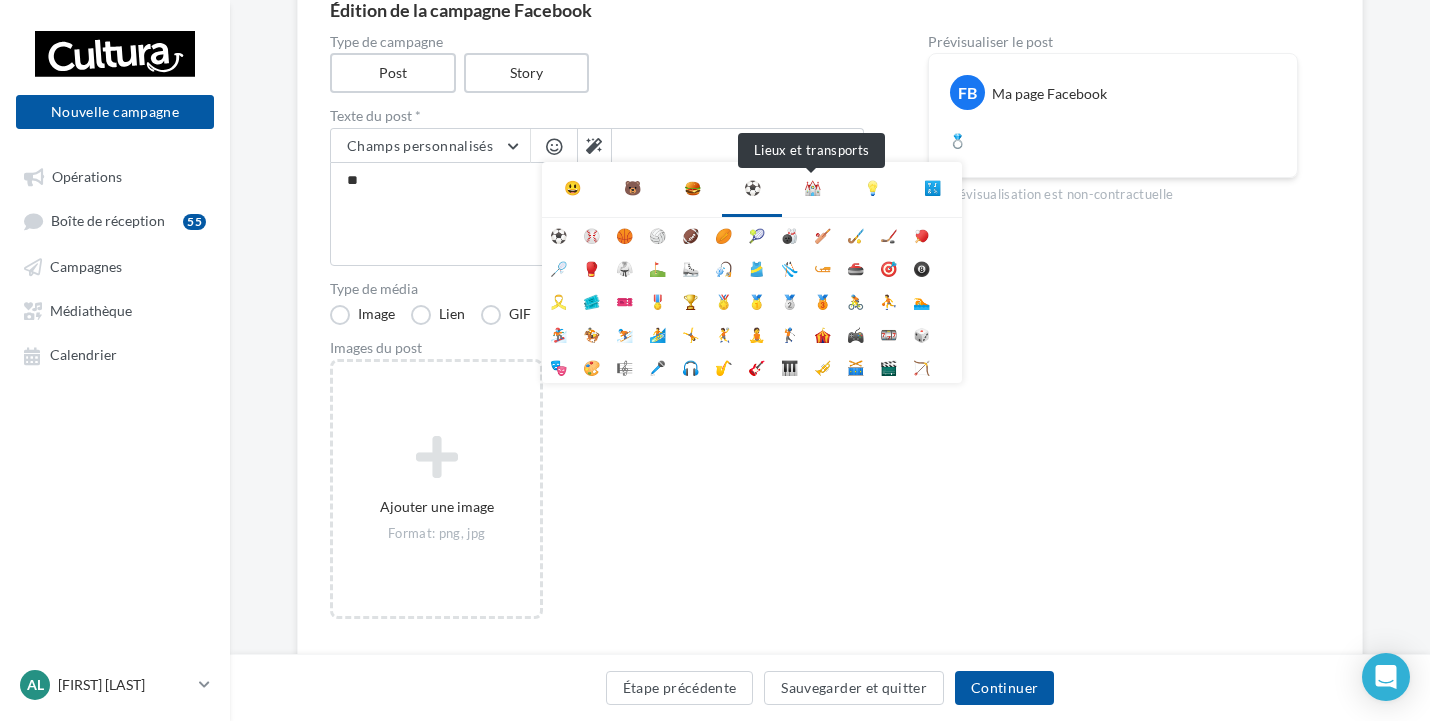 click on "⛪" at bounding box center (812, 188) 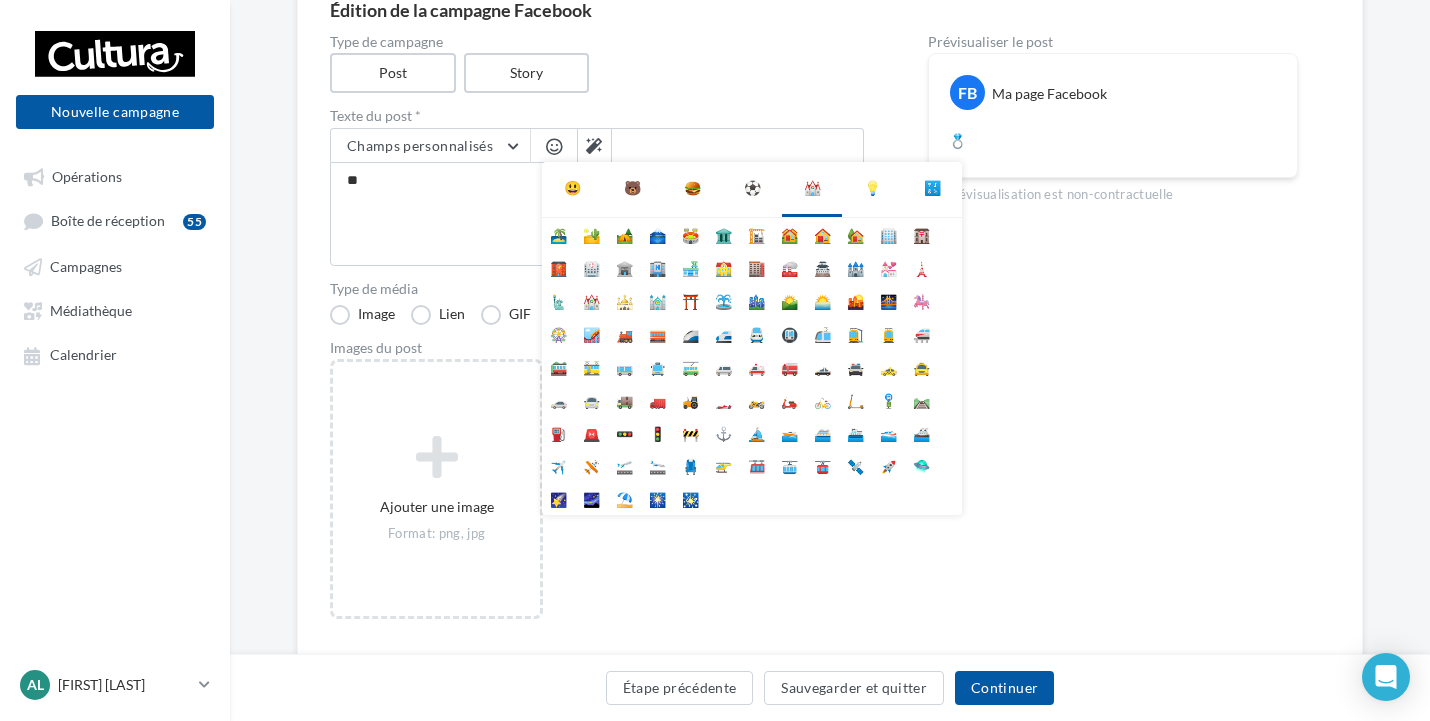 click on "⚽" at bounding box center [752, 188] 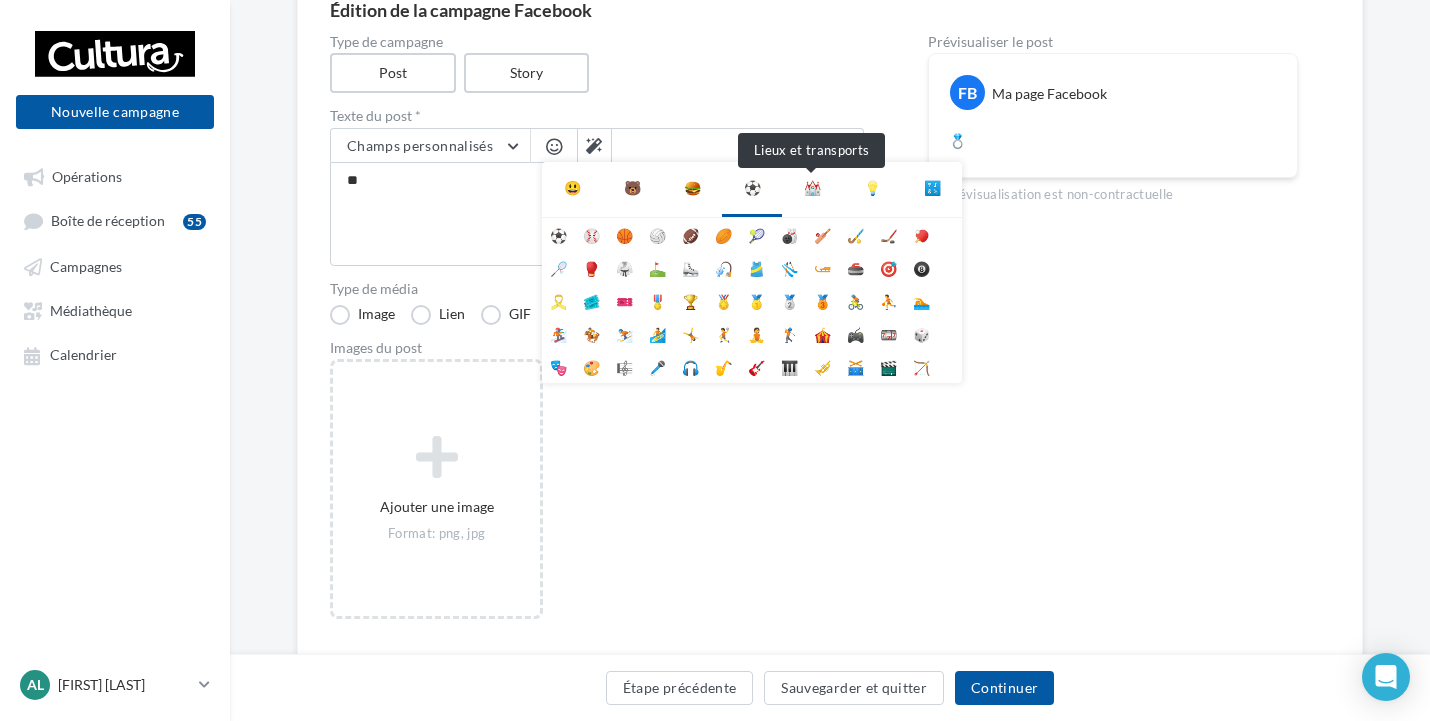 click on "⛪" at bounding box center [812, 188] 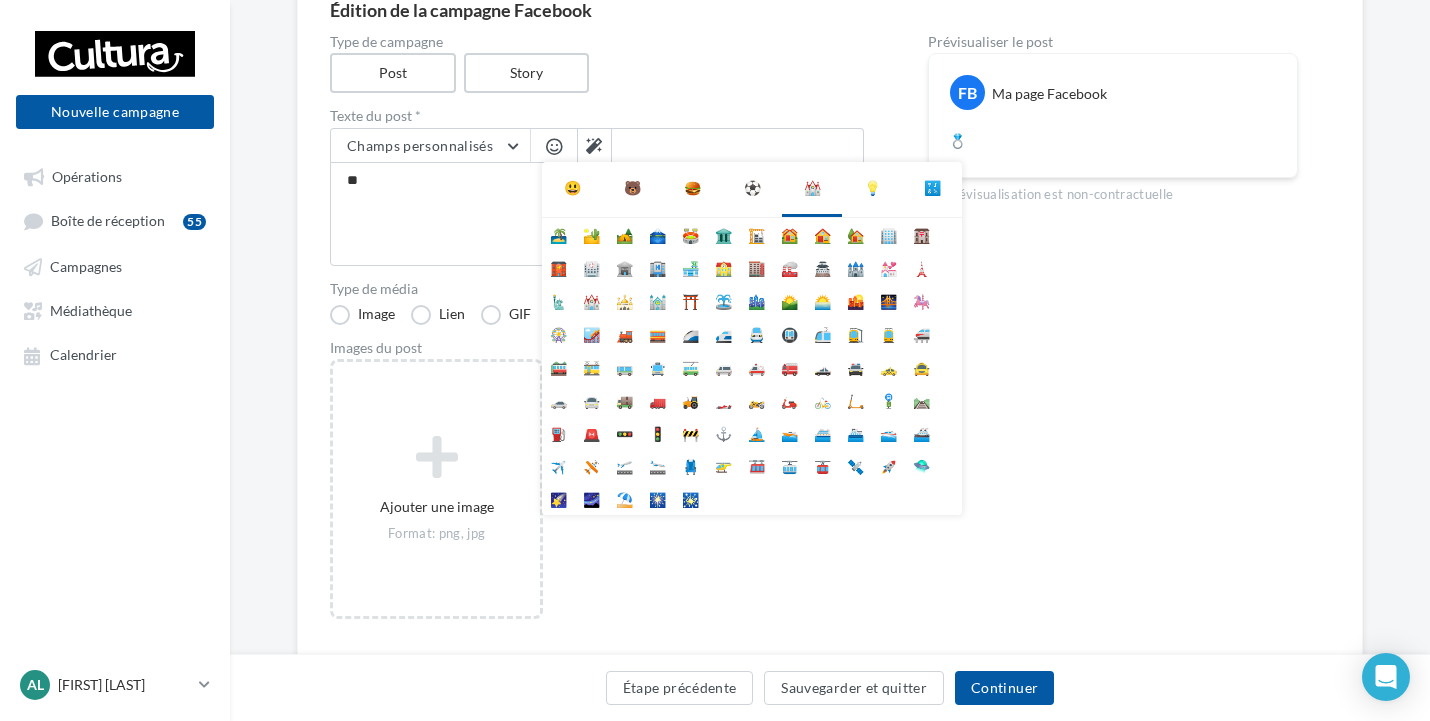 click on "🔣" at bounding box center (932, 188) 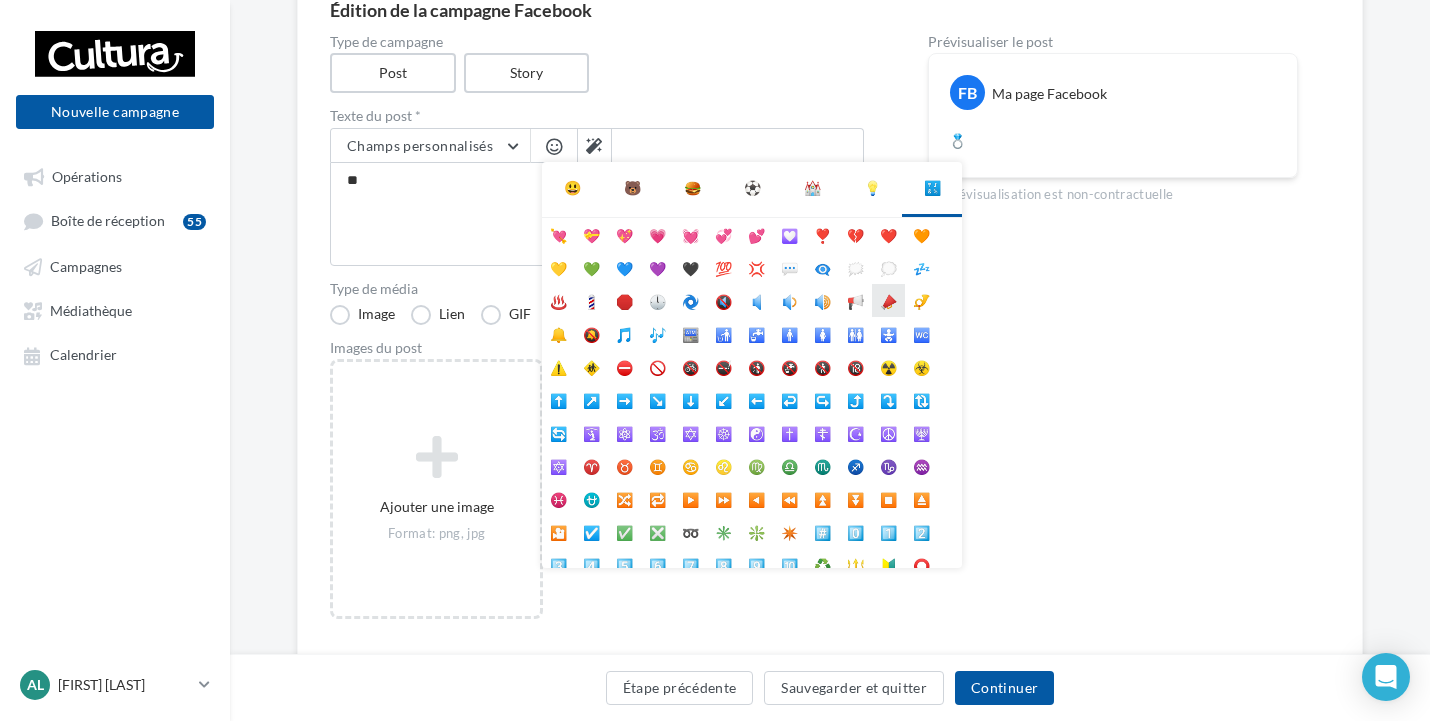 scroll, scrollTop: 100, scrollLeft: 0, axis: vertical 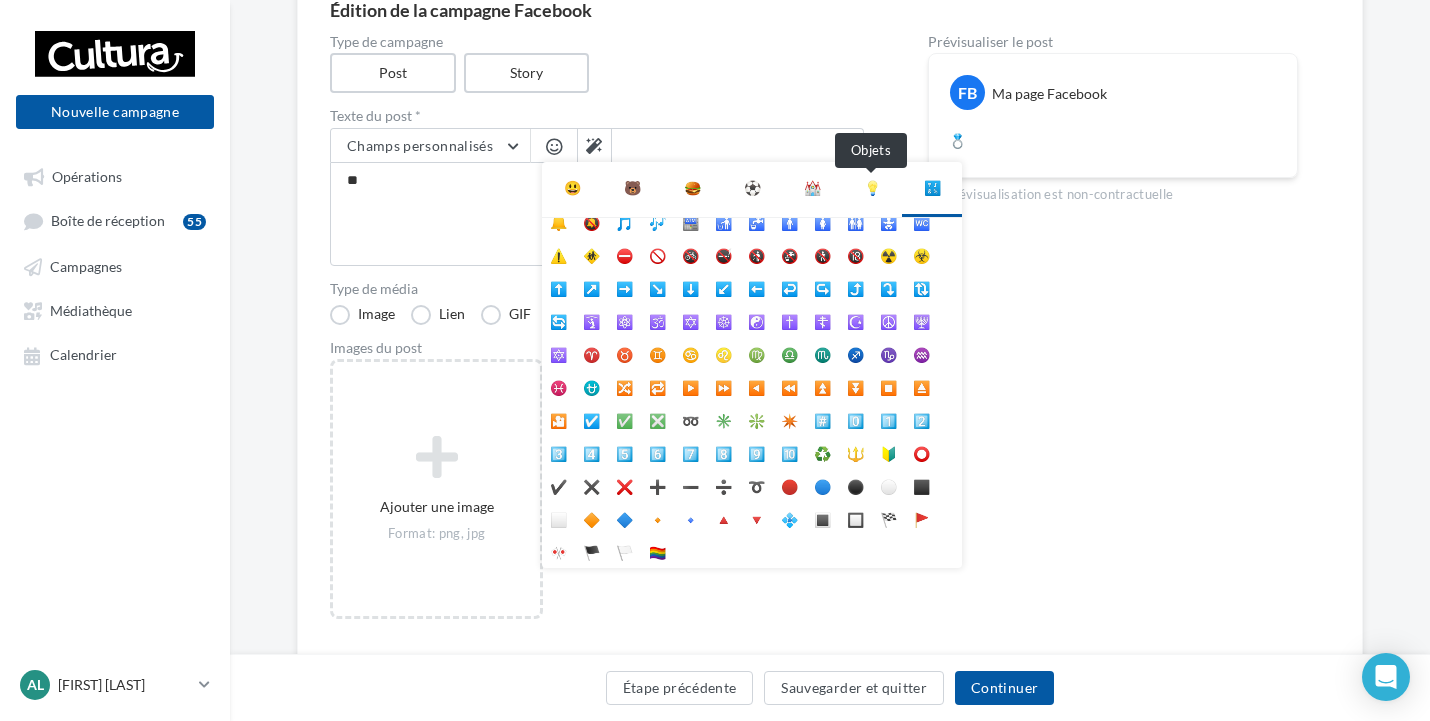 click on "💡" at bounding box center (872, 188) 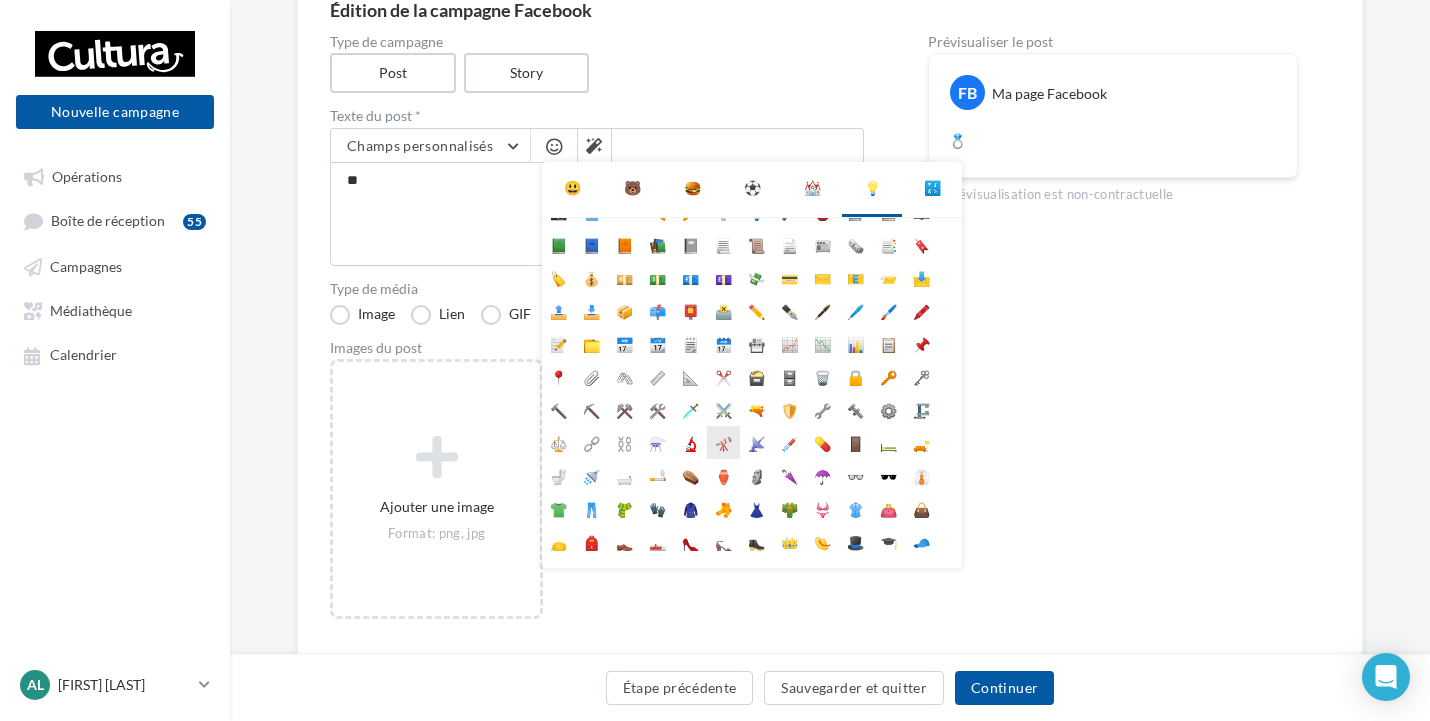 scroll, scrollTop: 178, scrollLeft: 0, axis: vertical 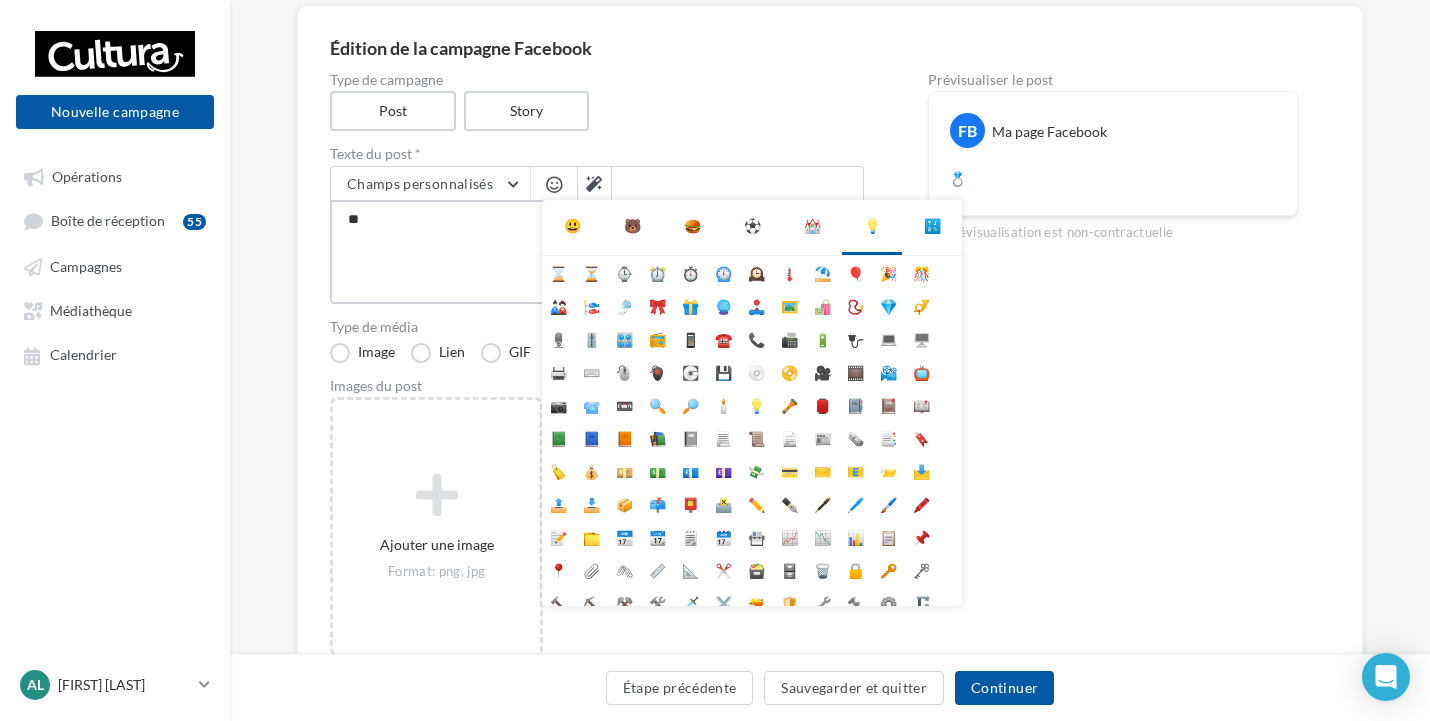 click on "**" at bounding box center (597, 252) 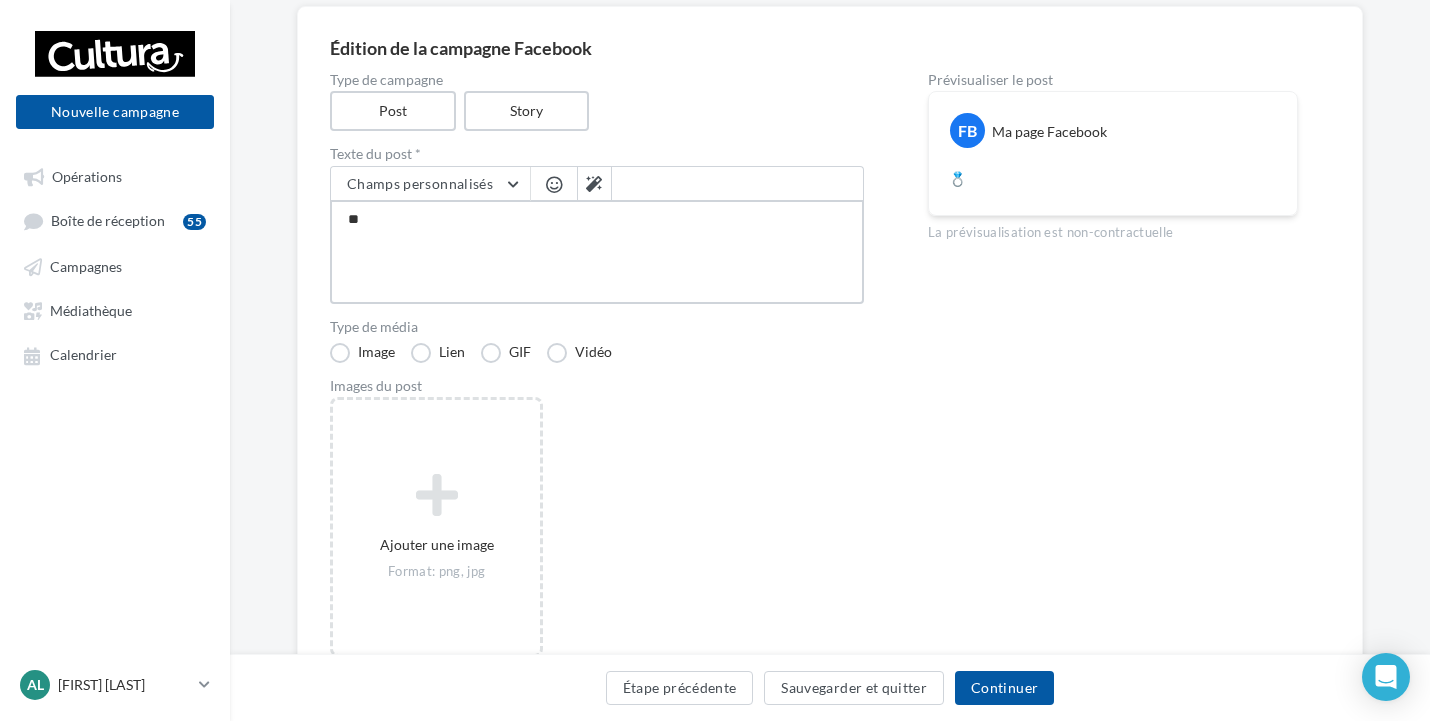 type on "***" 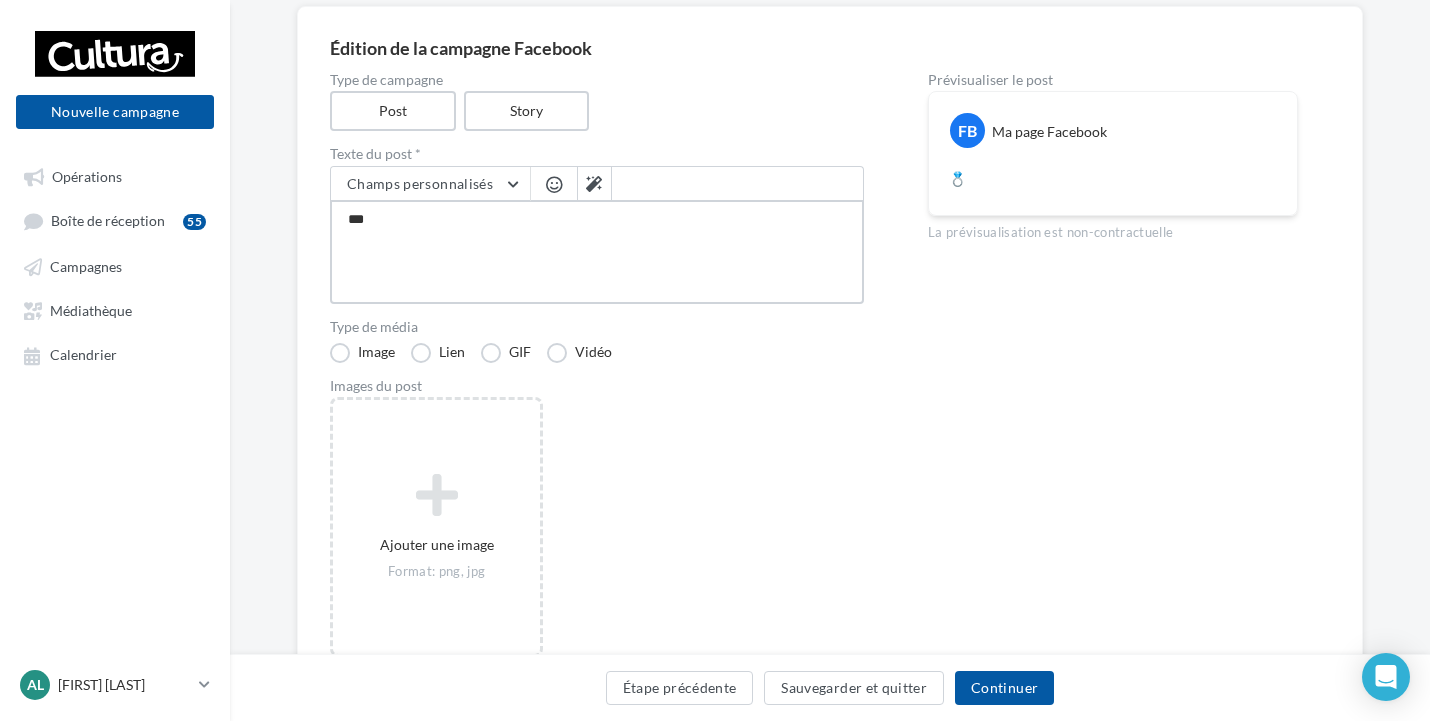 type on "****" 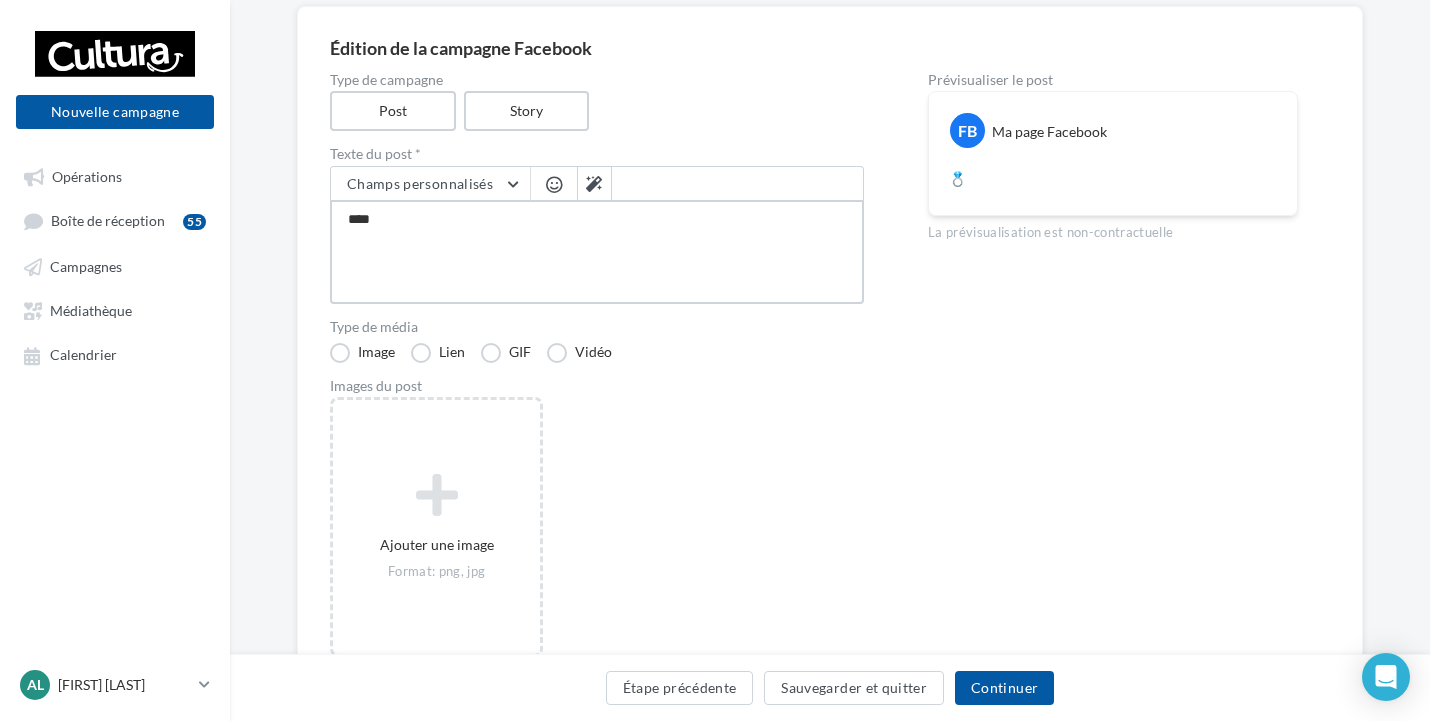 type on "****" 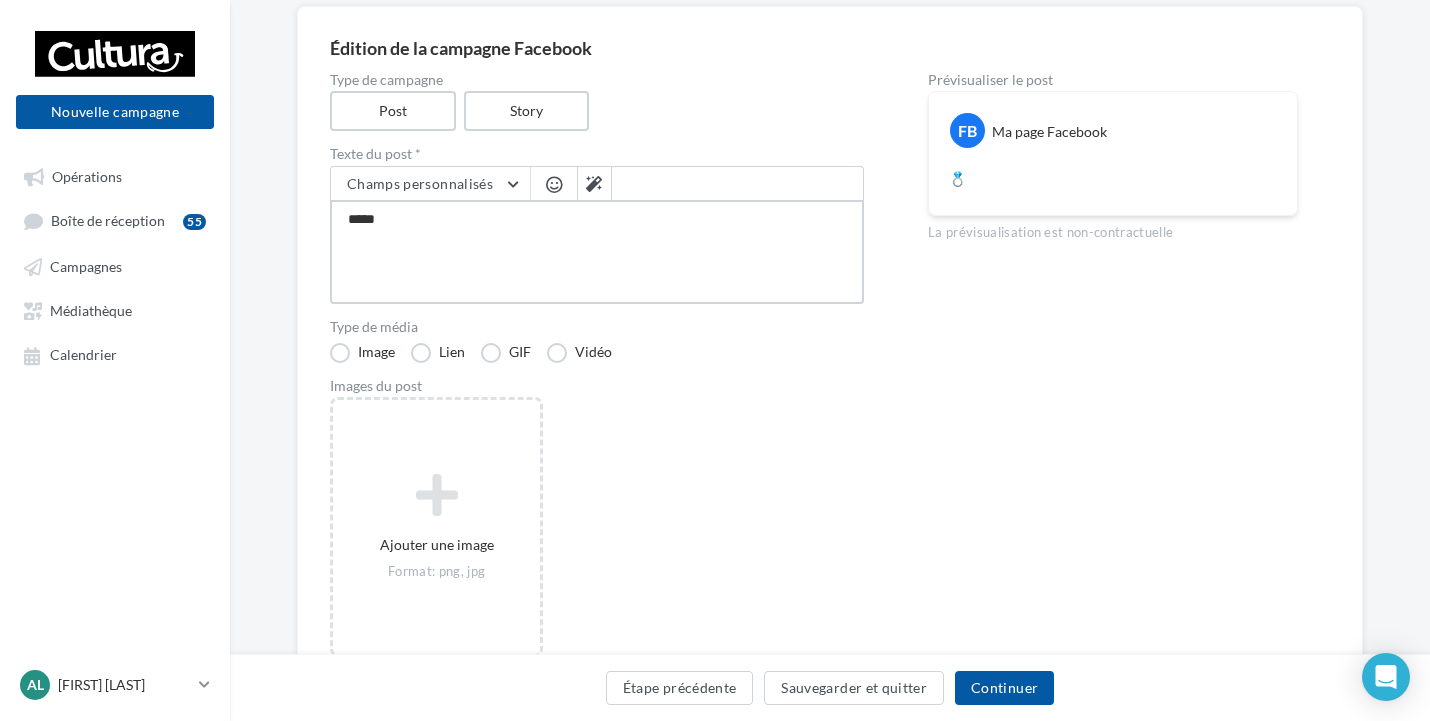 type on "******" 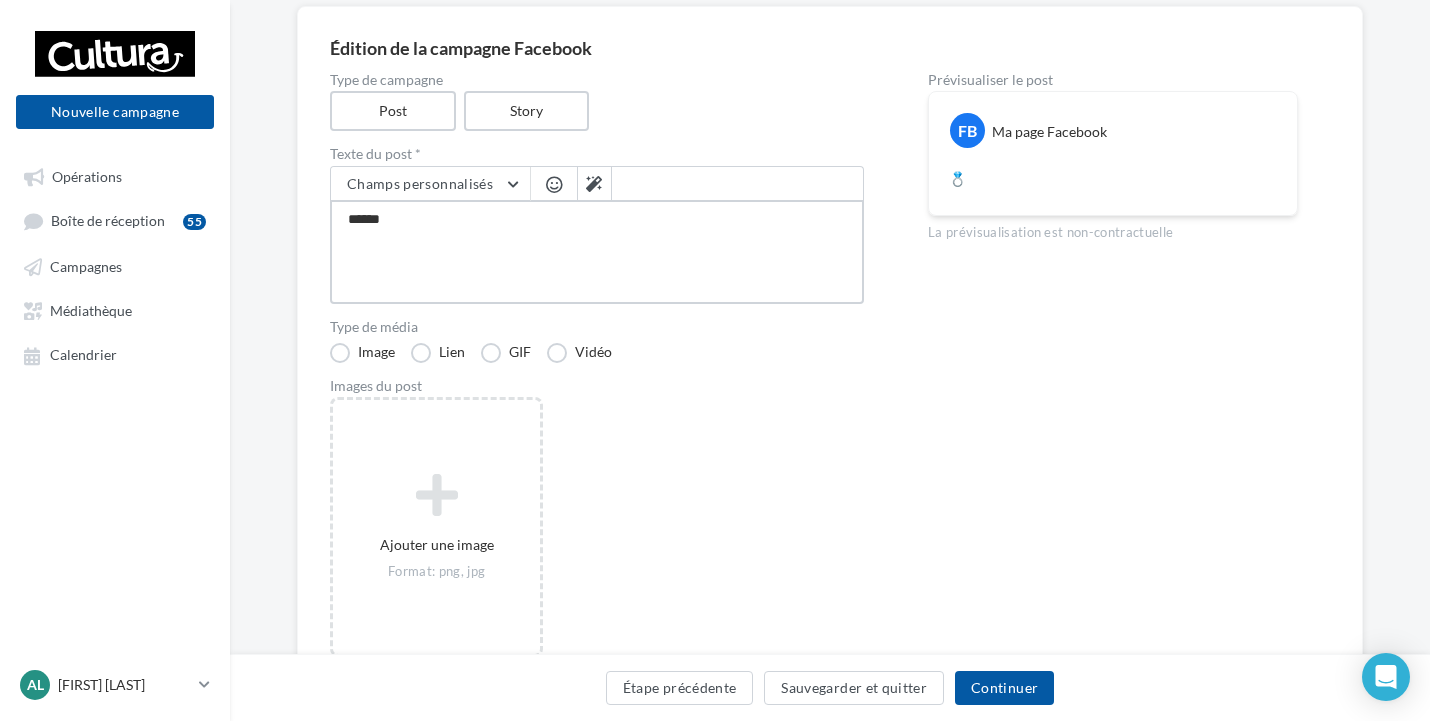 type on "*******" 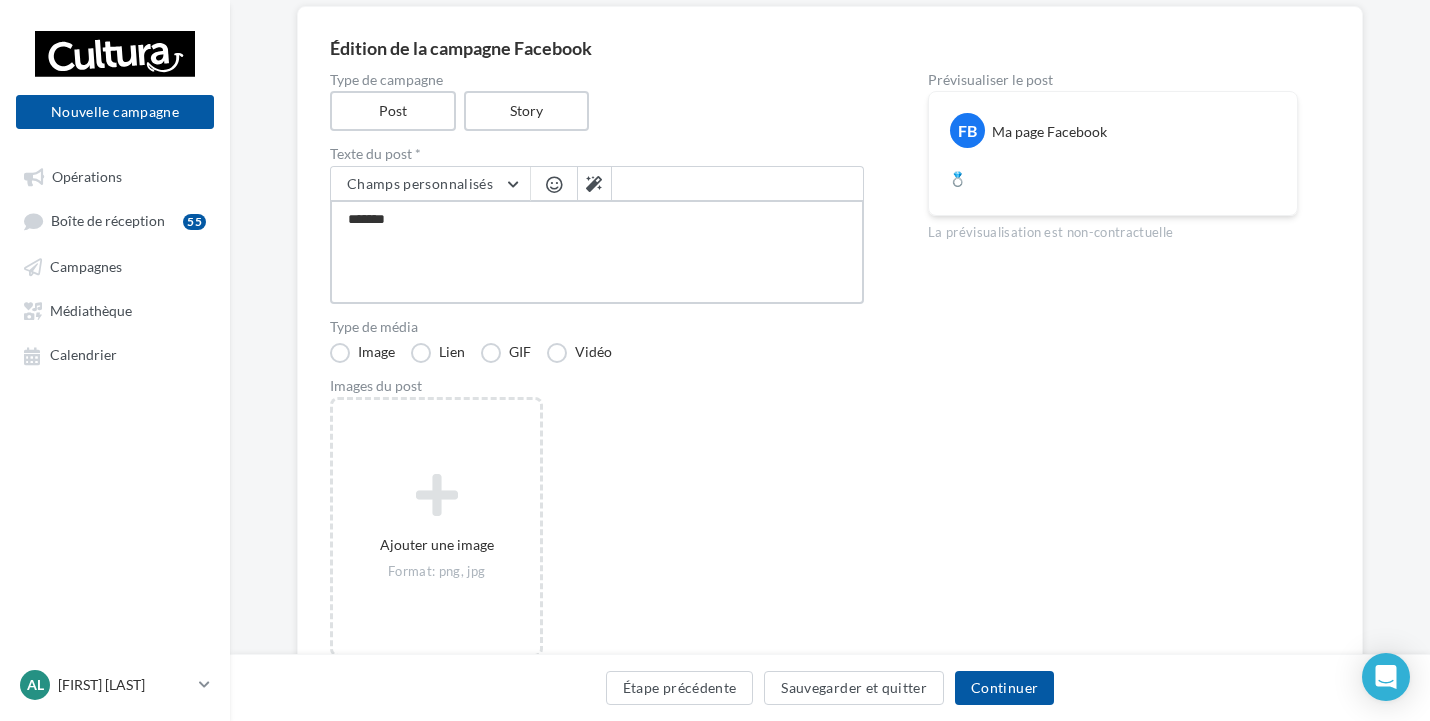 type on "********" 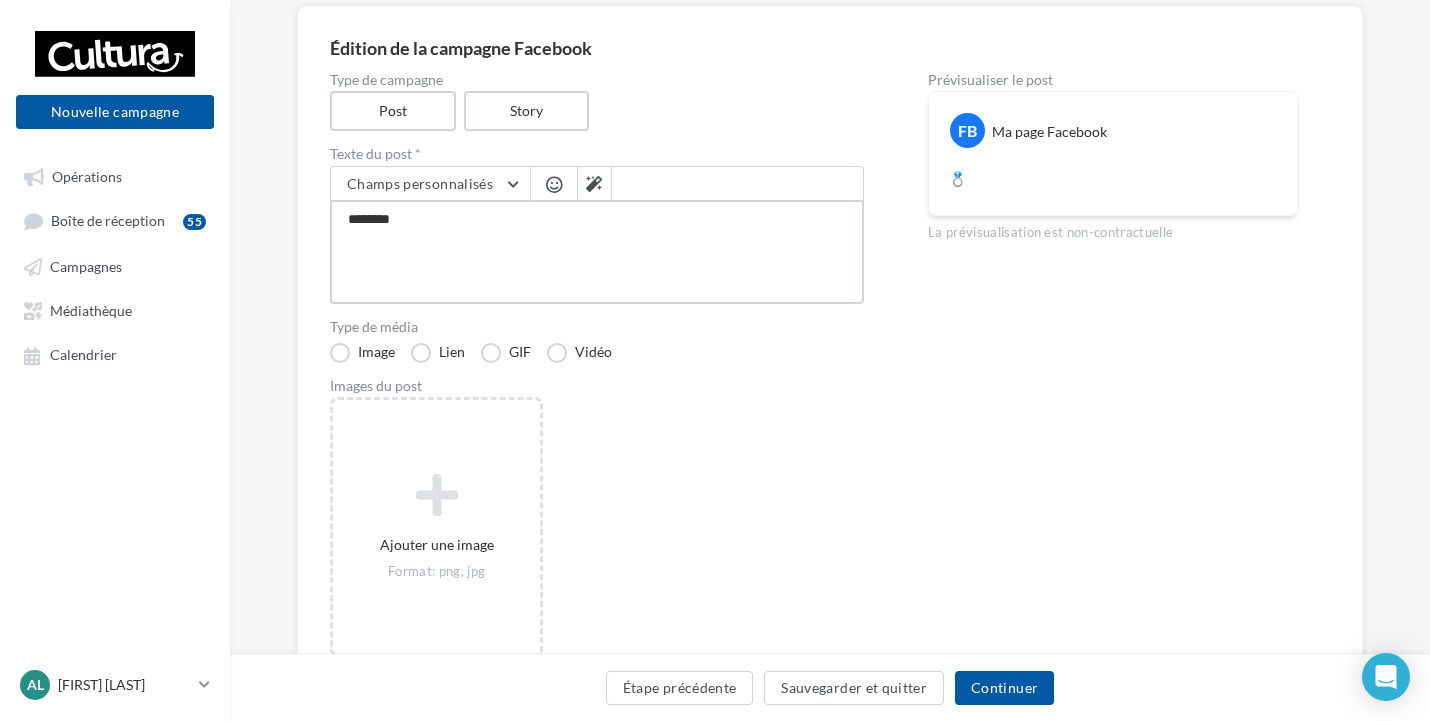 type on "*********" 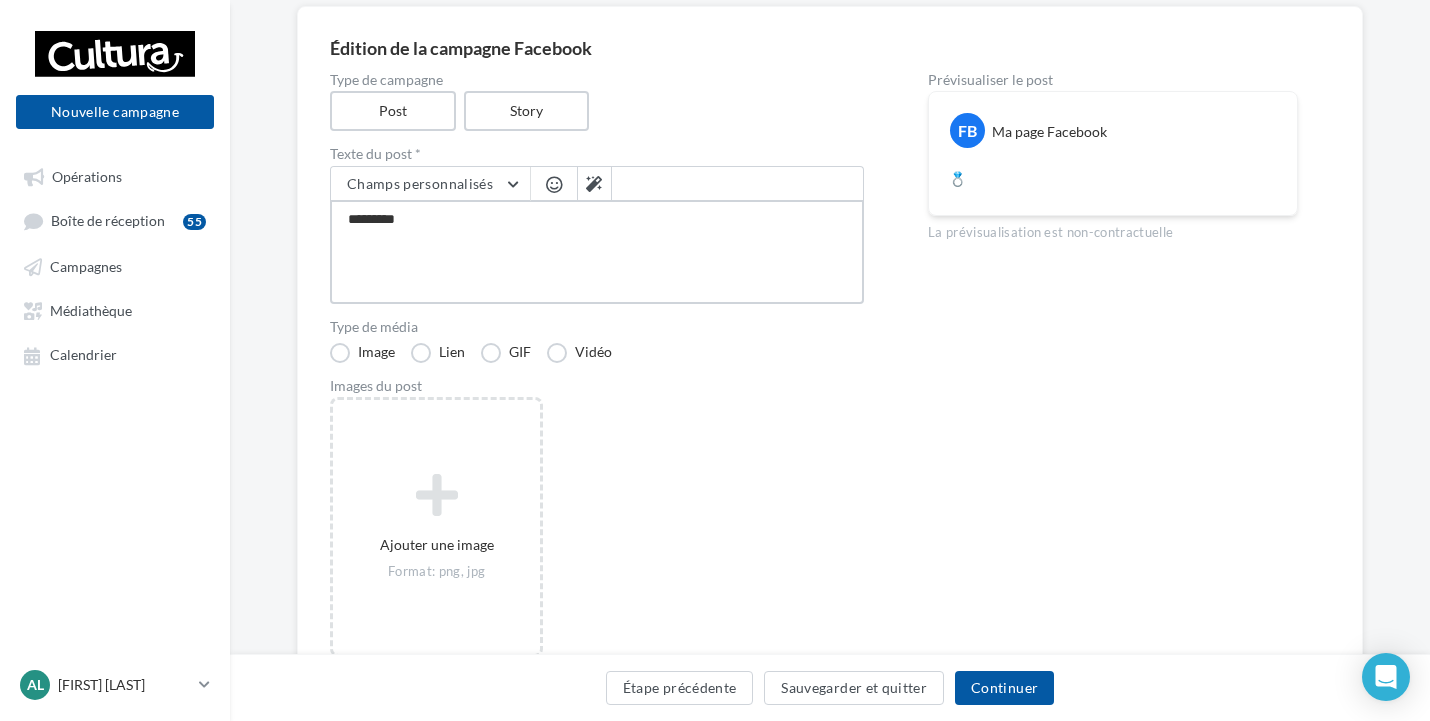 type on "**********" 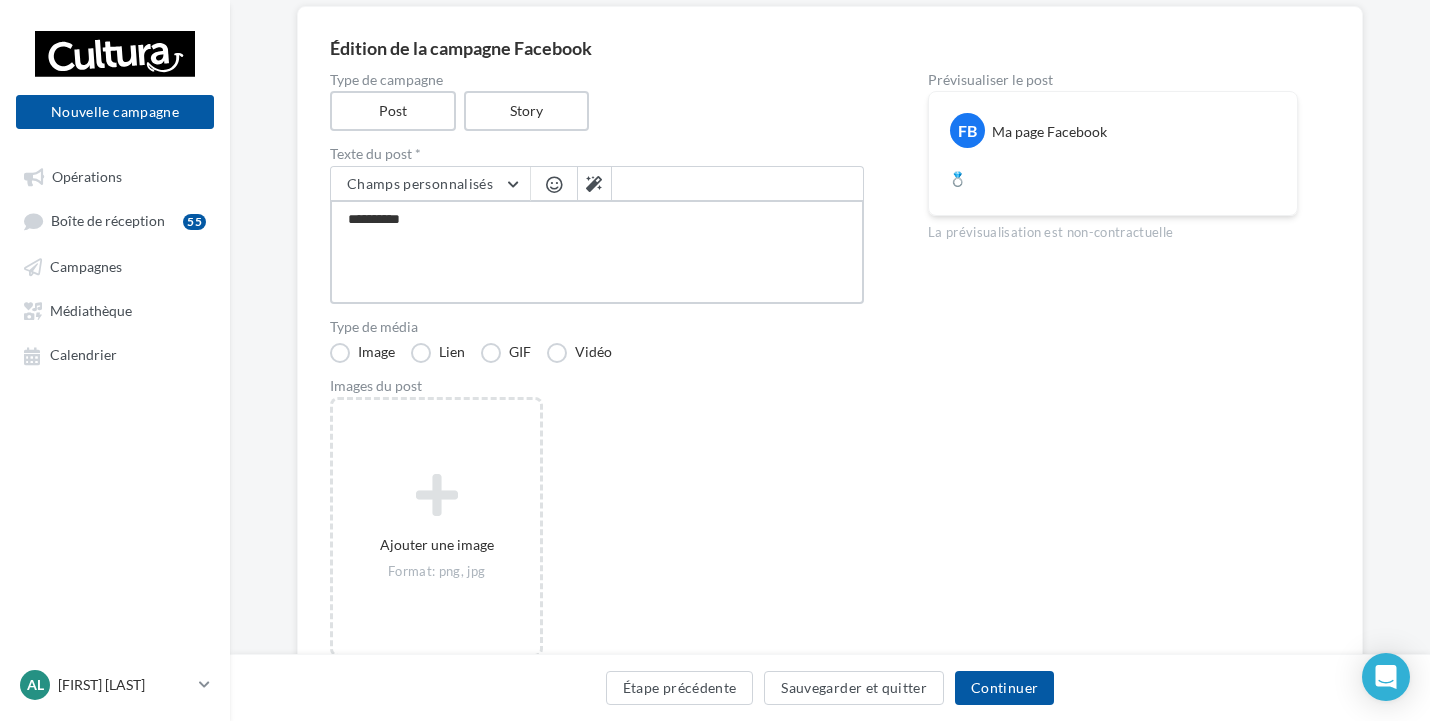 type on "**********" 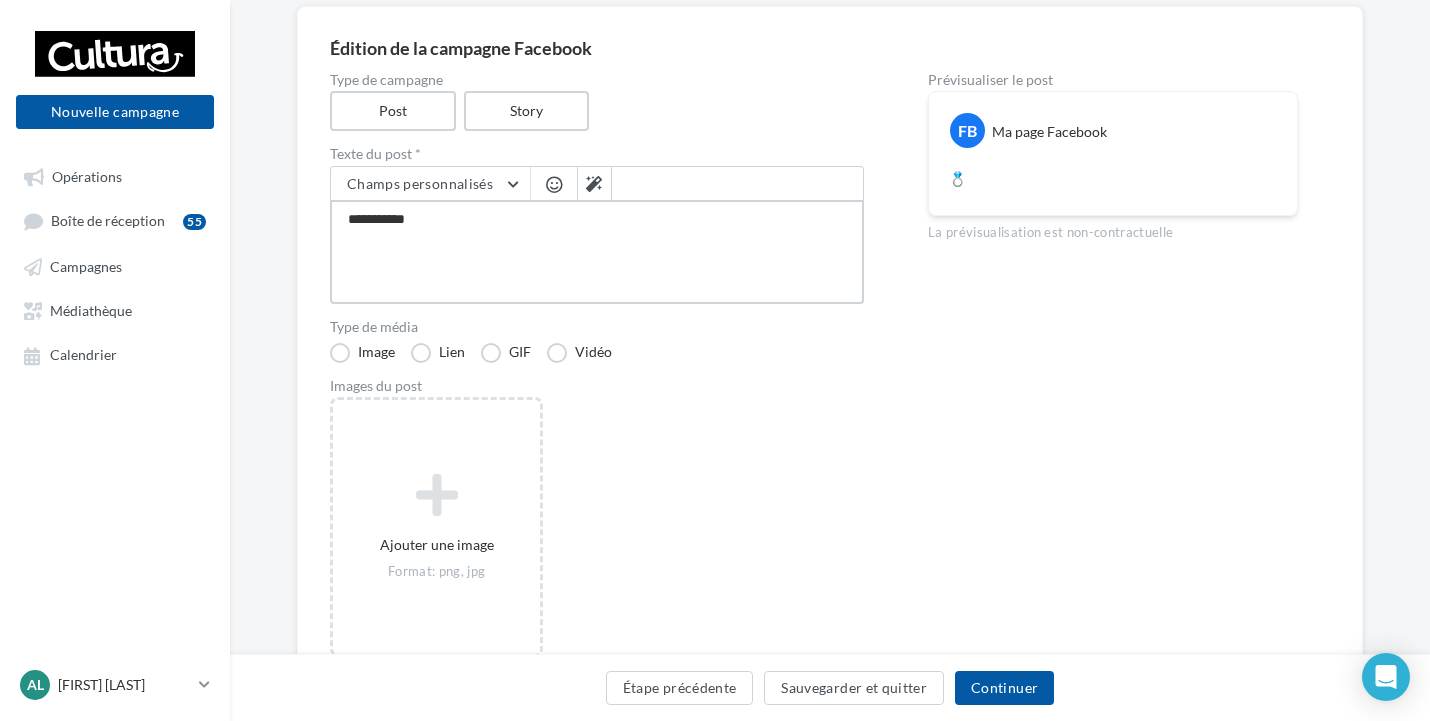 type on "**********" 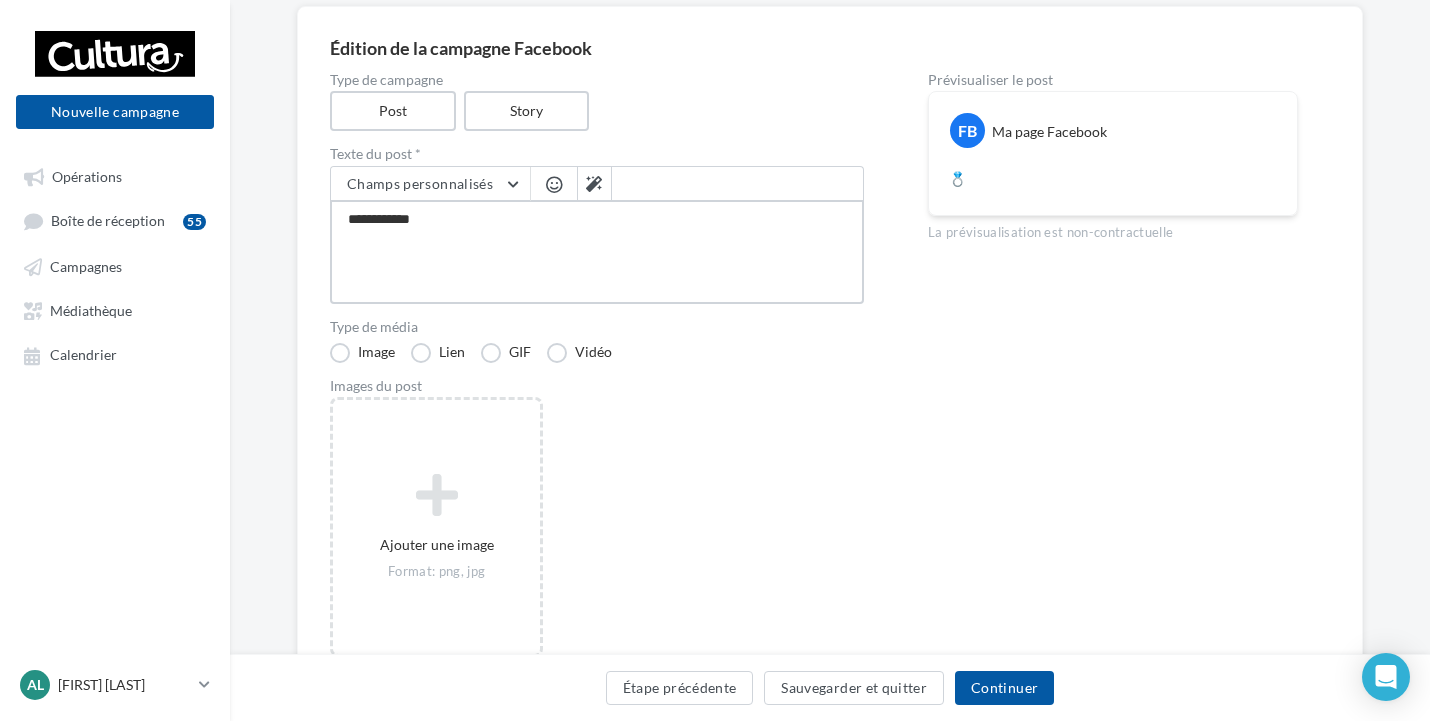 type on "**********" 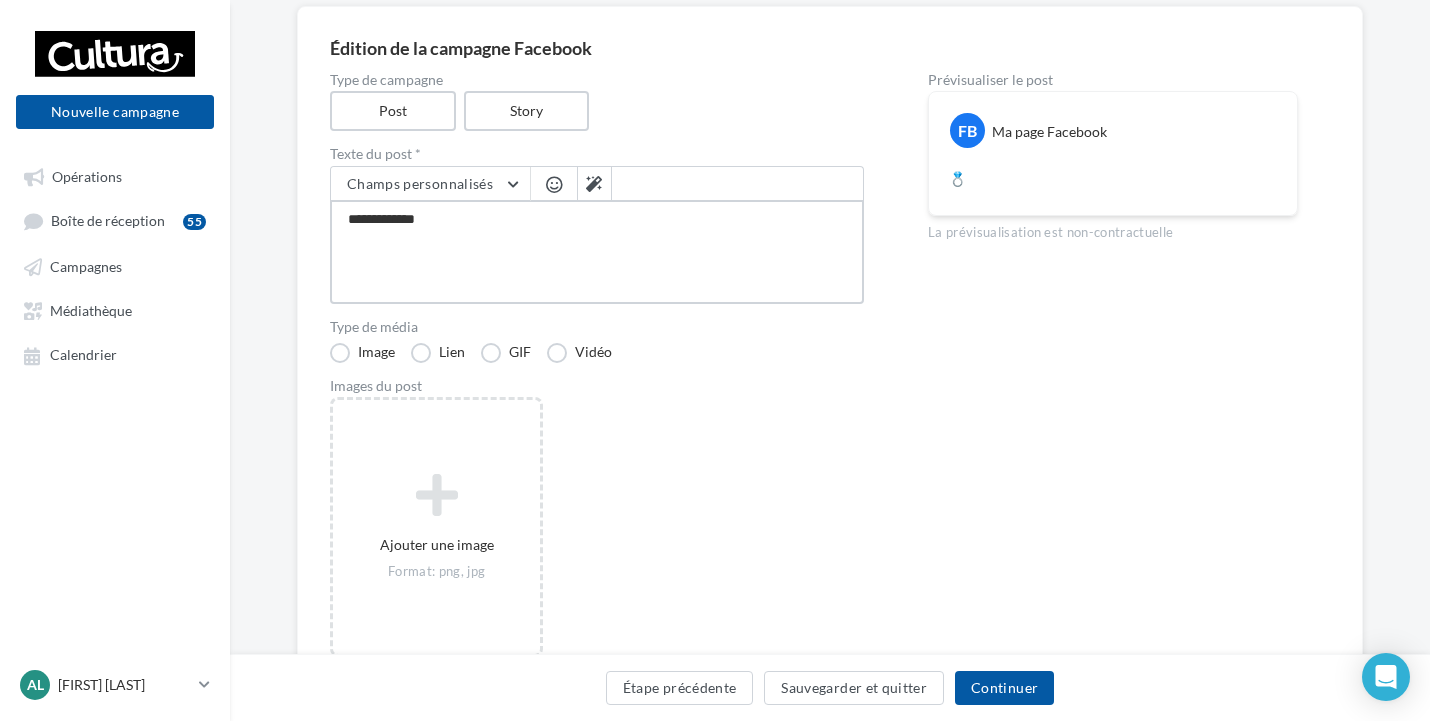type on "**********" 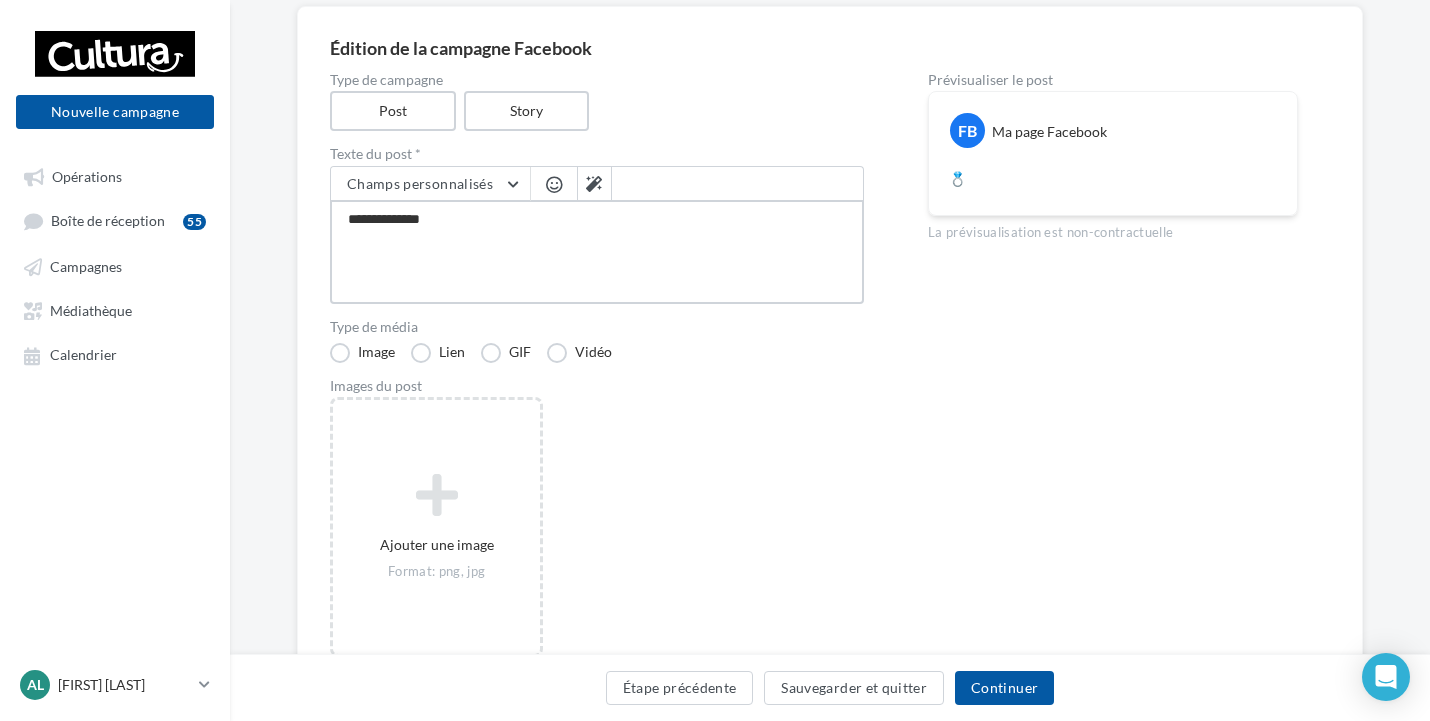 type on "**********" 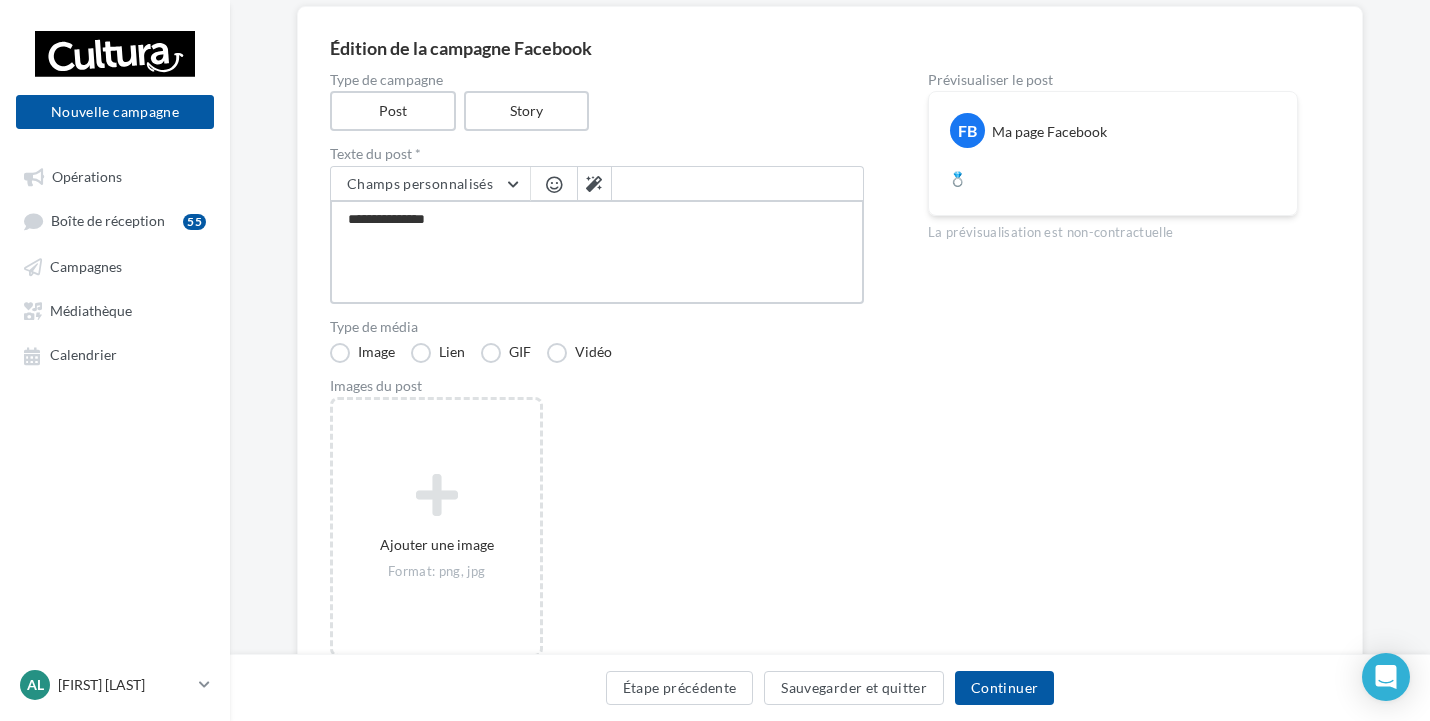 type on "**********" 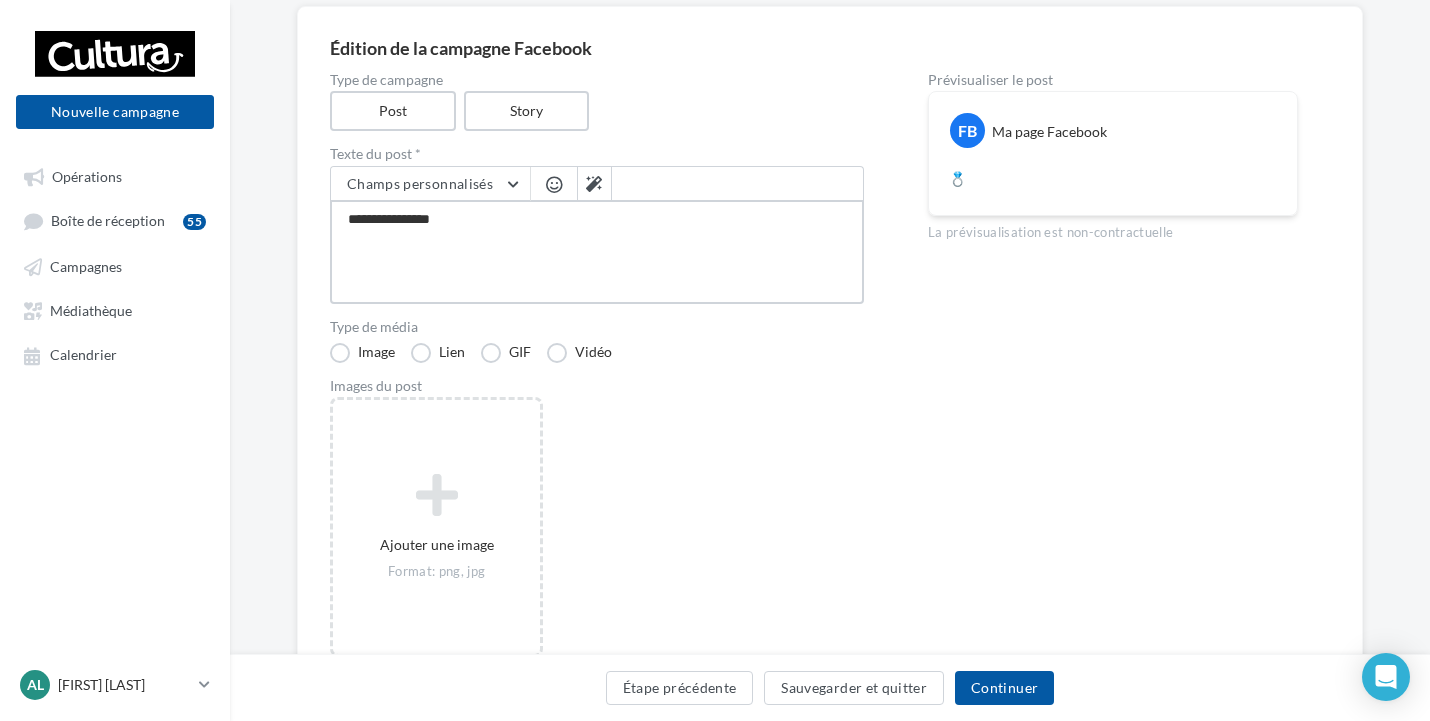 type on "**********" 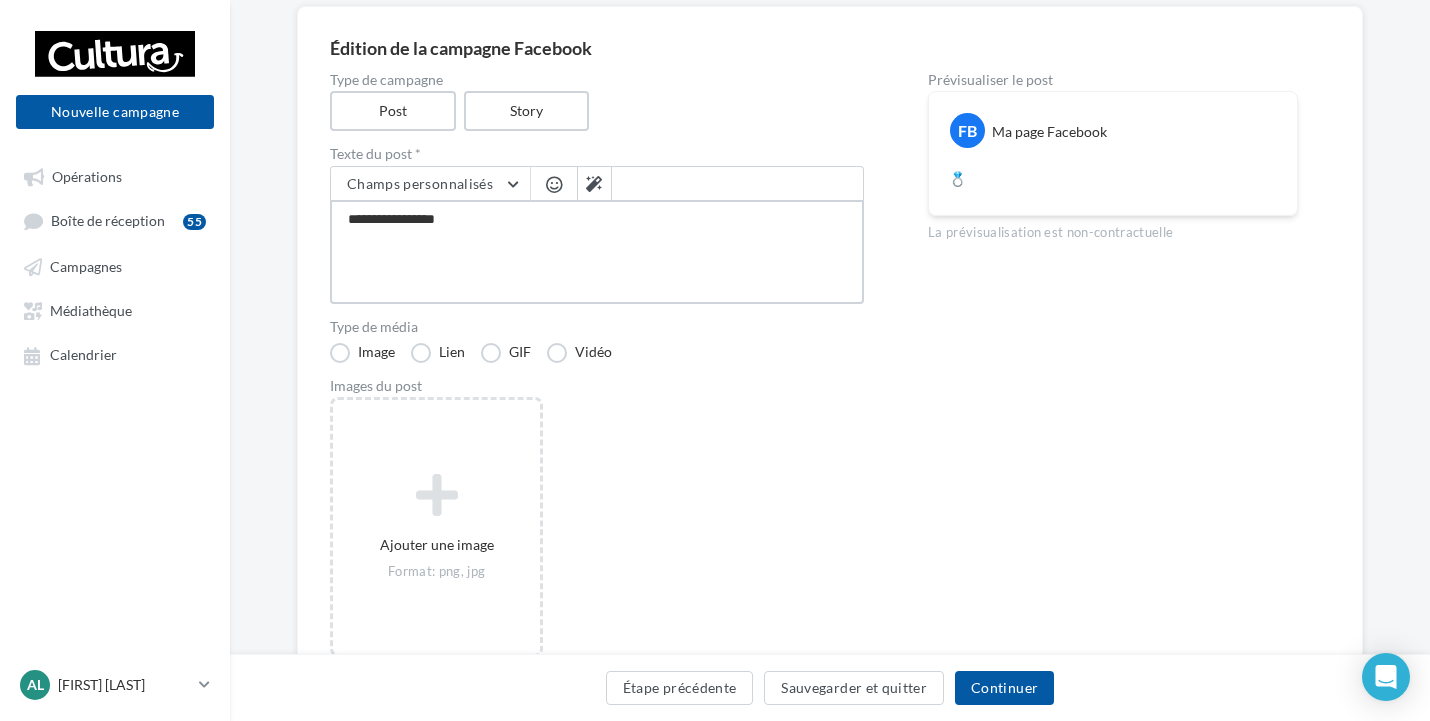 type on "**********" 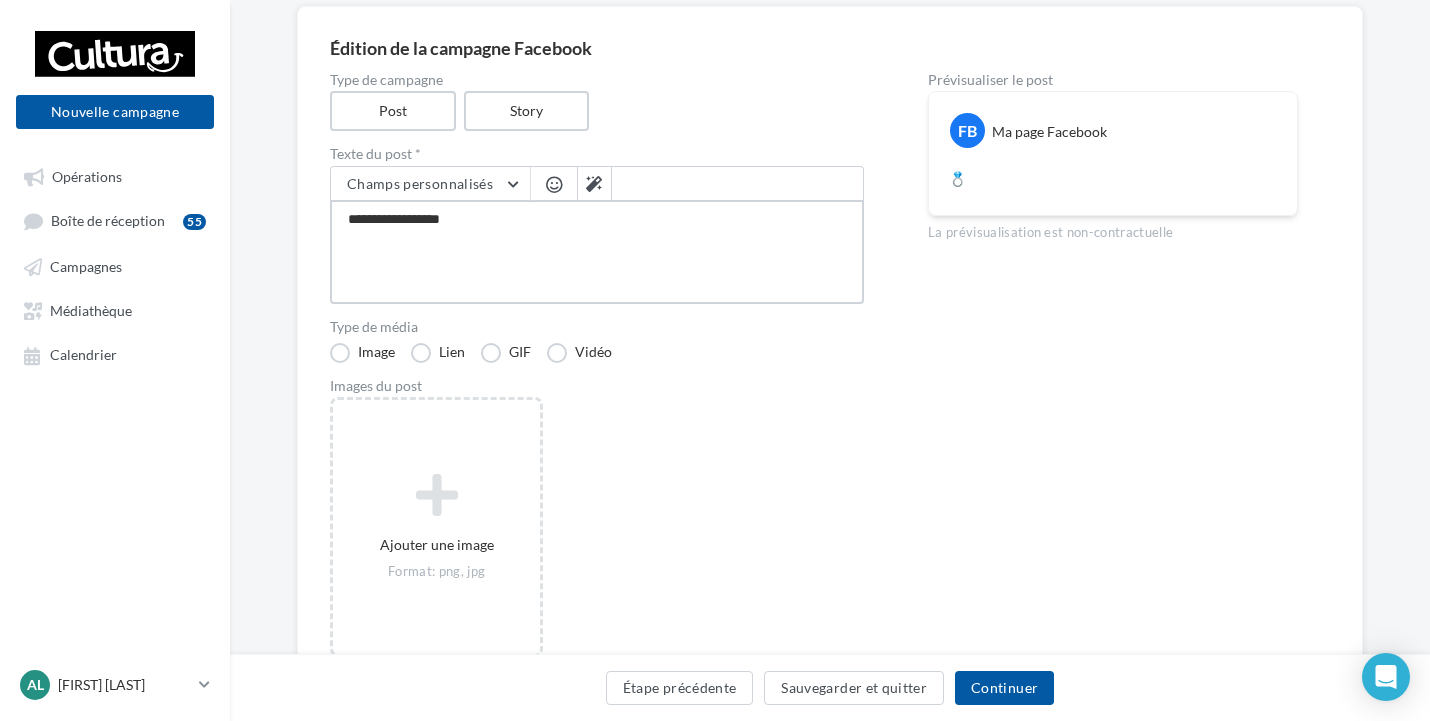 type on "**********" 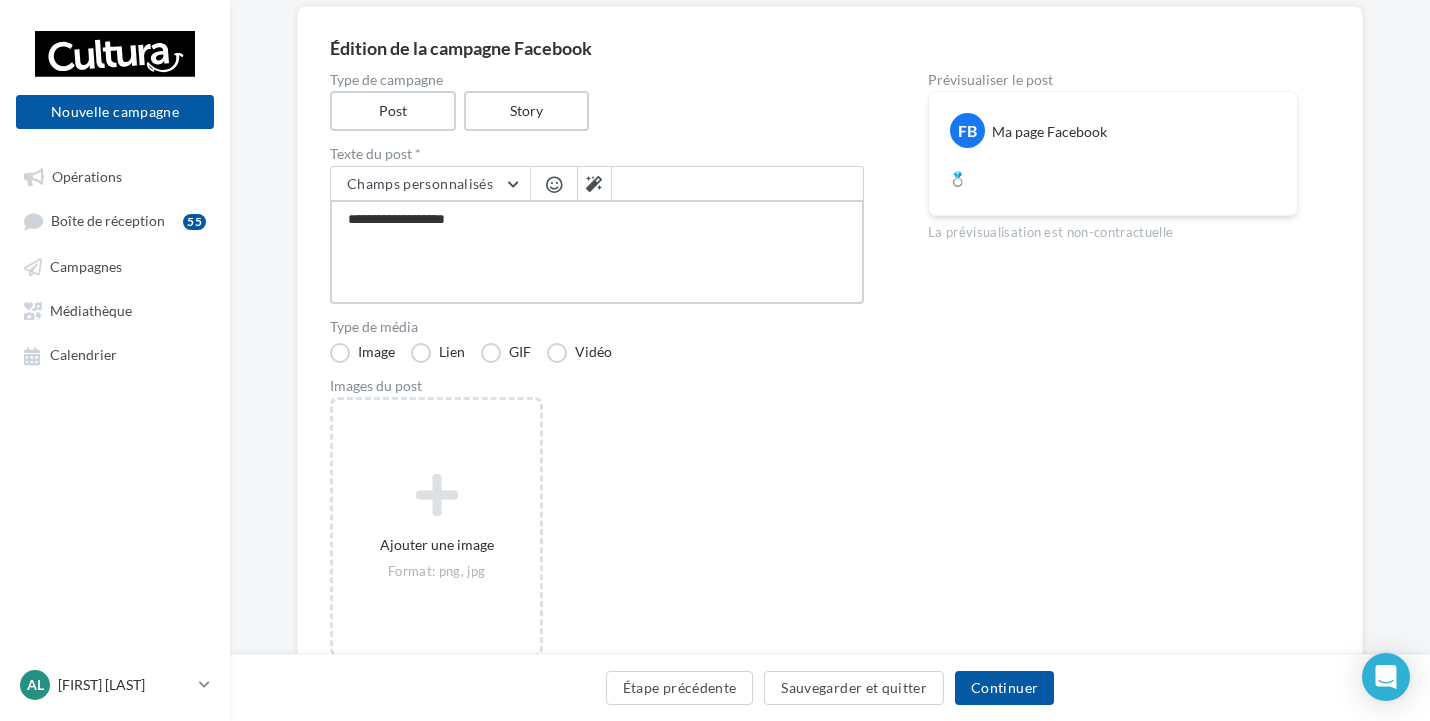 type on "**********" 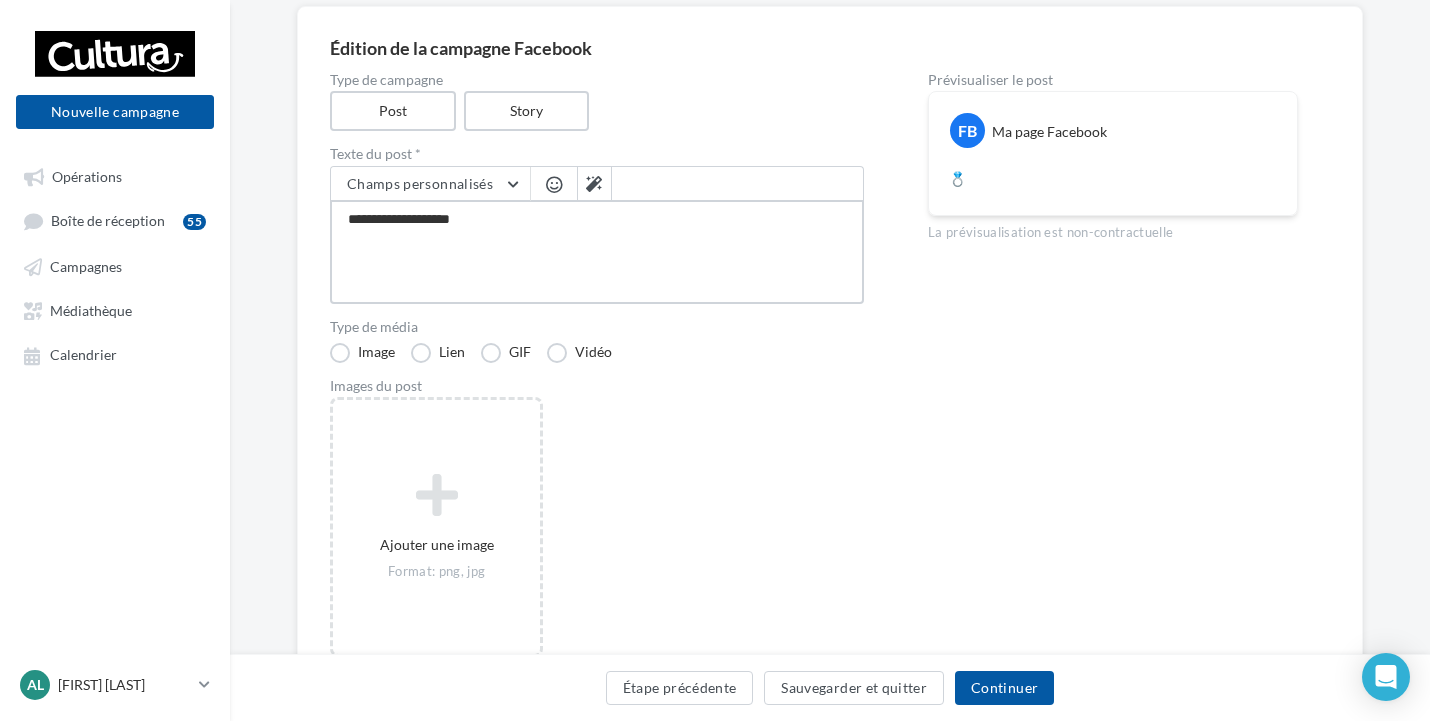 type on "**********" 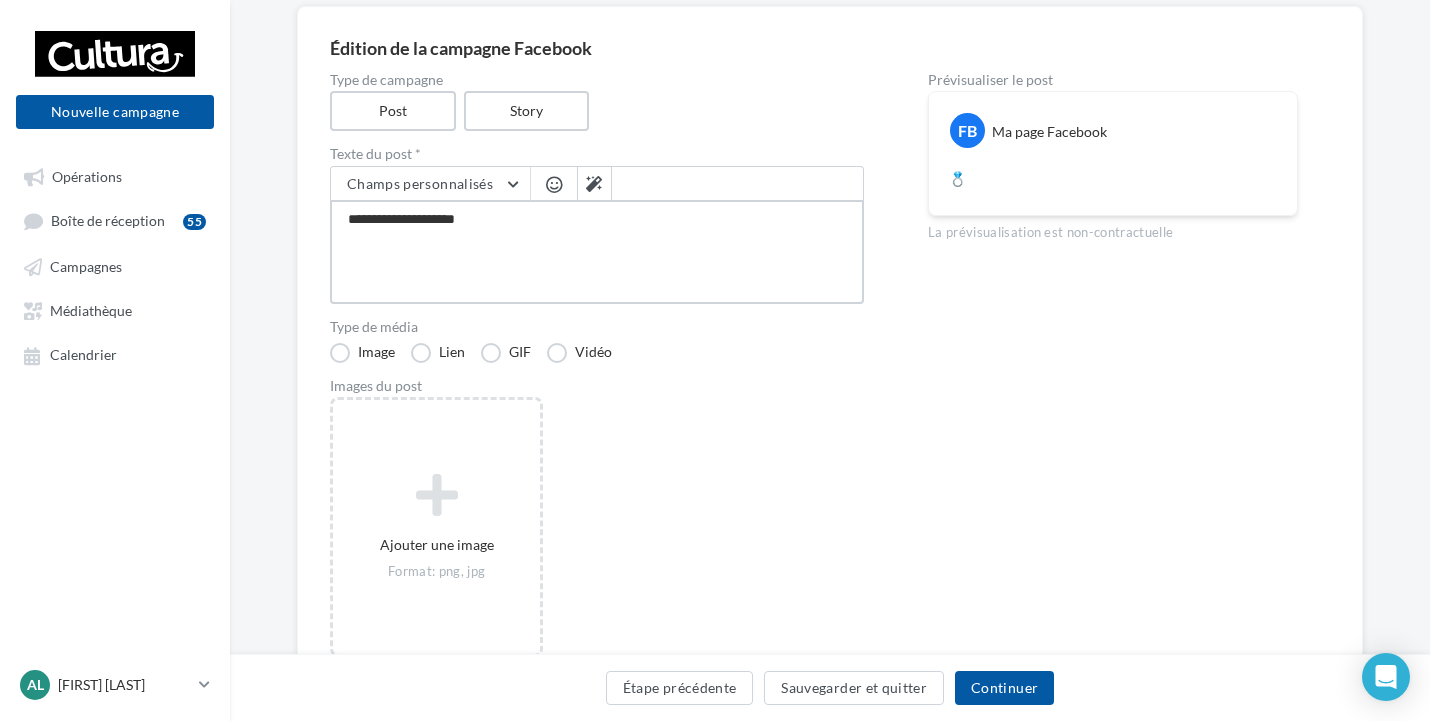type on "**********" 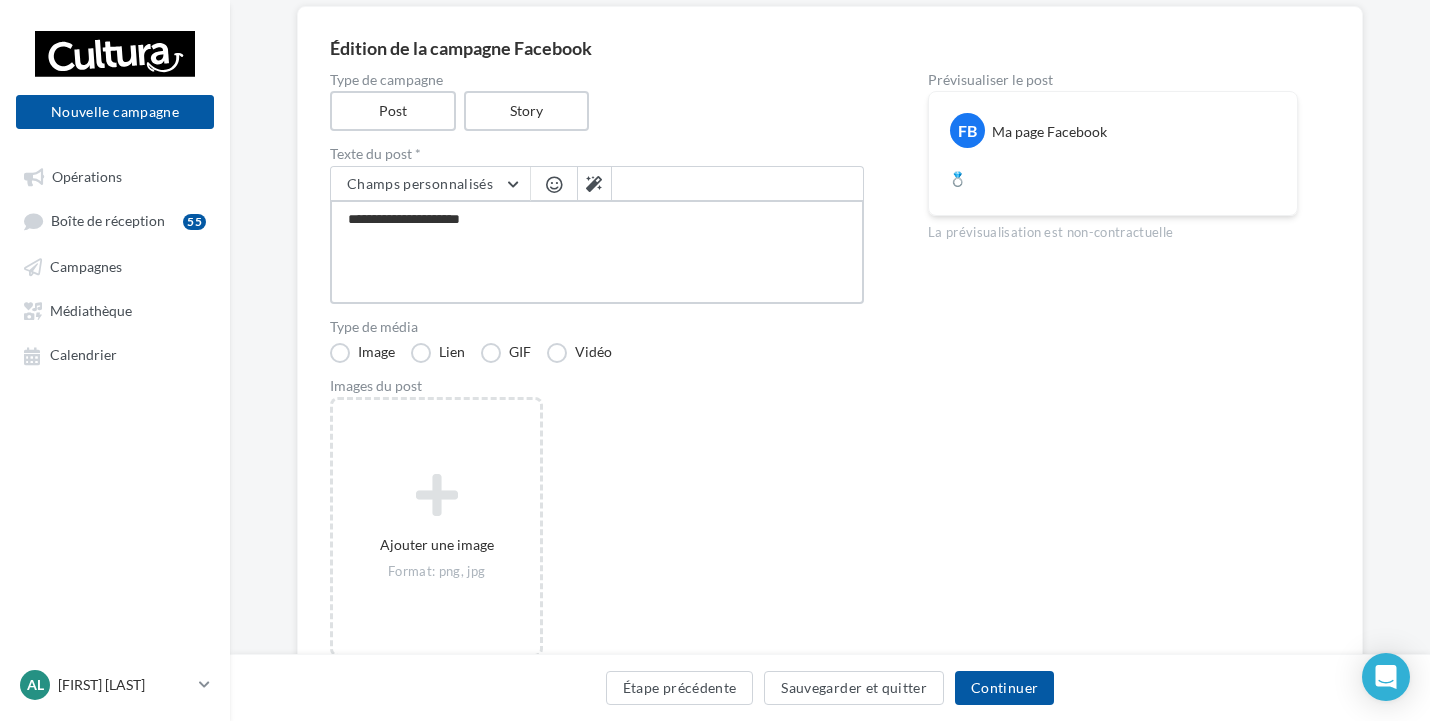 type on "**********" 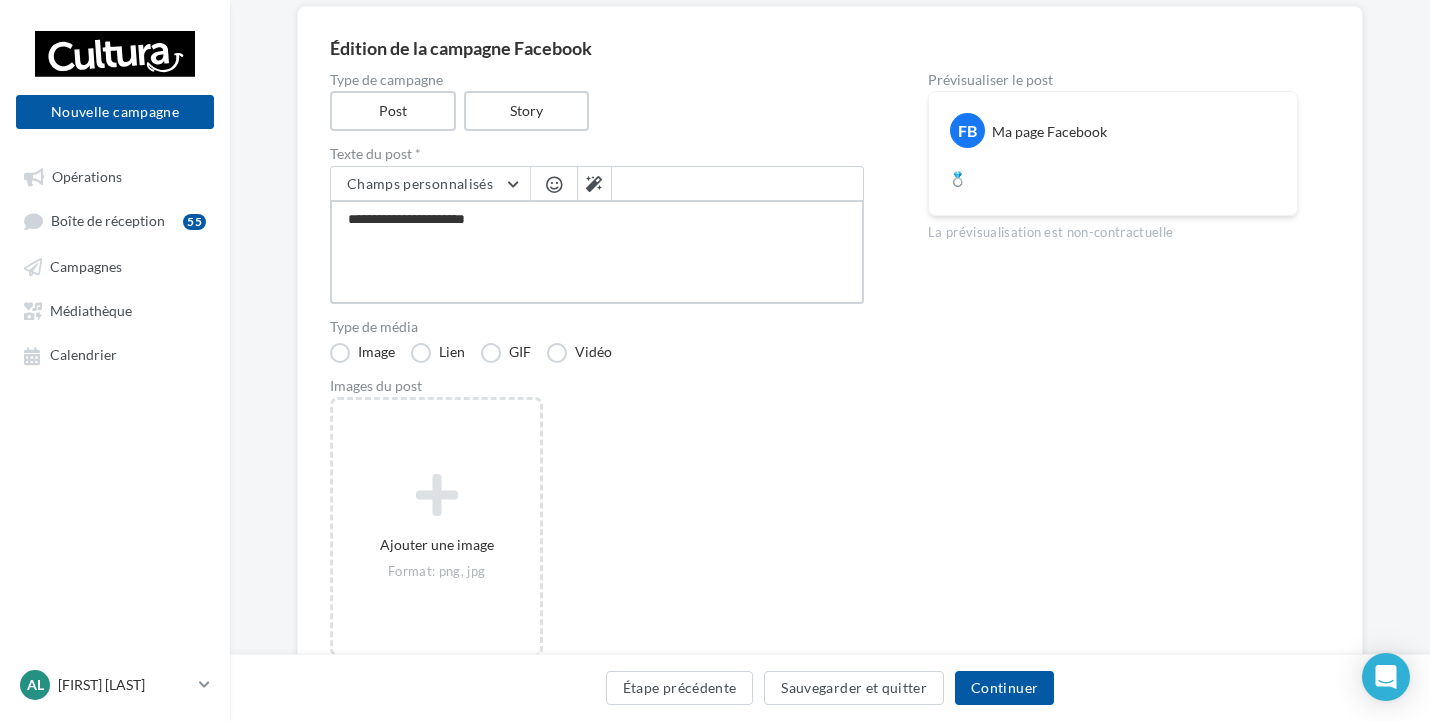 type on "**********" 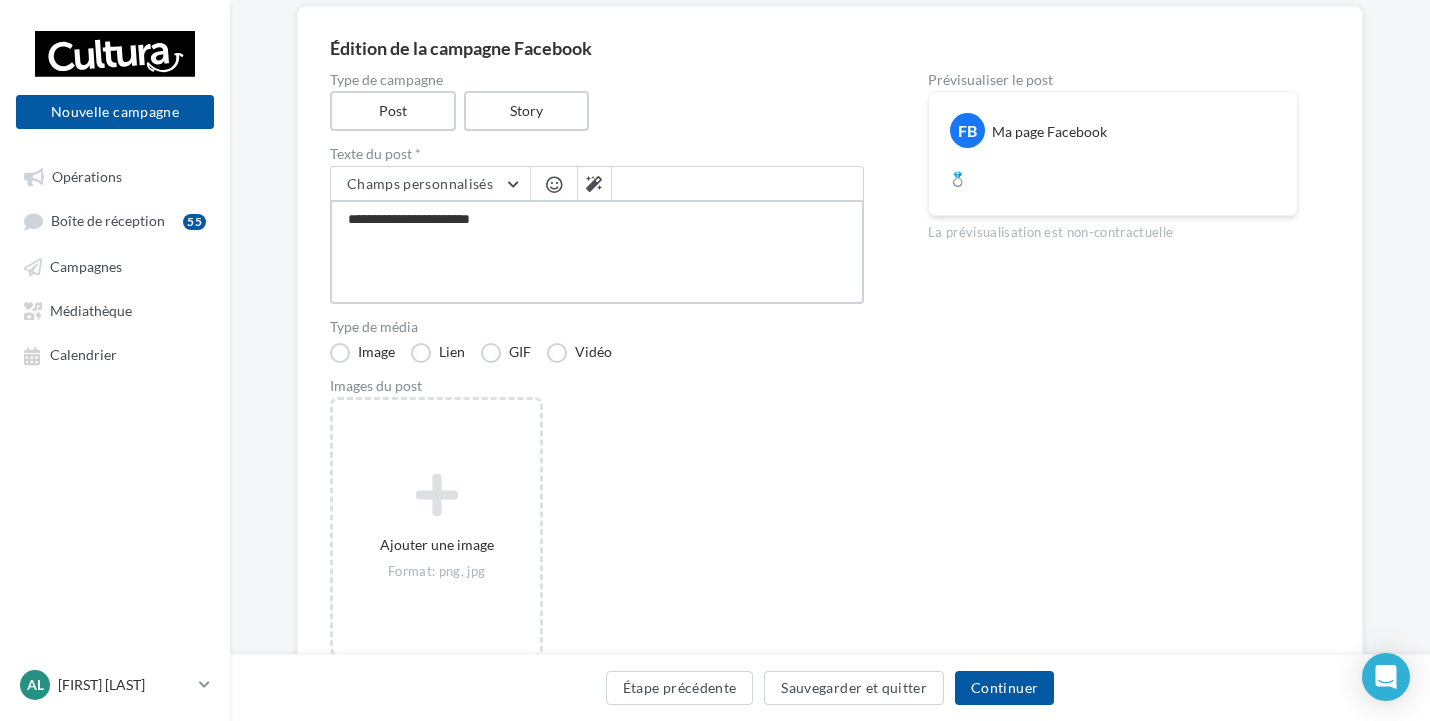 type on "**********" 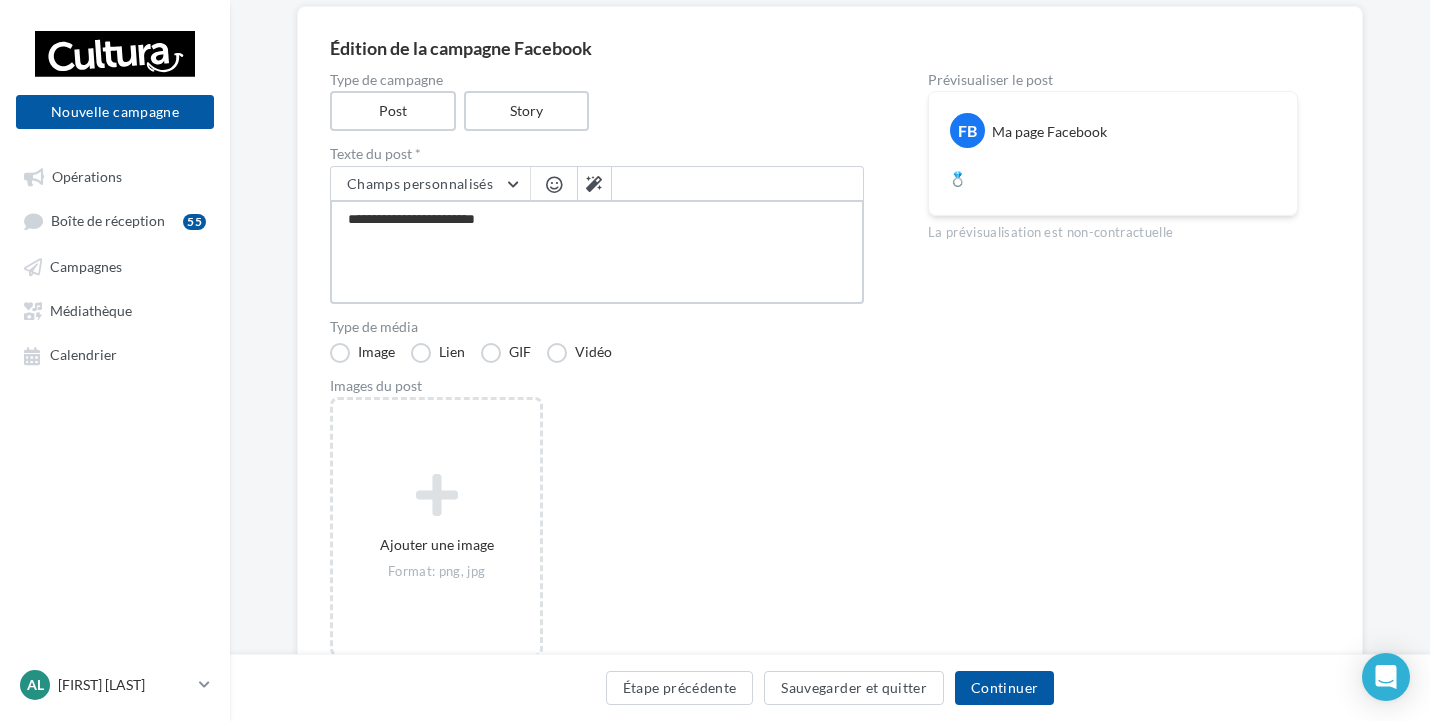 type on "**********" 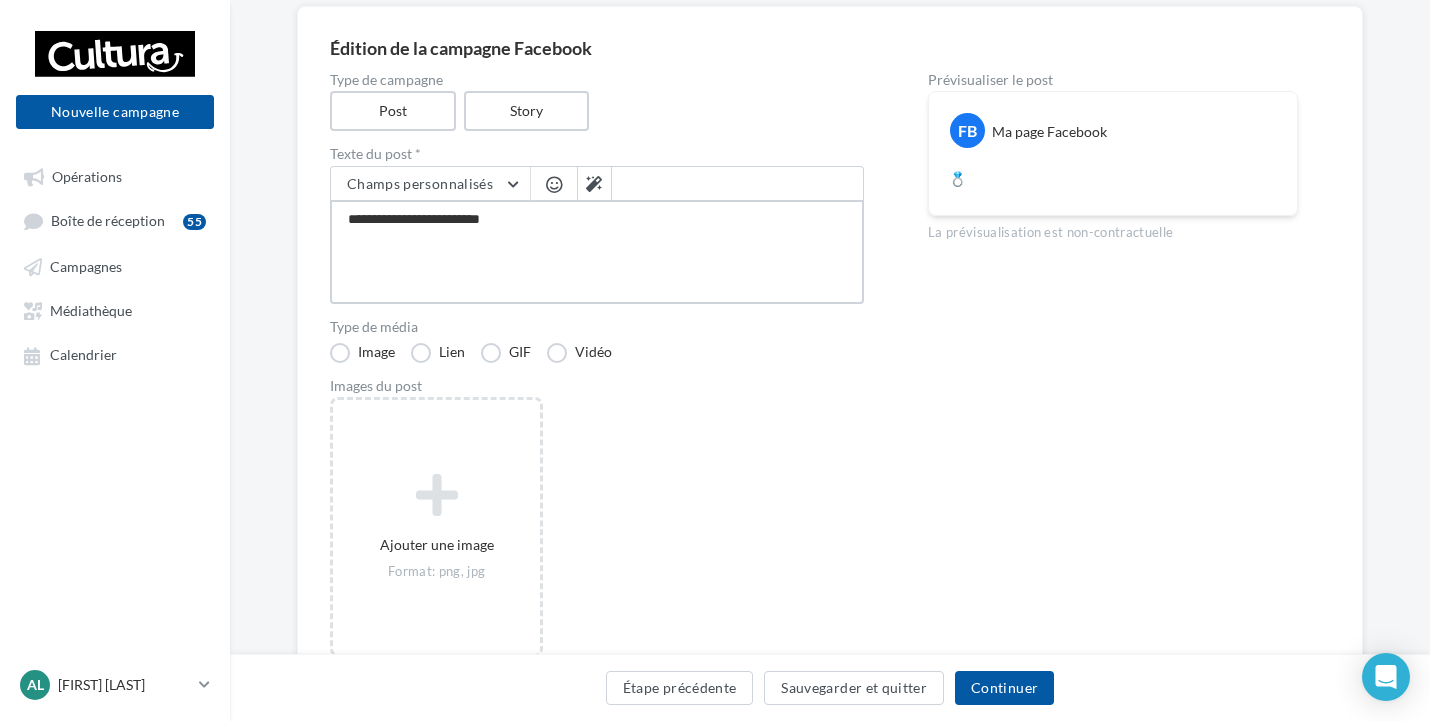 type on "**********" 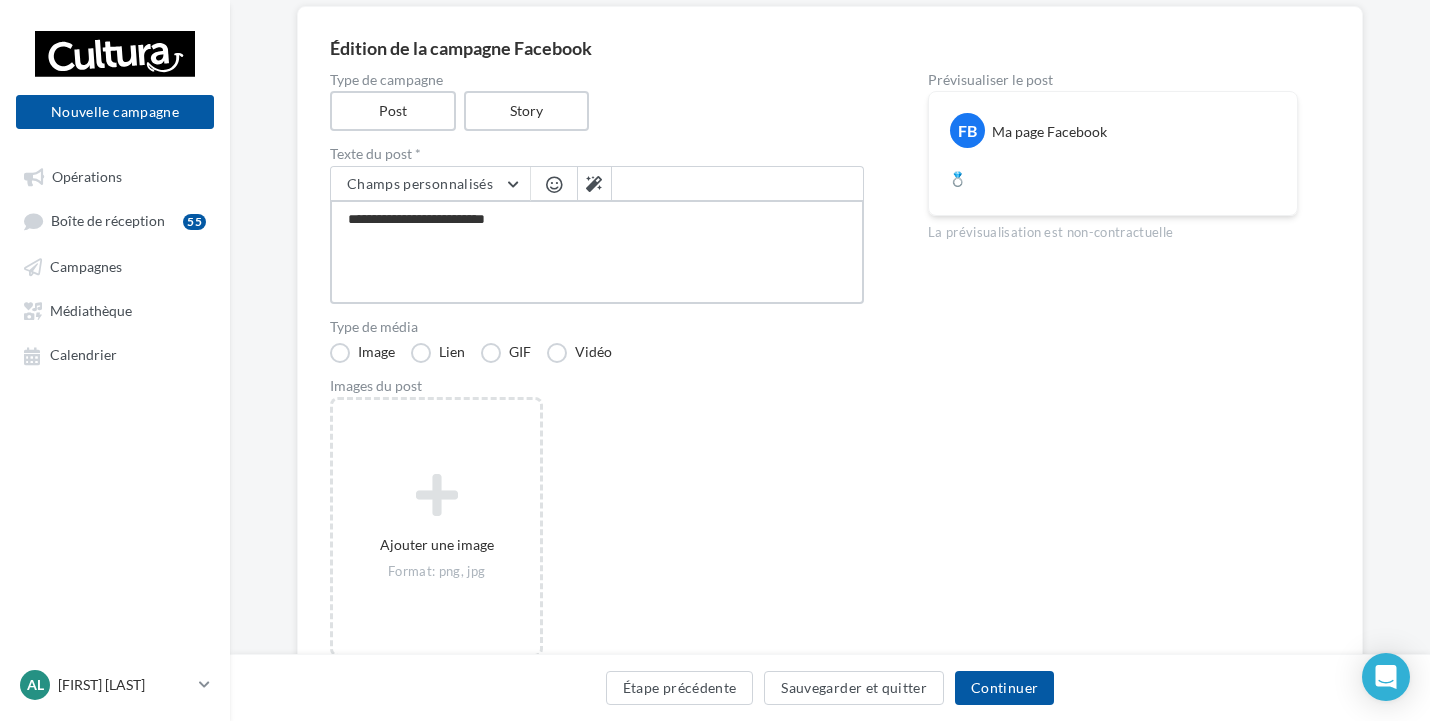 type on "**********" 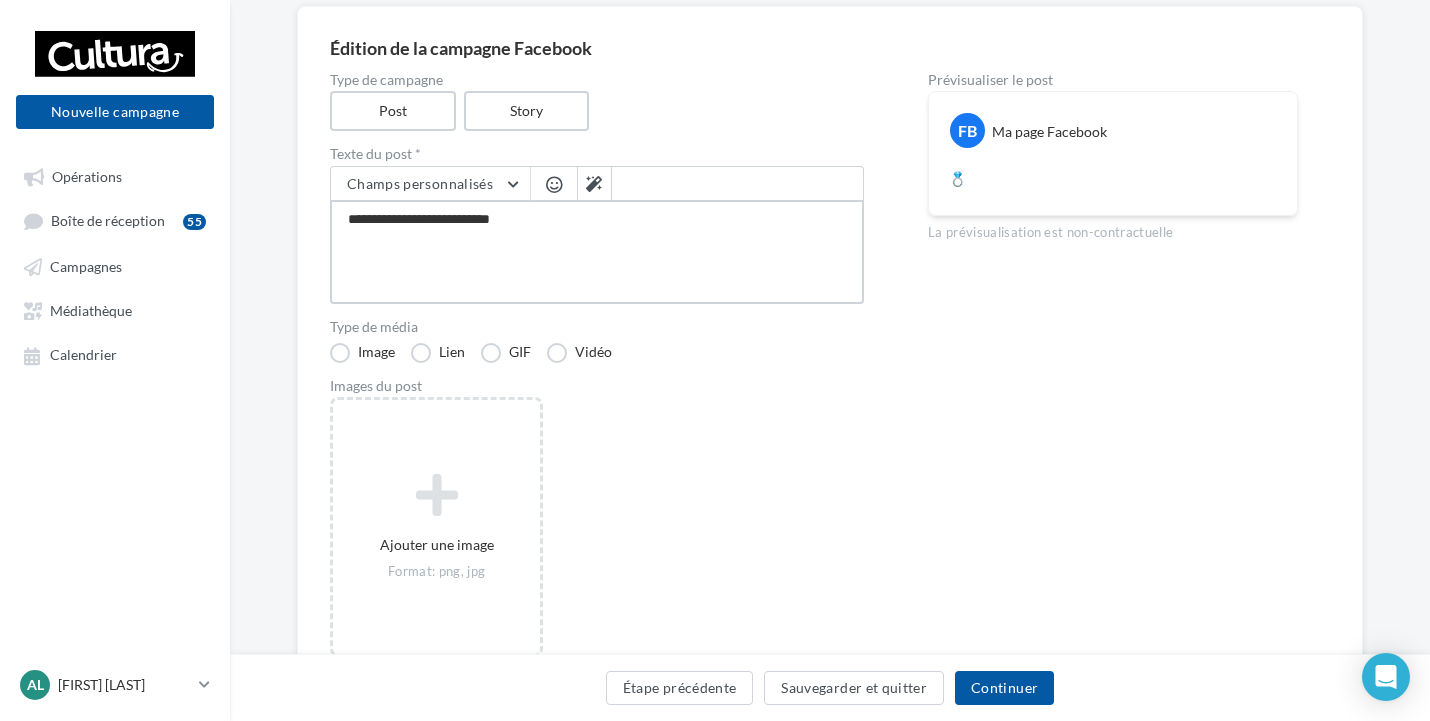 type on "**********" 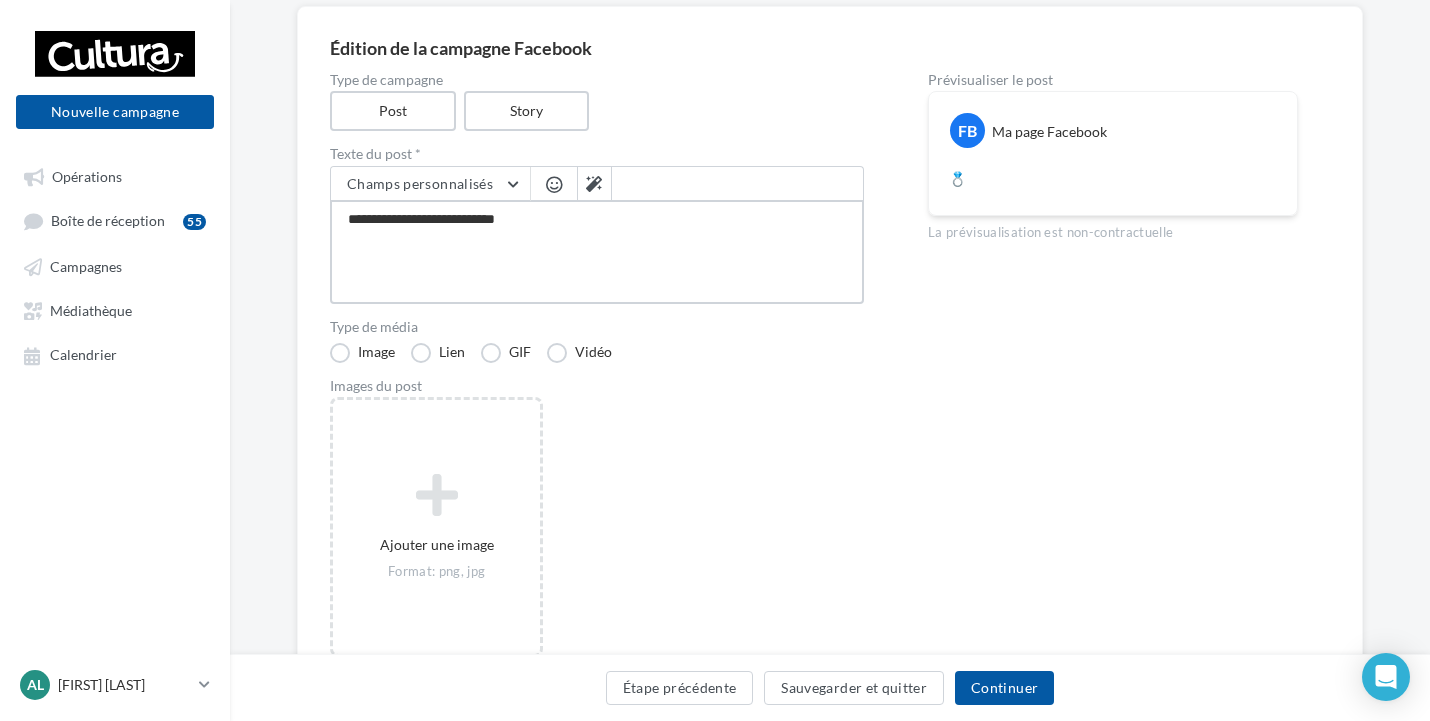 type on "**********" 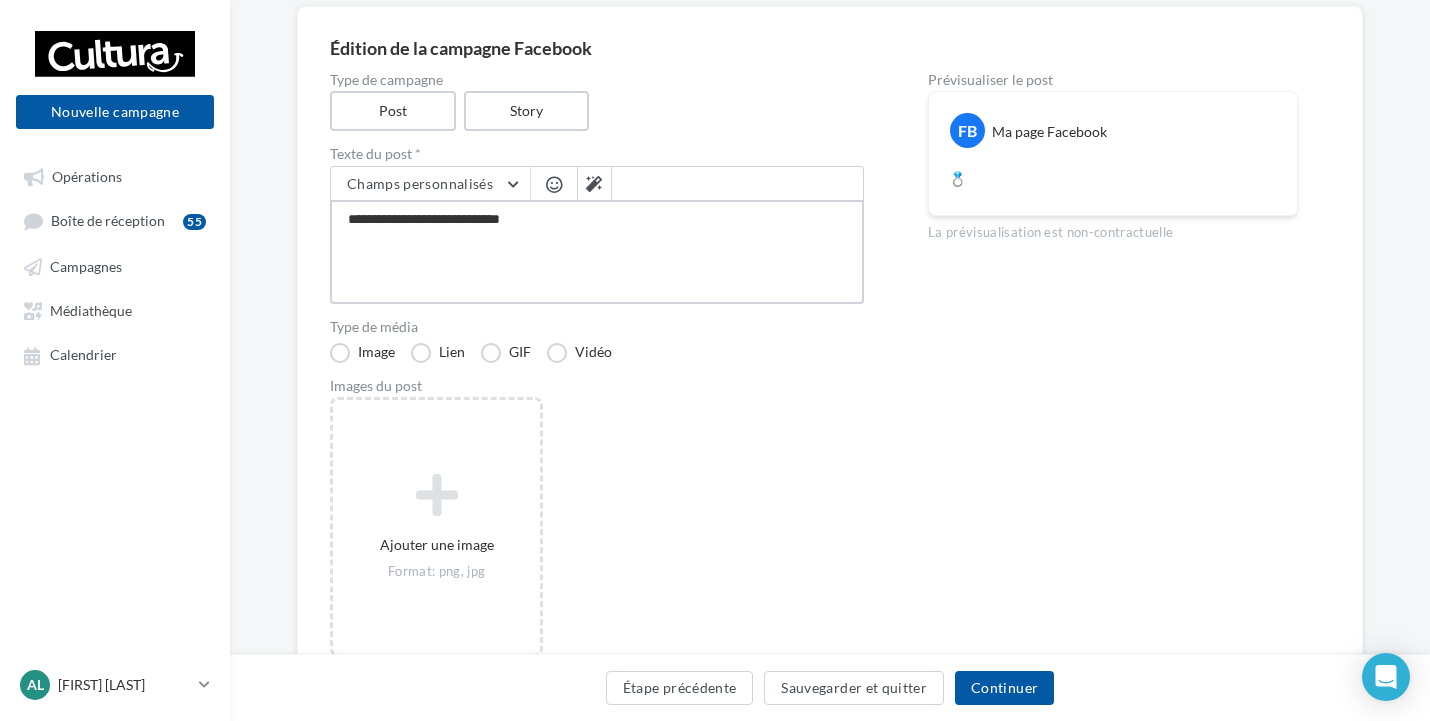 type on "**********" 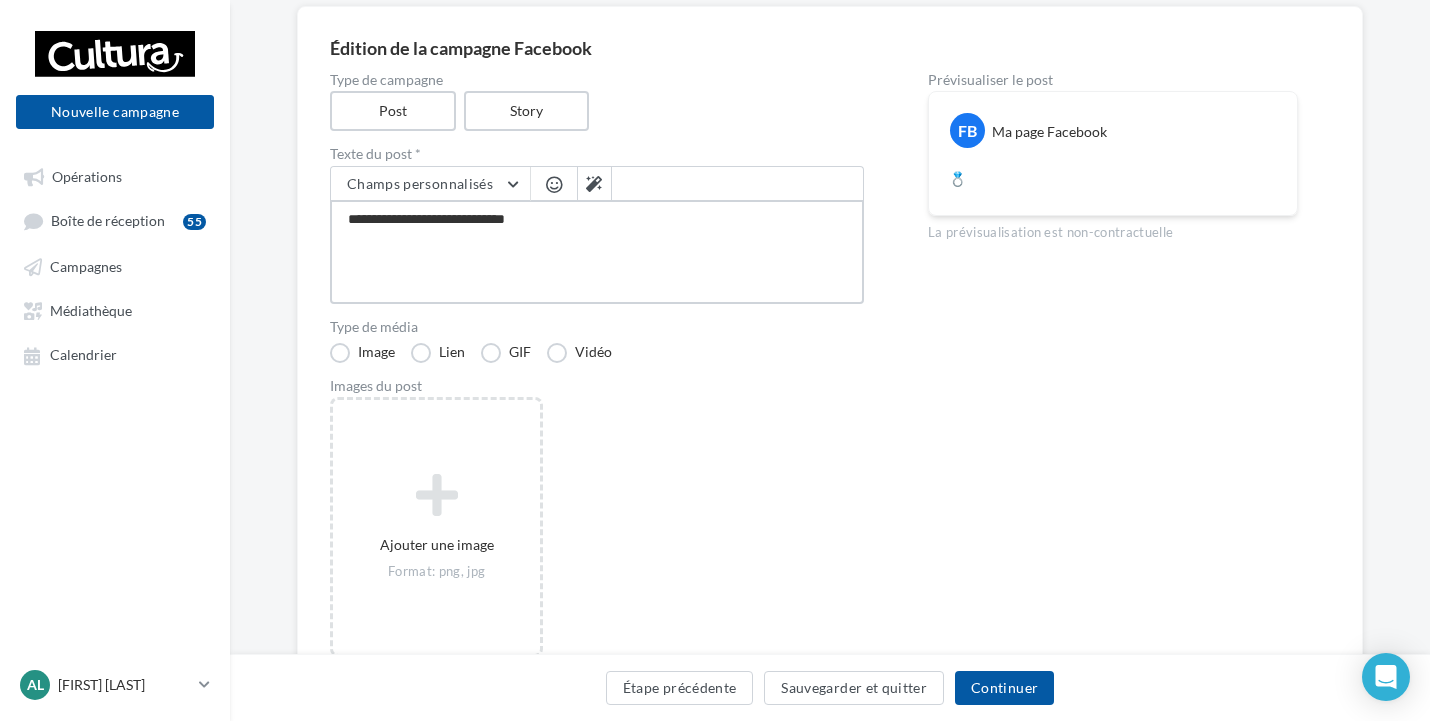 type on "**********" 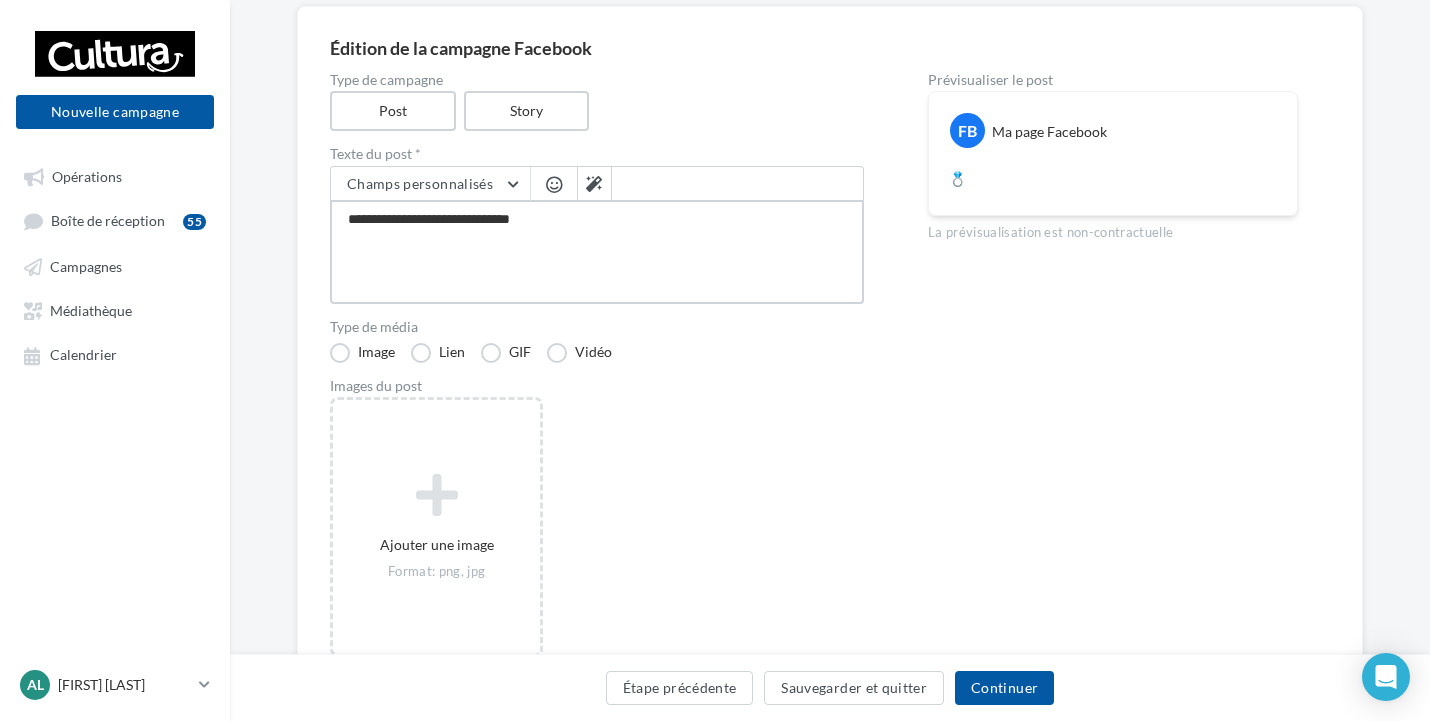 type on "**********" 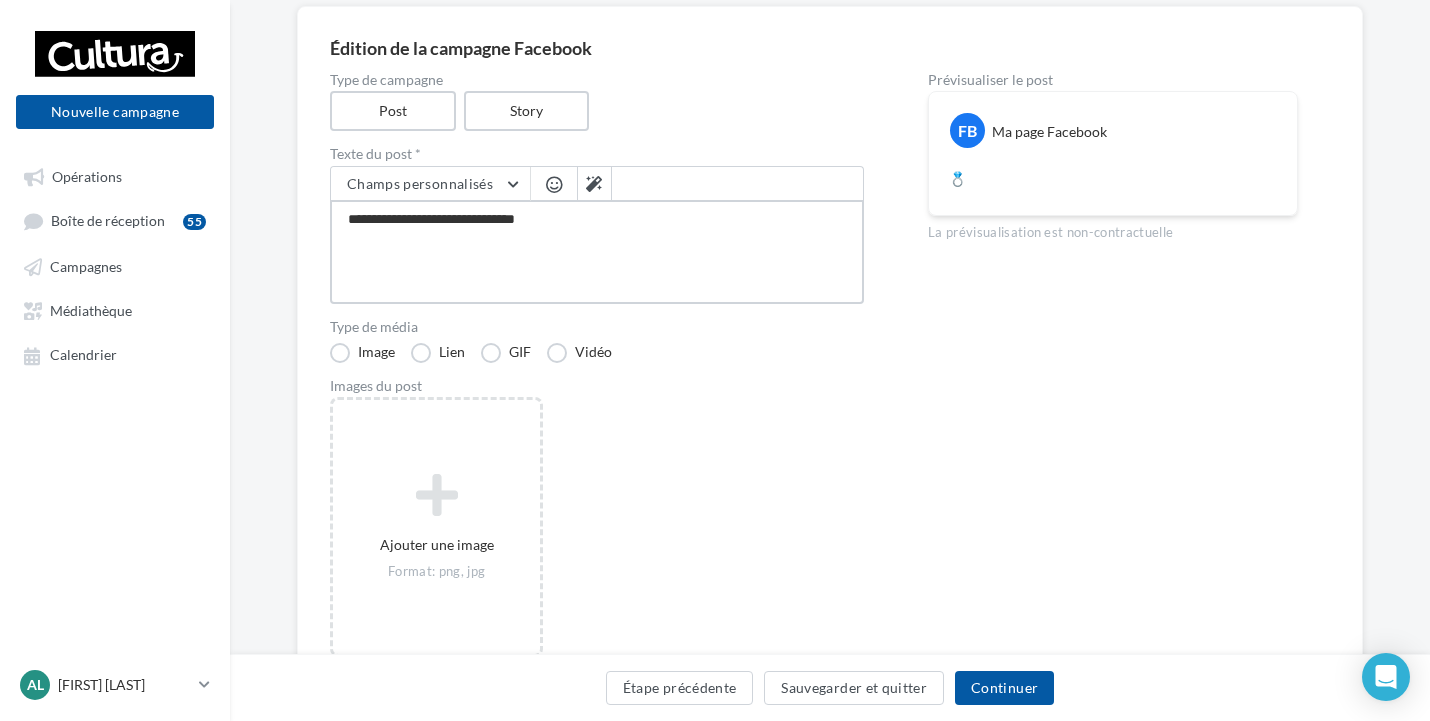 type on "**********" 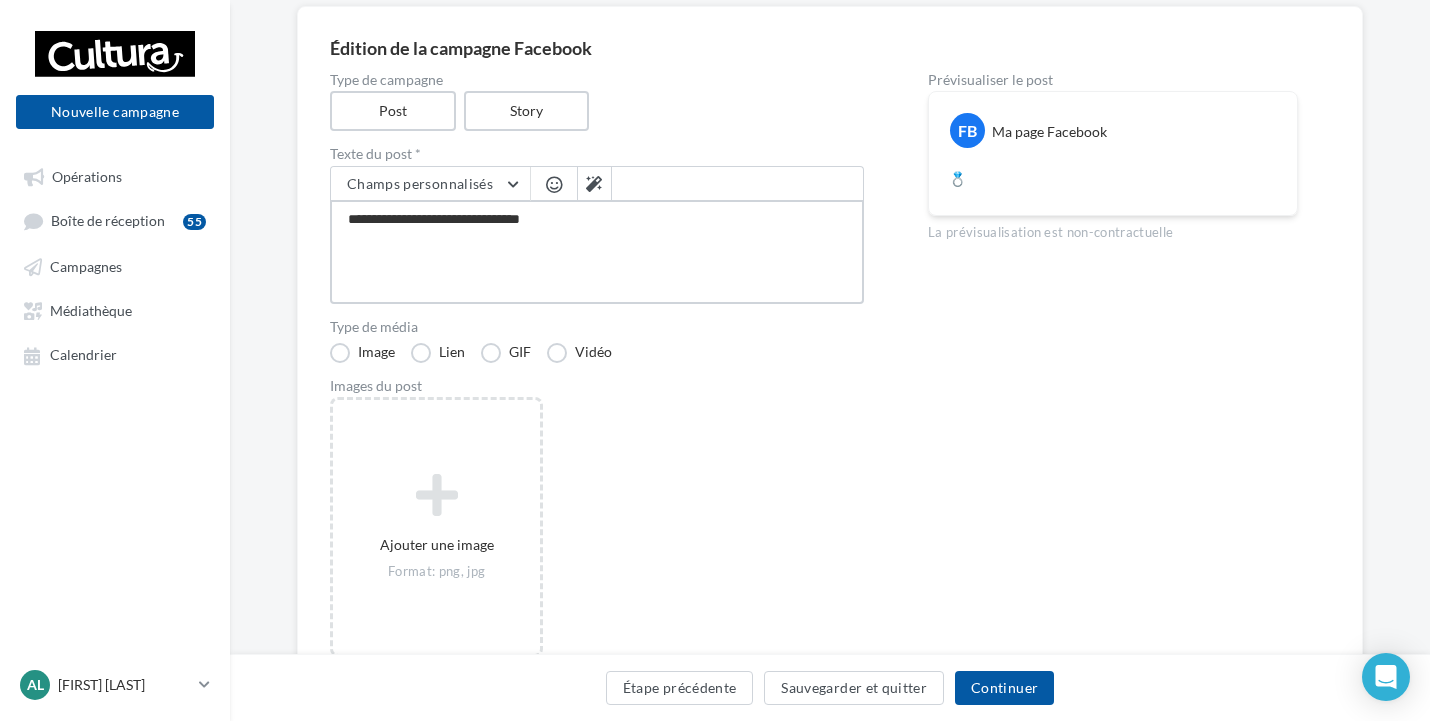type on "**********" 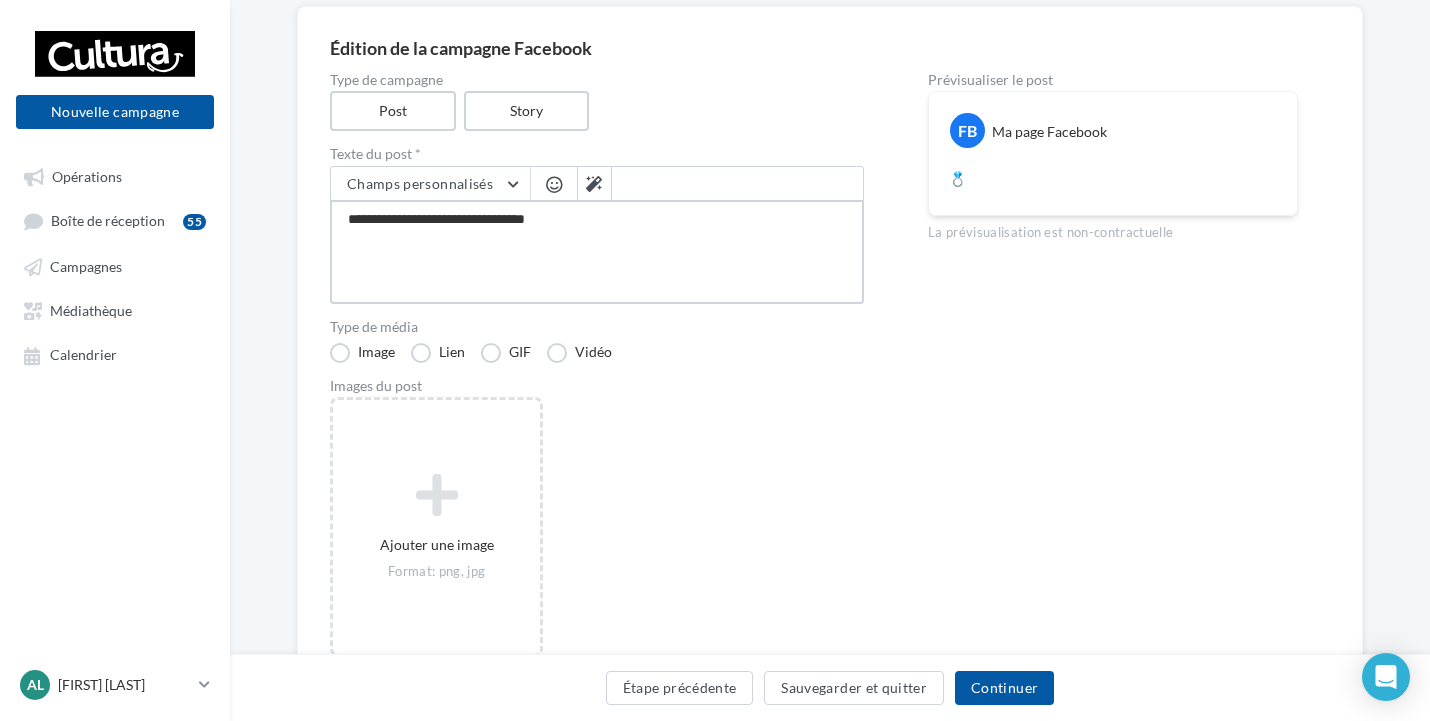 type on "**********" 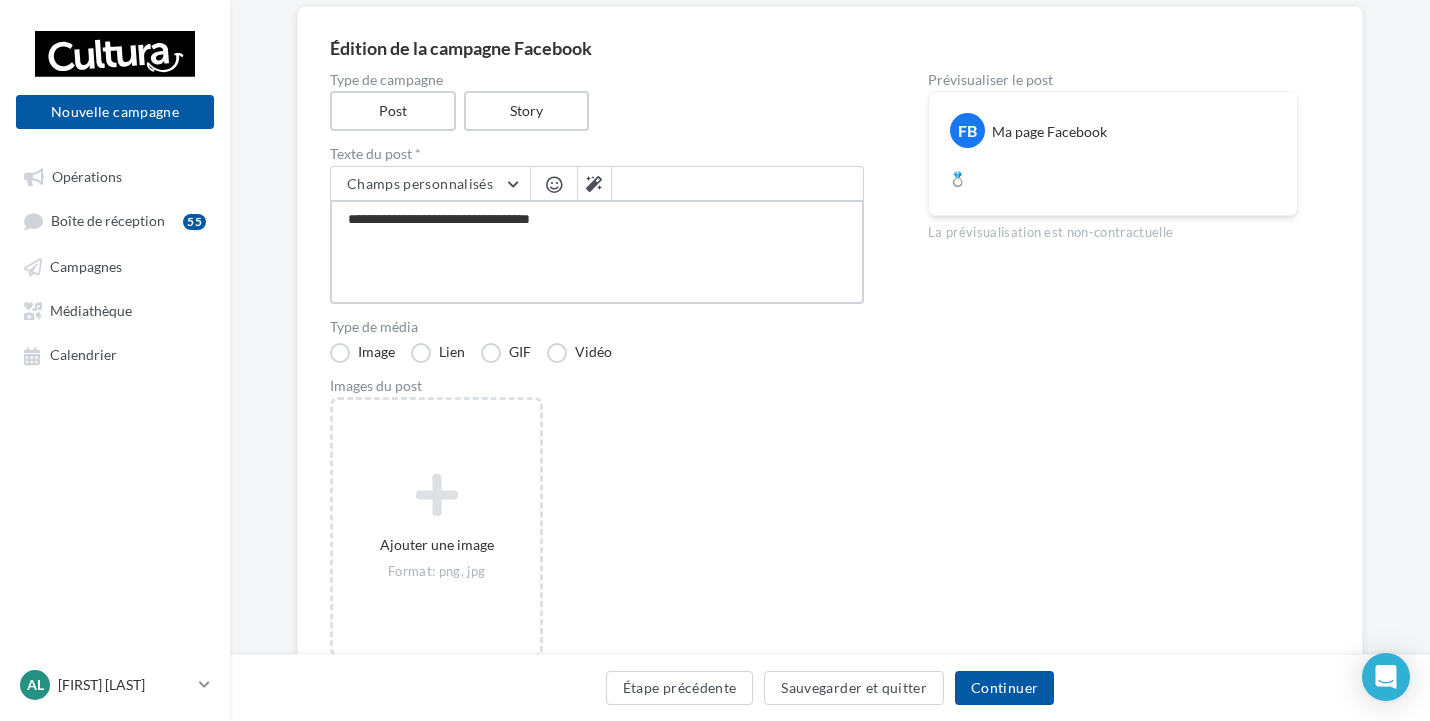 type on "**********" 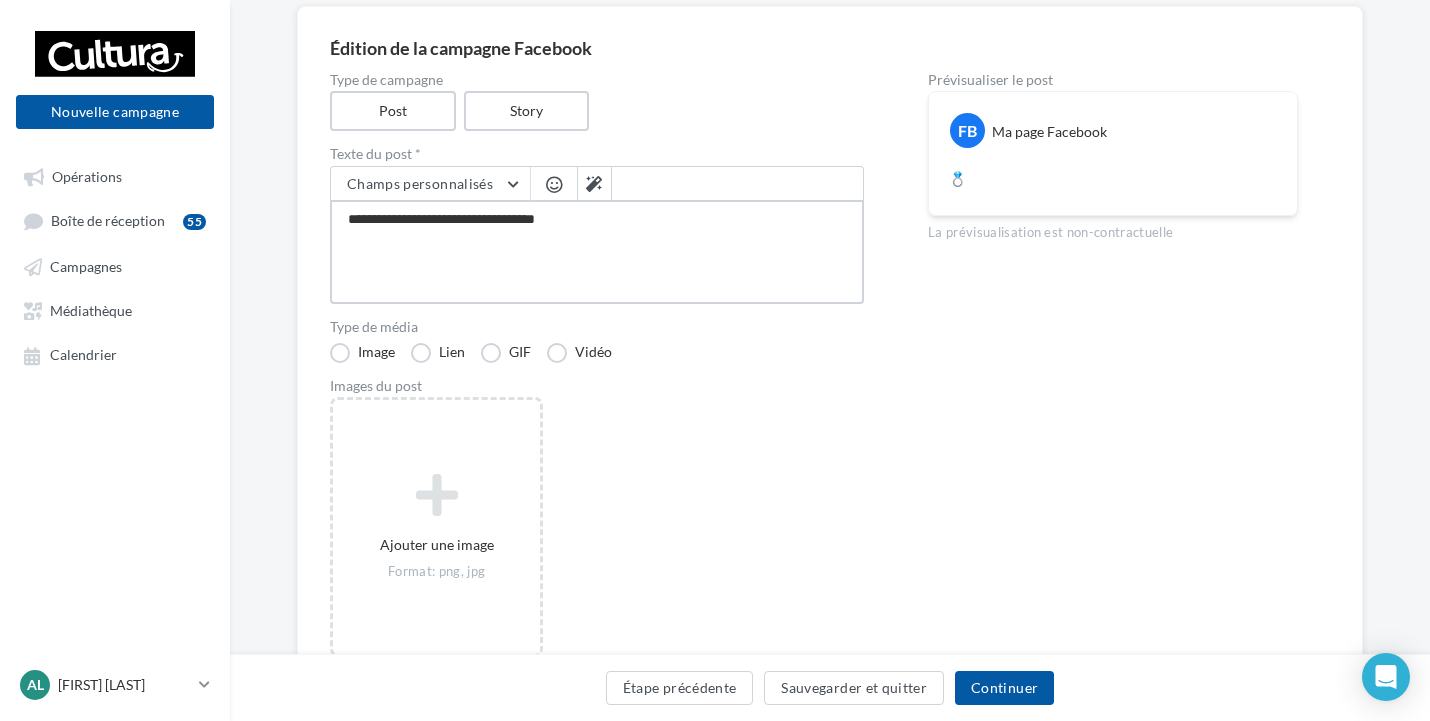 type on "**********" 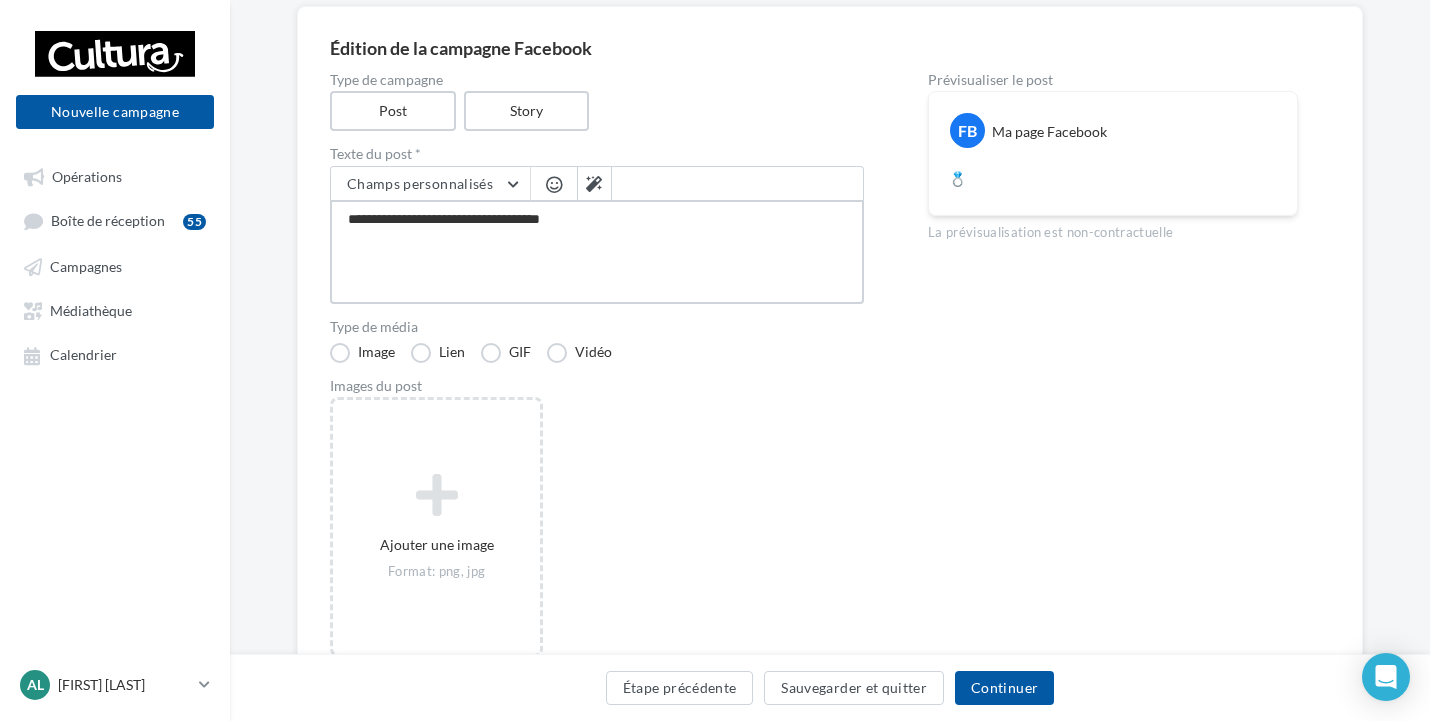 type on "**********" 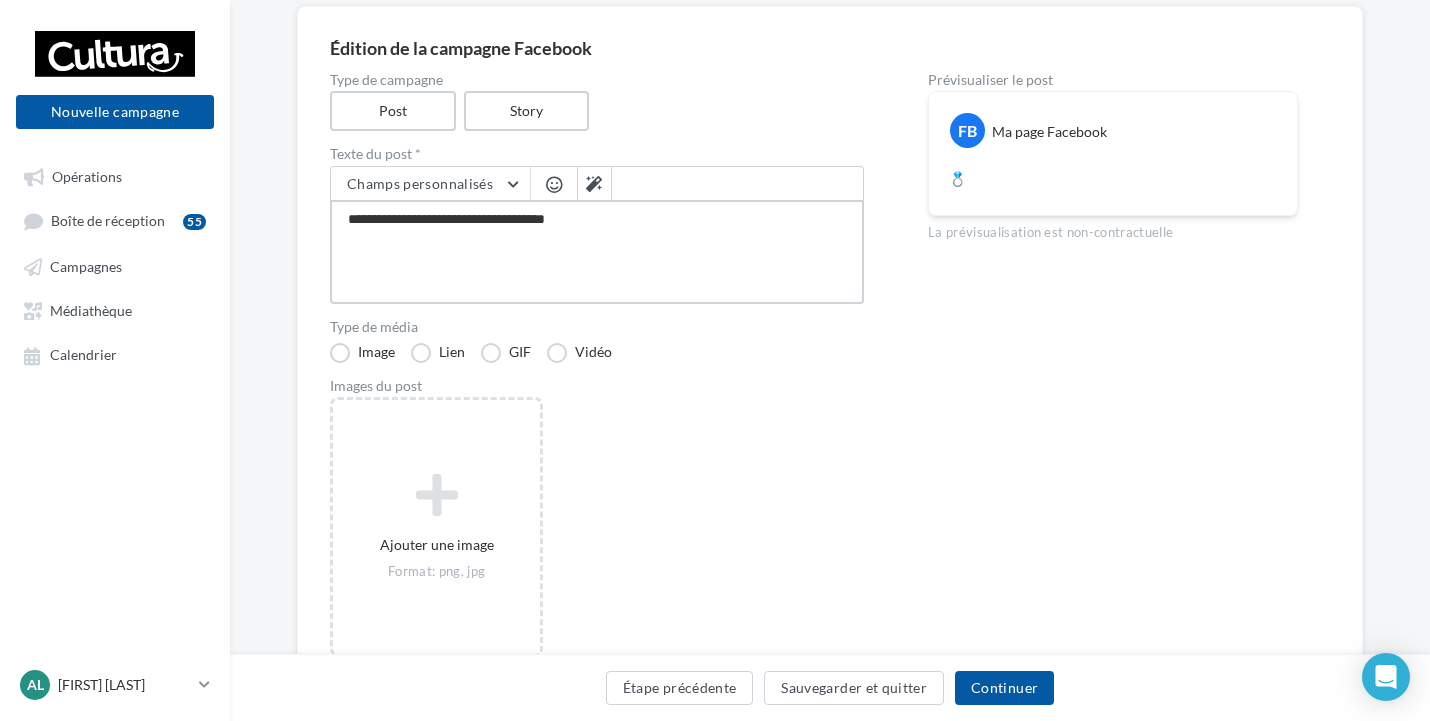 type on "**********" 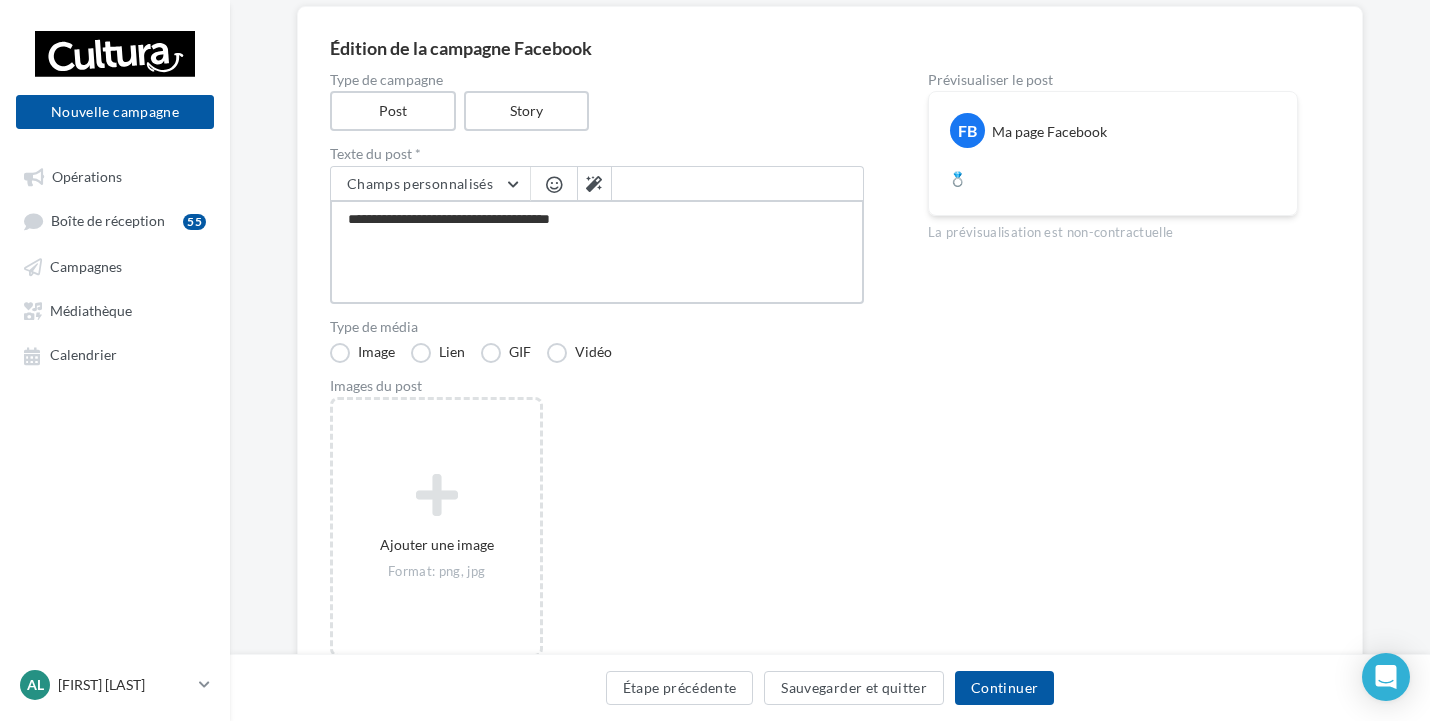 type on "**********" 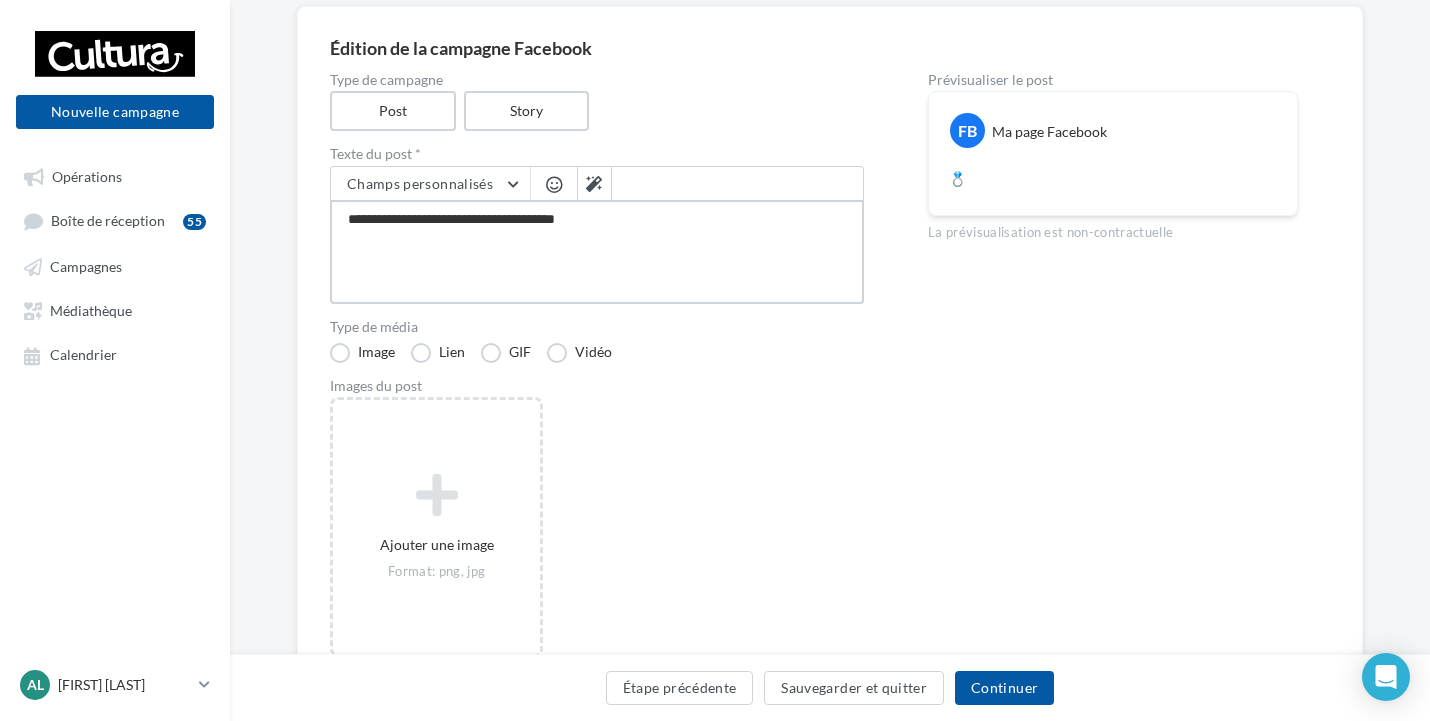 type on "**********" 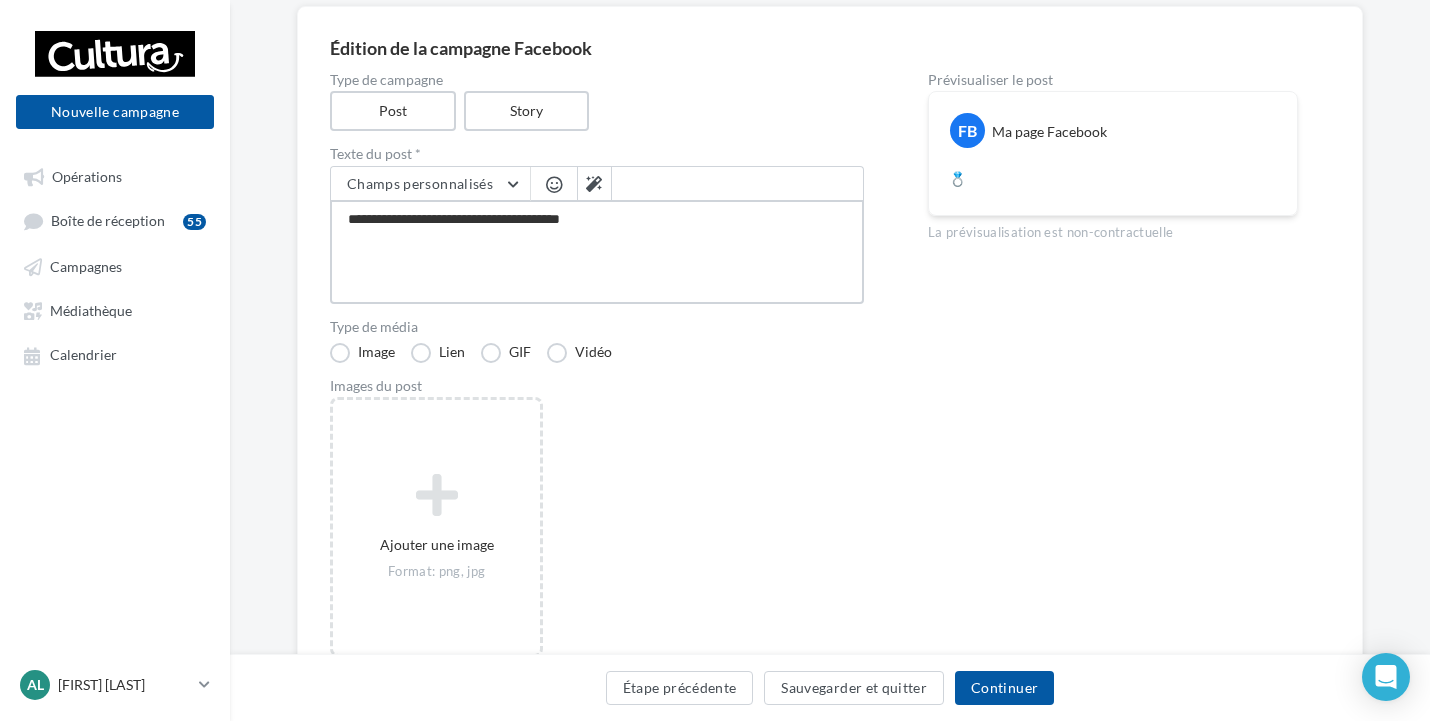 type on "**********" 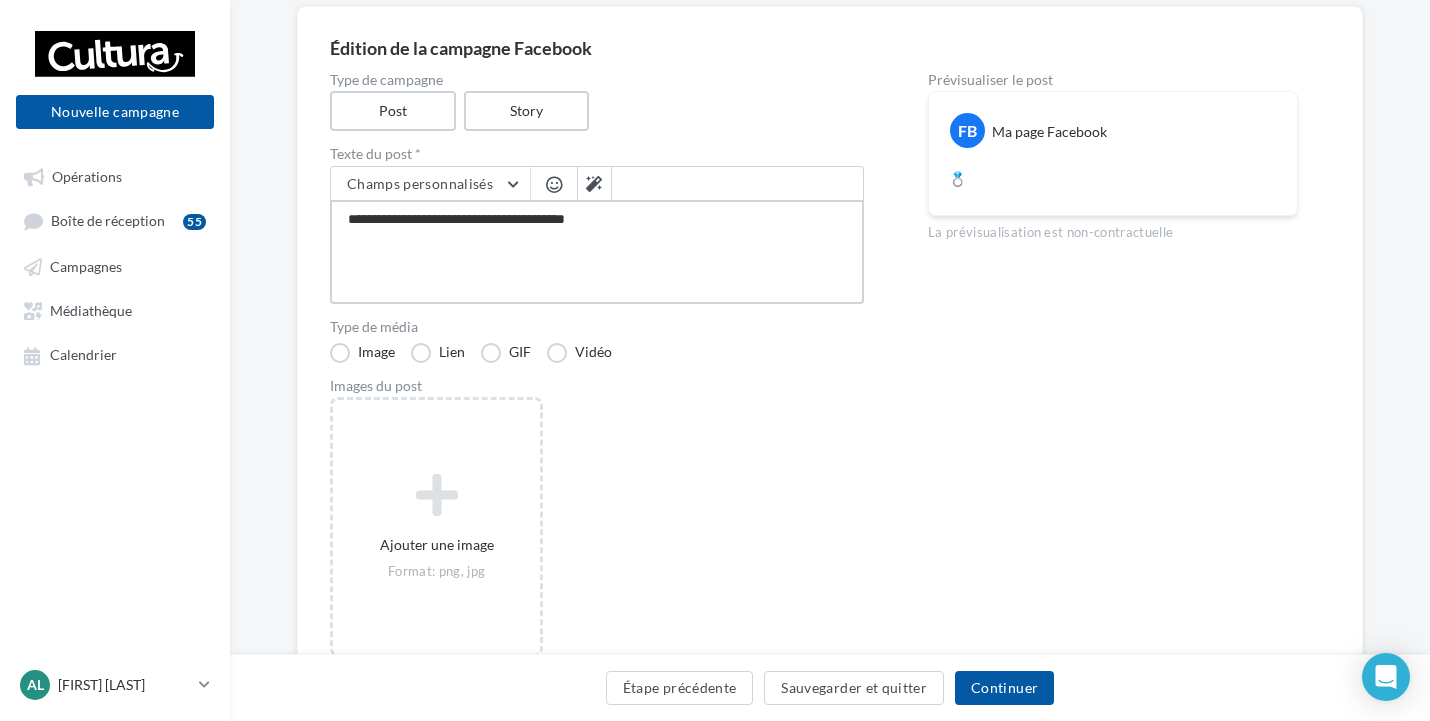 type on "**********" 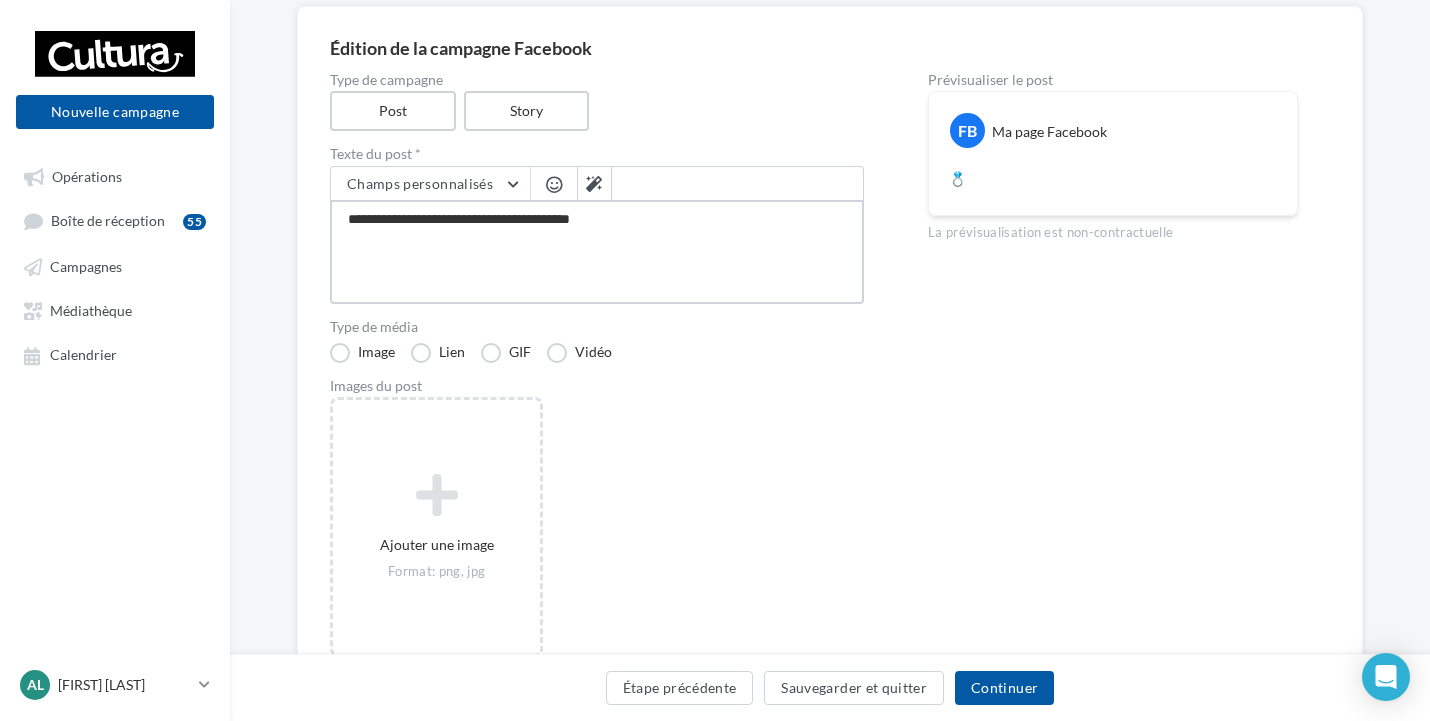 type on "**********" 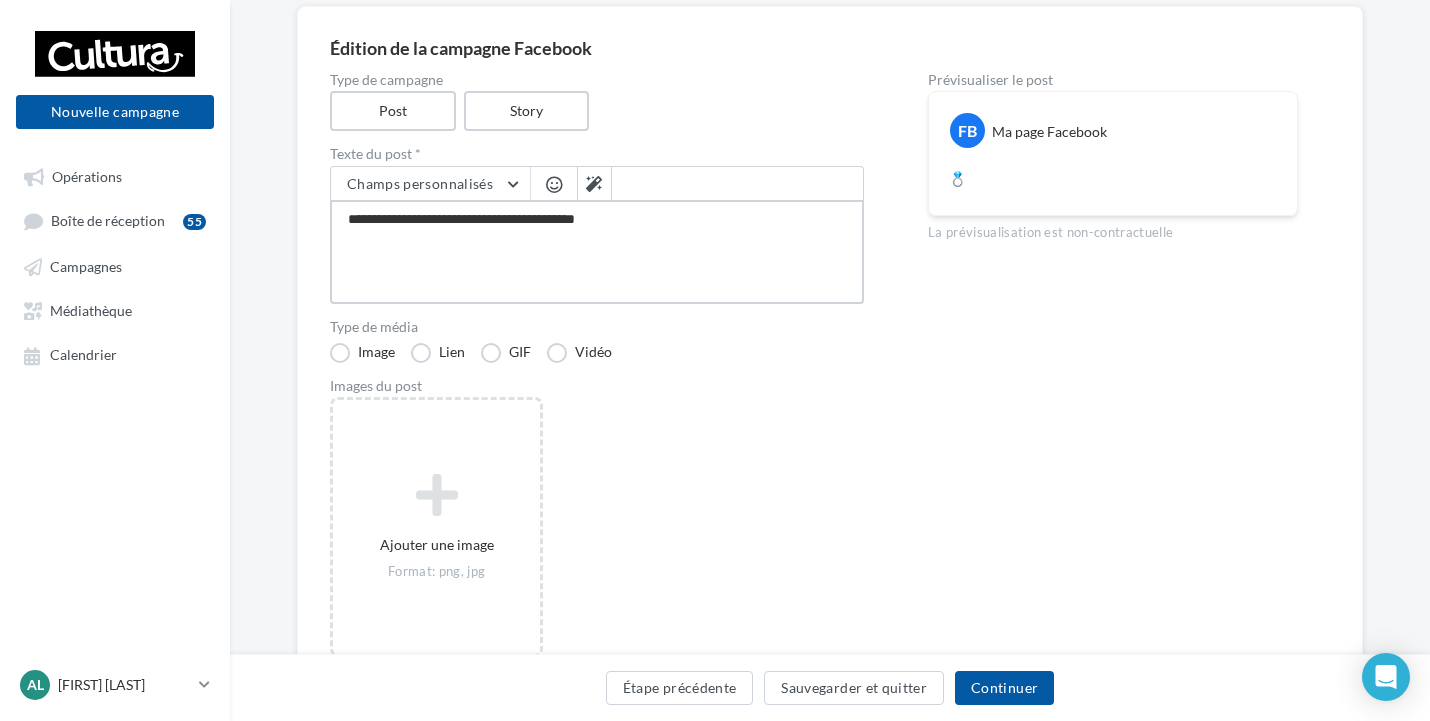 type on "**********" 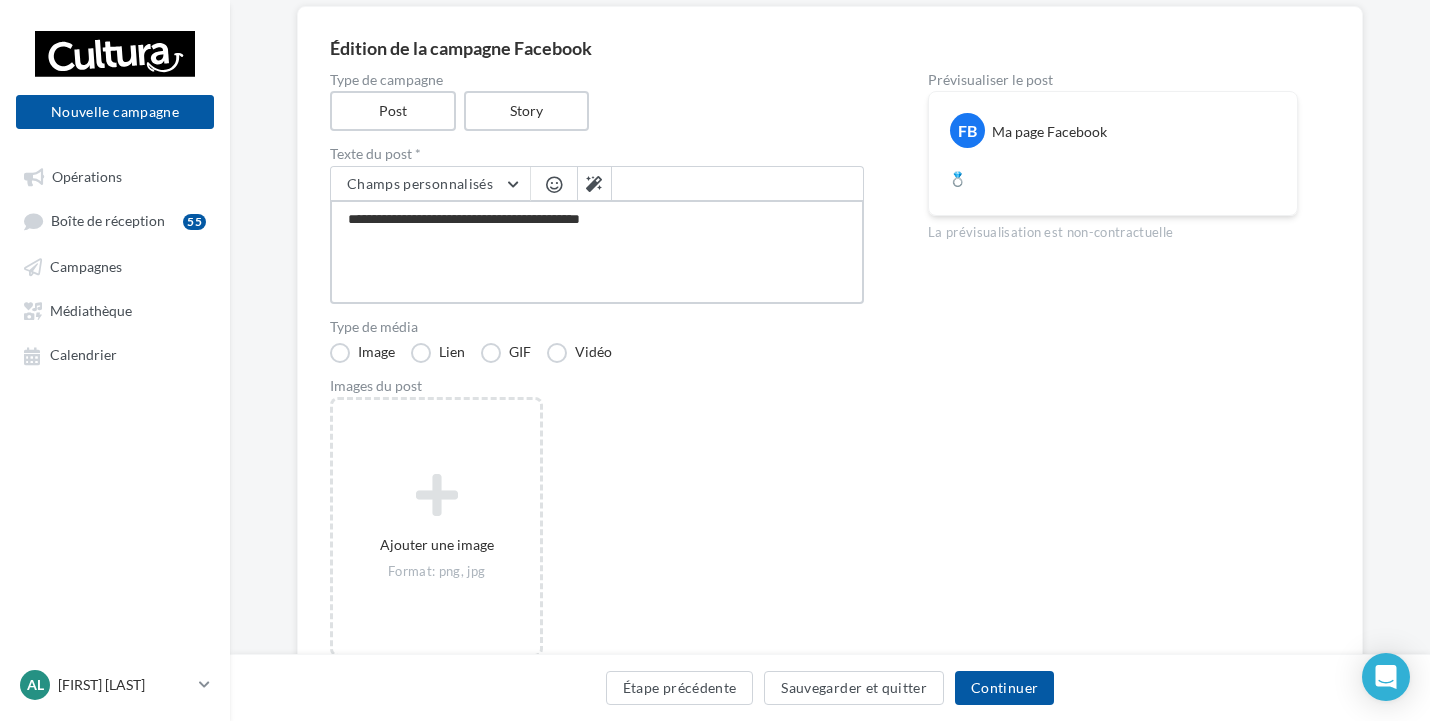 type on "**********" 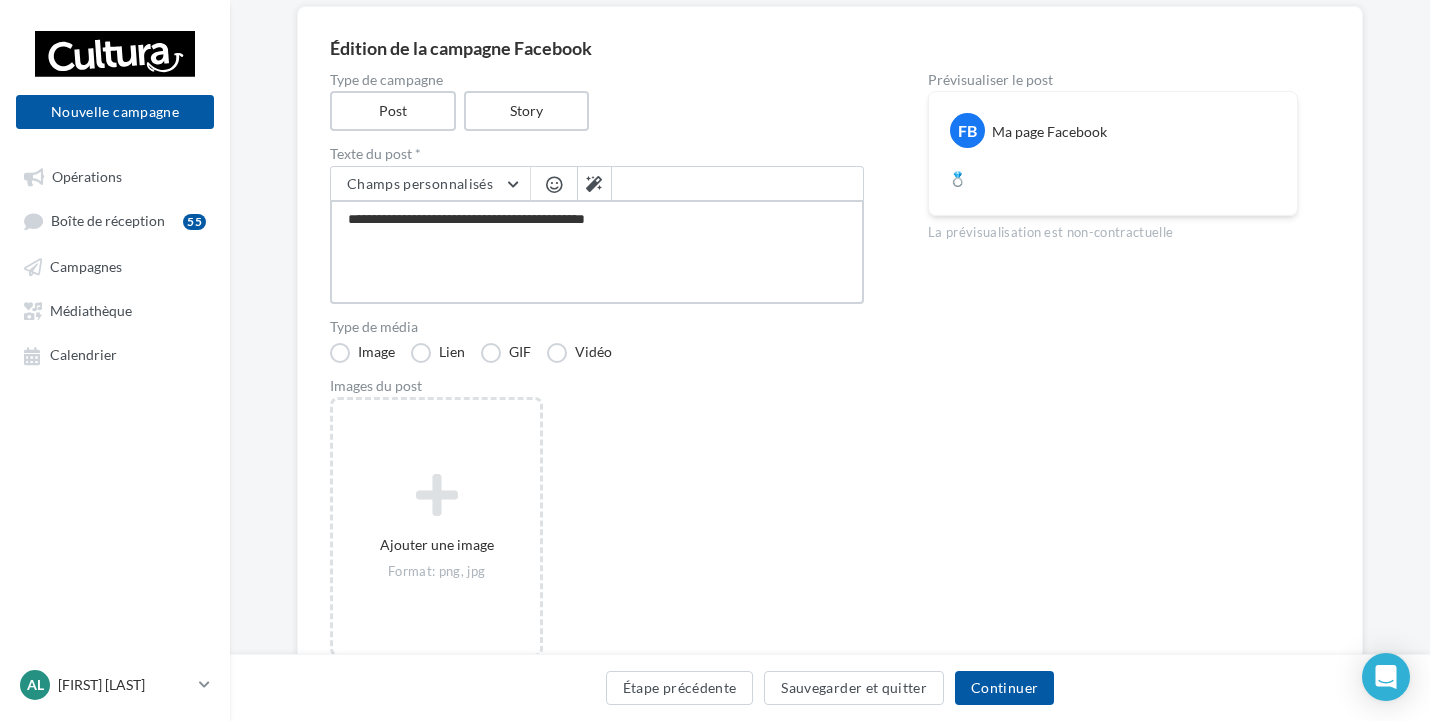 type on "**********" 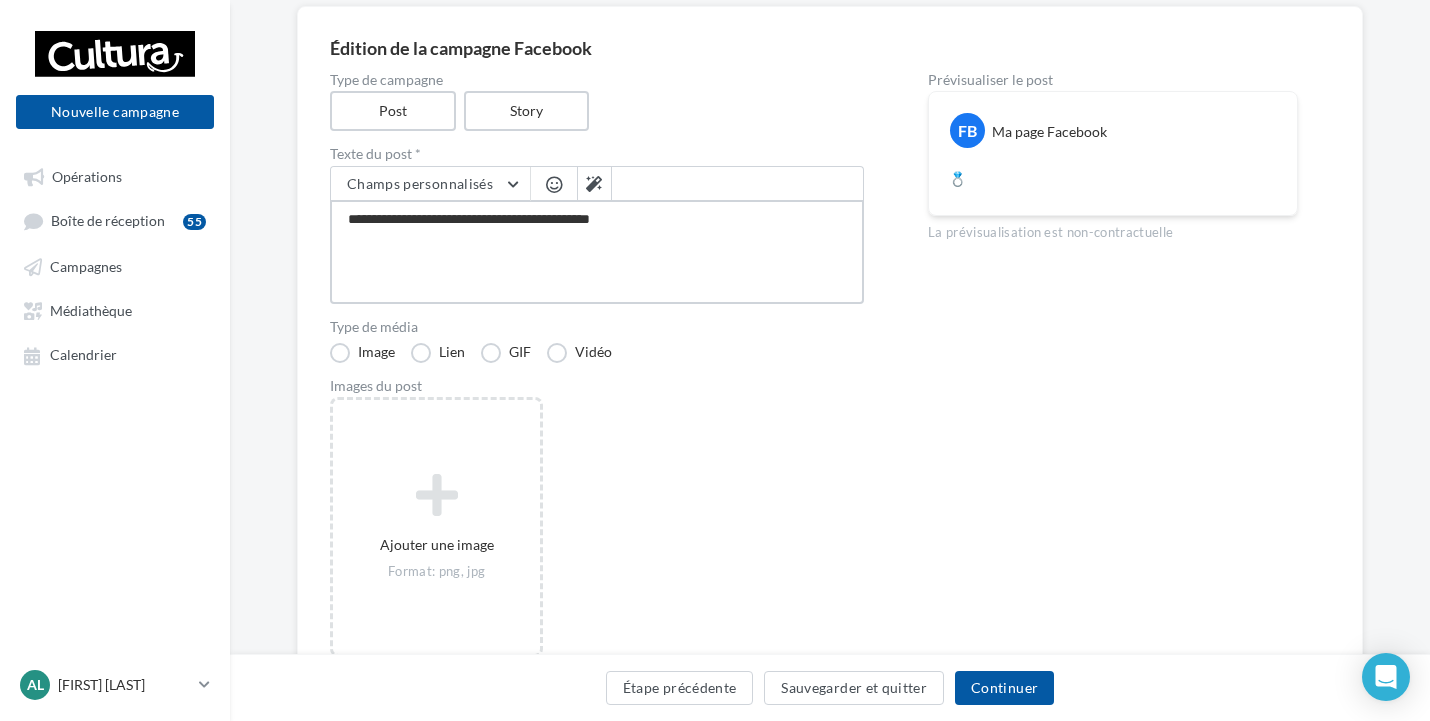 type on "**********" 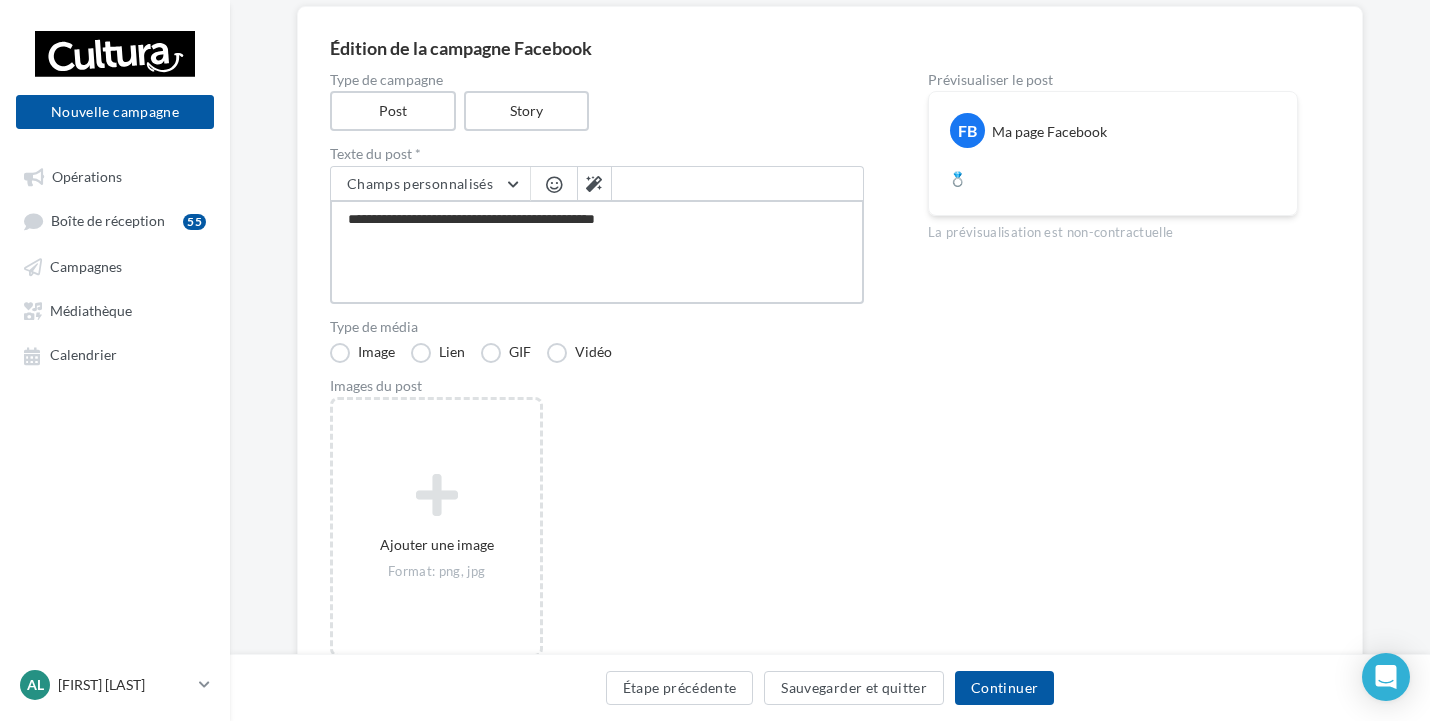 type on "**********" 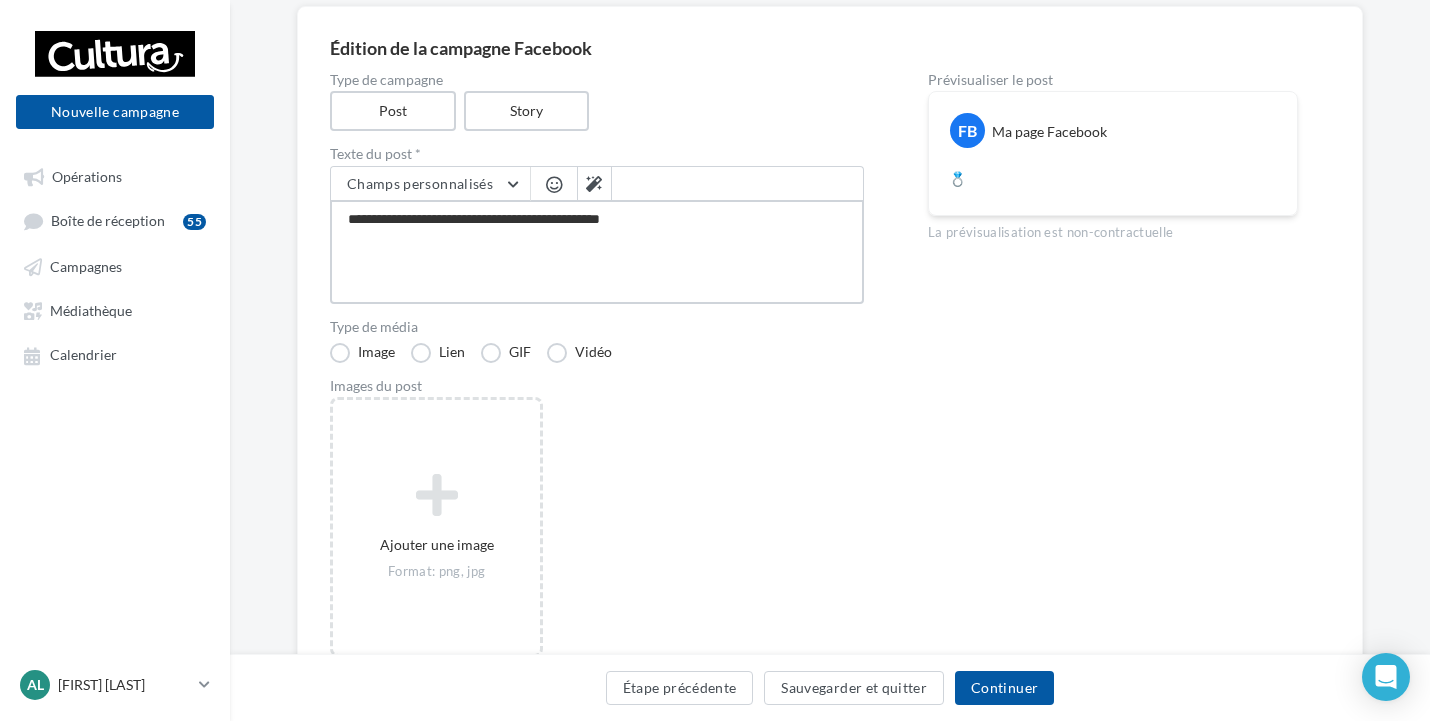 type on "**********" 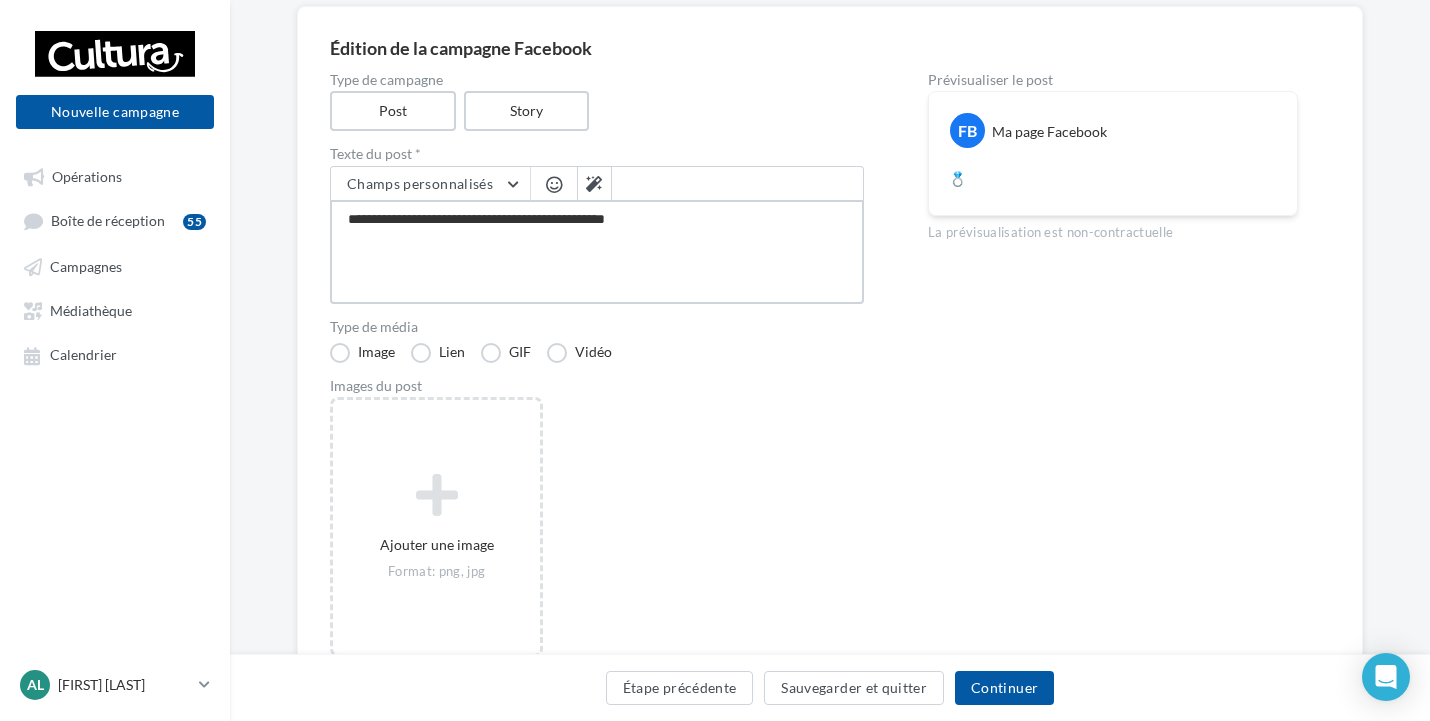 type on "**********" 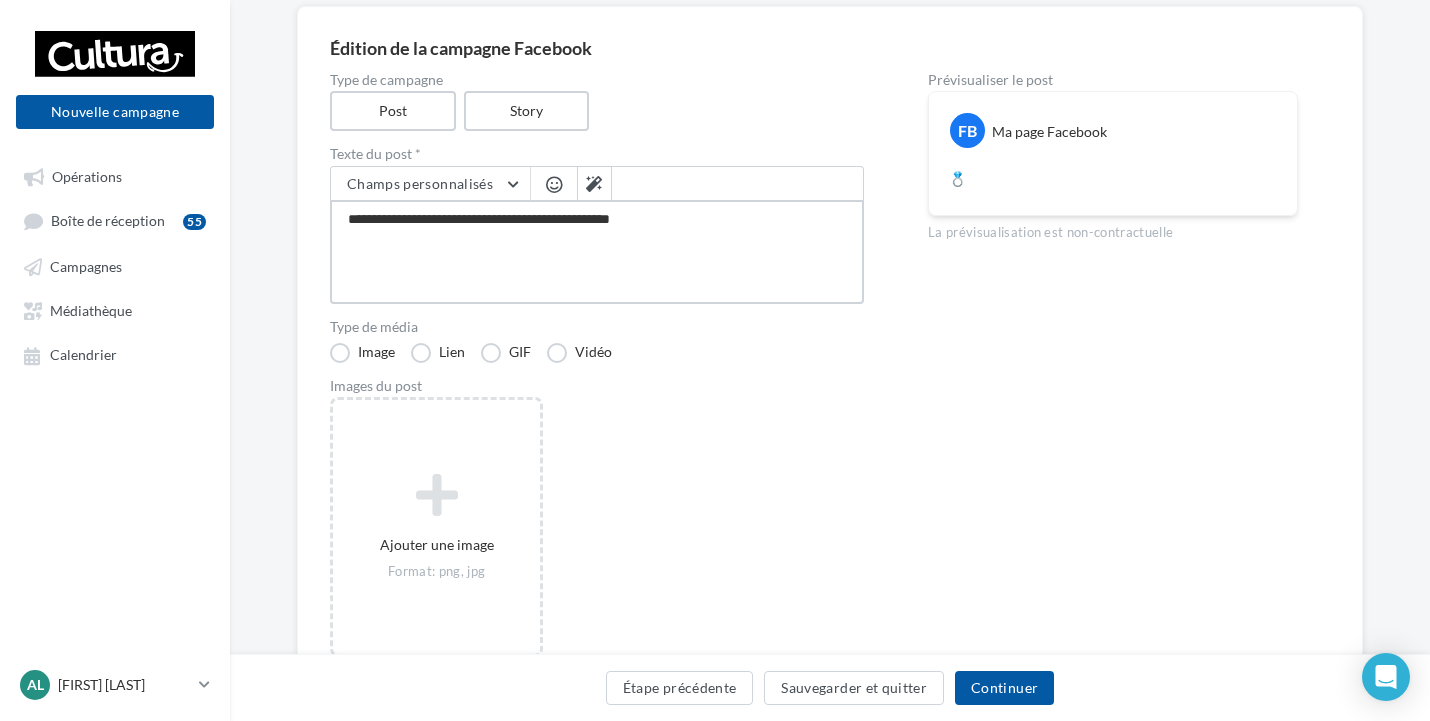 type on "**********" 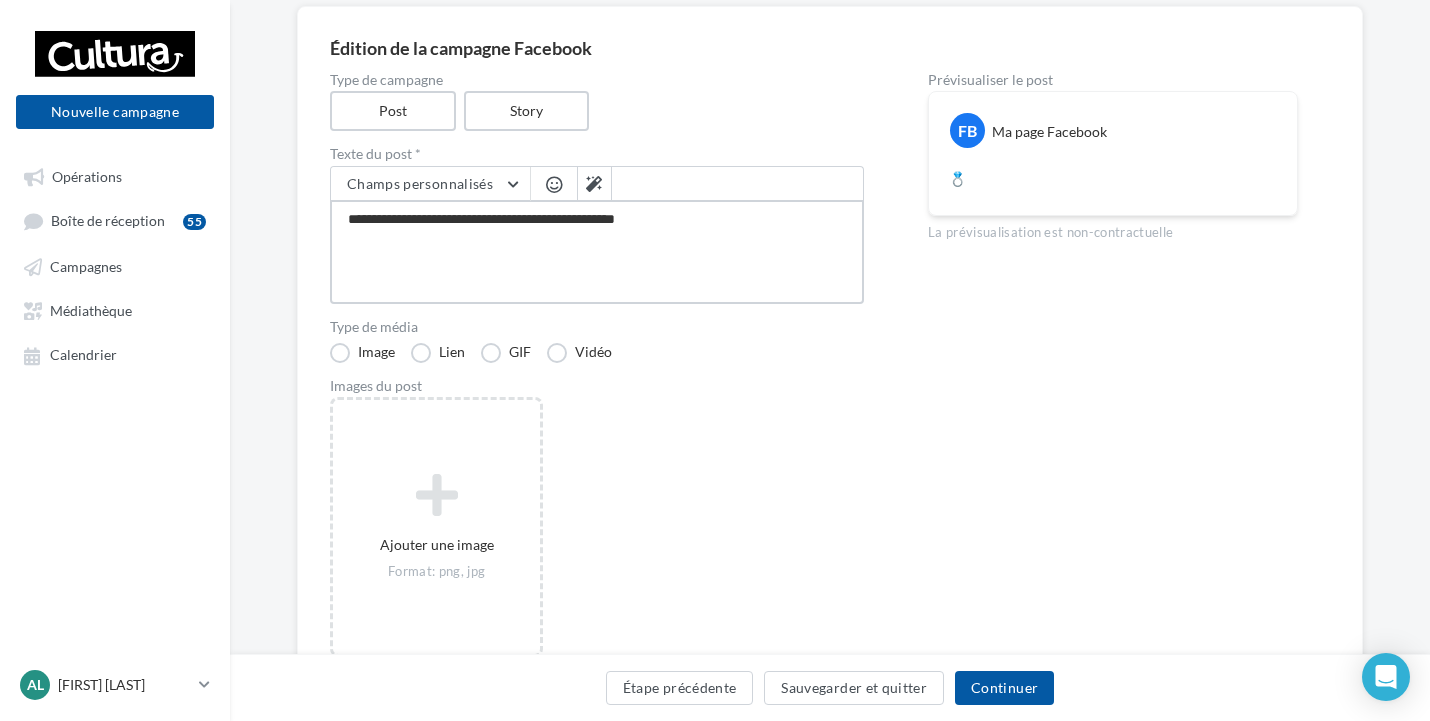 type on "**********" 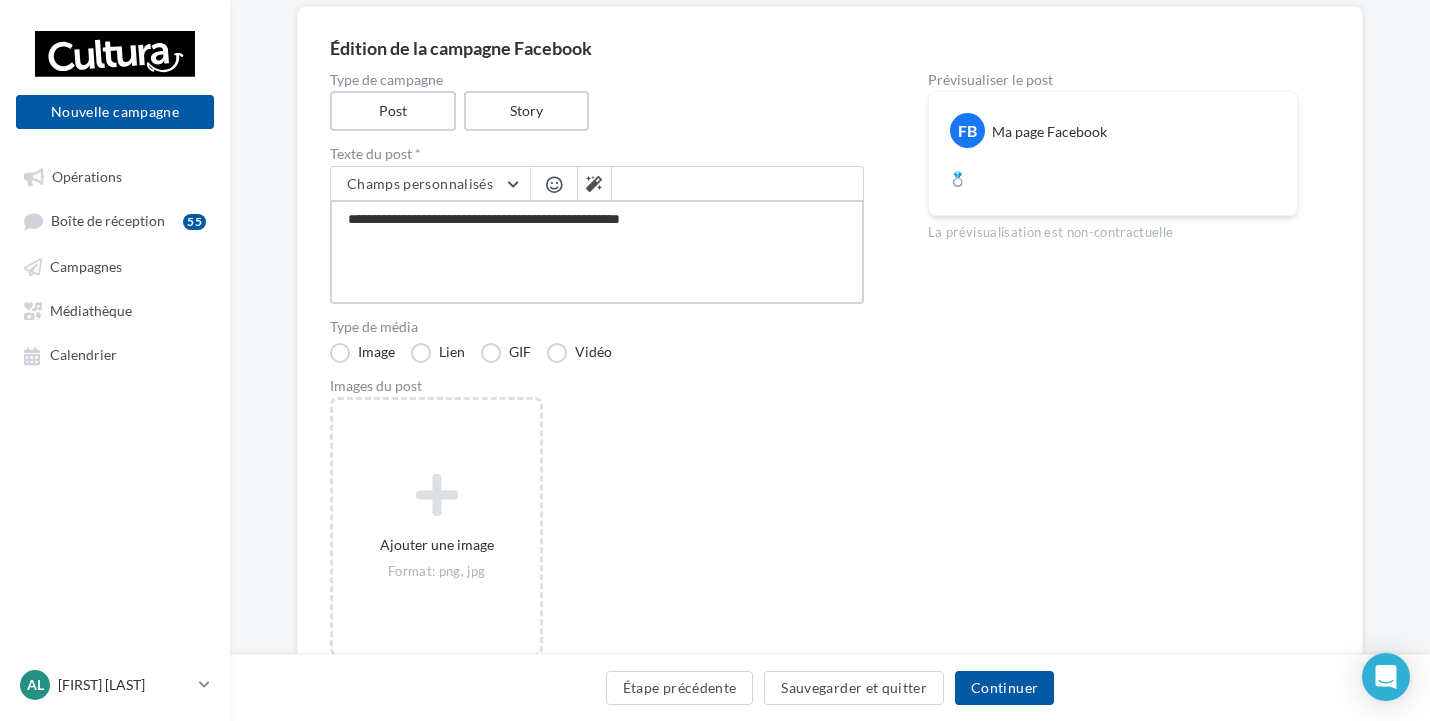 type on "**********" 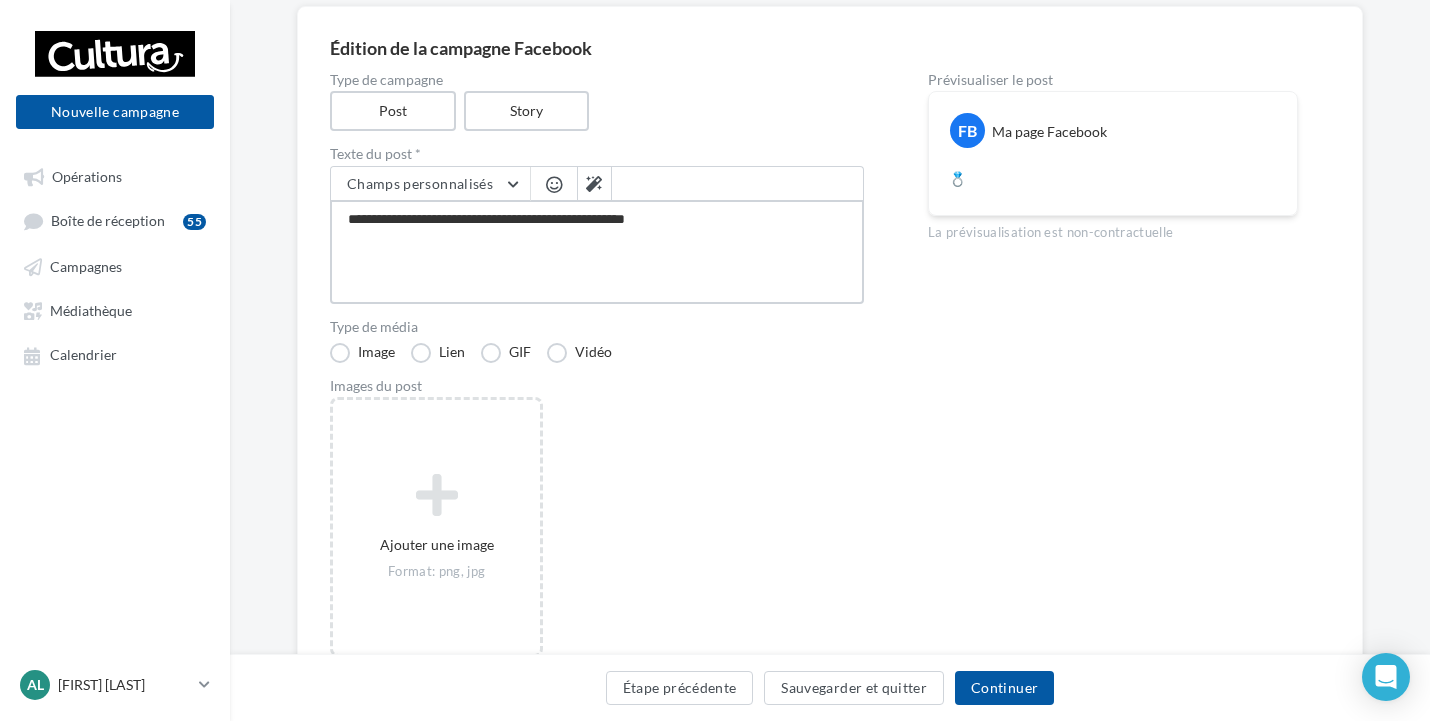 type on "**********" 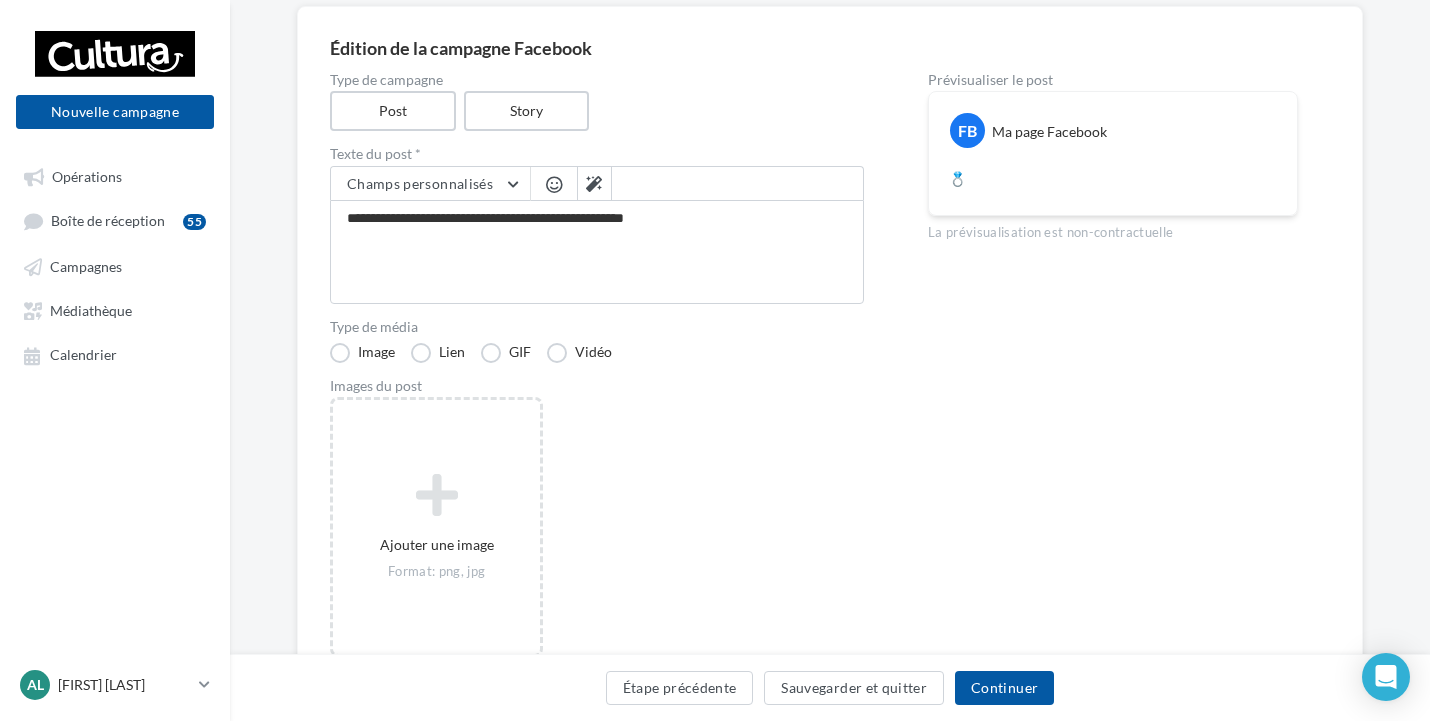 click at bounding box center [554, 186] 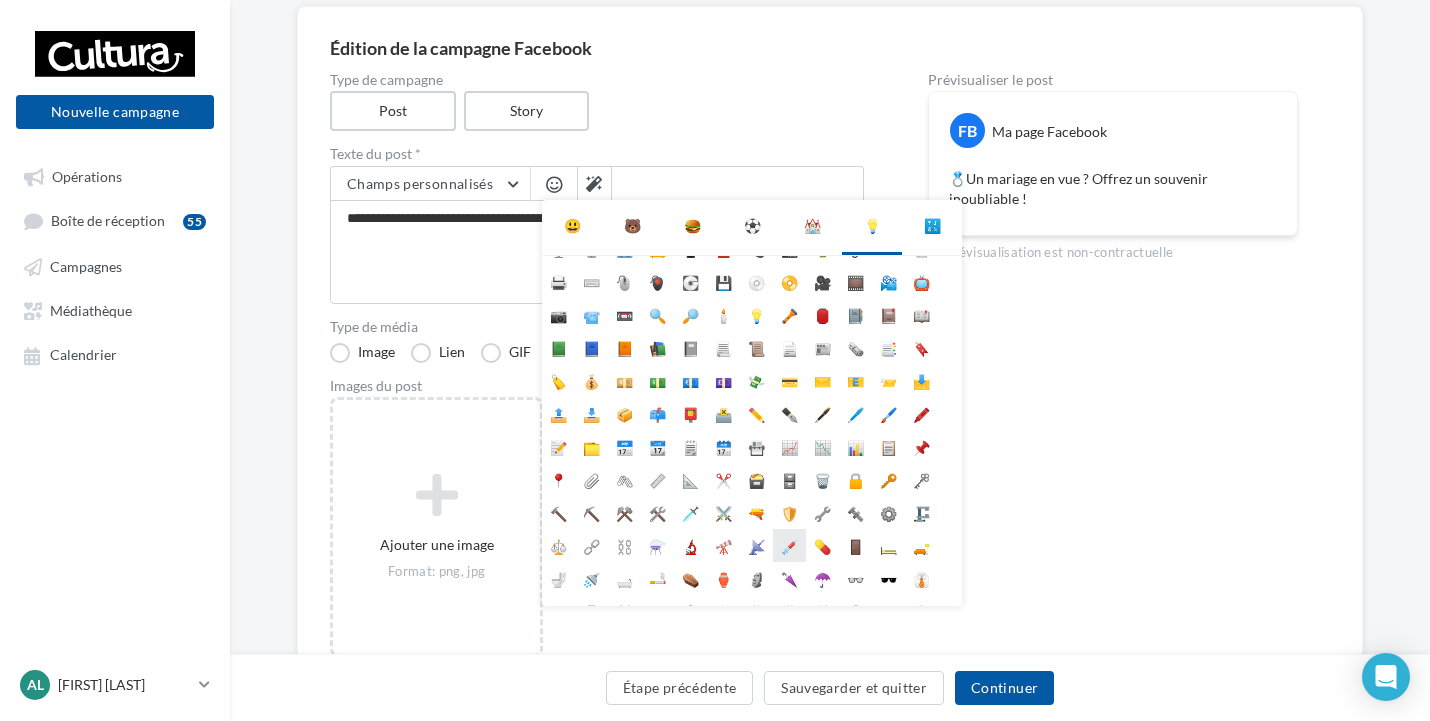 scroll, scrollTop: 178, scrollLeft: 0, axis: vertical 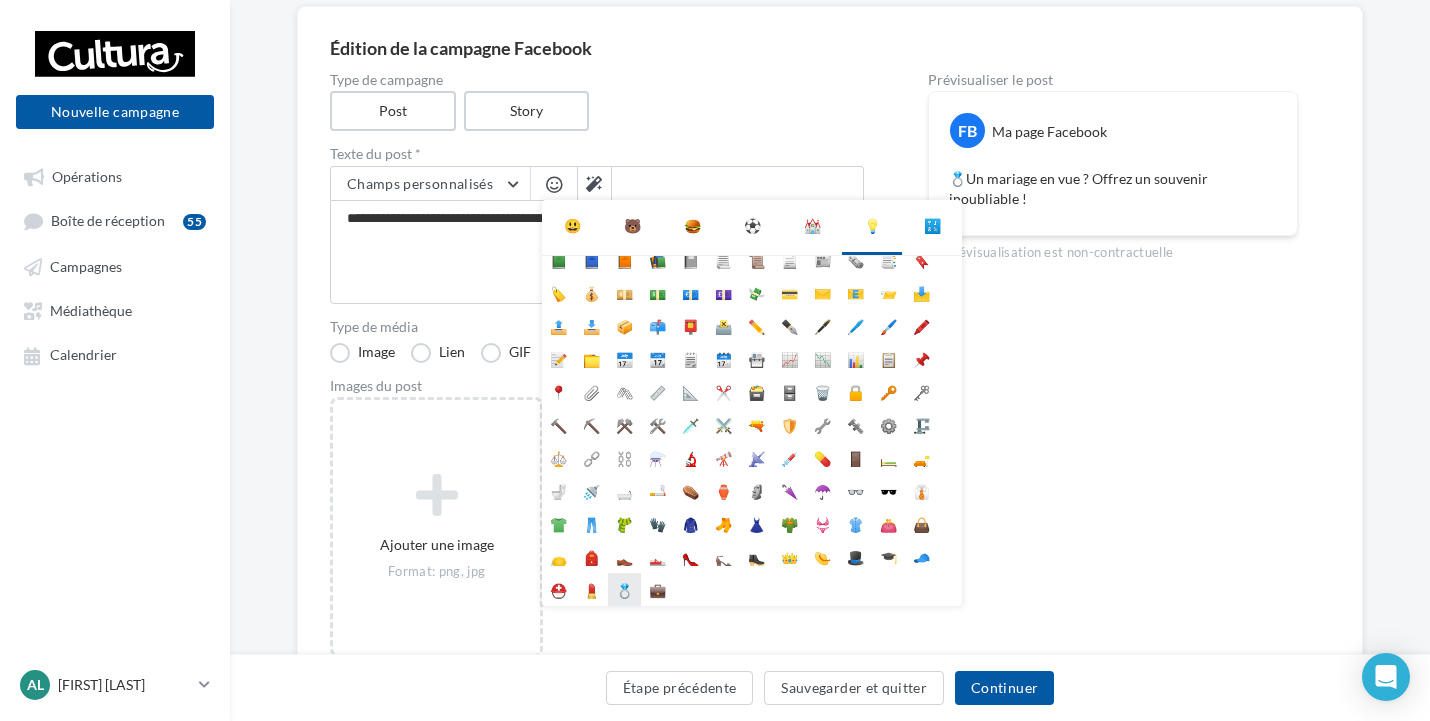 click on "💍" at bounding box center (624, 589) 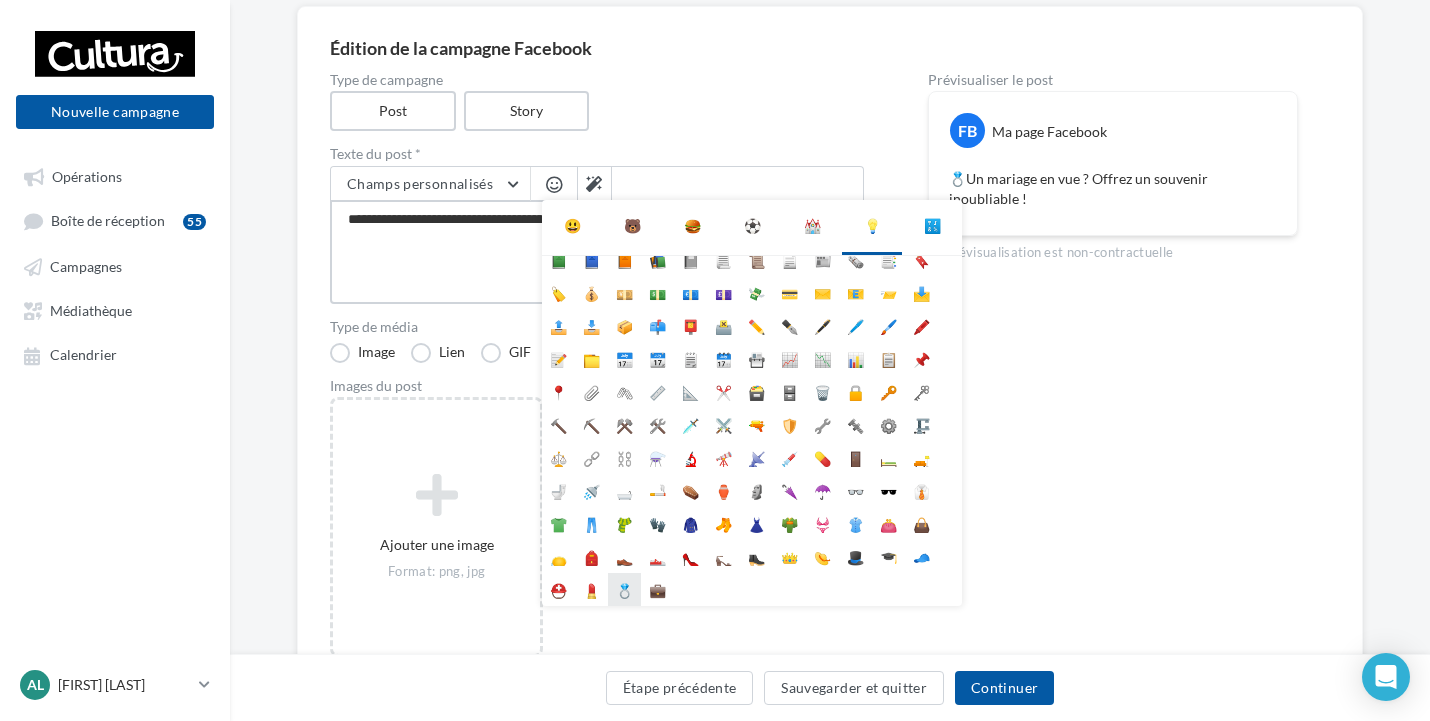 type on "**********" 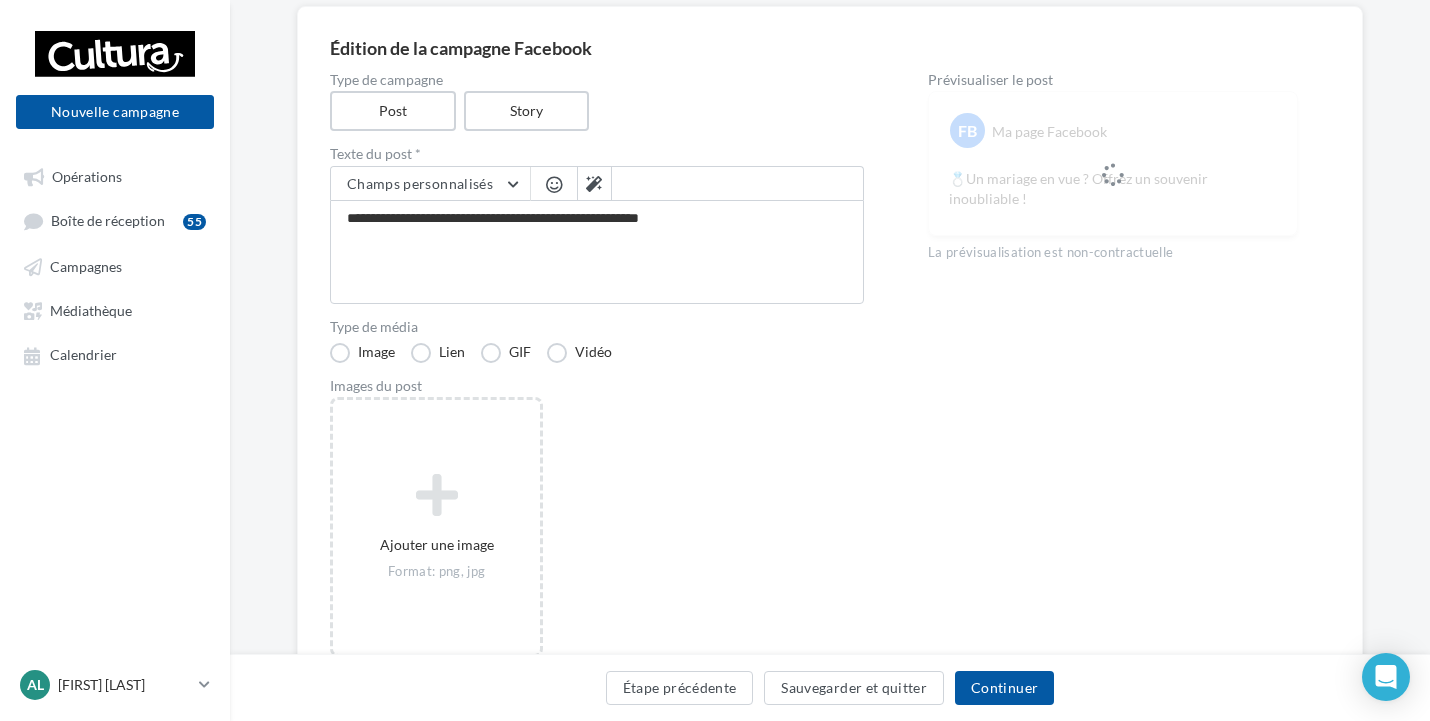 click at bounding box center [554, 184] 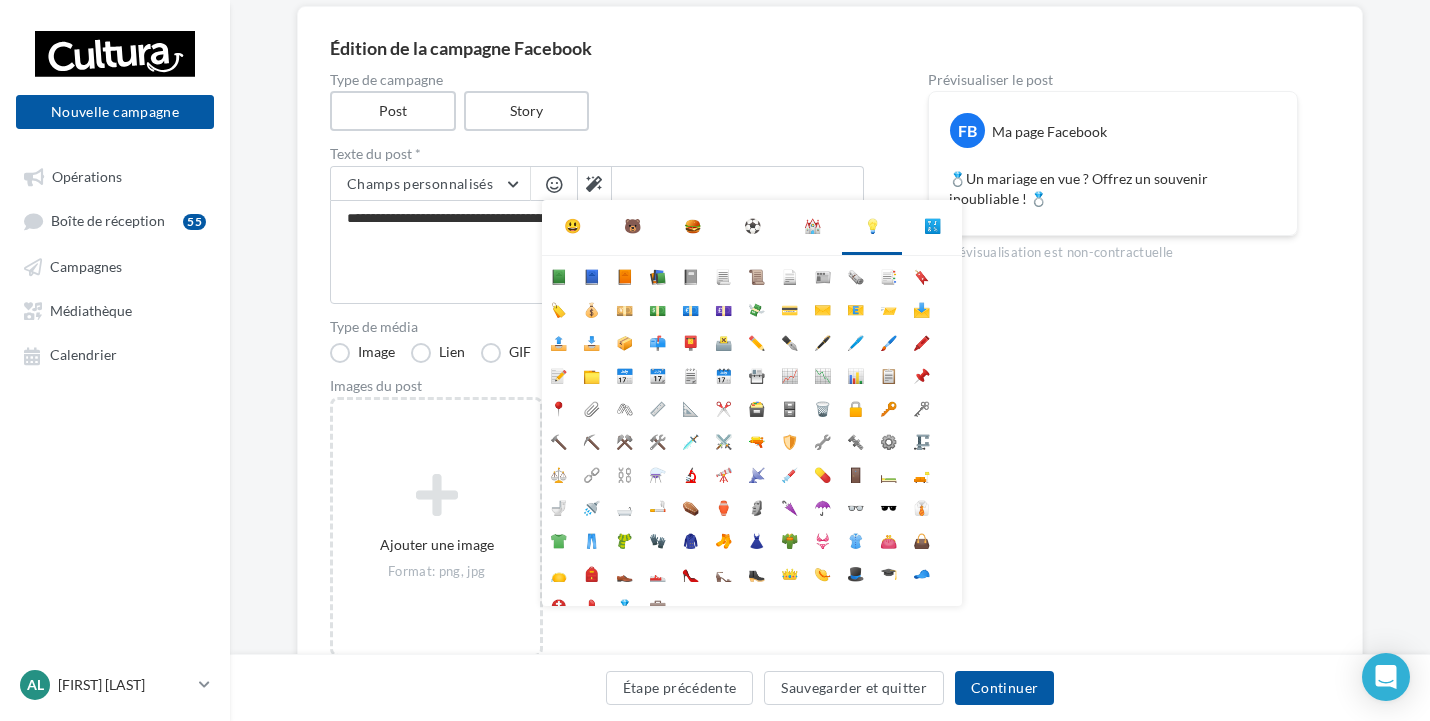 scroll, scrollTop: 178, scrollLeft: 0, axis: vertical 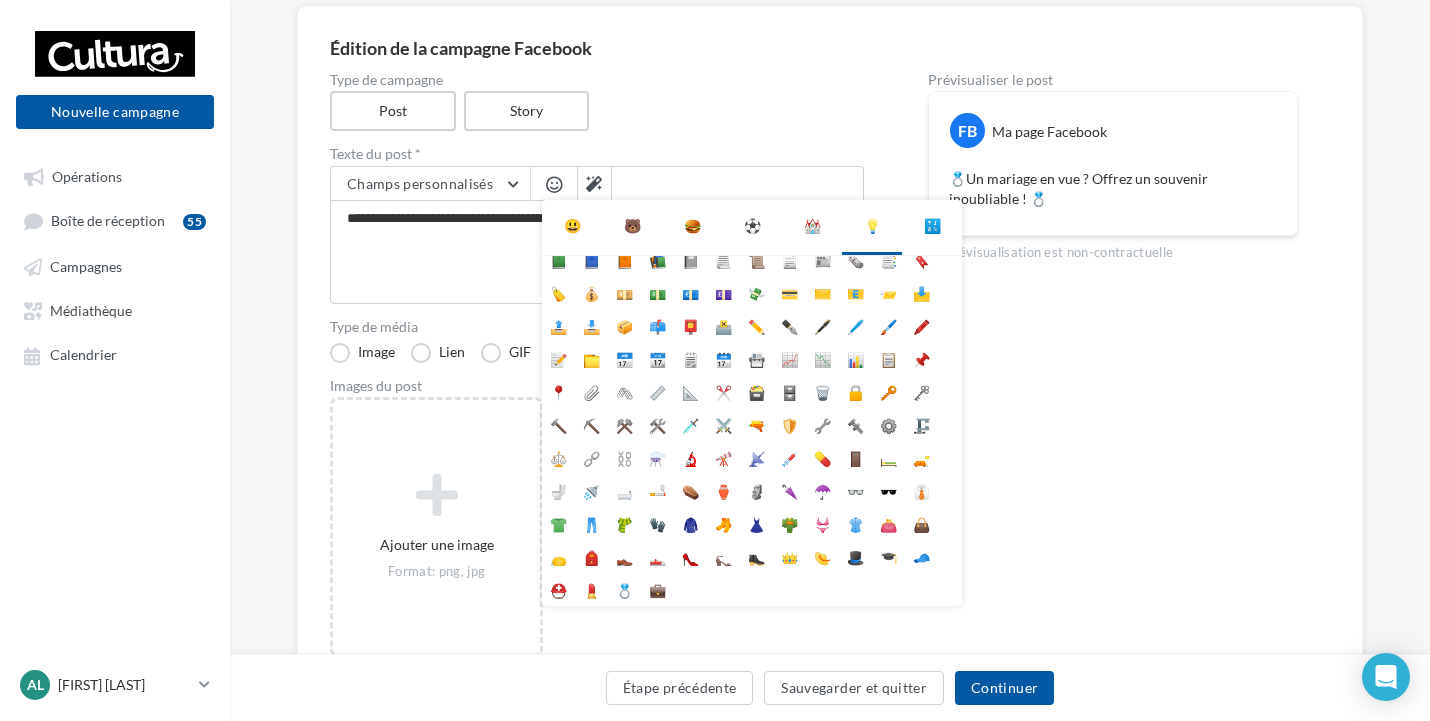 click on "🔣" at bounding box center (932, 226) 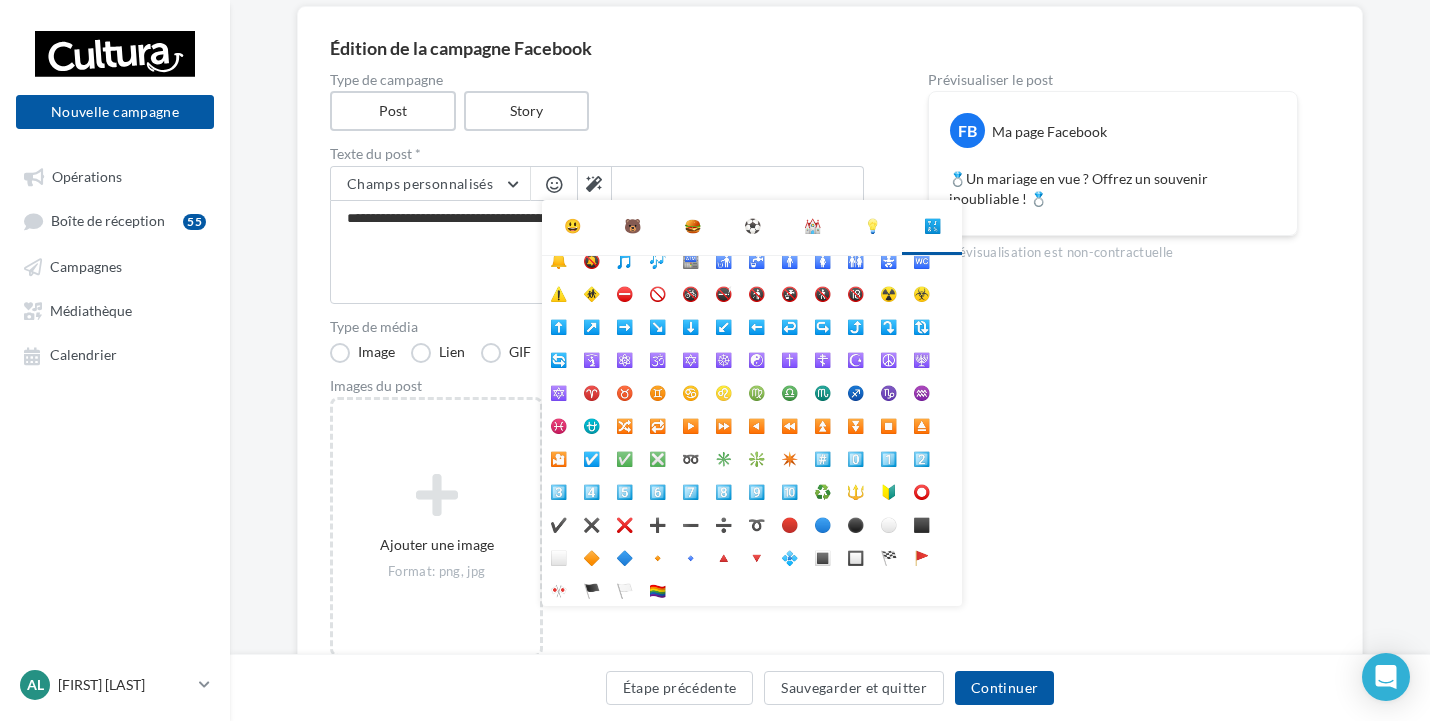 scroll, scrollTop: 112, scrollLeft: 0, axis: vertical 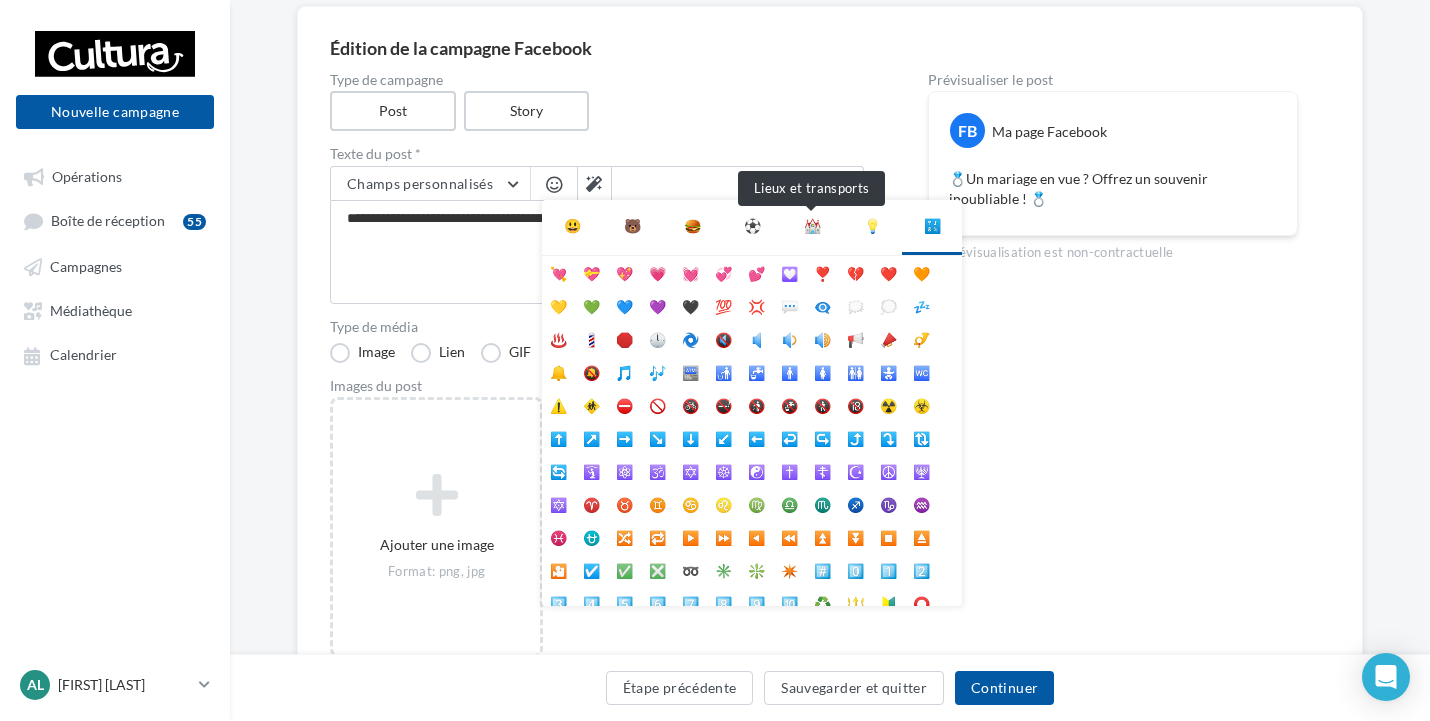 click on "⛪" at bounding box center (812, 226) 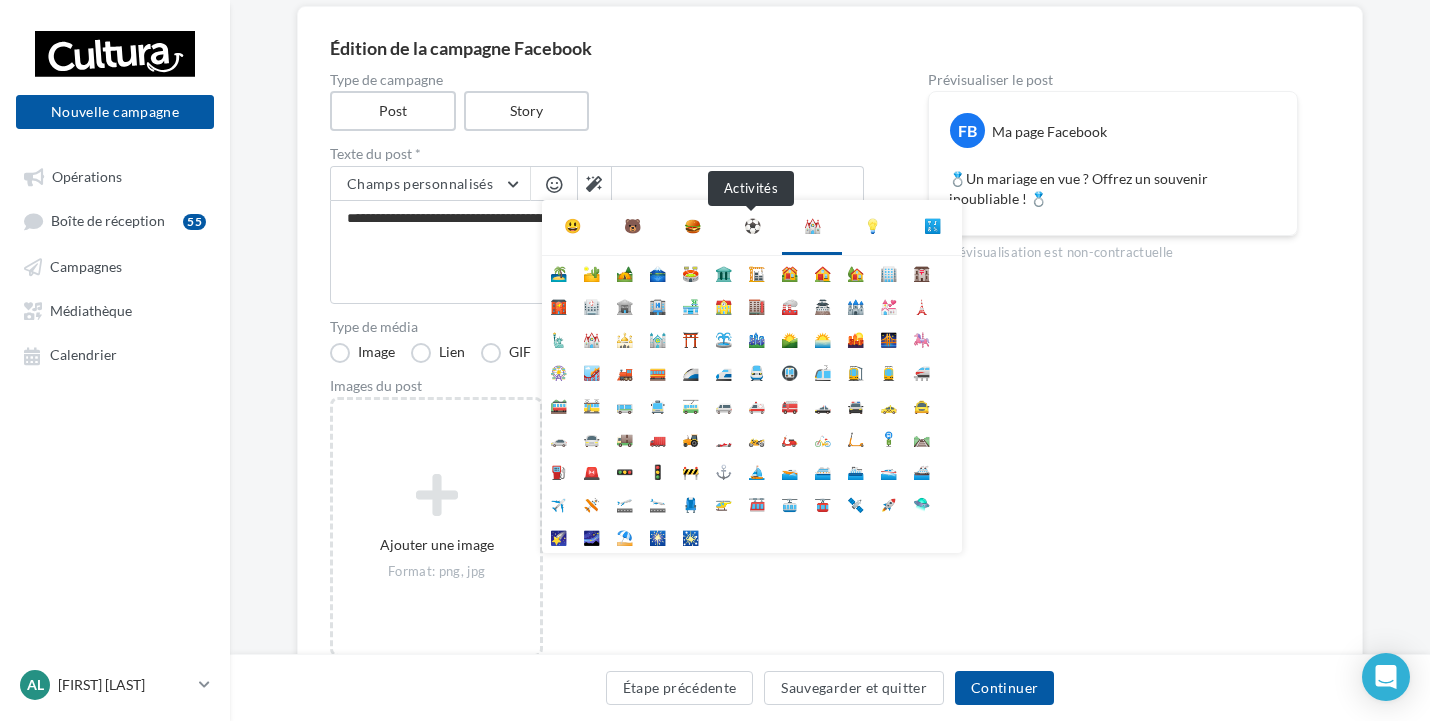 click on "⚽" at bounding box center (752, 226) 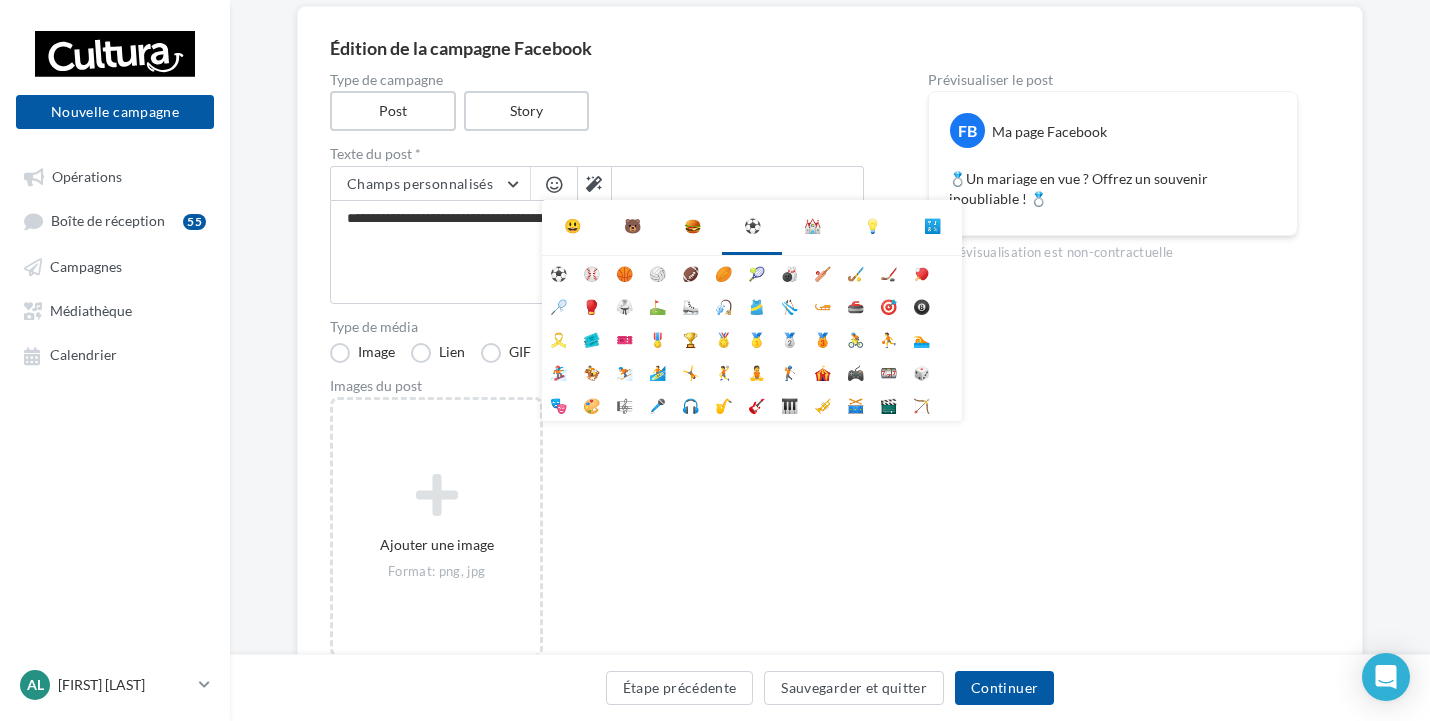 click on "🍔" at bounding box center [692, 226] 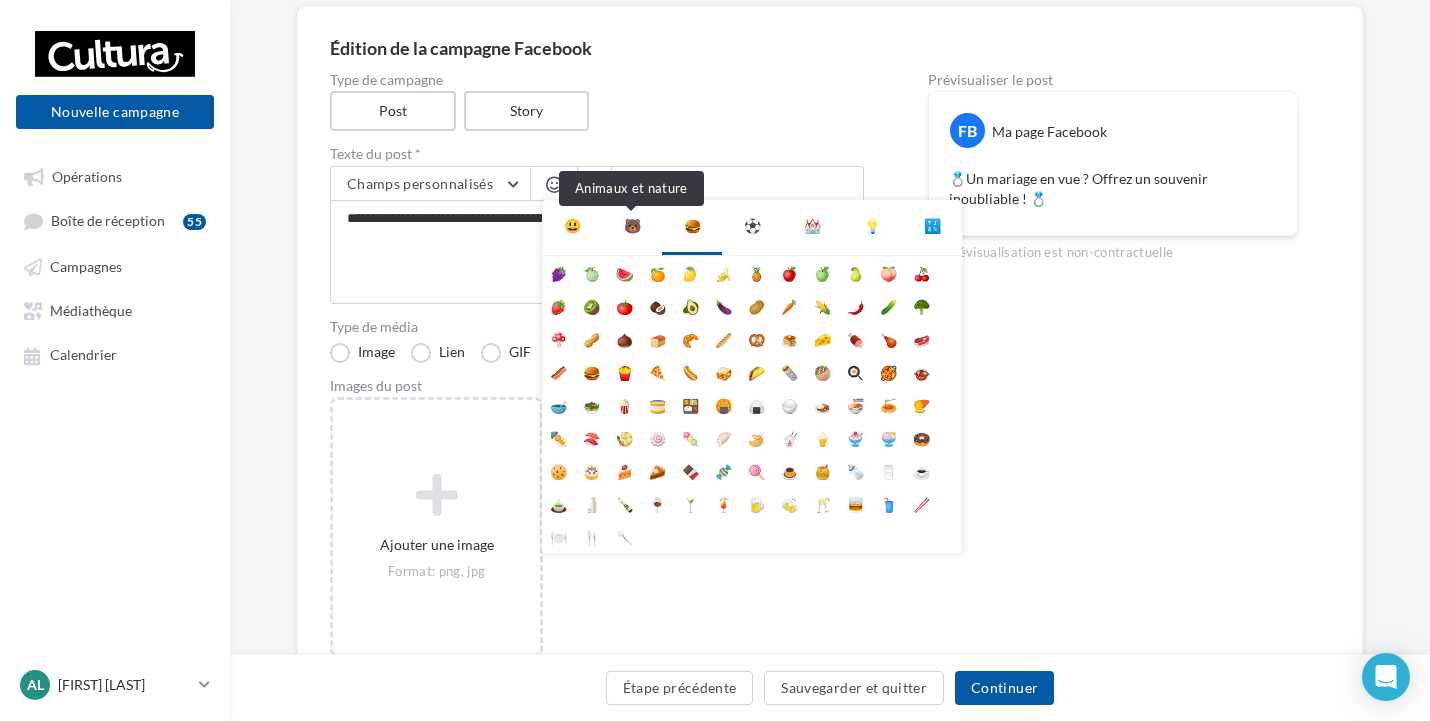 click on "🐻" at bounding box center [632, 226] 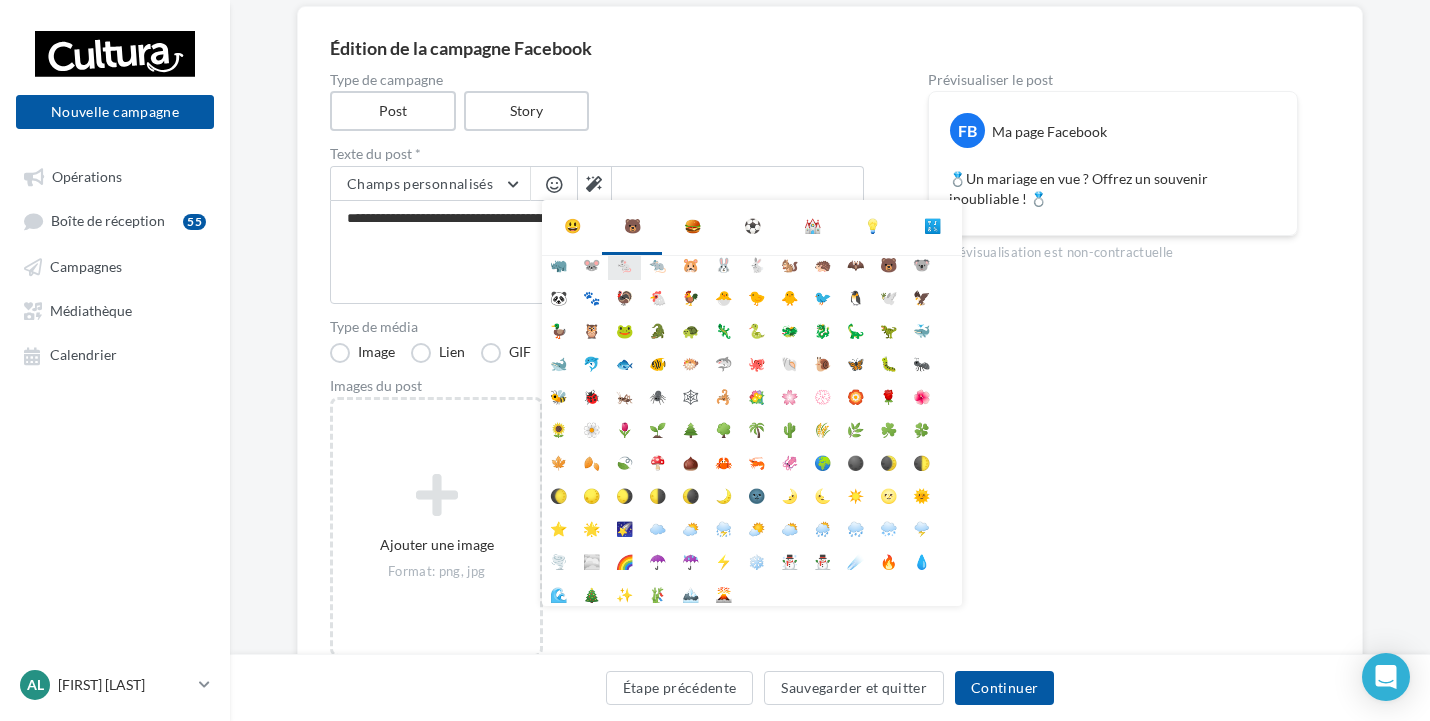 scroll, scrollTop: 112, scrollLeft: 0, axis: vertical 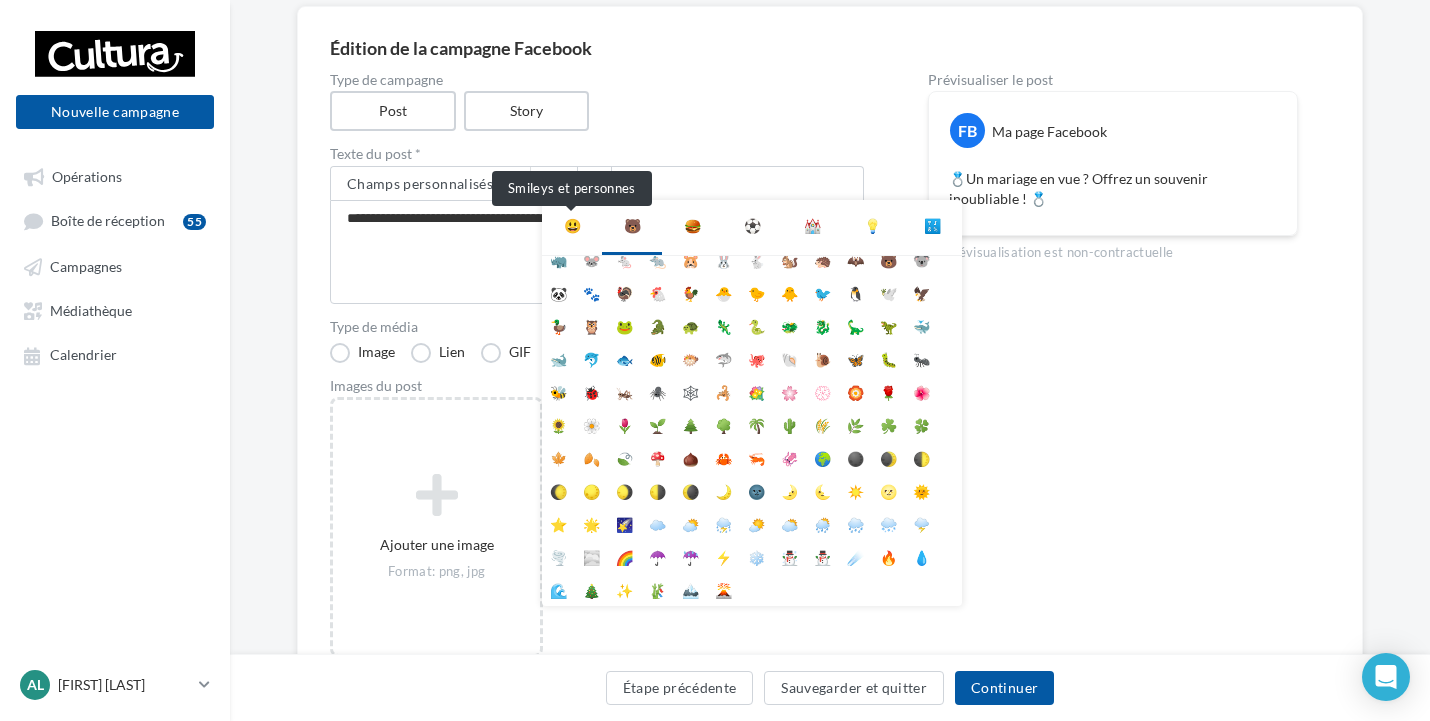 click on "😃" at bounding box center [572, 226] 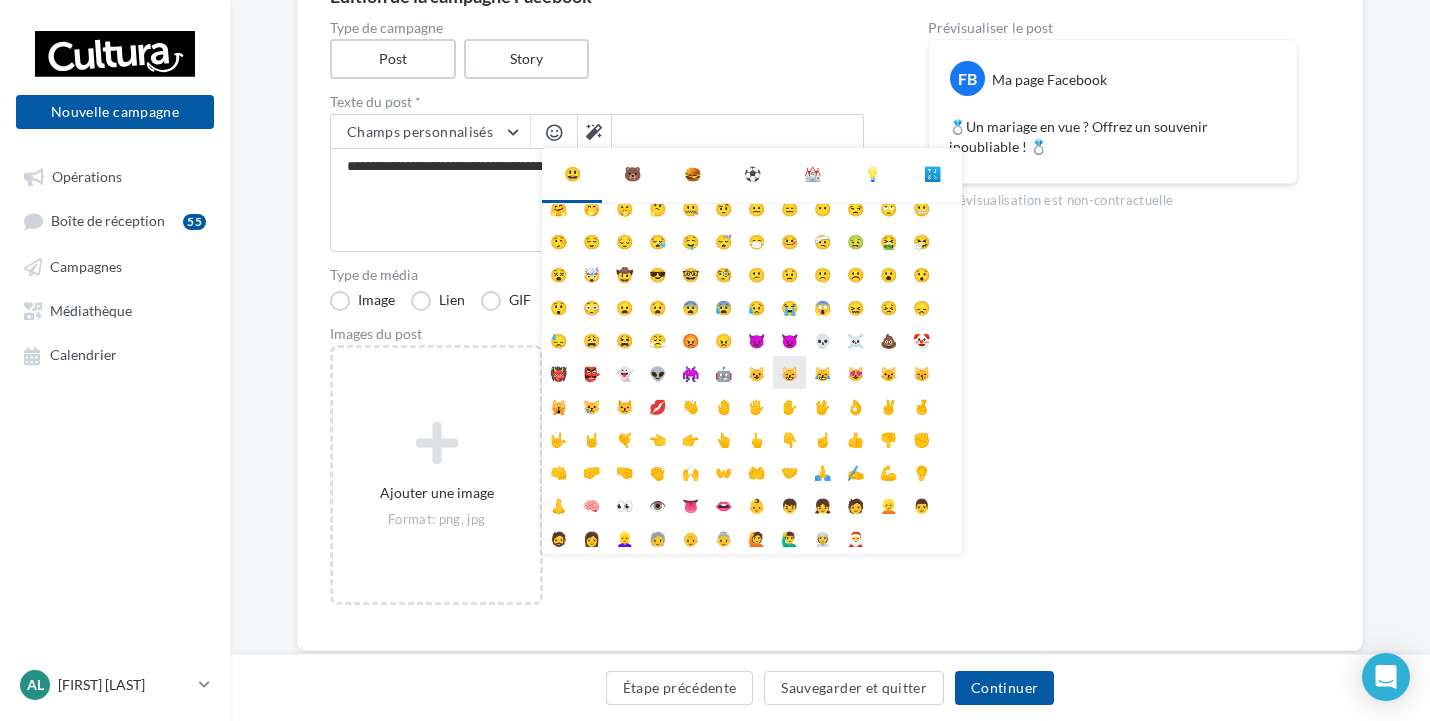 scroll, scrollTop: 262, scrollLeft: 0, axis: vertical 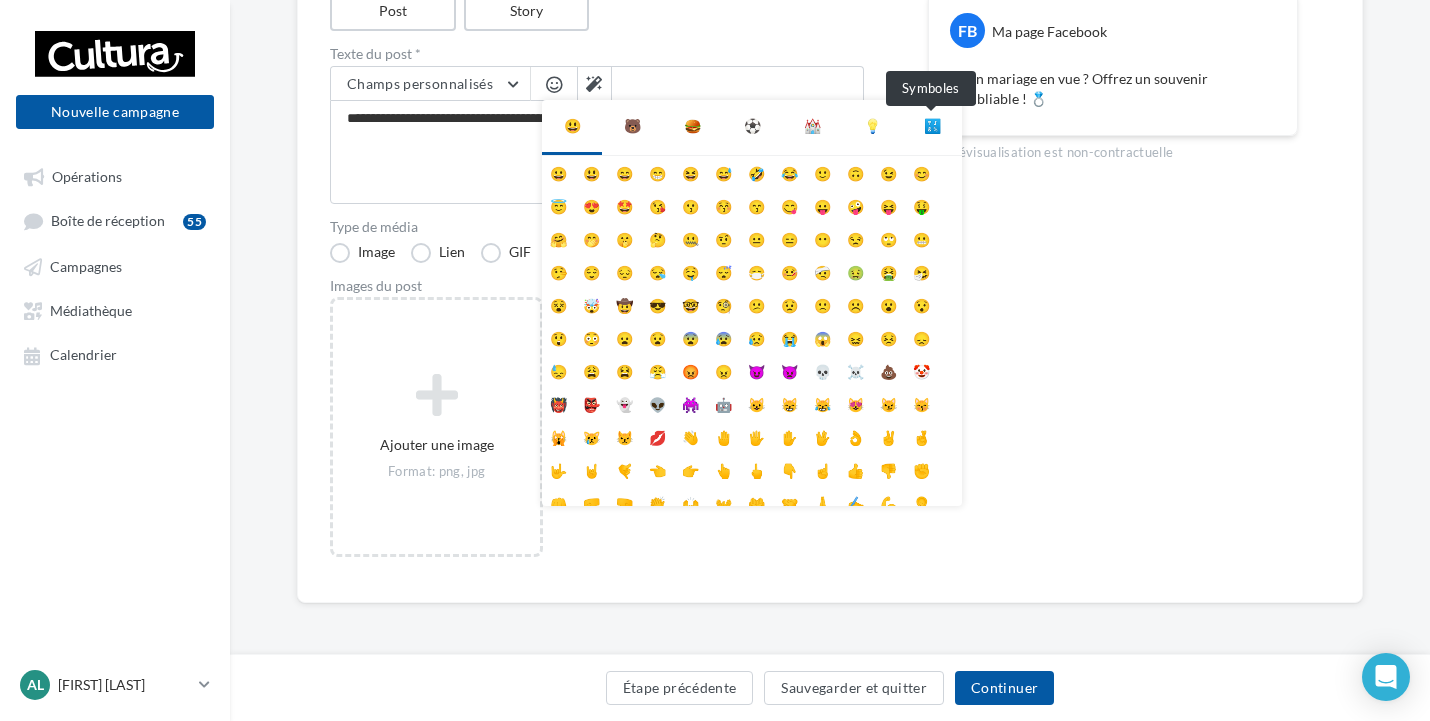 click on "🔣" at bounding box center [932, 126] 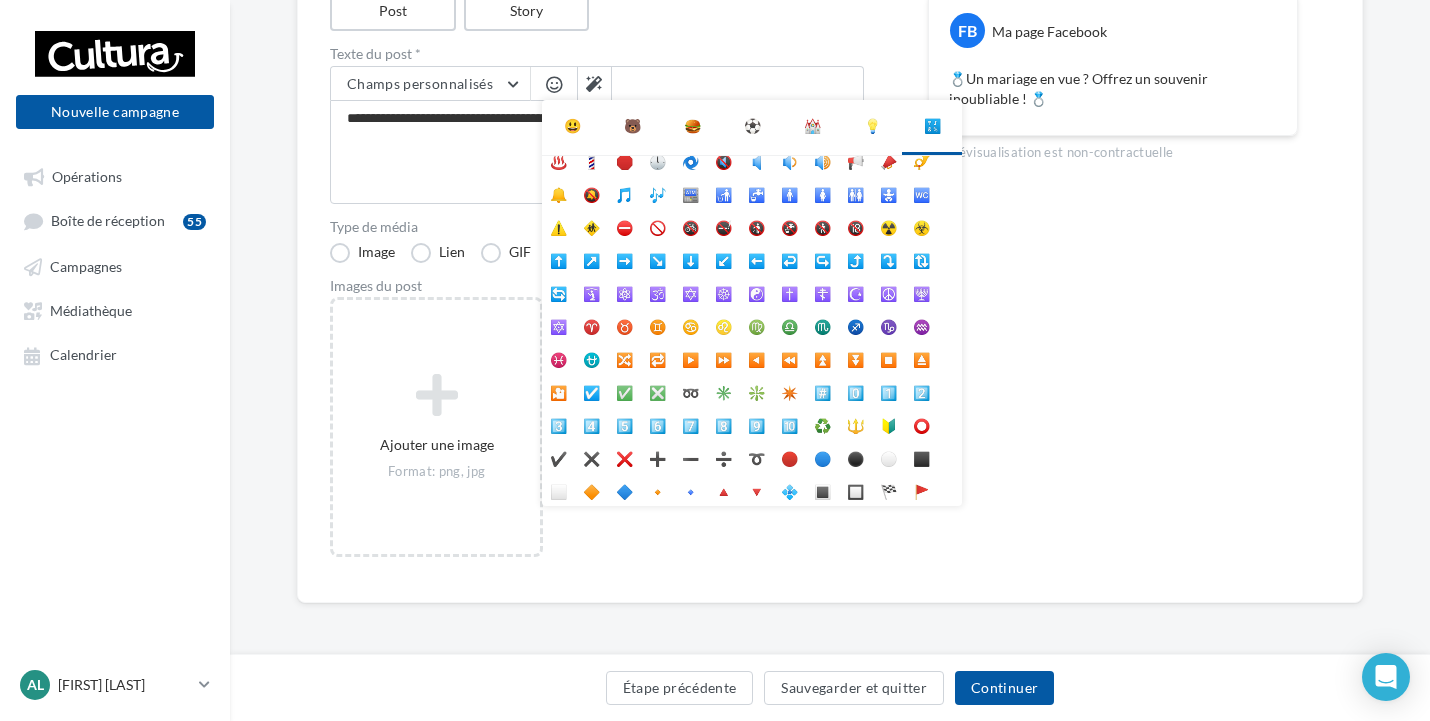 scroll, scrollTop: 112, scrollLeft: 0, axis: vertical 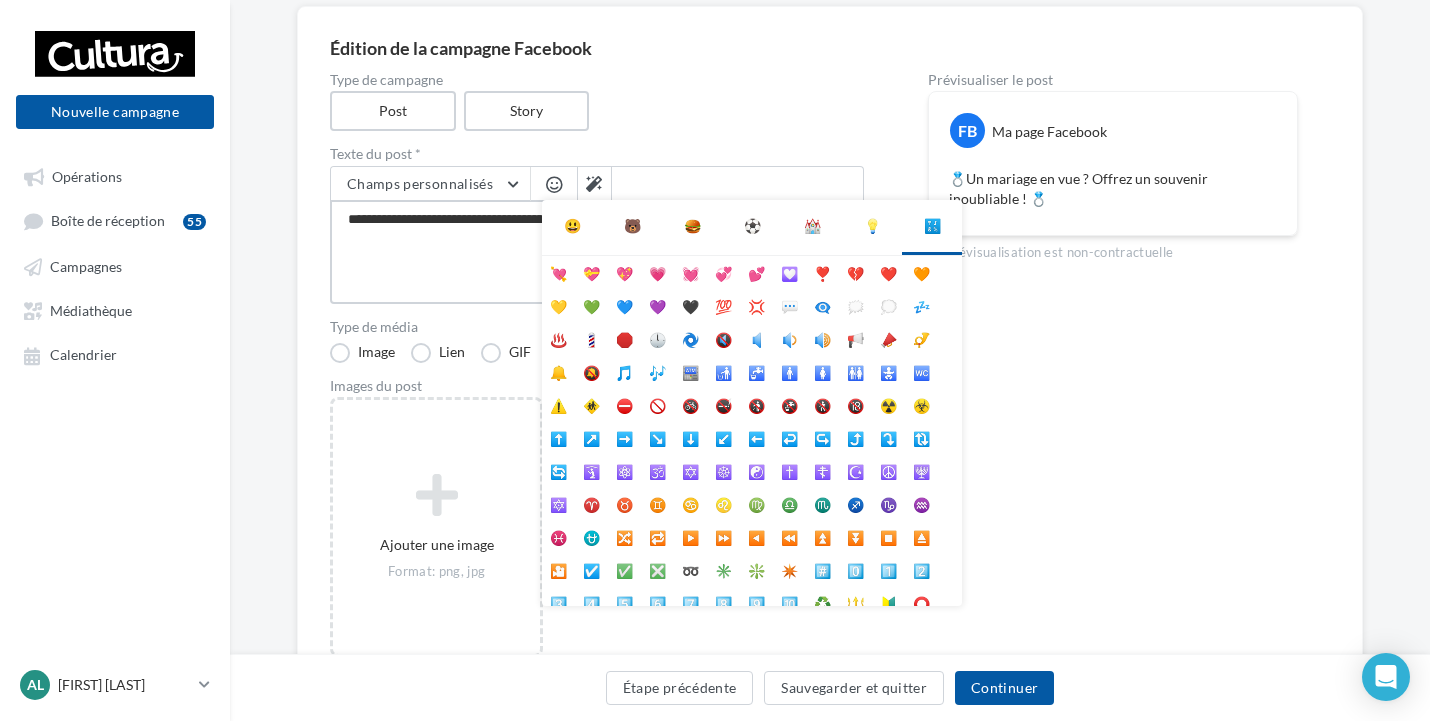 click on "**********" at bounding box center (597, 252) 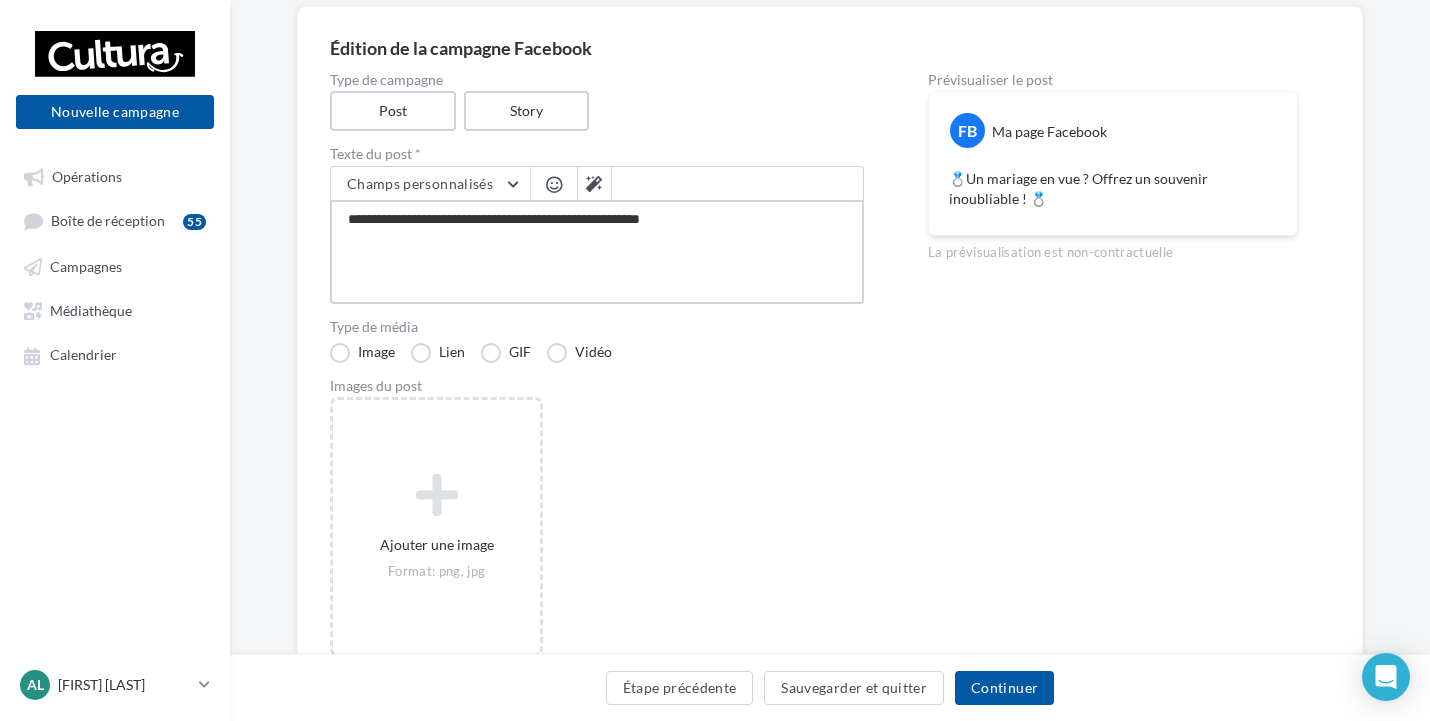 click on "**********" at bounding box center (597, 252) 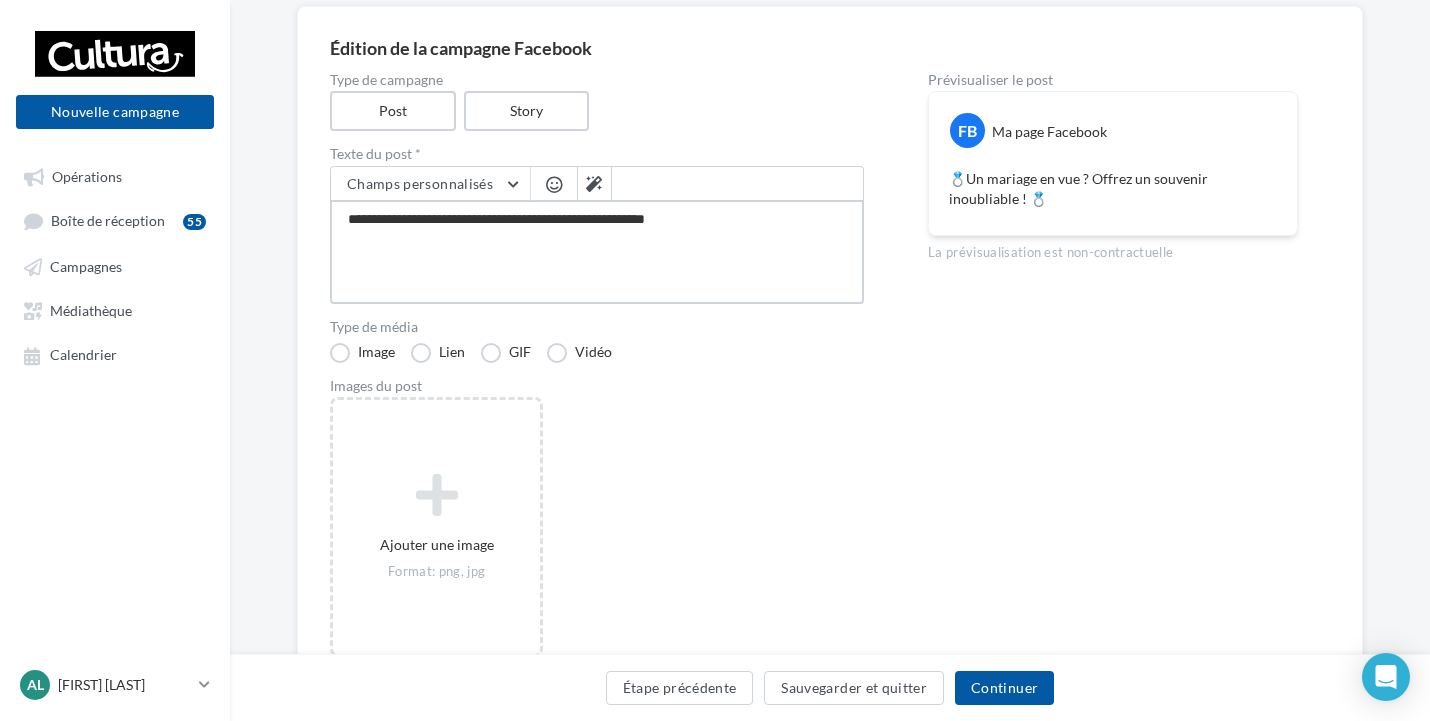 type on "**********" 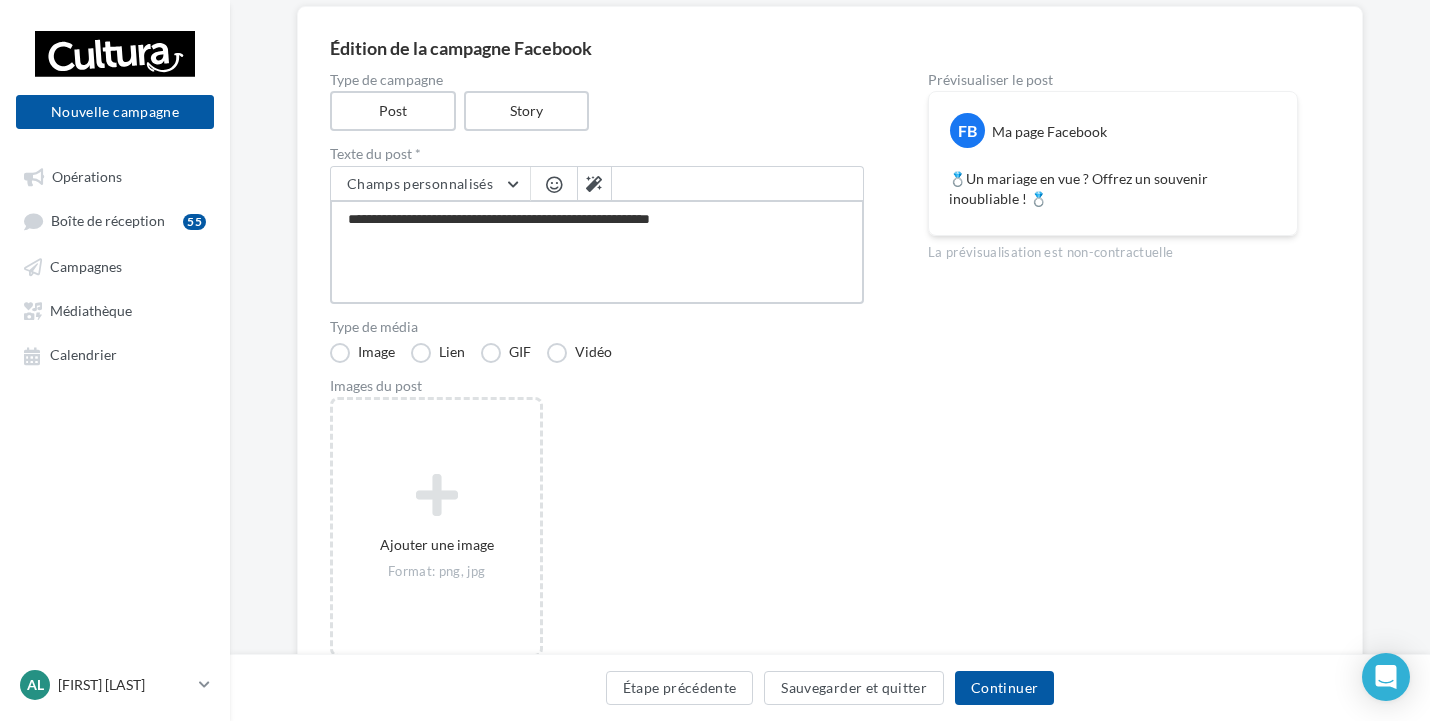 type on "**********" 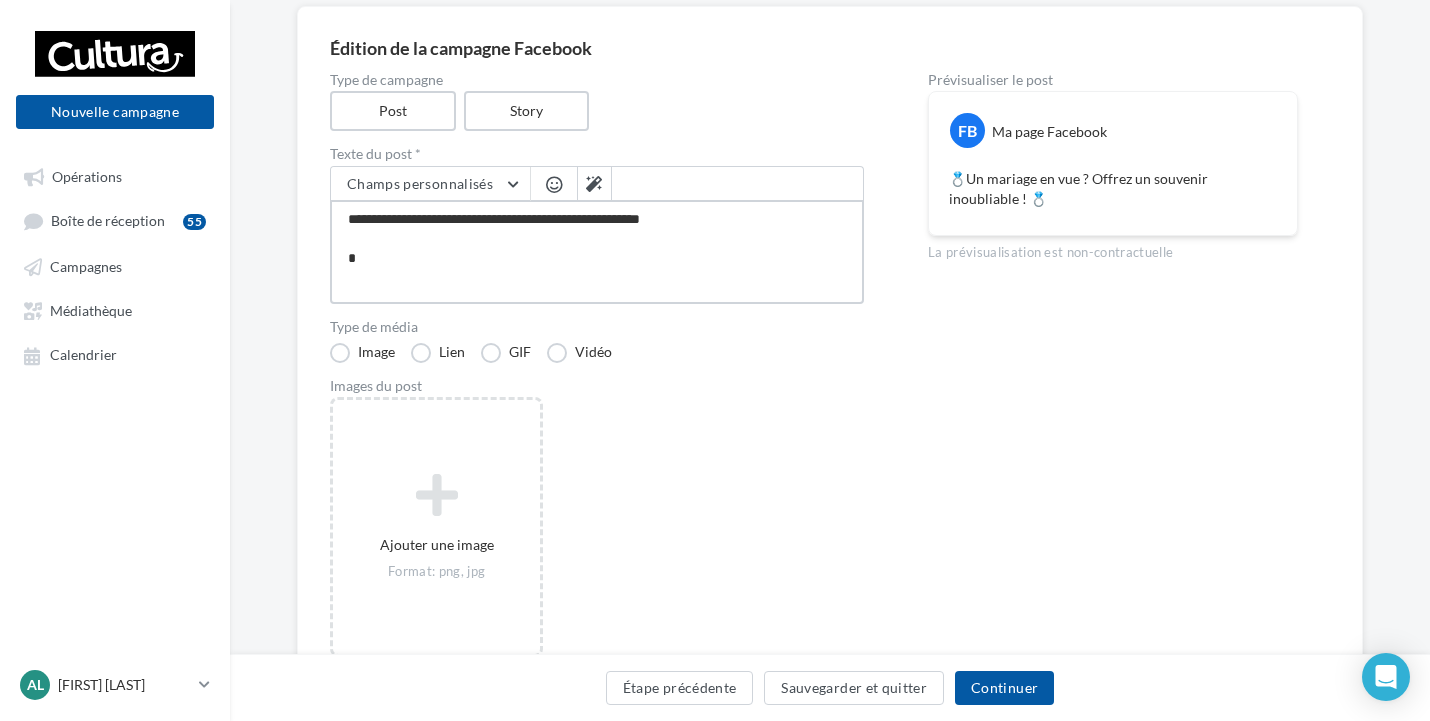 type on "**********" 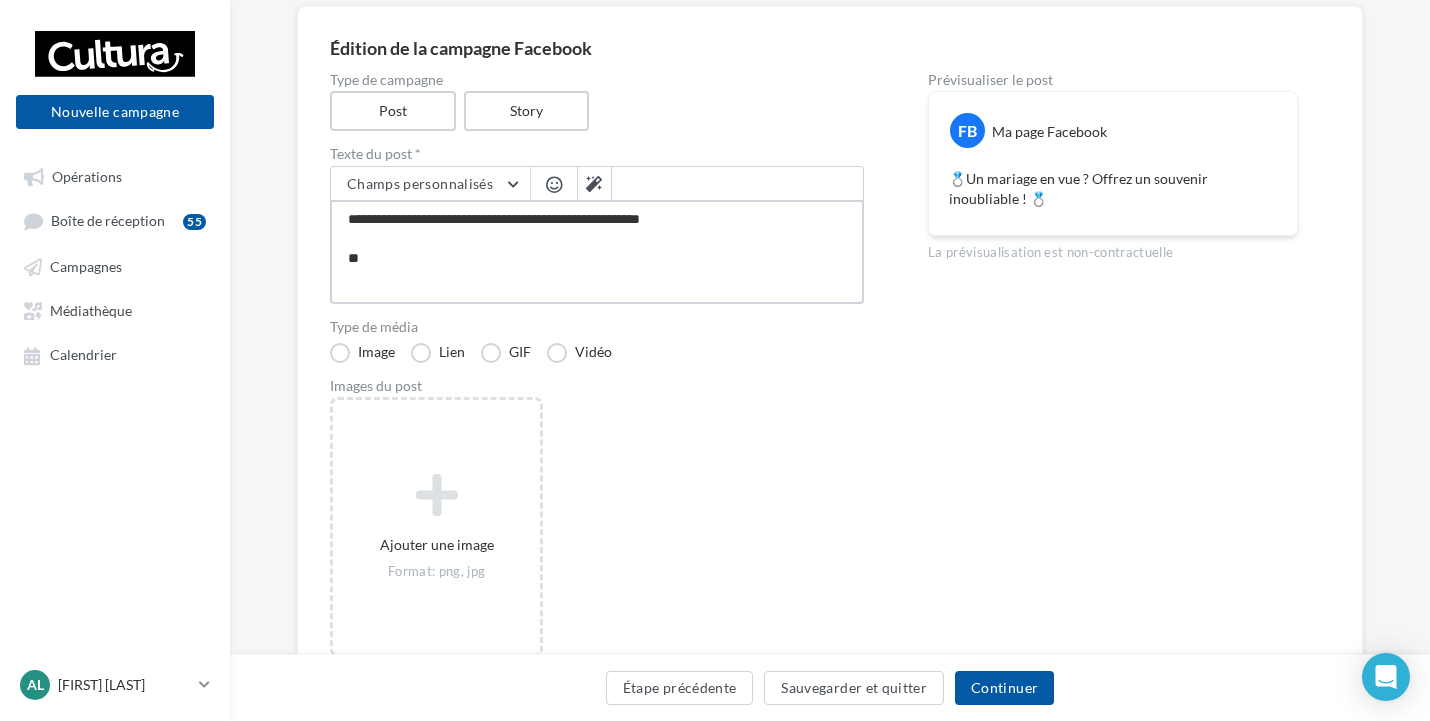 type on "**********" 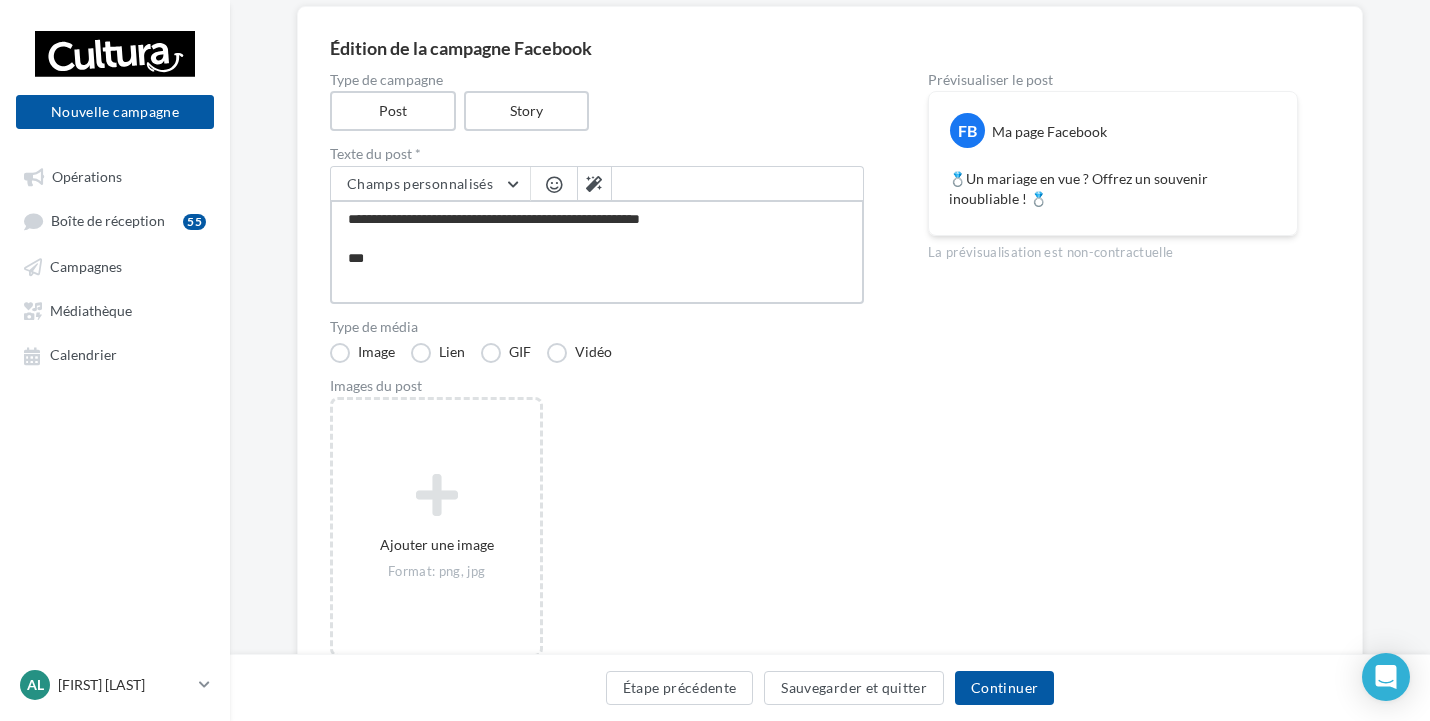 type on "**********" 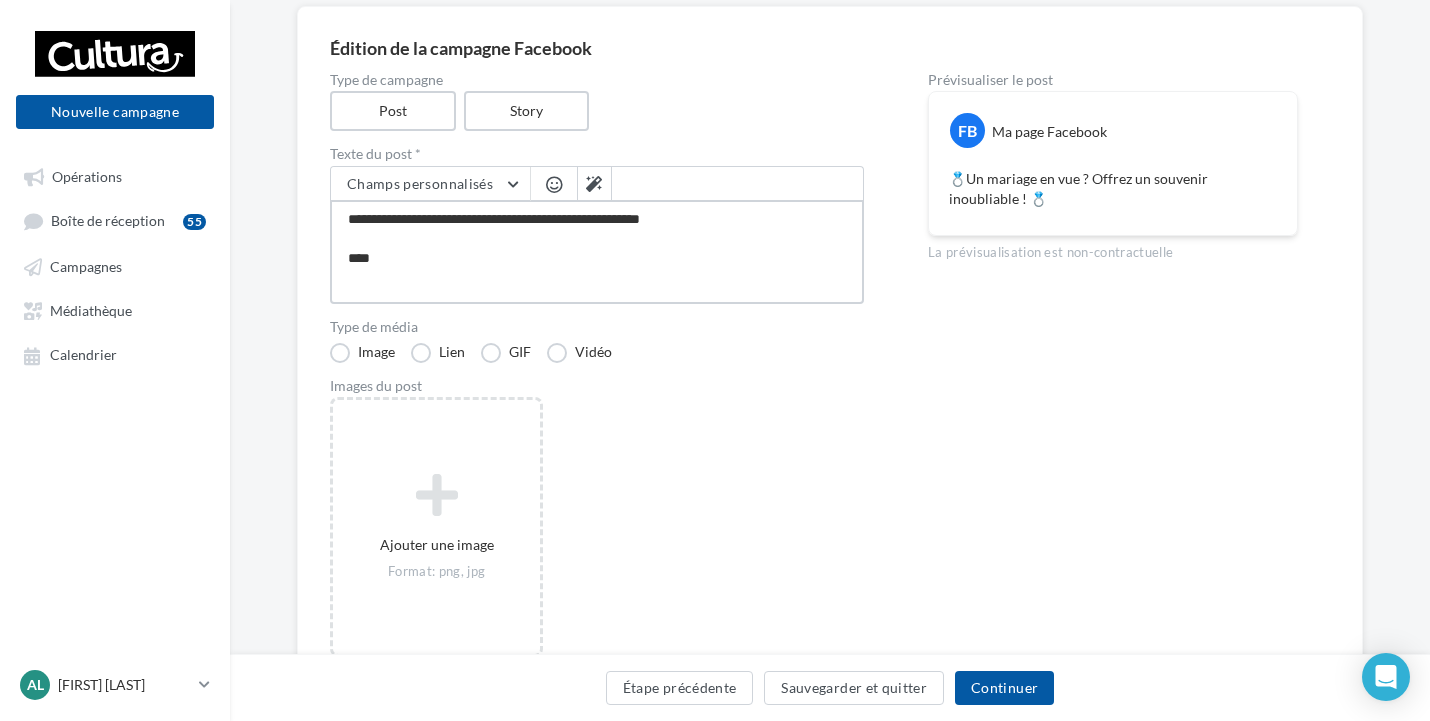 type on "**********" 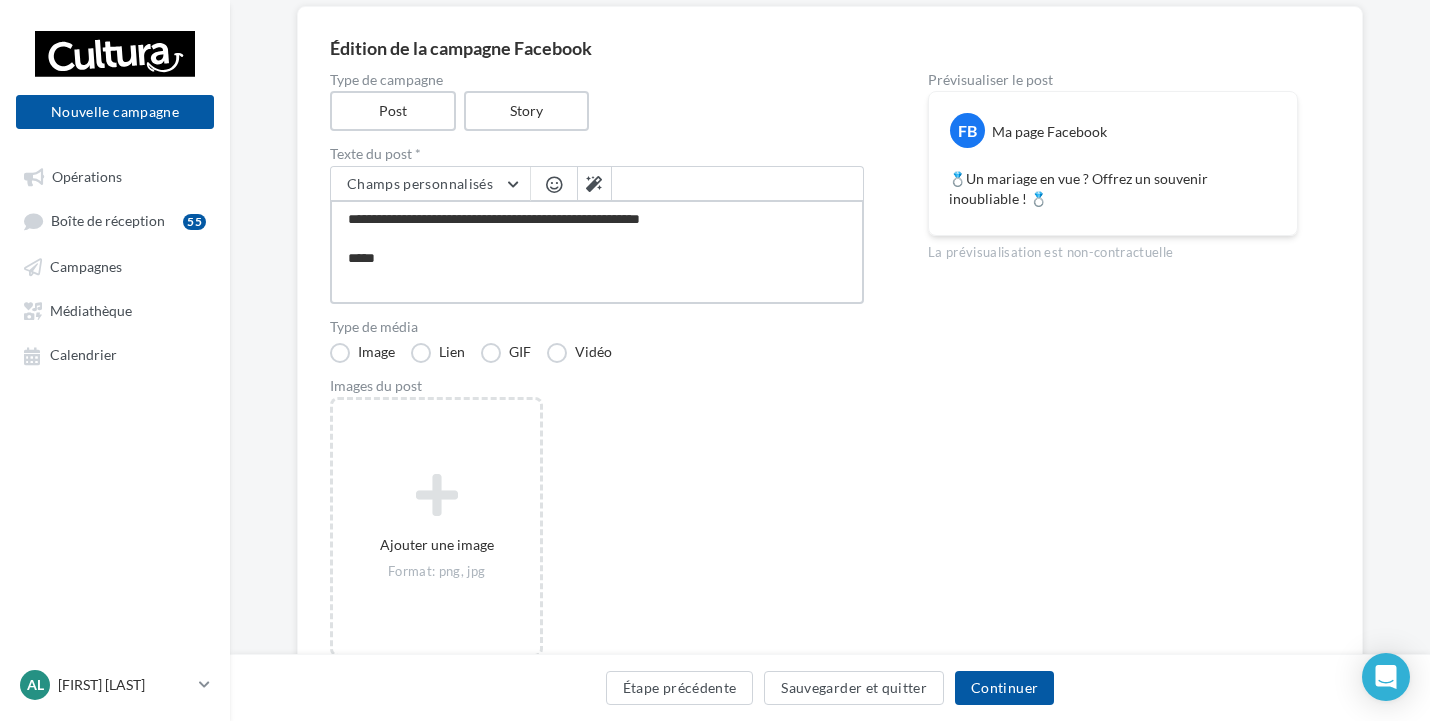 type on "**********" 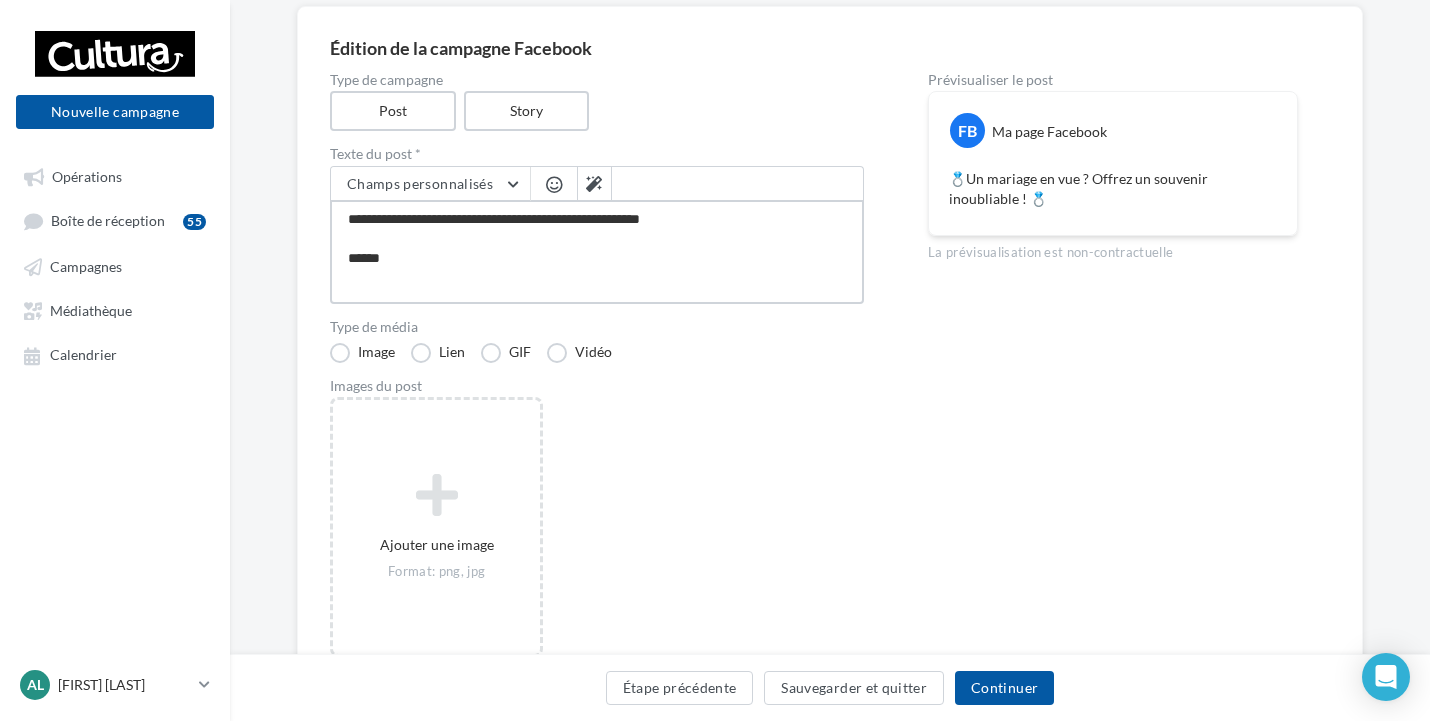 type on "**********" 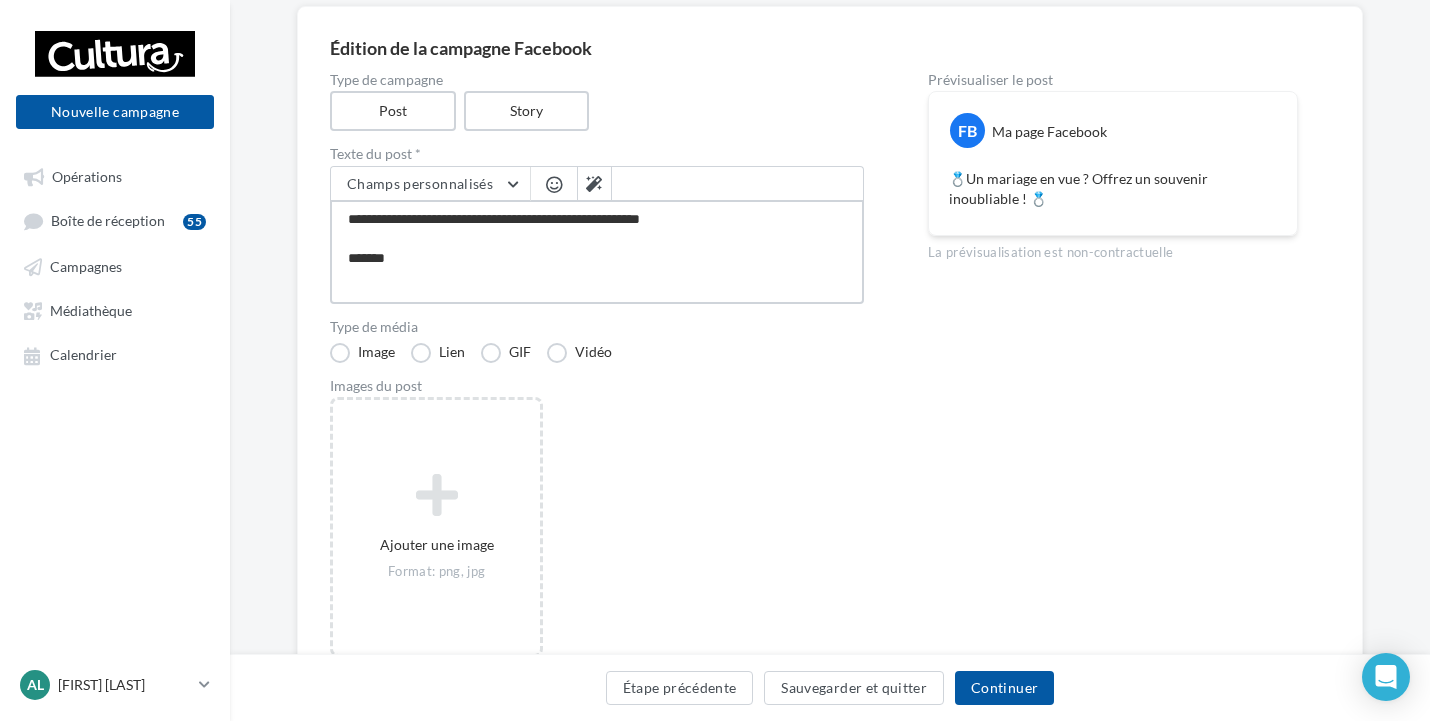 type on "**********" 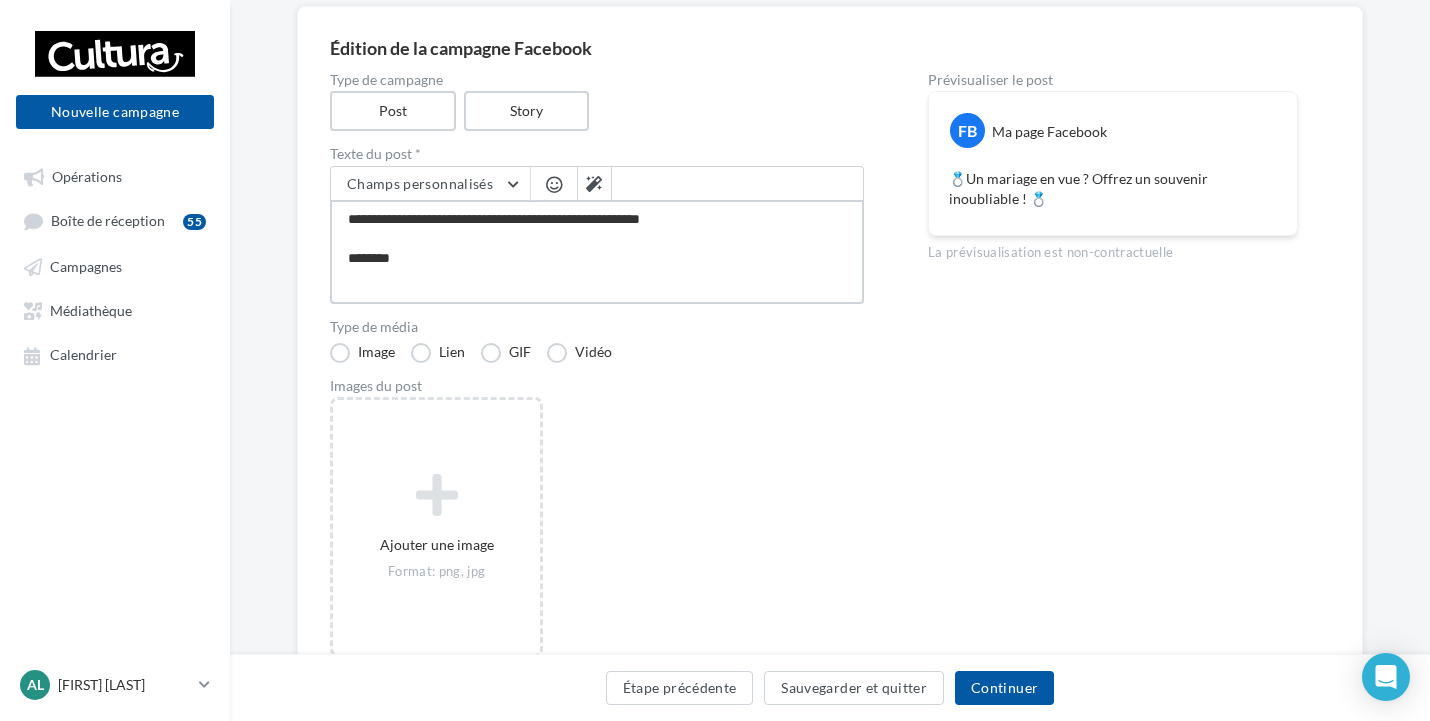 type on "**********" 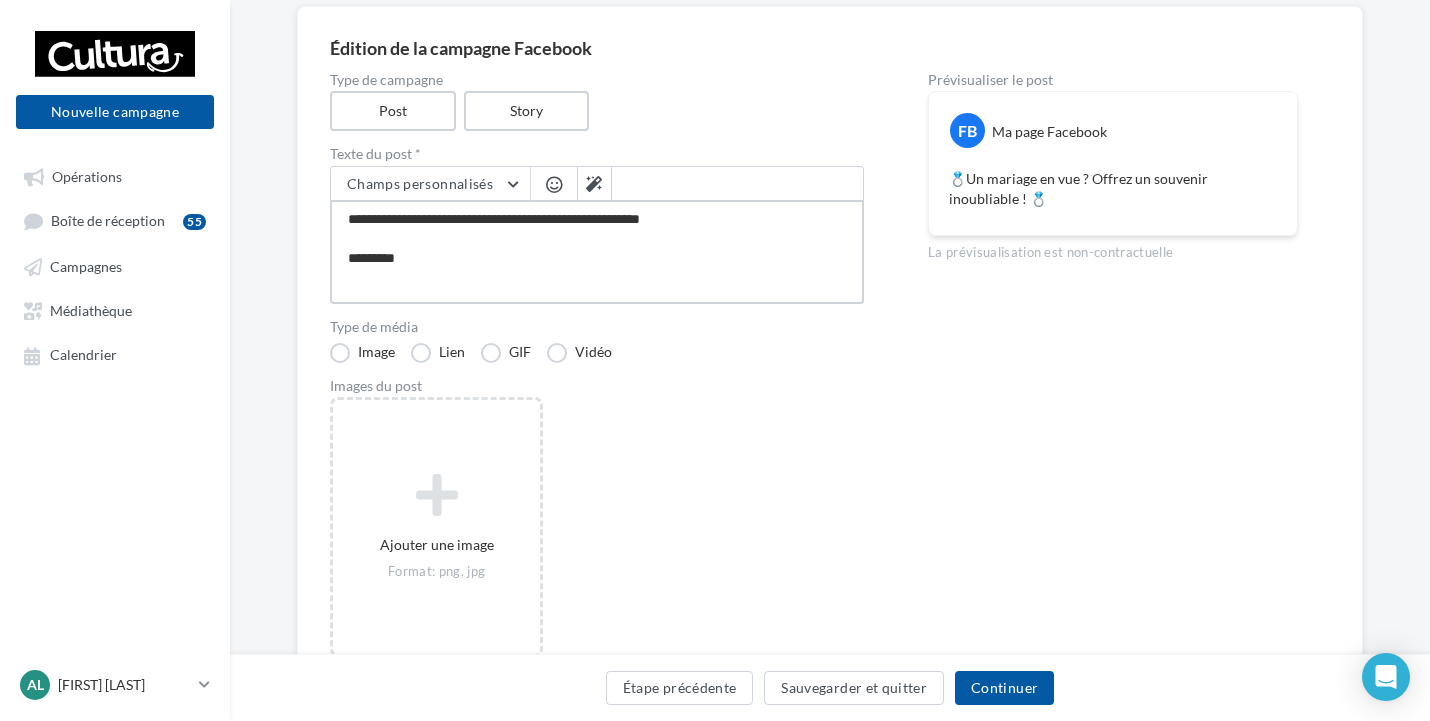 type on "**********" 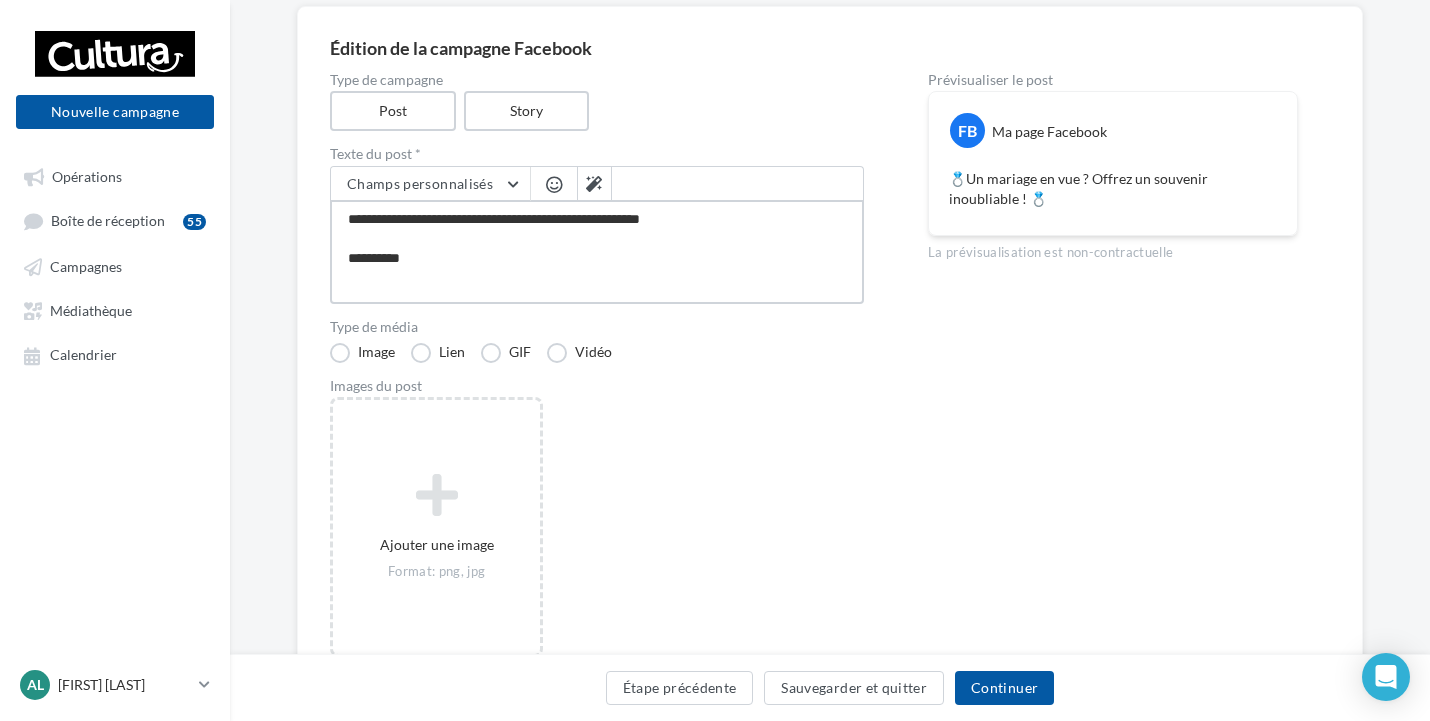 type on "**********" 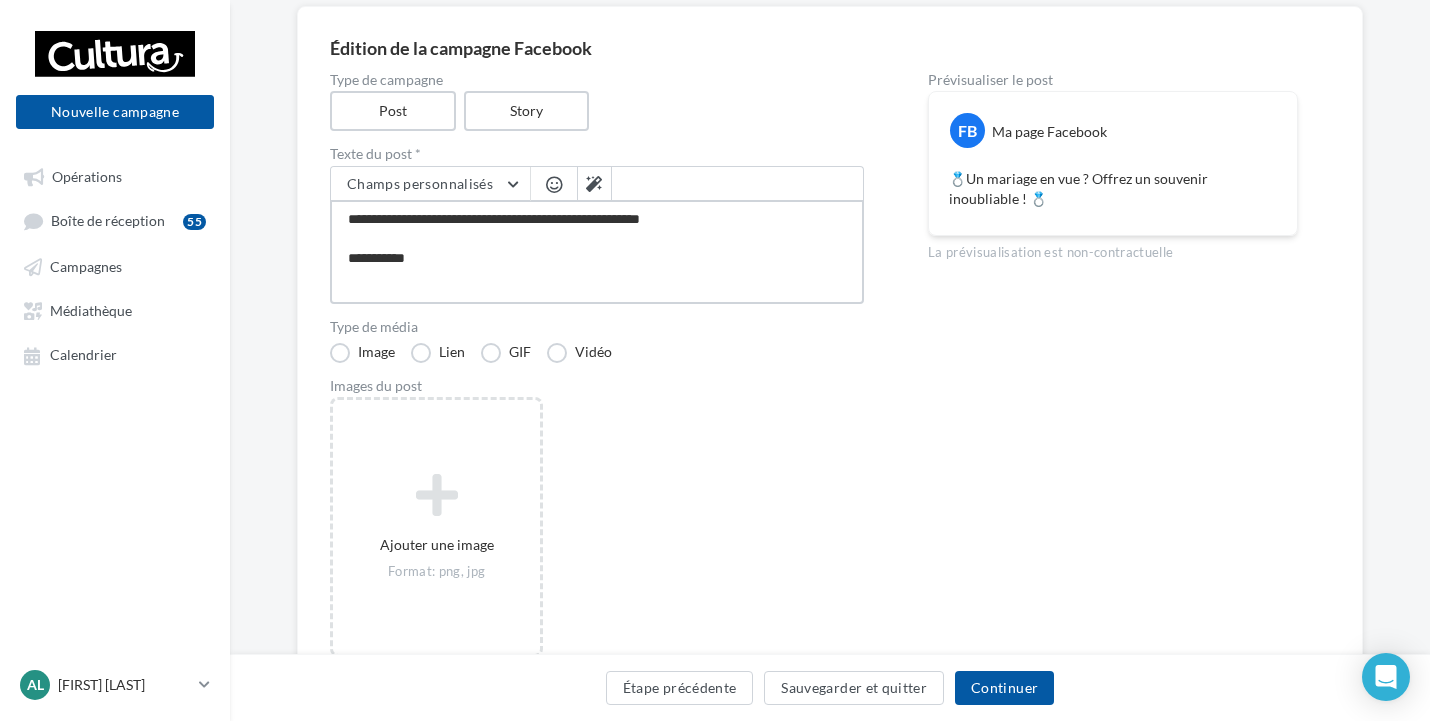 type on "**********" 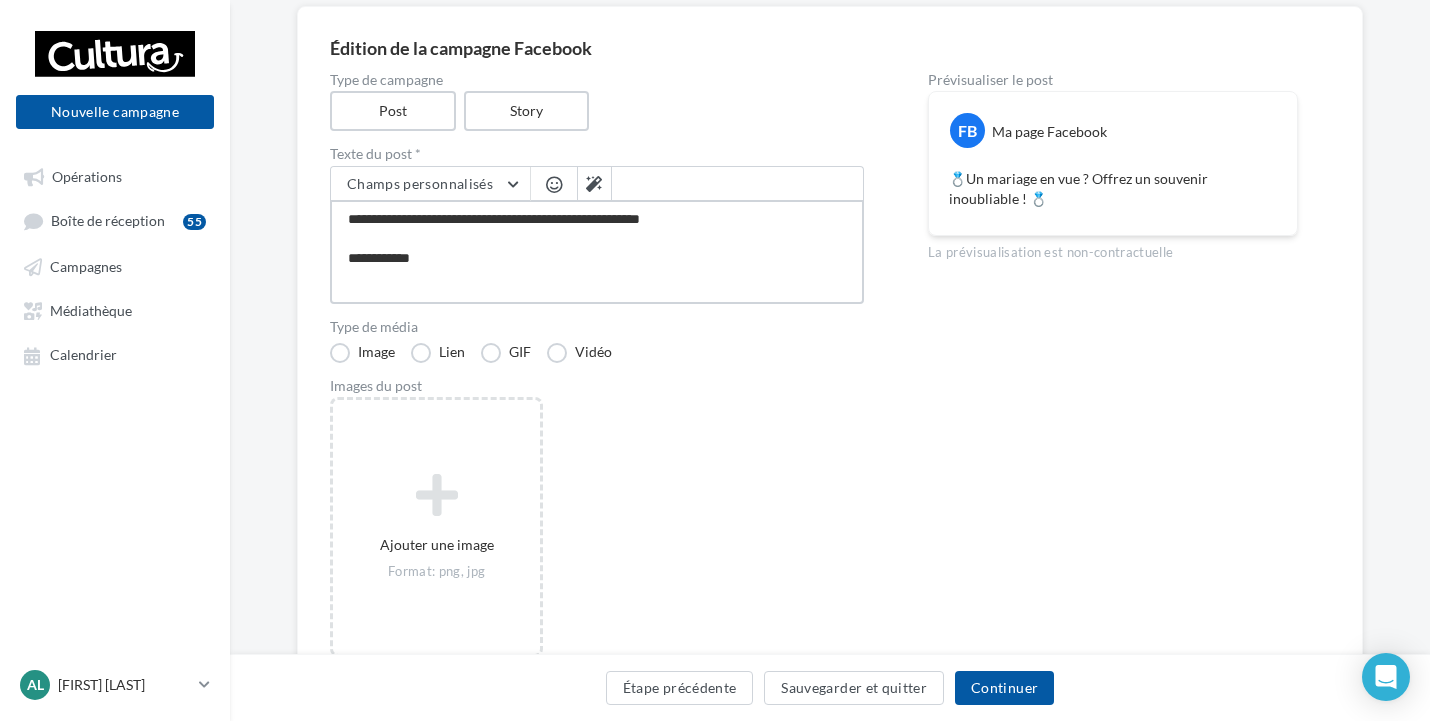 type on "**********" 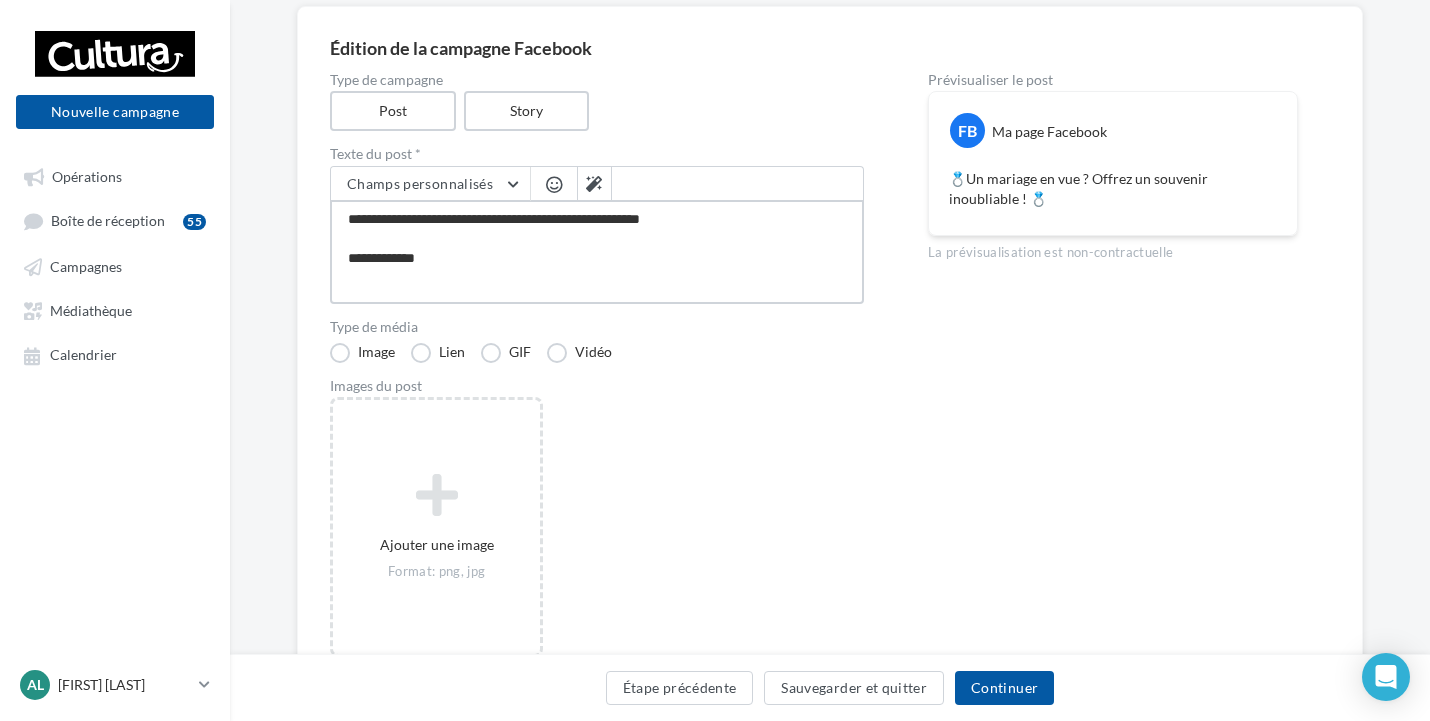 type on "**********" 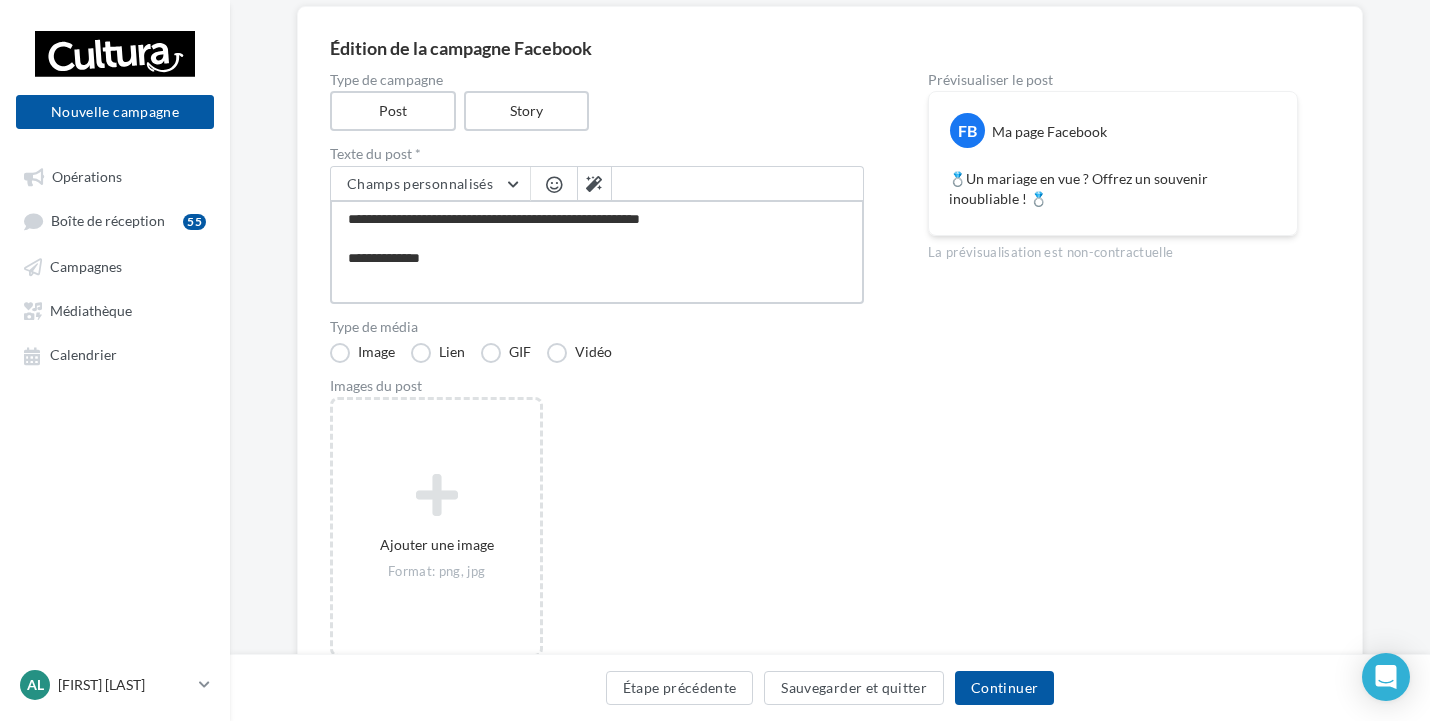 type on "**********" 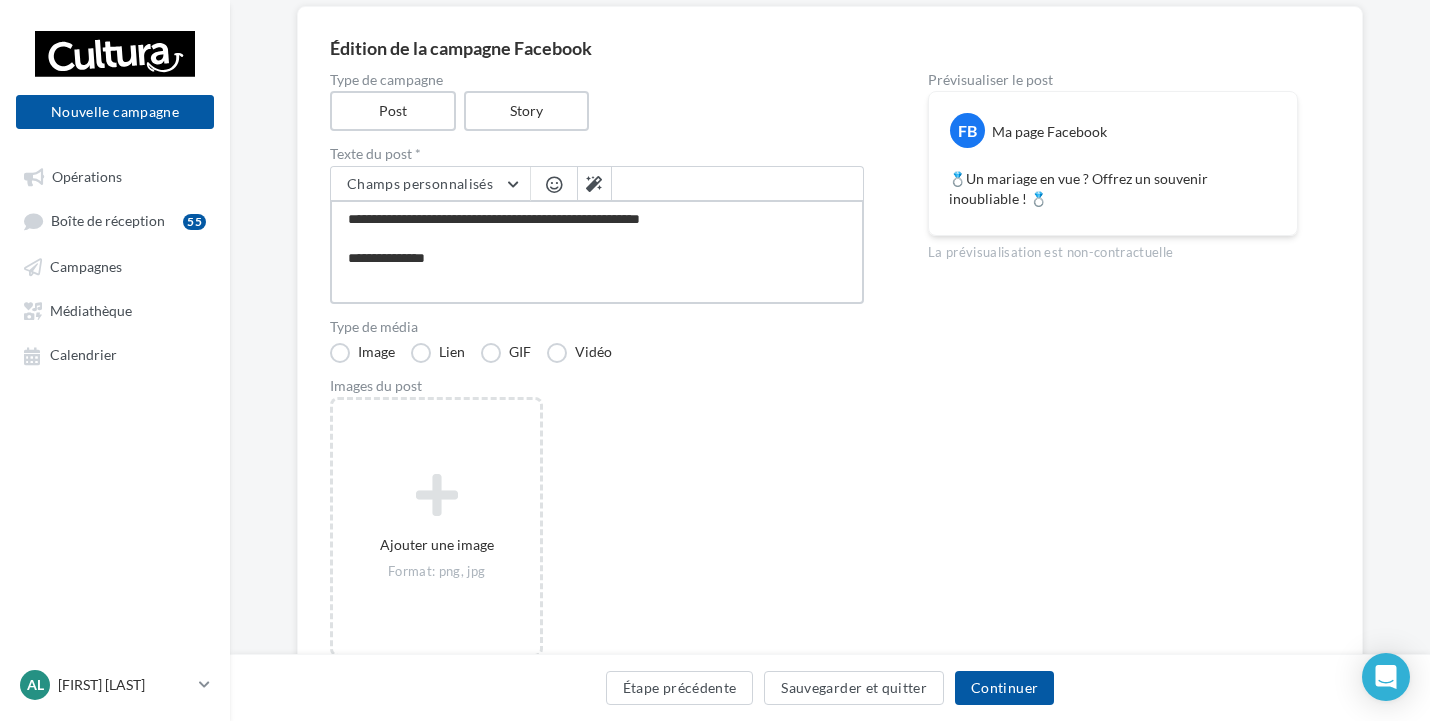 type on "**********" 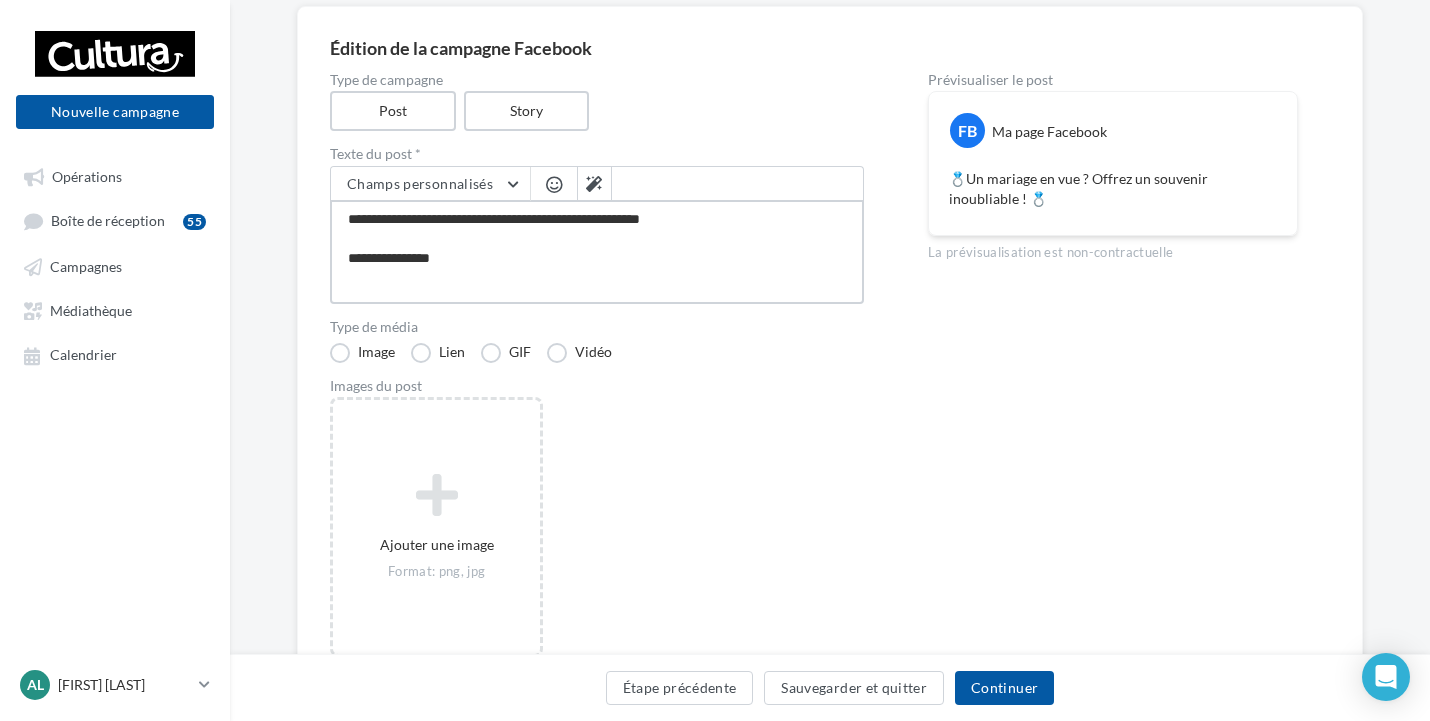type on "**********" 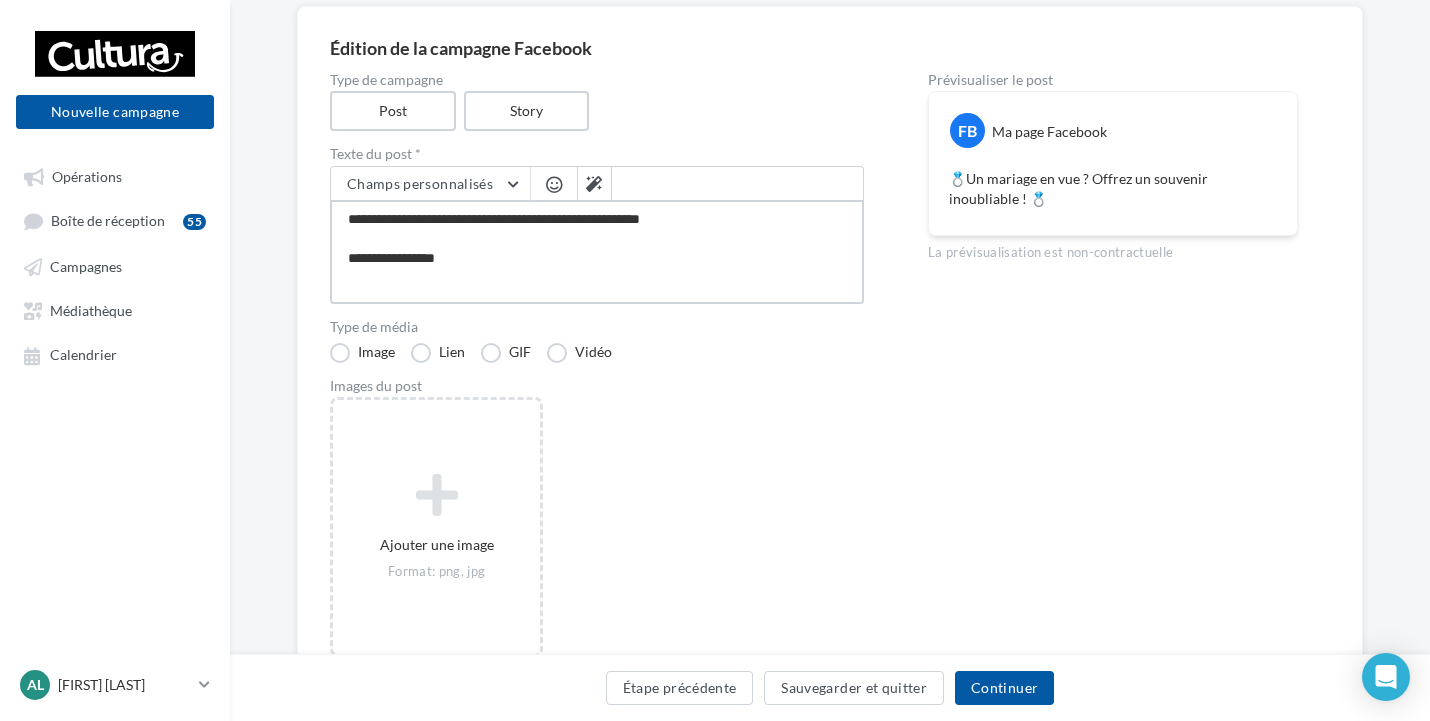 type on "**********" 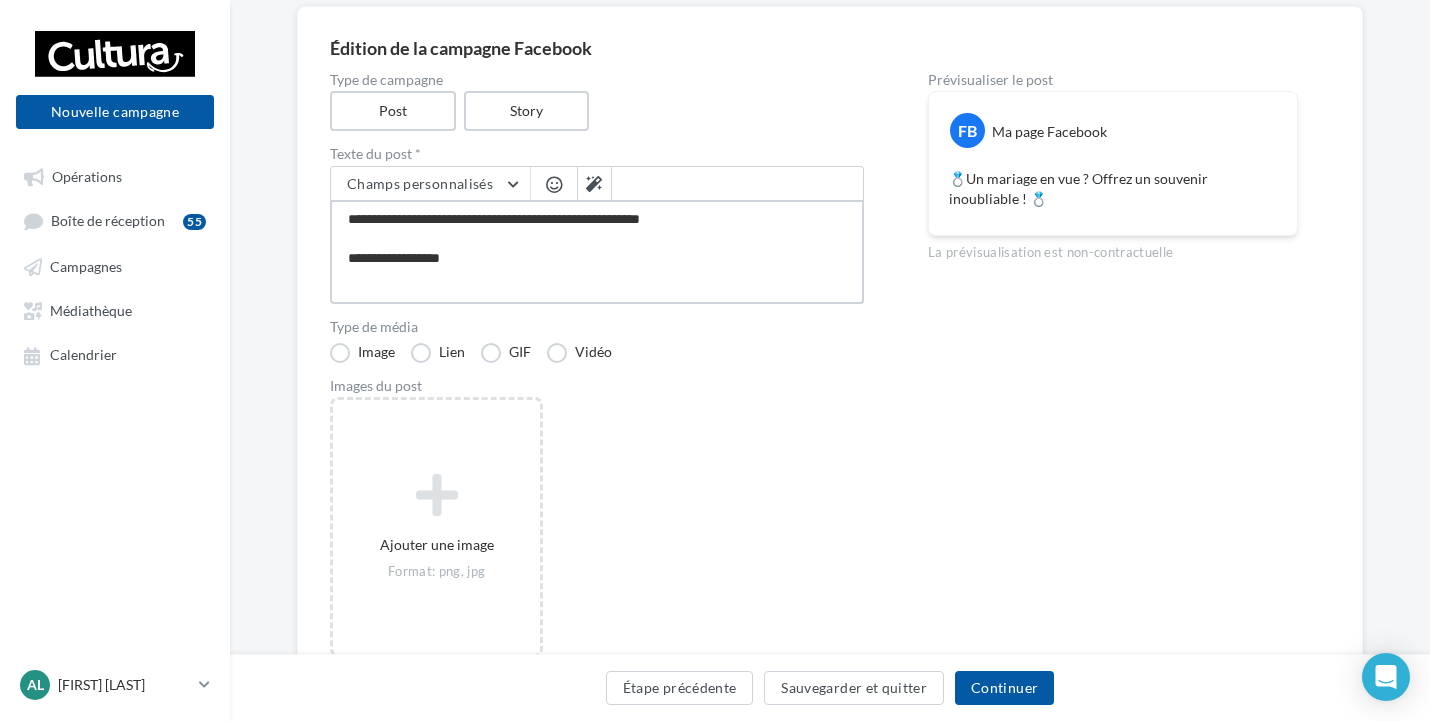 type on "**********" 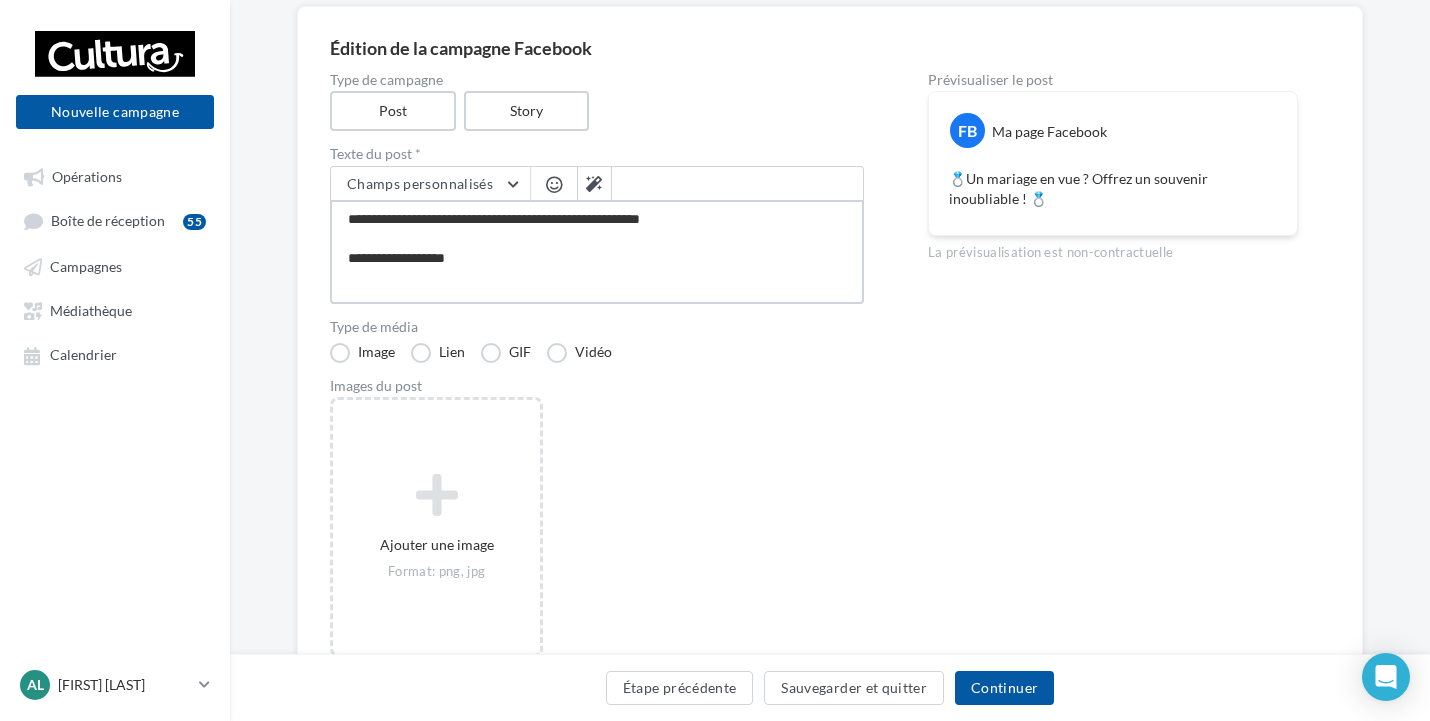type on "**********" 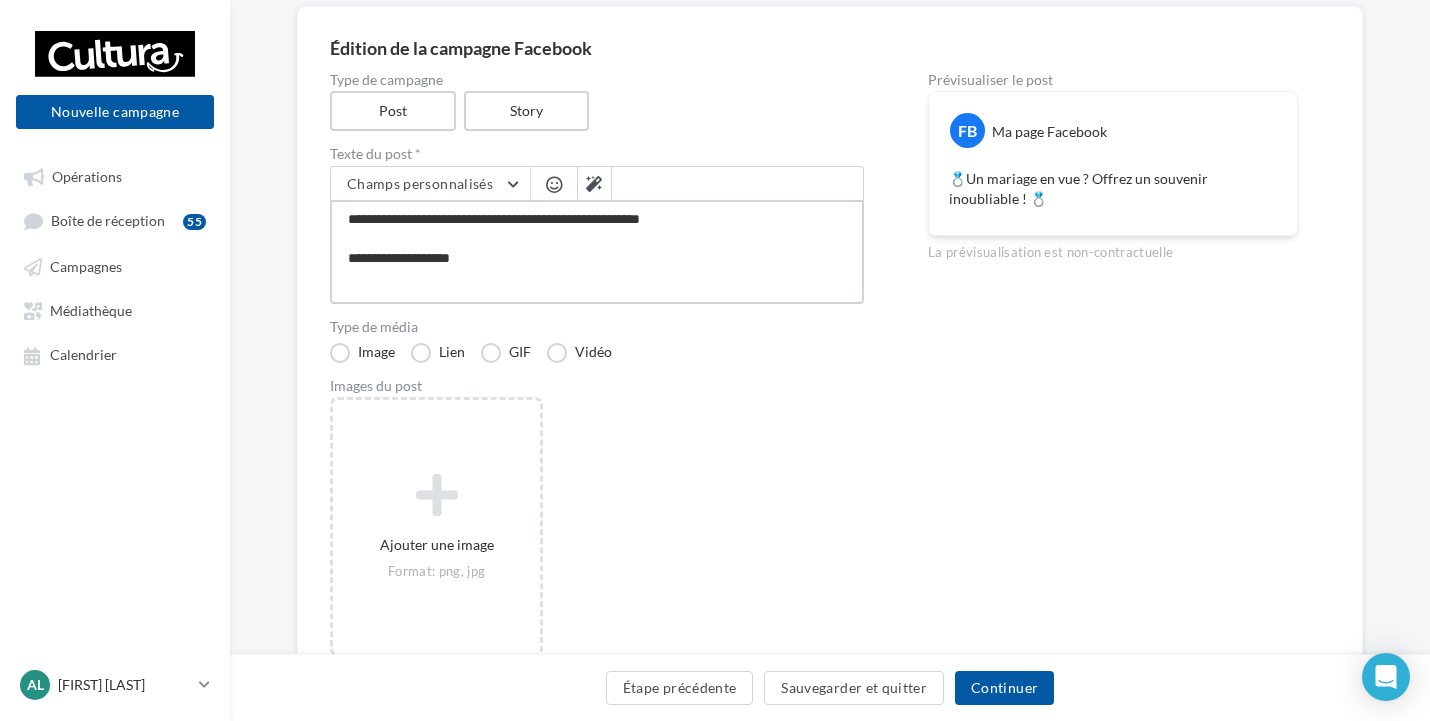 type on "**********" 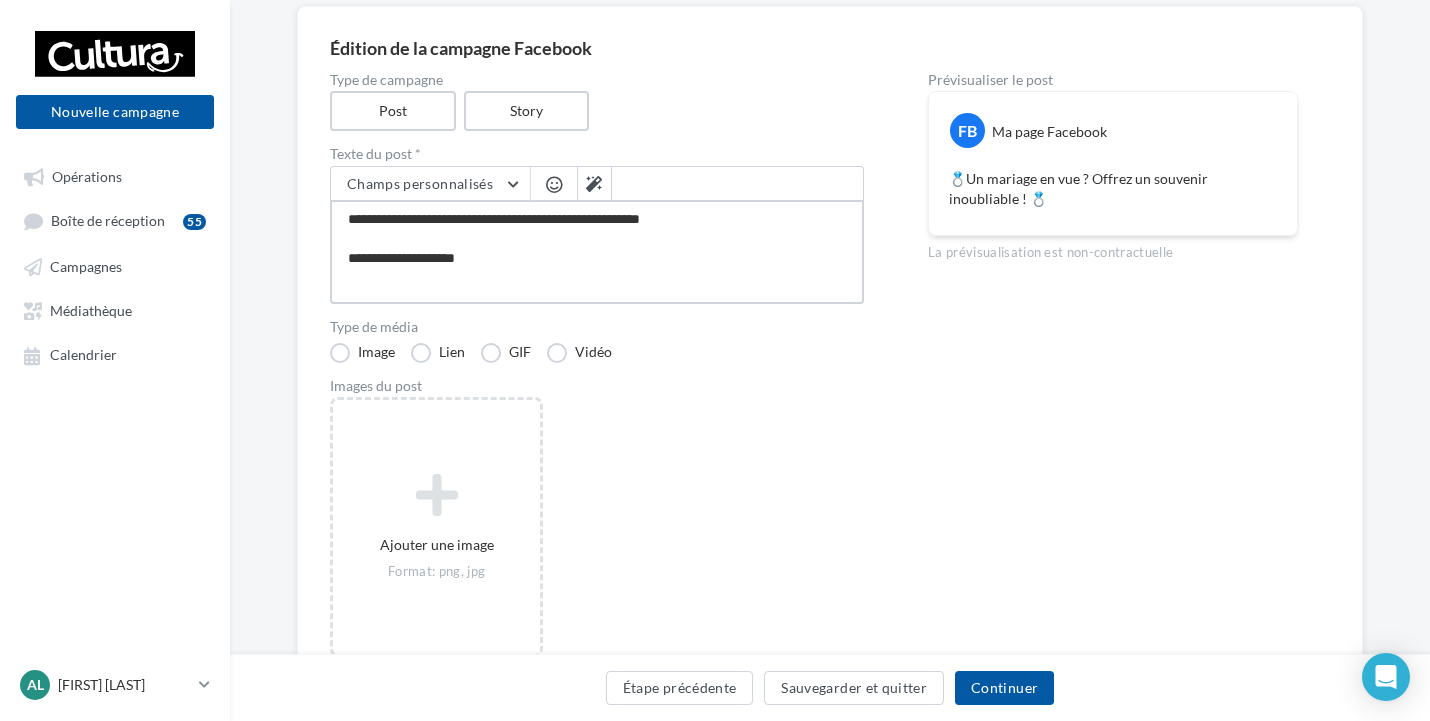 type on "**********" 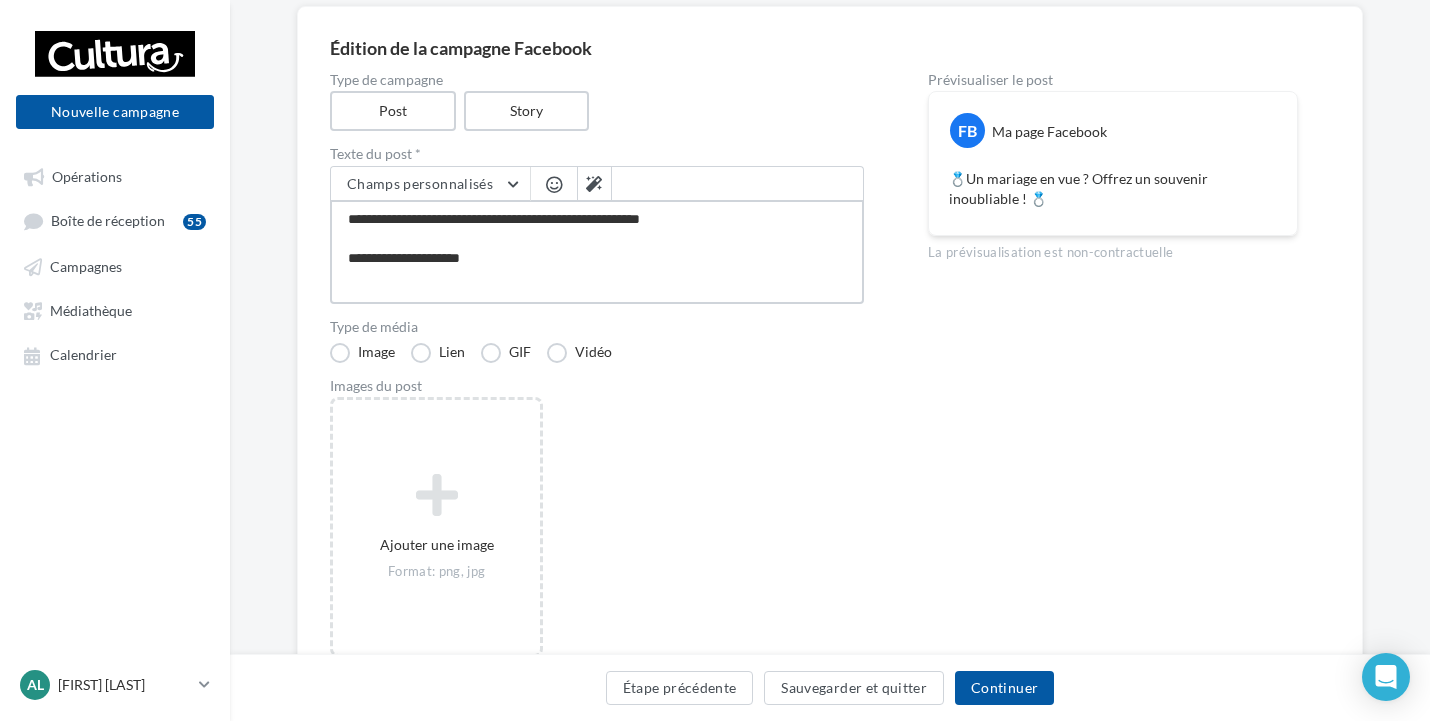 type on "**********" 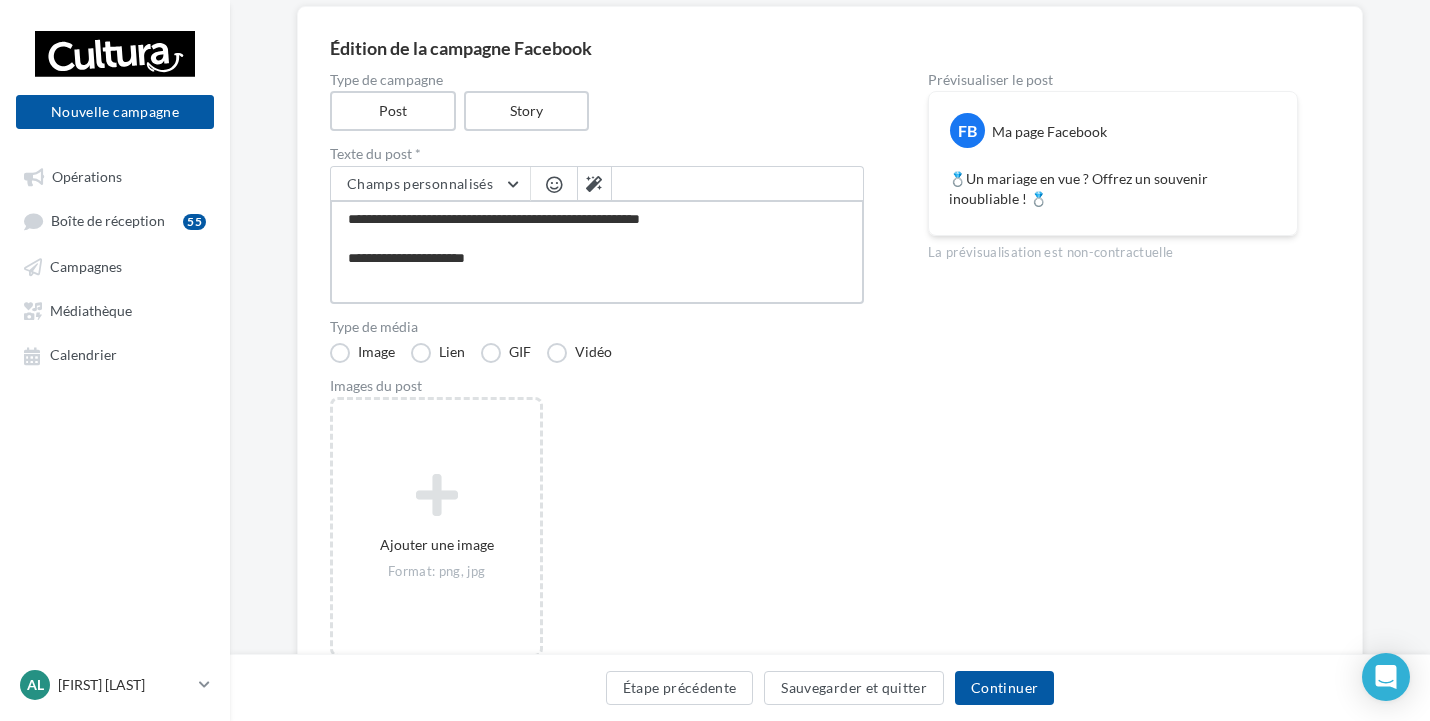 type on "**********" 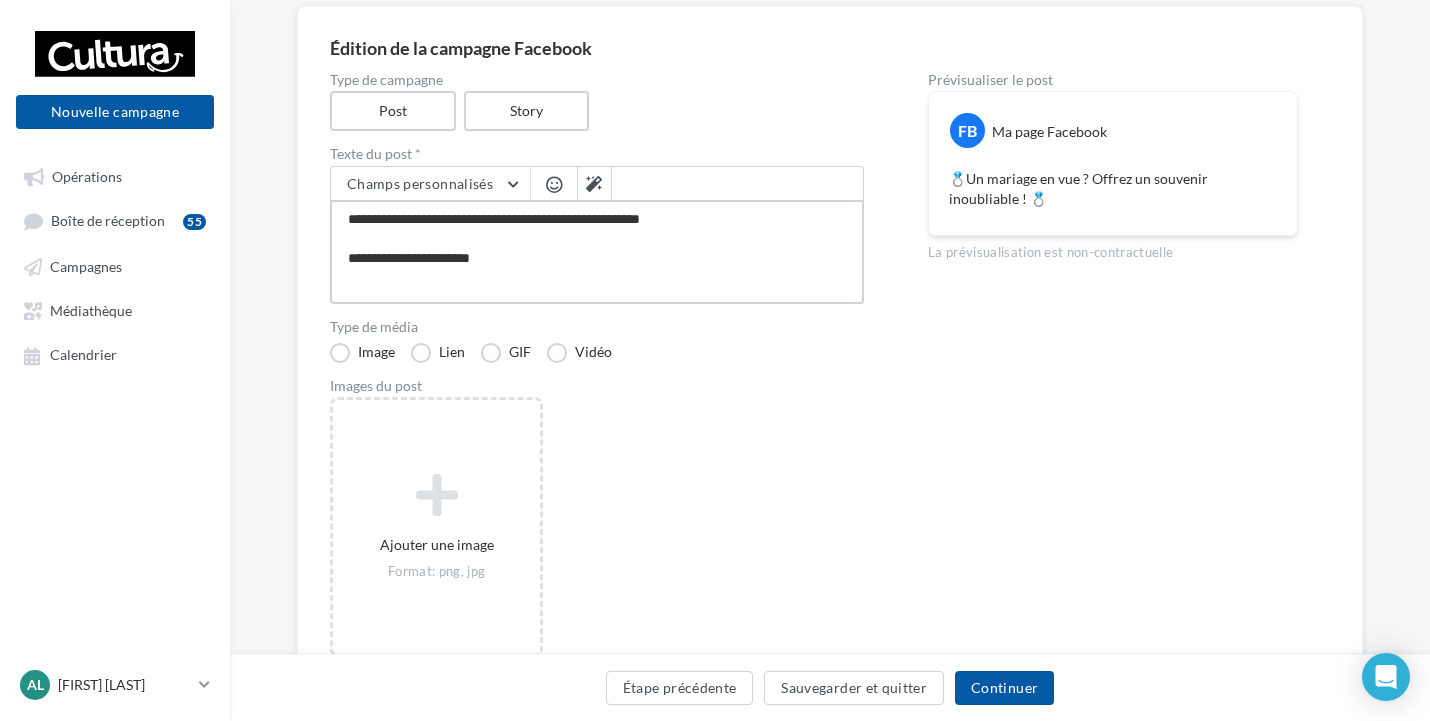 type on "**********" 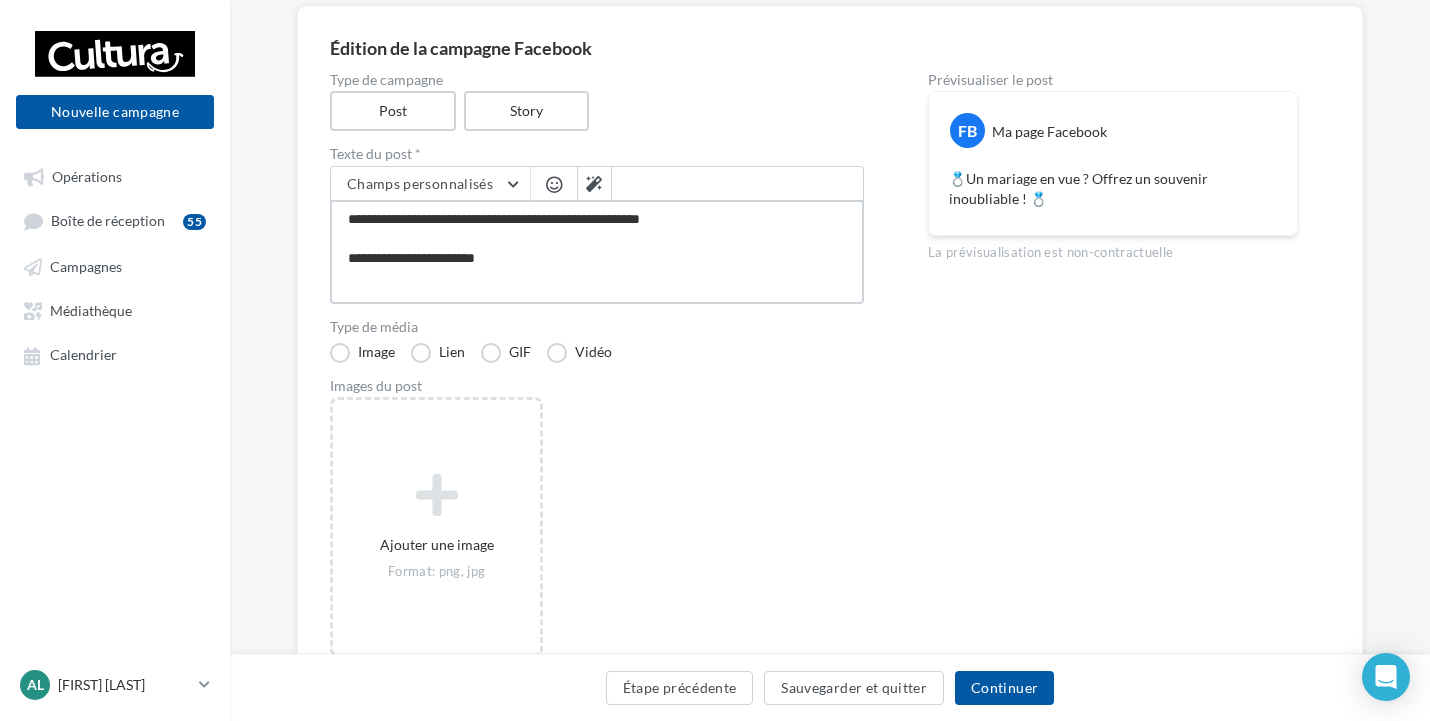 type on "**********" 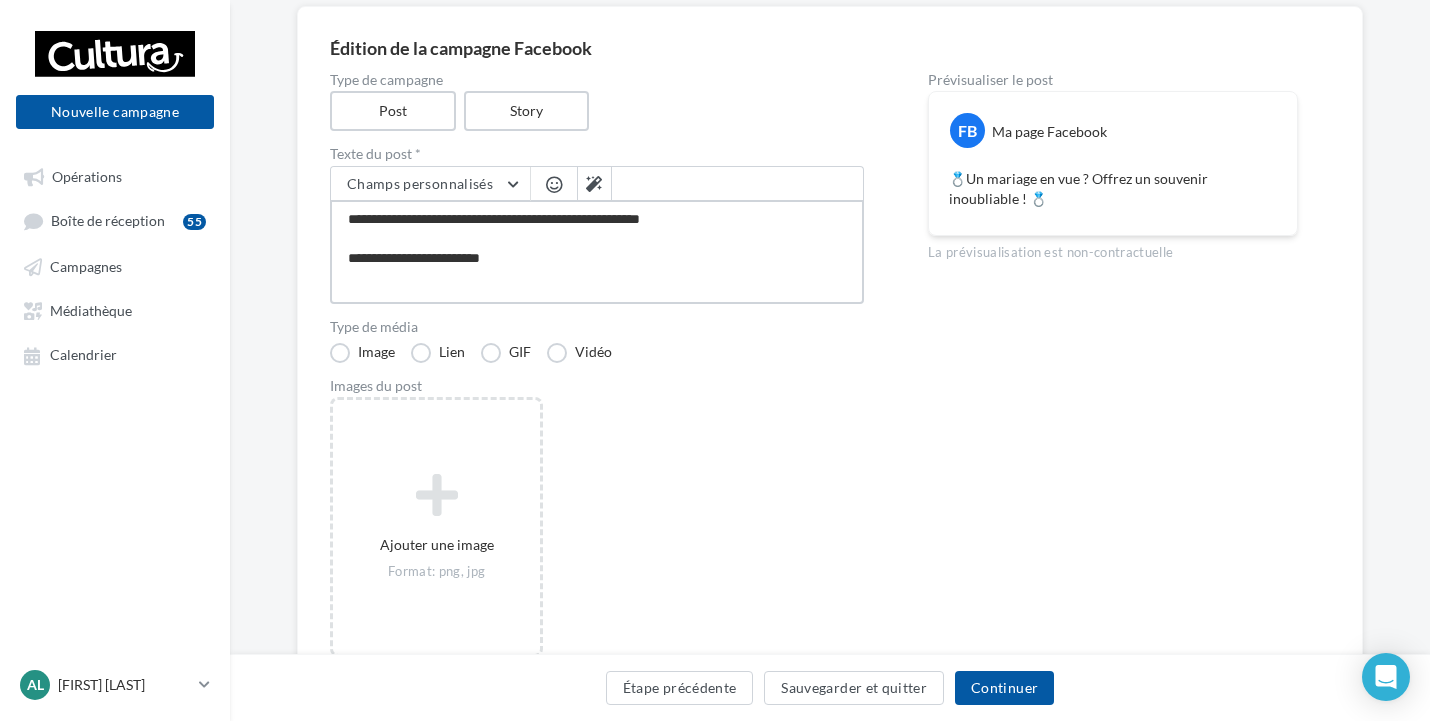 type on "**********" 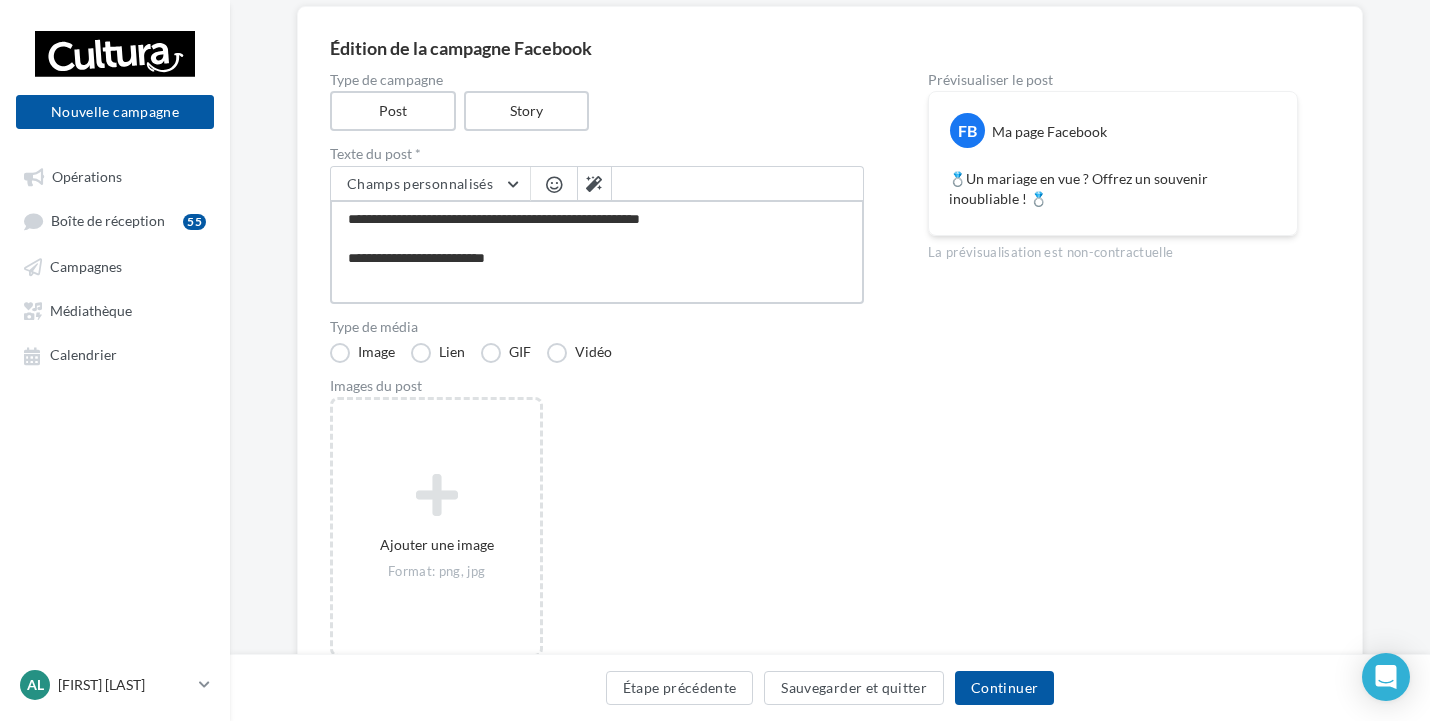 type on "**********" 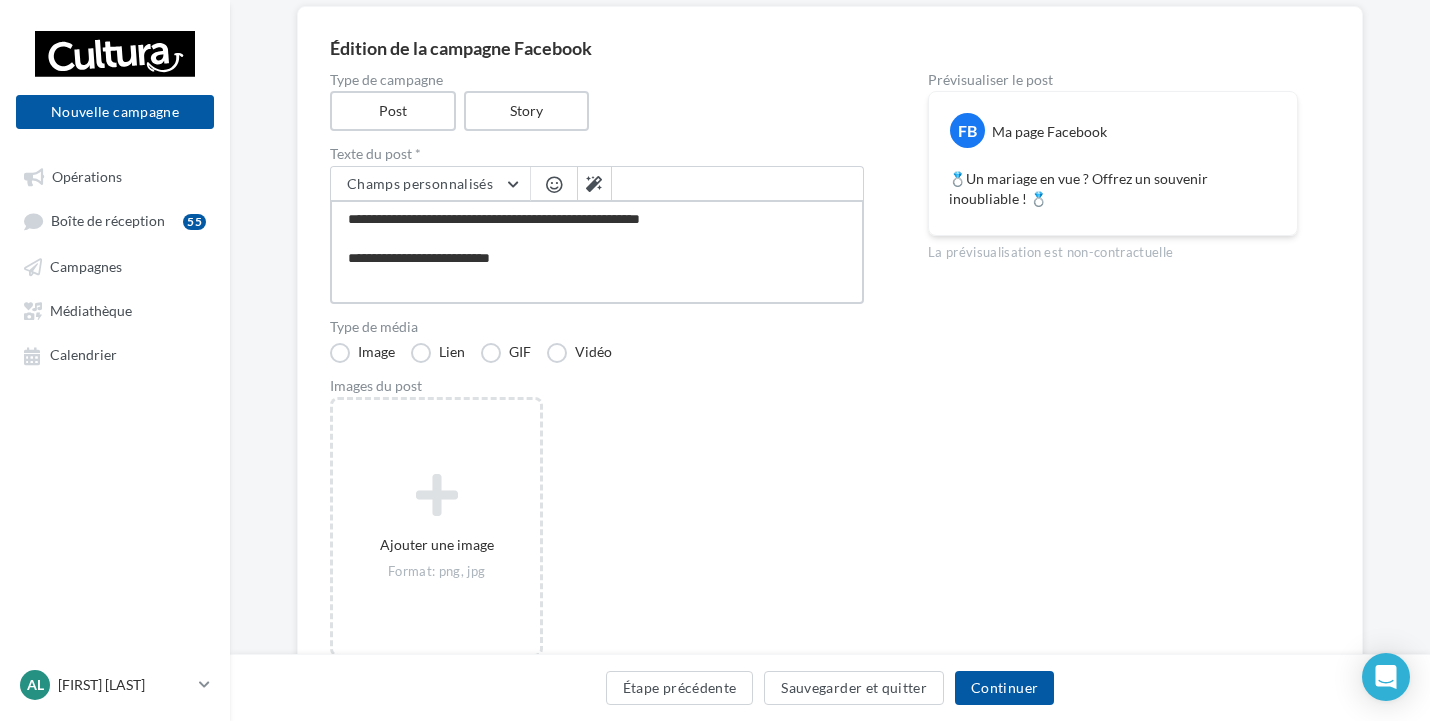 type on "**********" 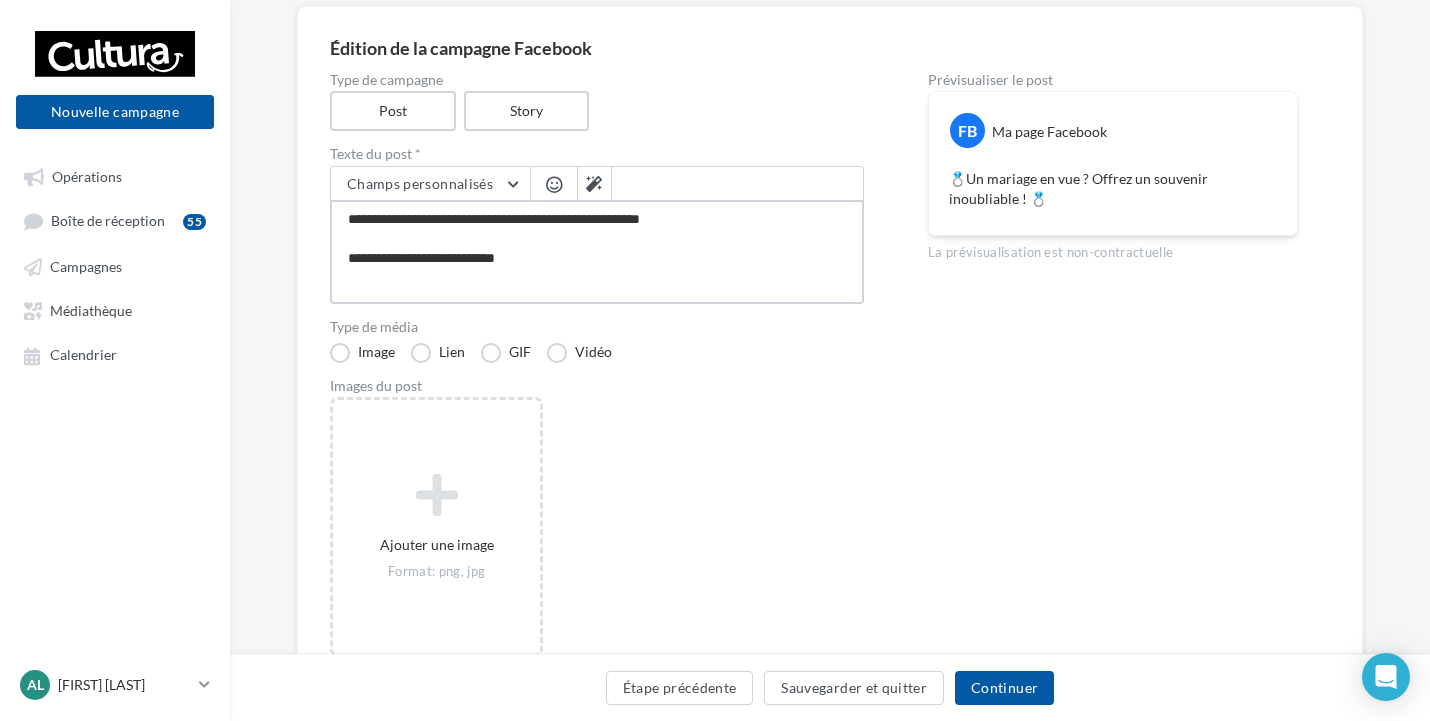 type on "**********" 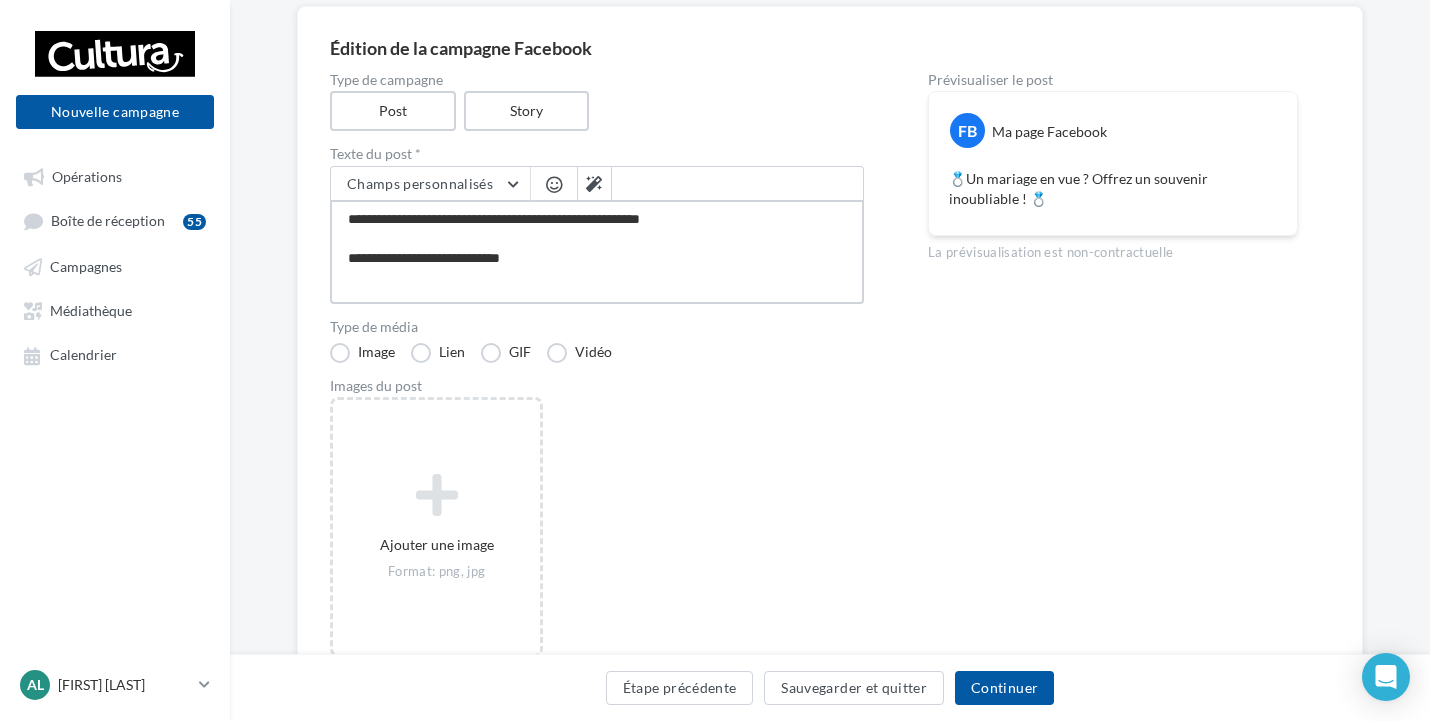 type on "**********" 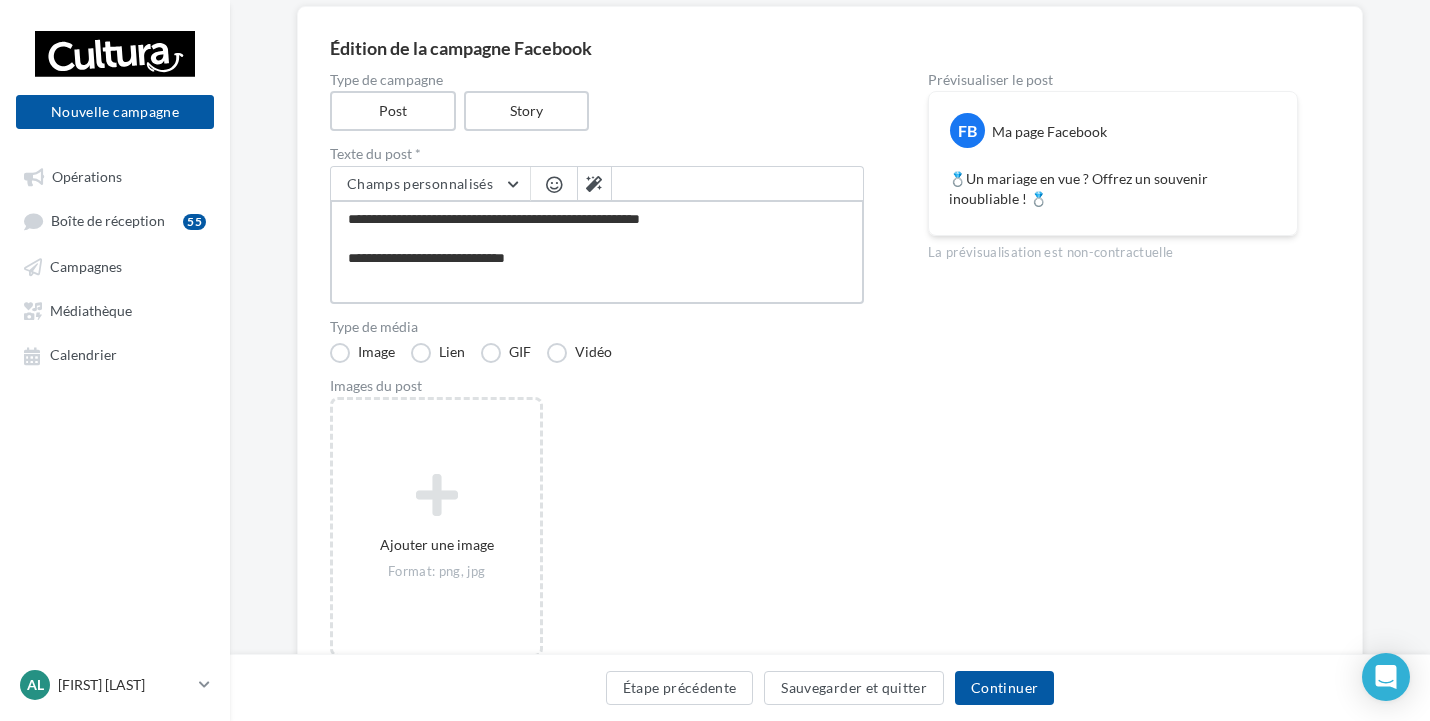 type on "**********" 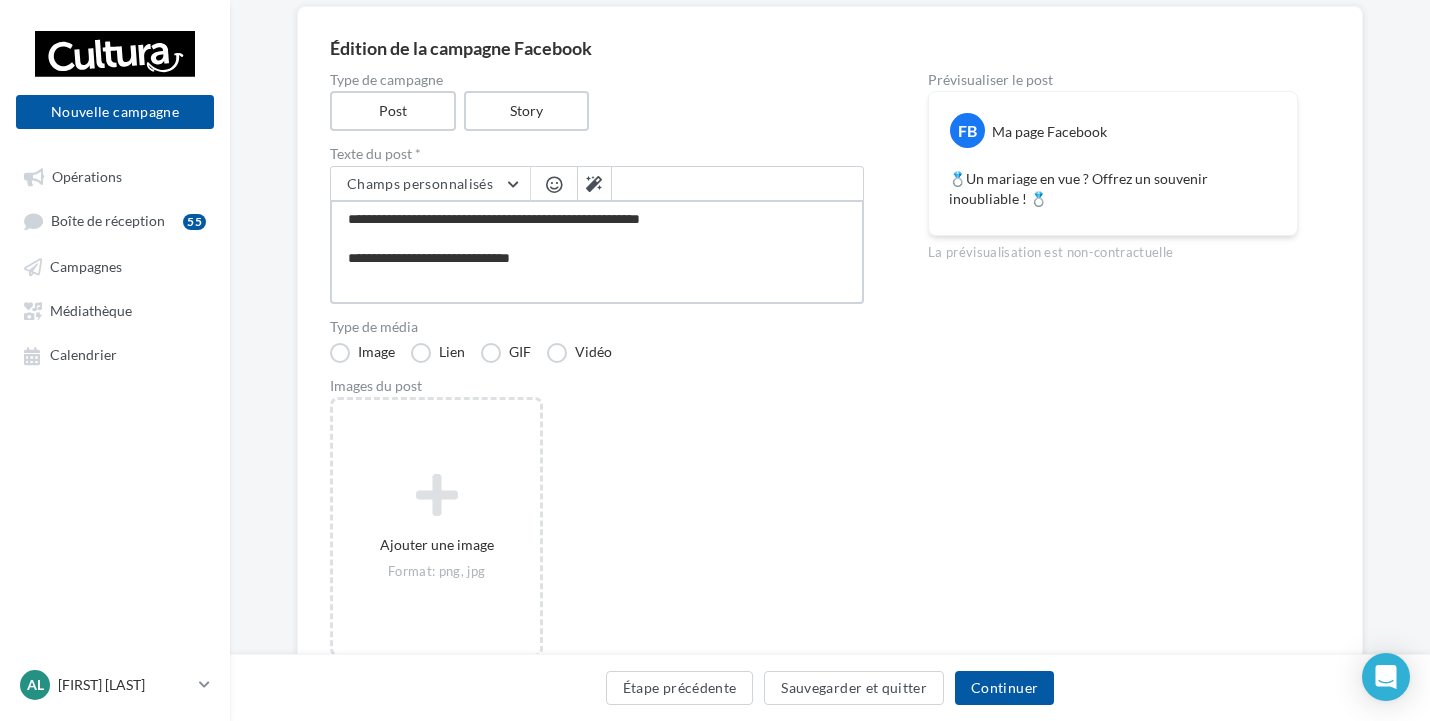 type on "**********" 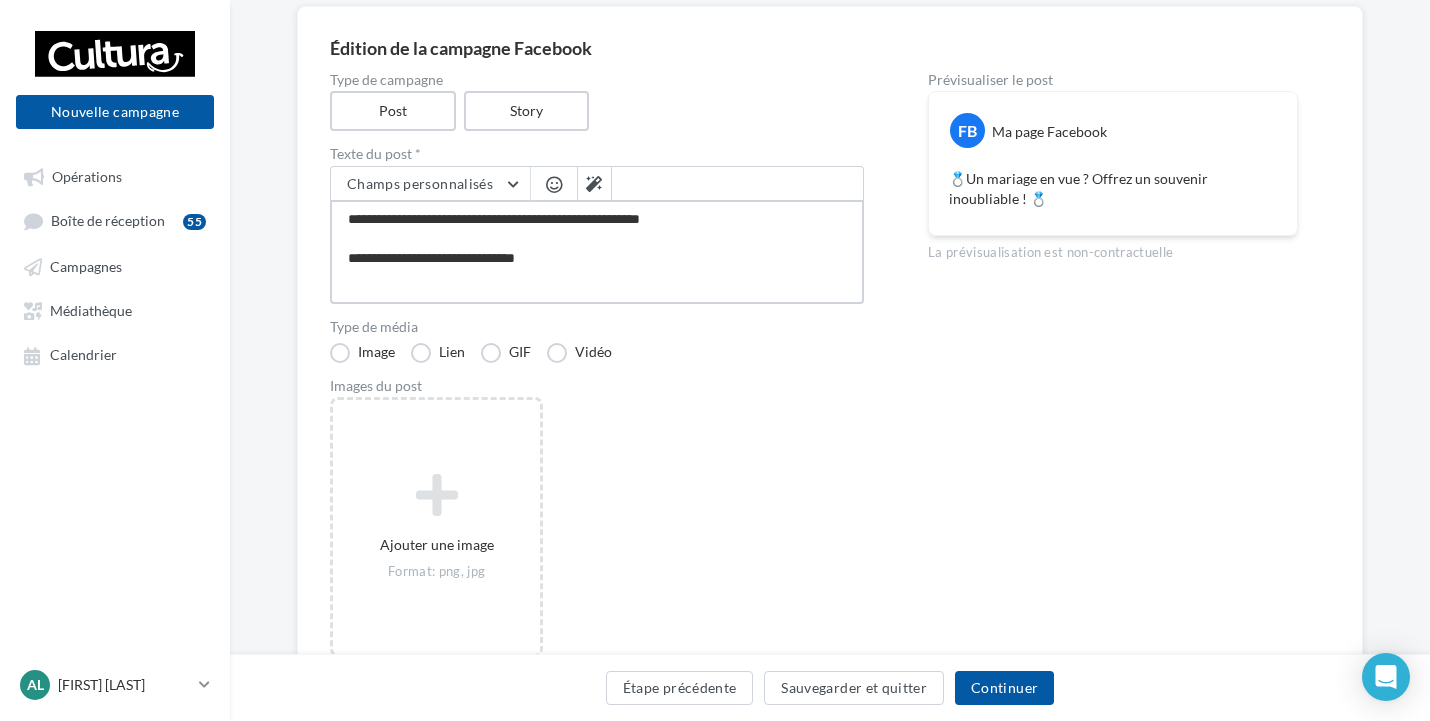 type on "**********" 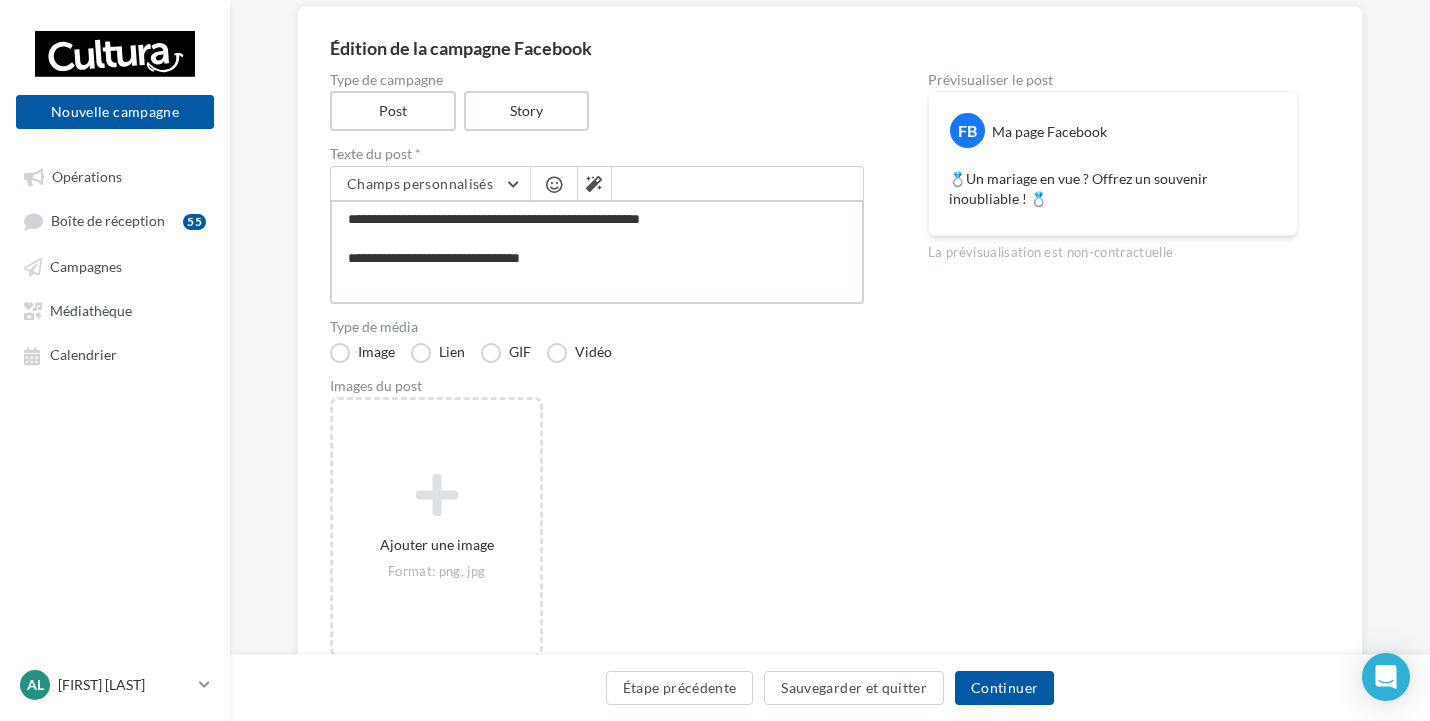 type on "**********" 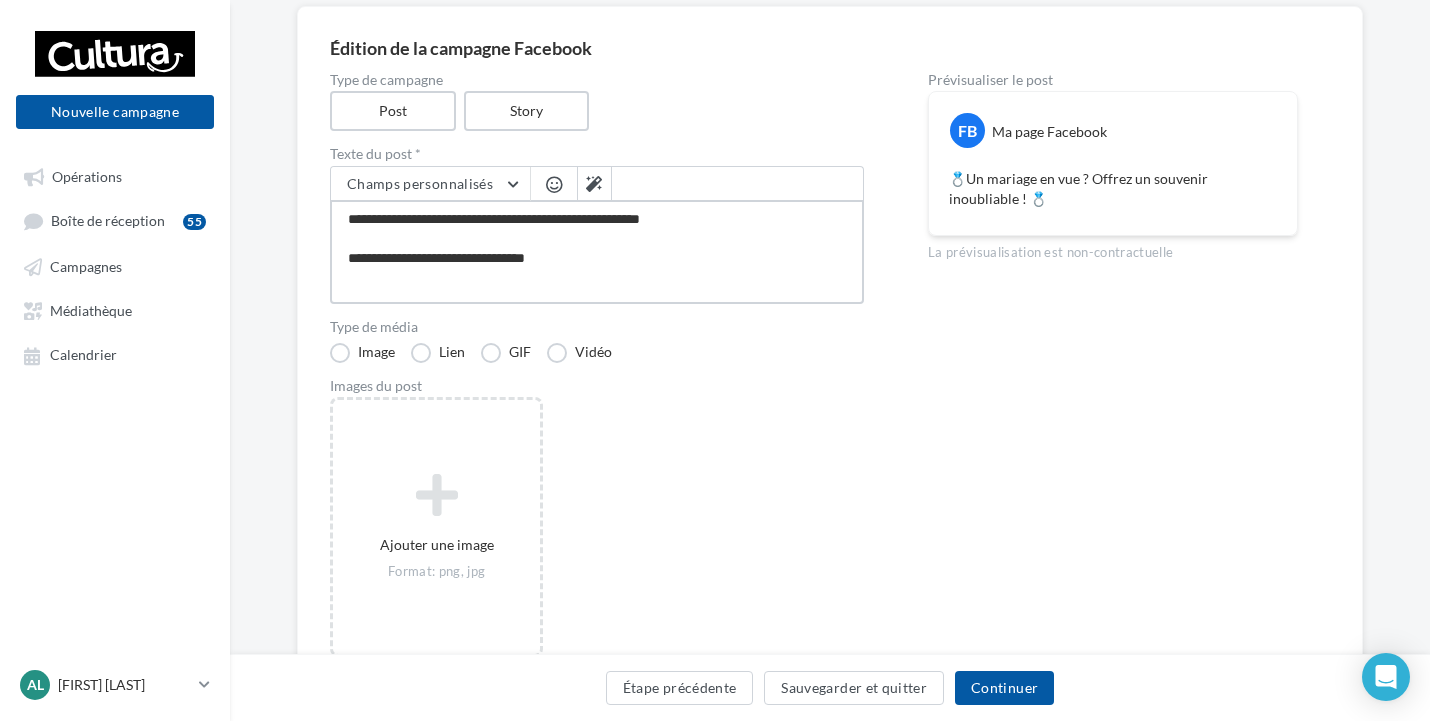 type on "**********" 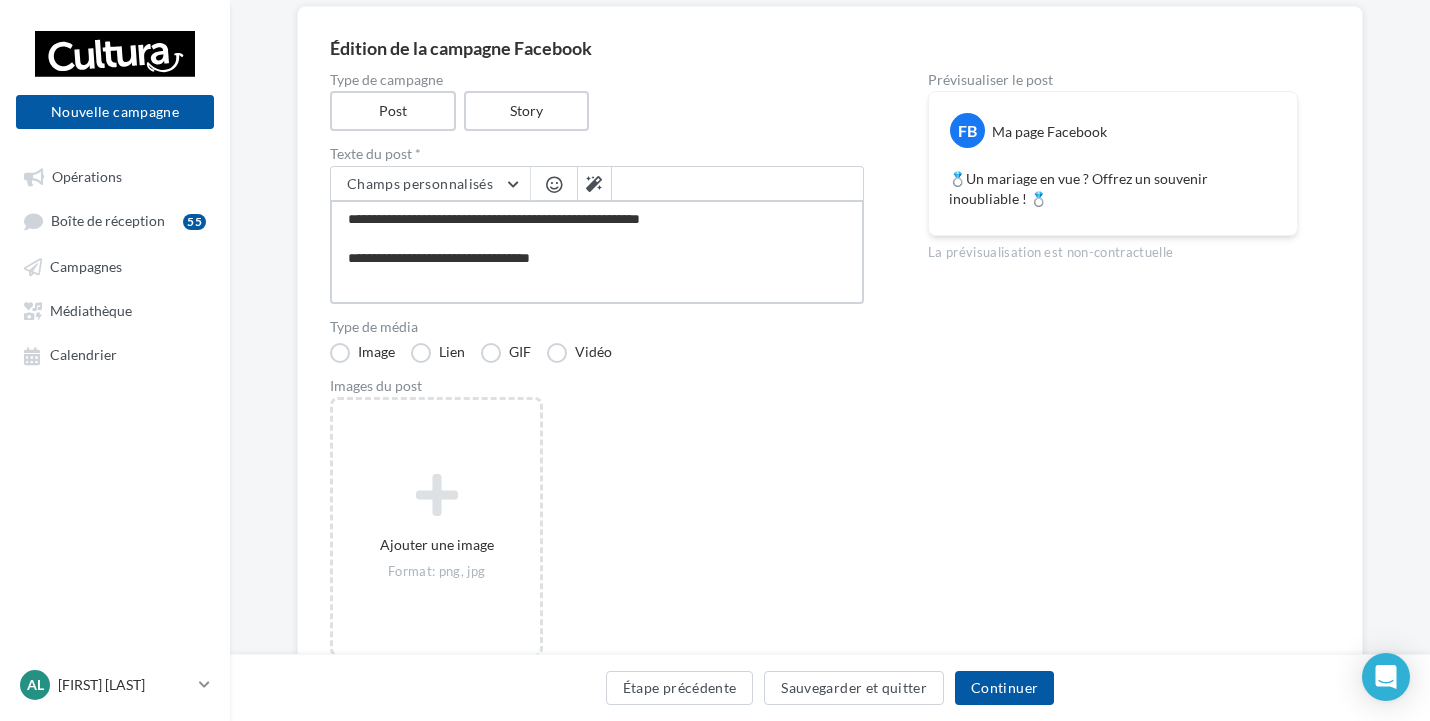 type on "**********" 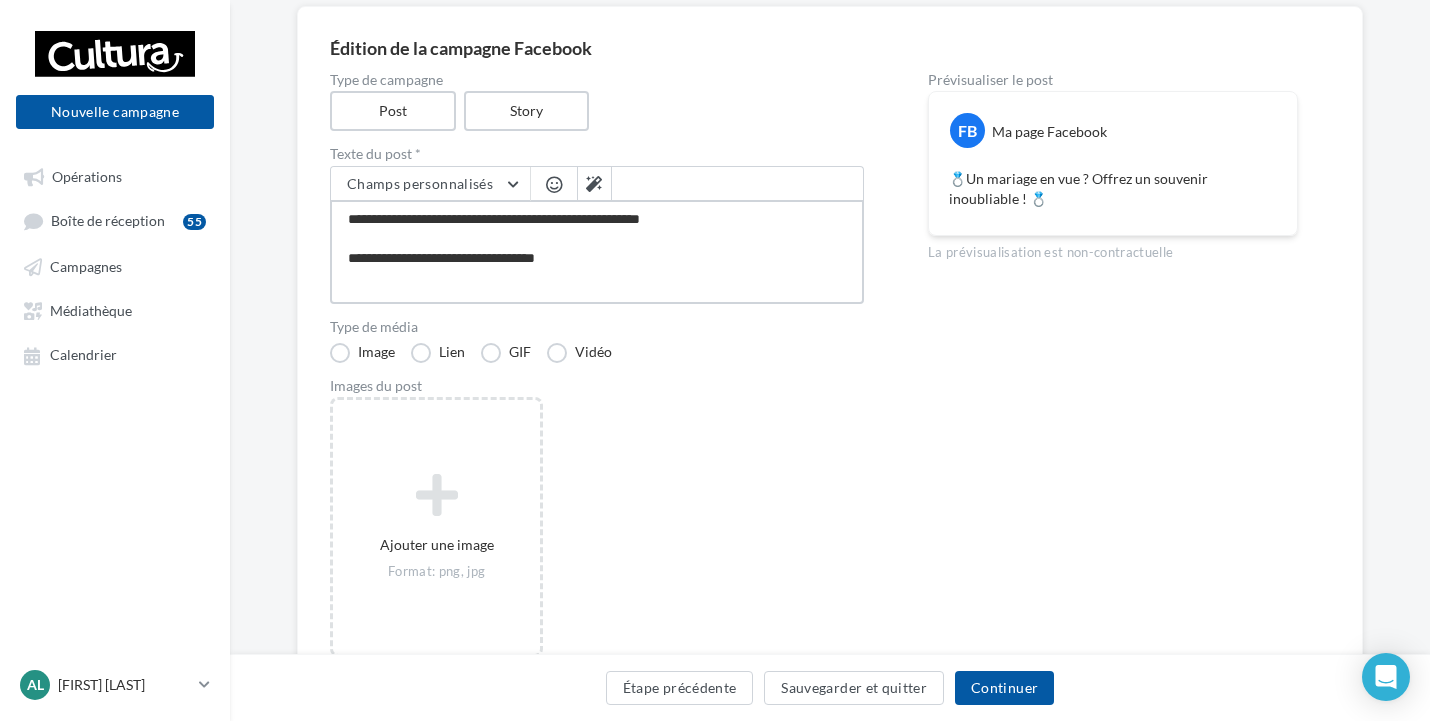 type on "**********" 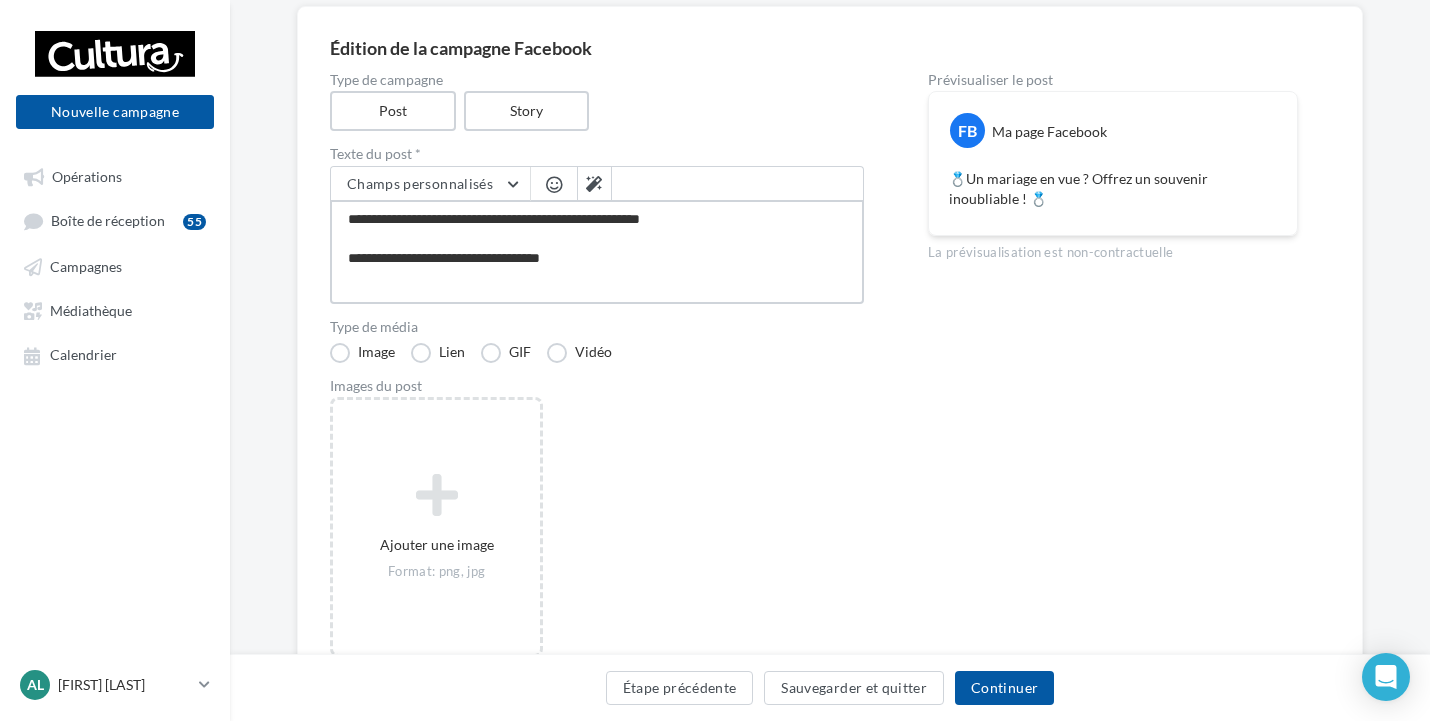 type on "**********" 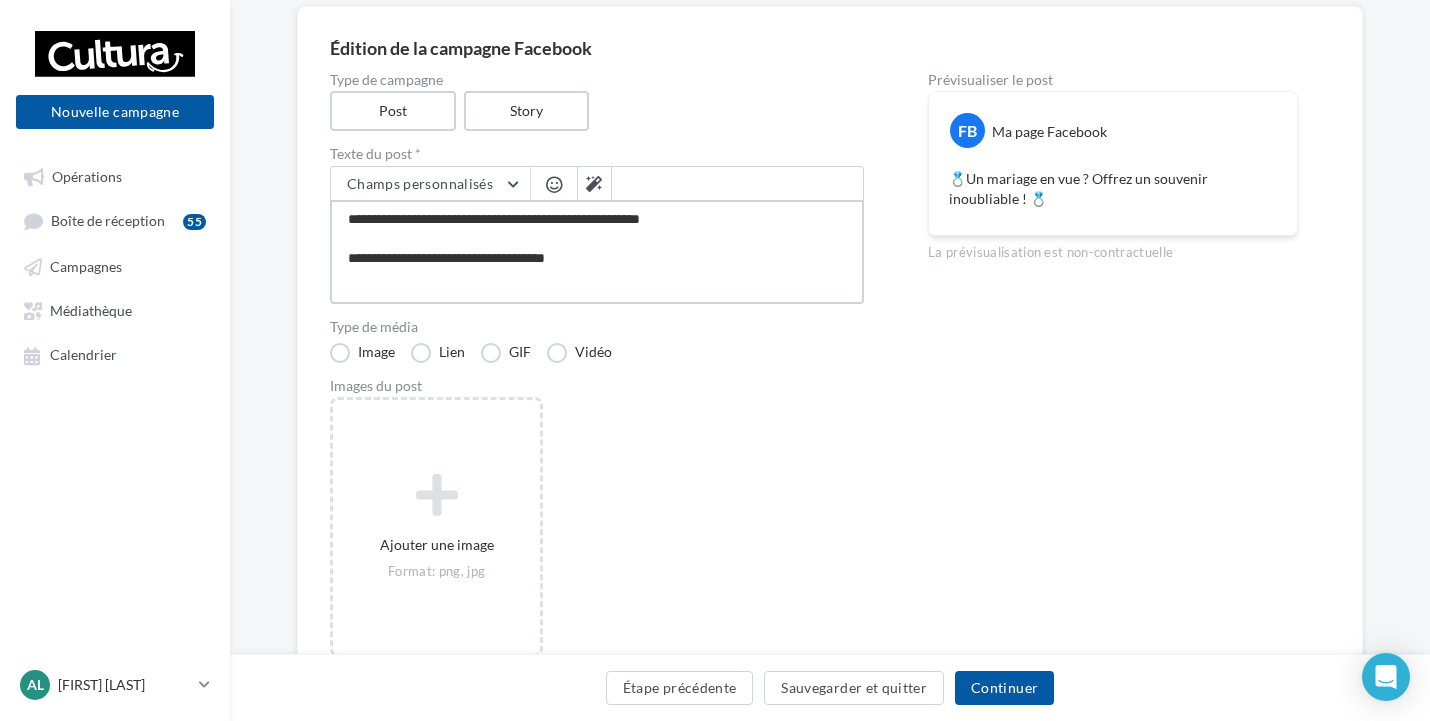 type on "**********" 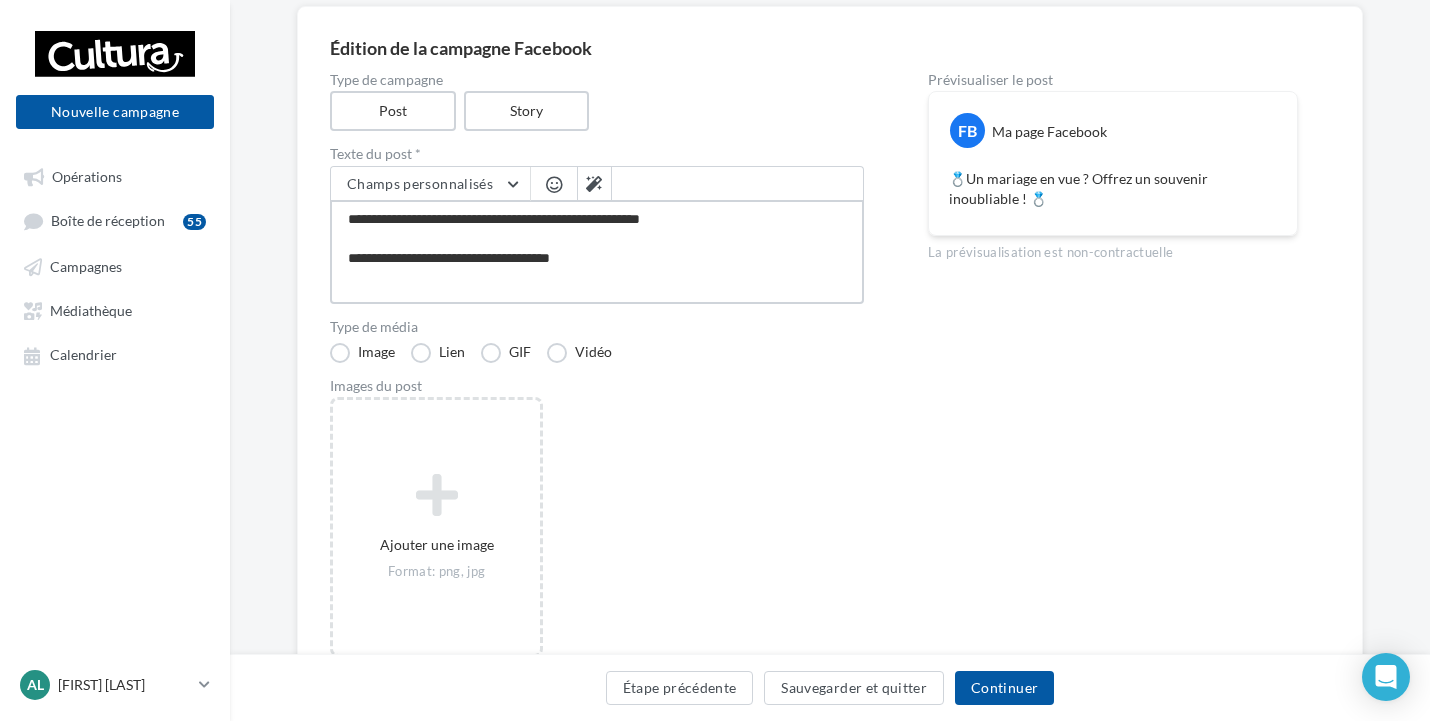 type on "**********" 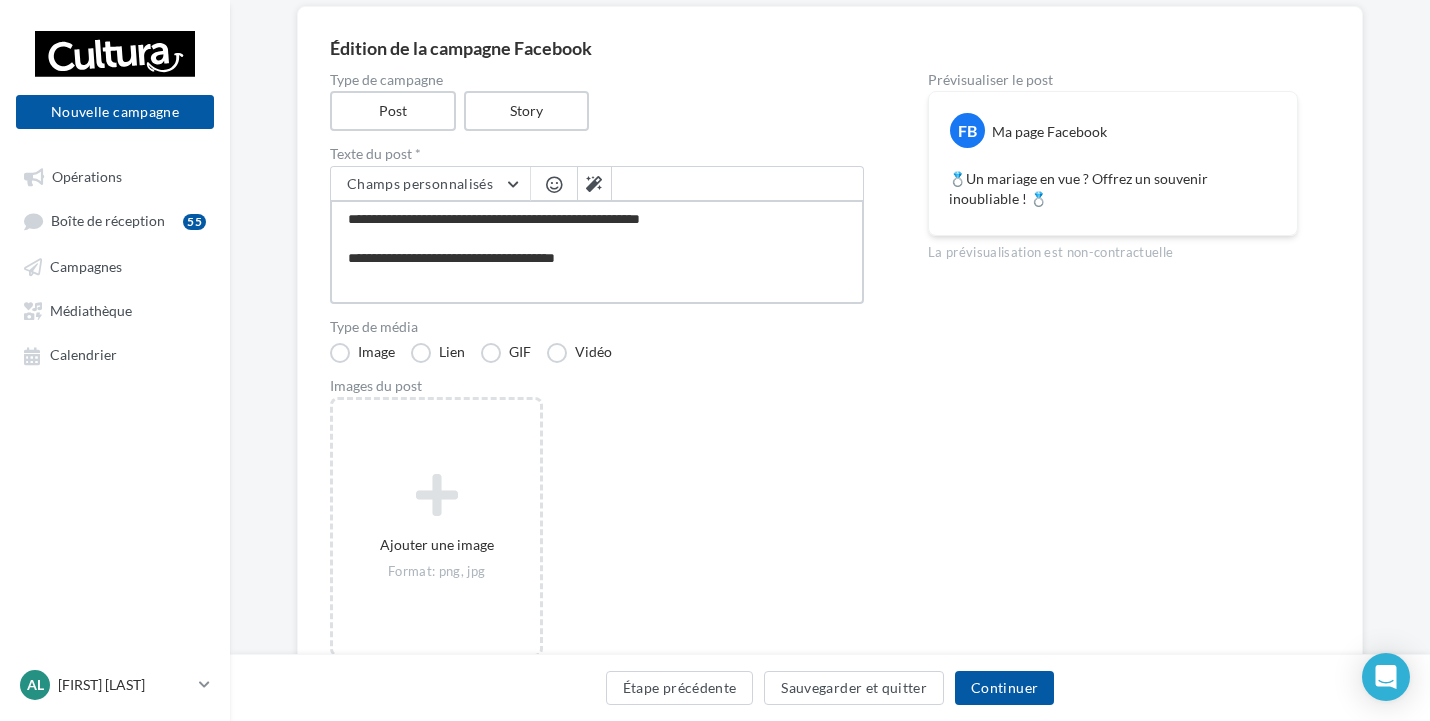 type on "**********" 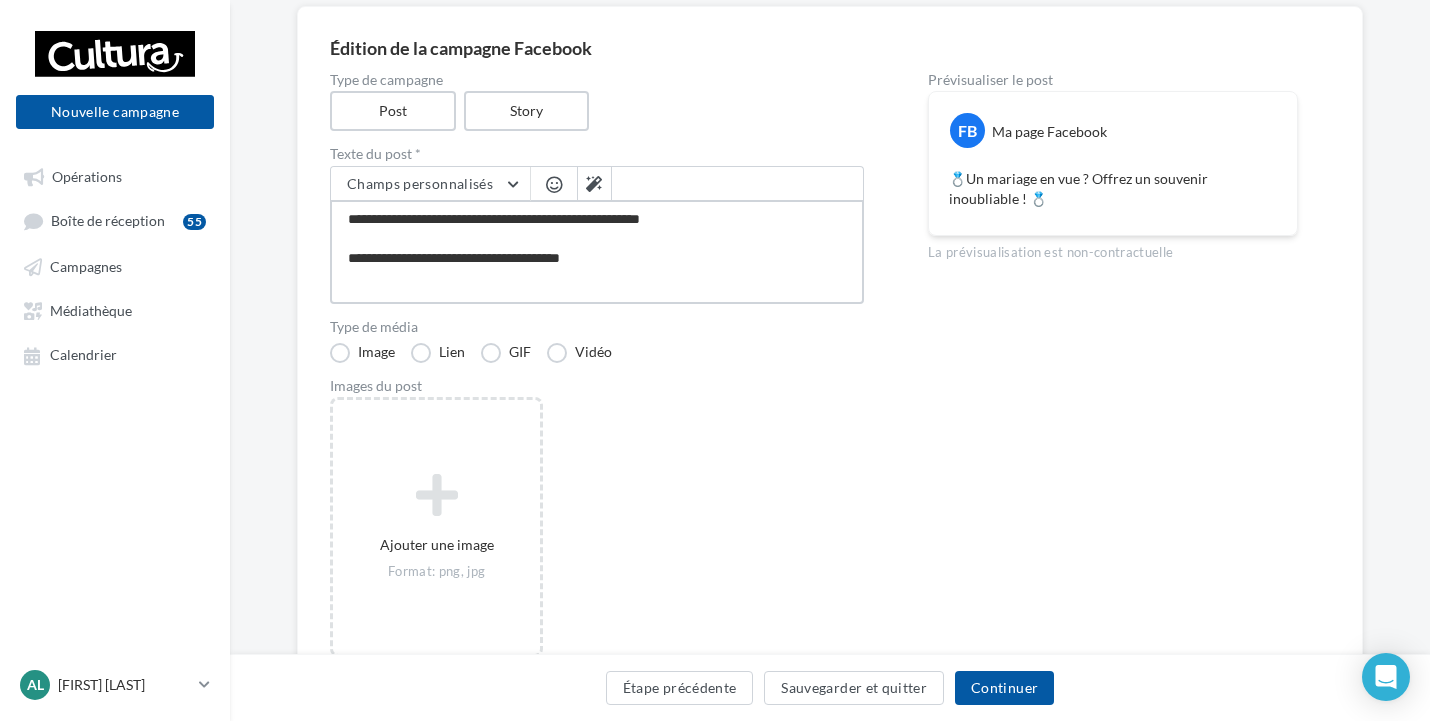 type on "**********" 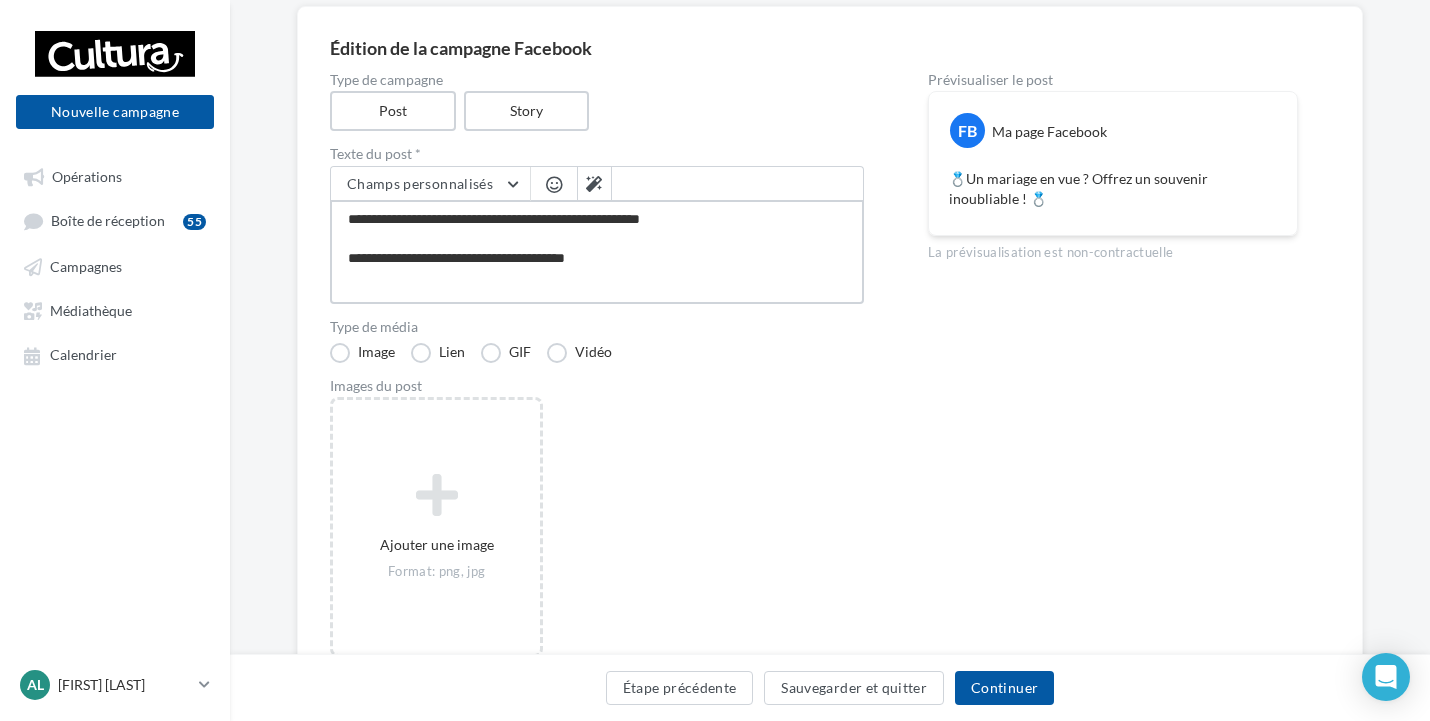 type on "**********" 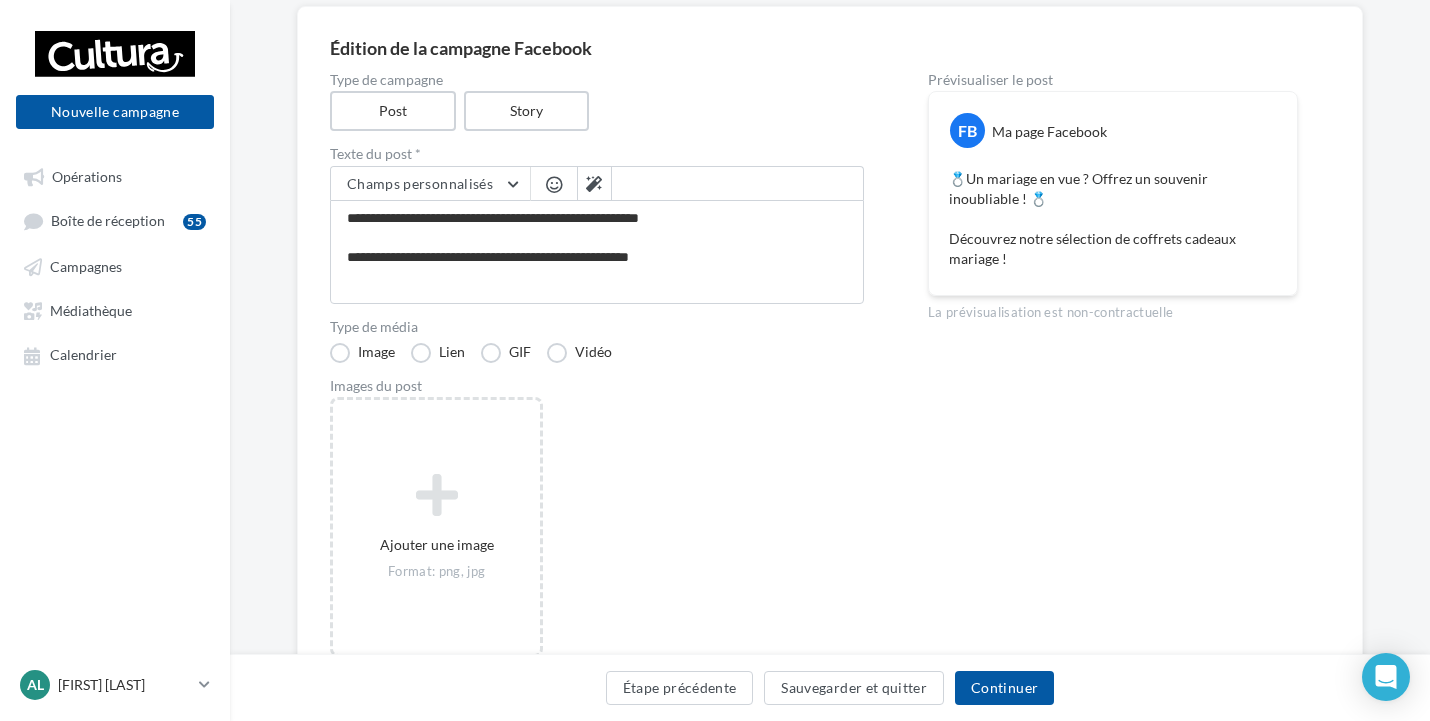 click at bounding box center (554, 184) 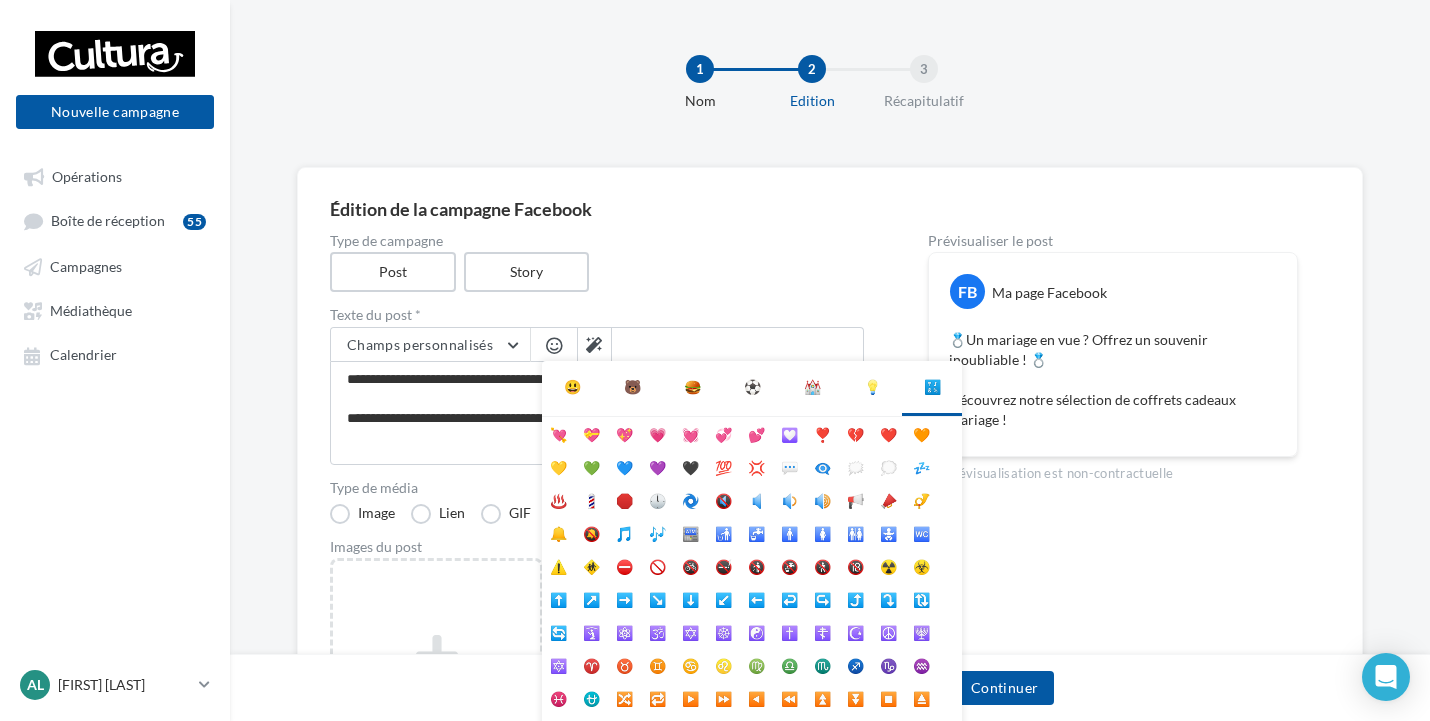 scroll, scrollTop: 0, scrollLeft: 0, axis: both 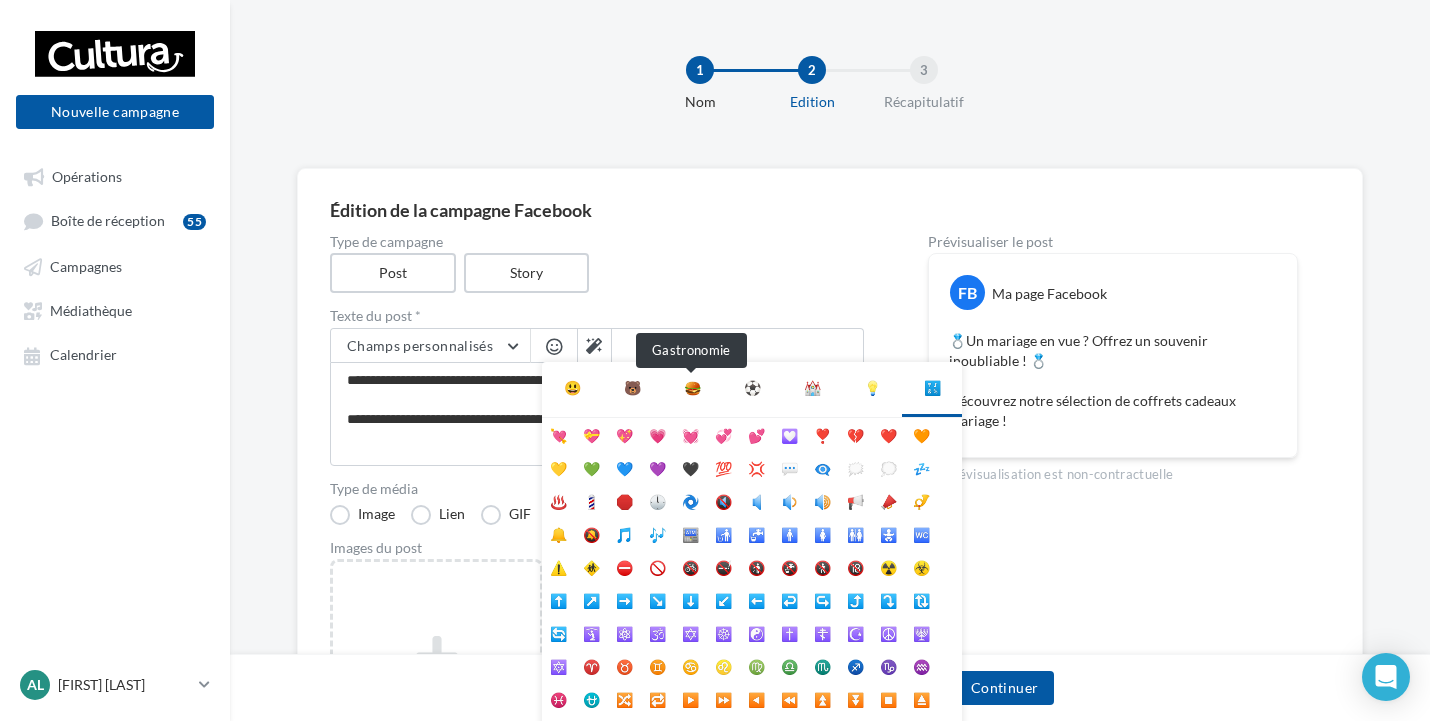 click on "🍔" at bounding box center (692, 388) 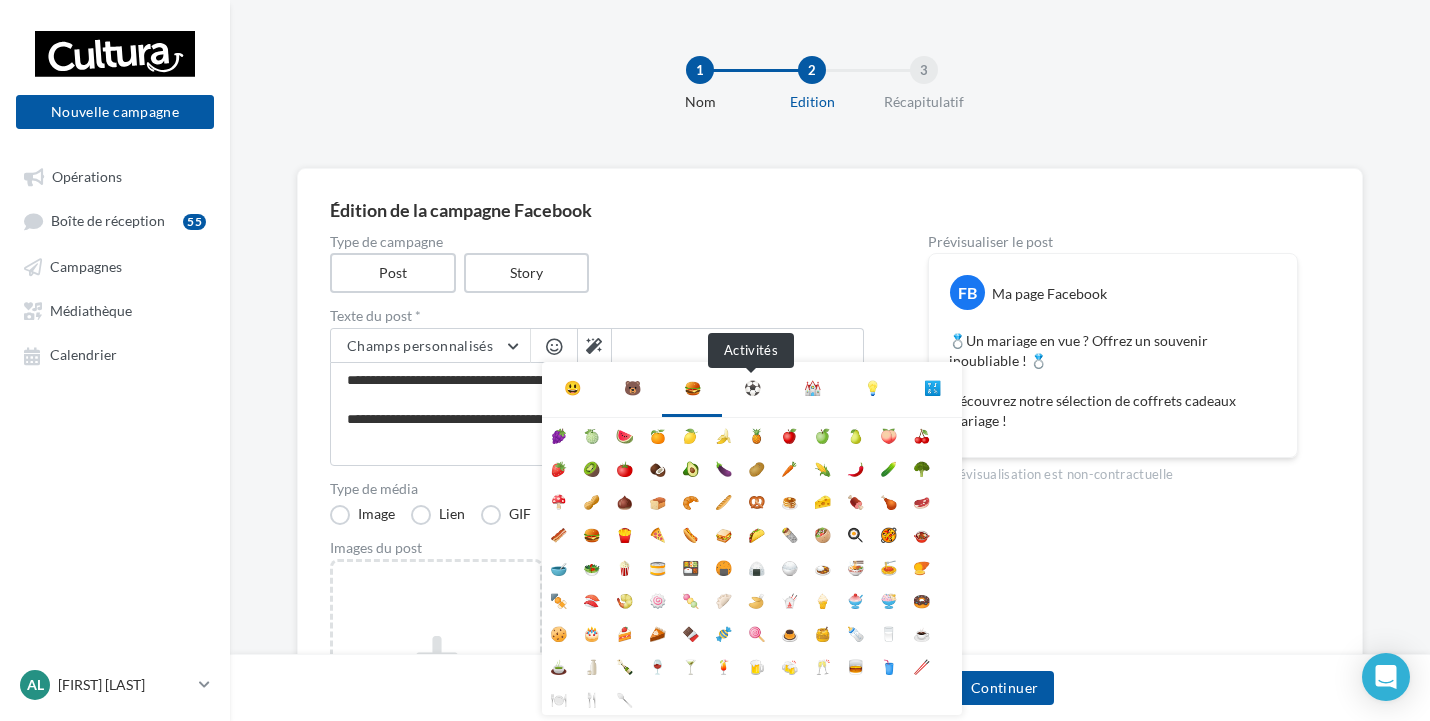 click on "⚽" at bounding box center [752, 388] 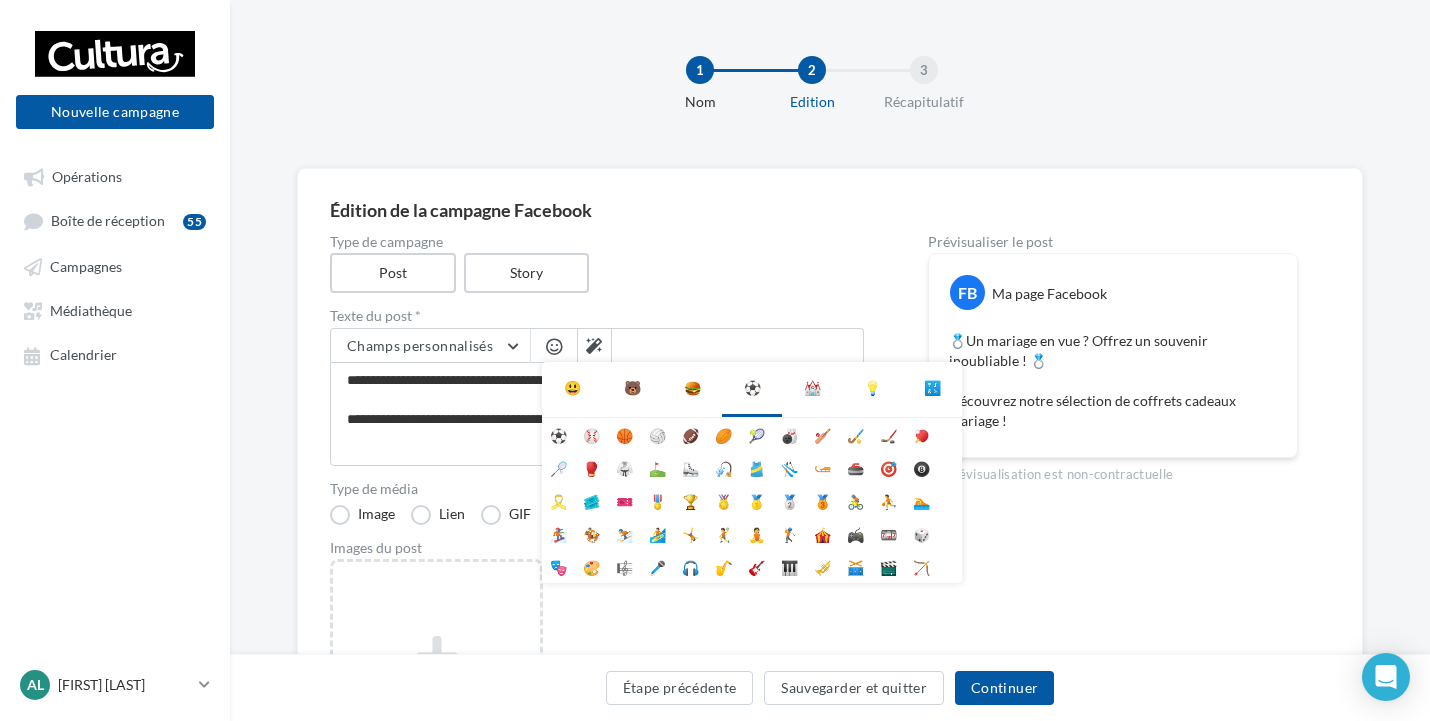 click on "🍔" at bounding box center [692, 388] 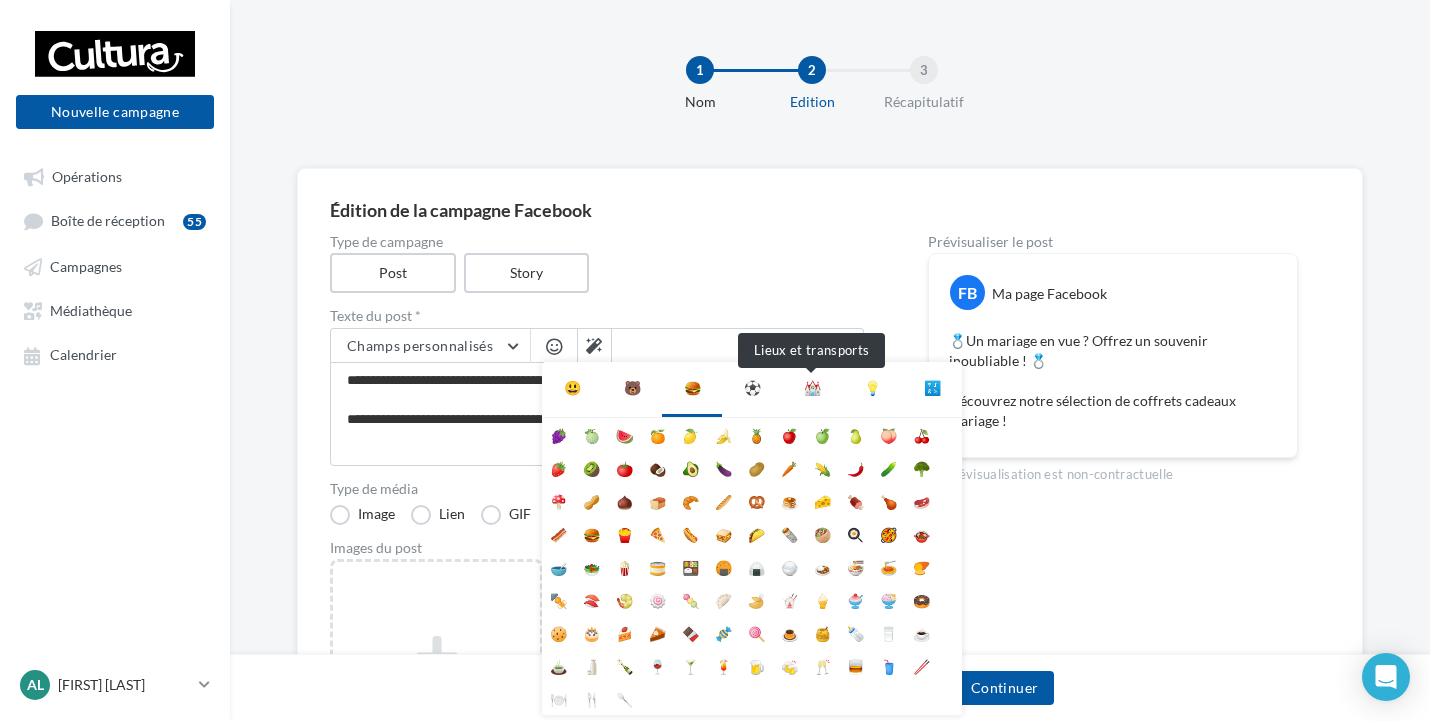 click on "⛪" at bounding box center (812, 388) 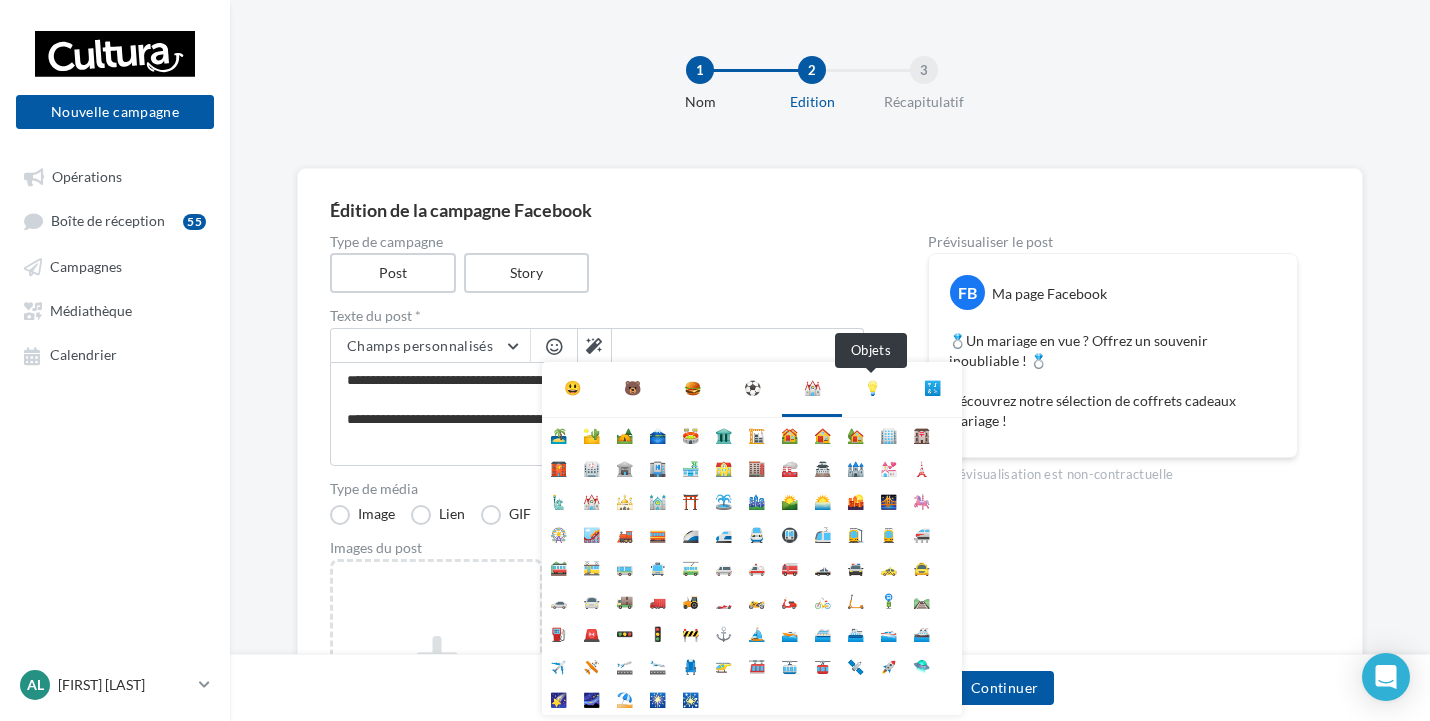 click on "💡" at bounding box center [872, 388] 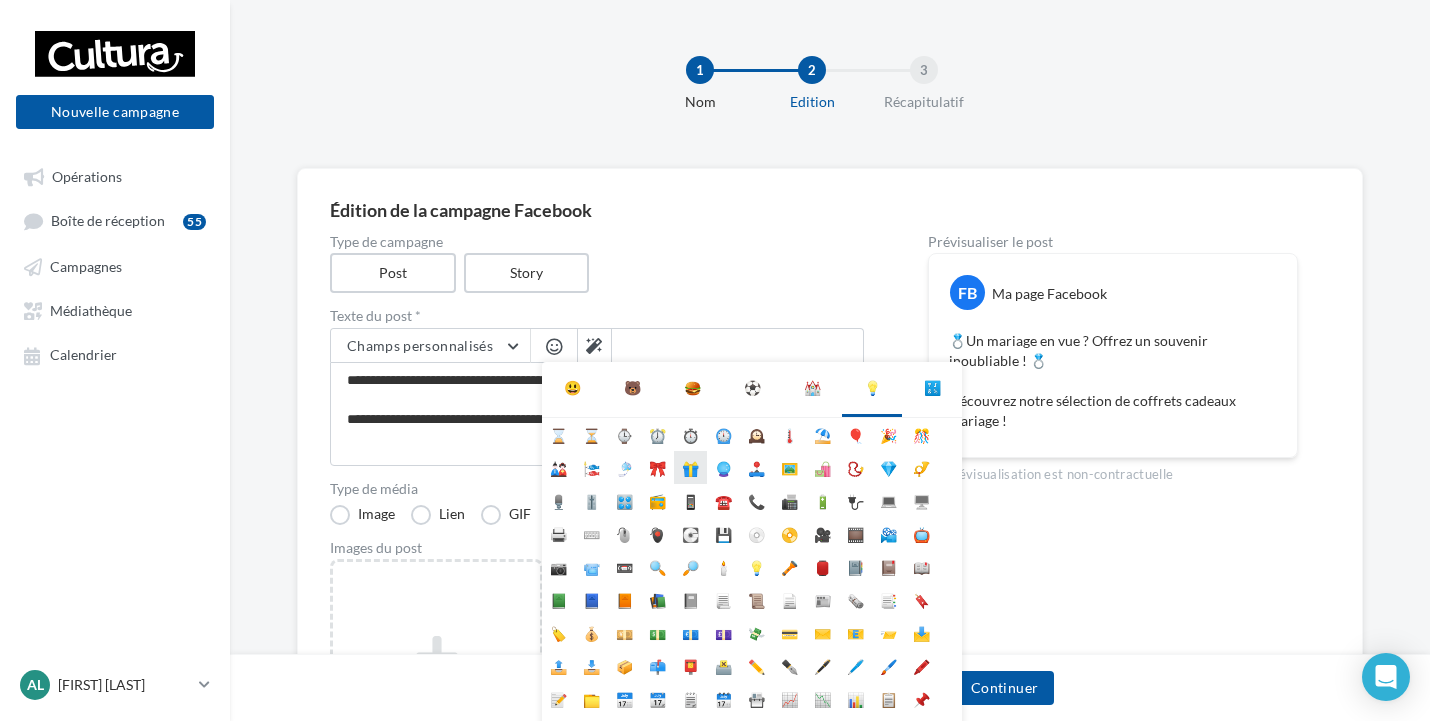 click on "🎁" at bounding box center [690, 467] 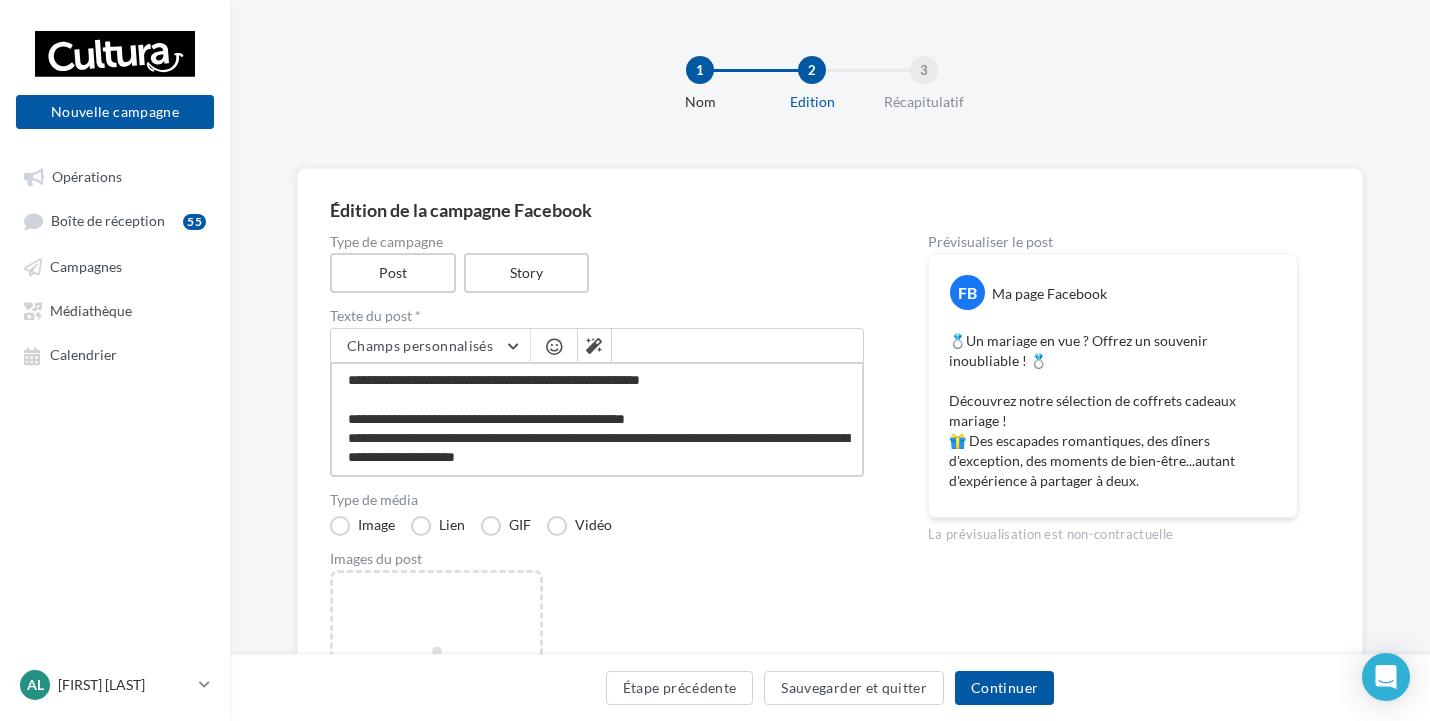 scroll, scrollTop: 12, scrollLeft: 0, axis: vertical 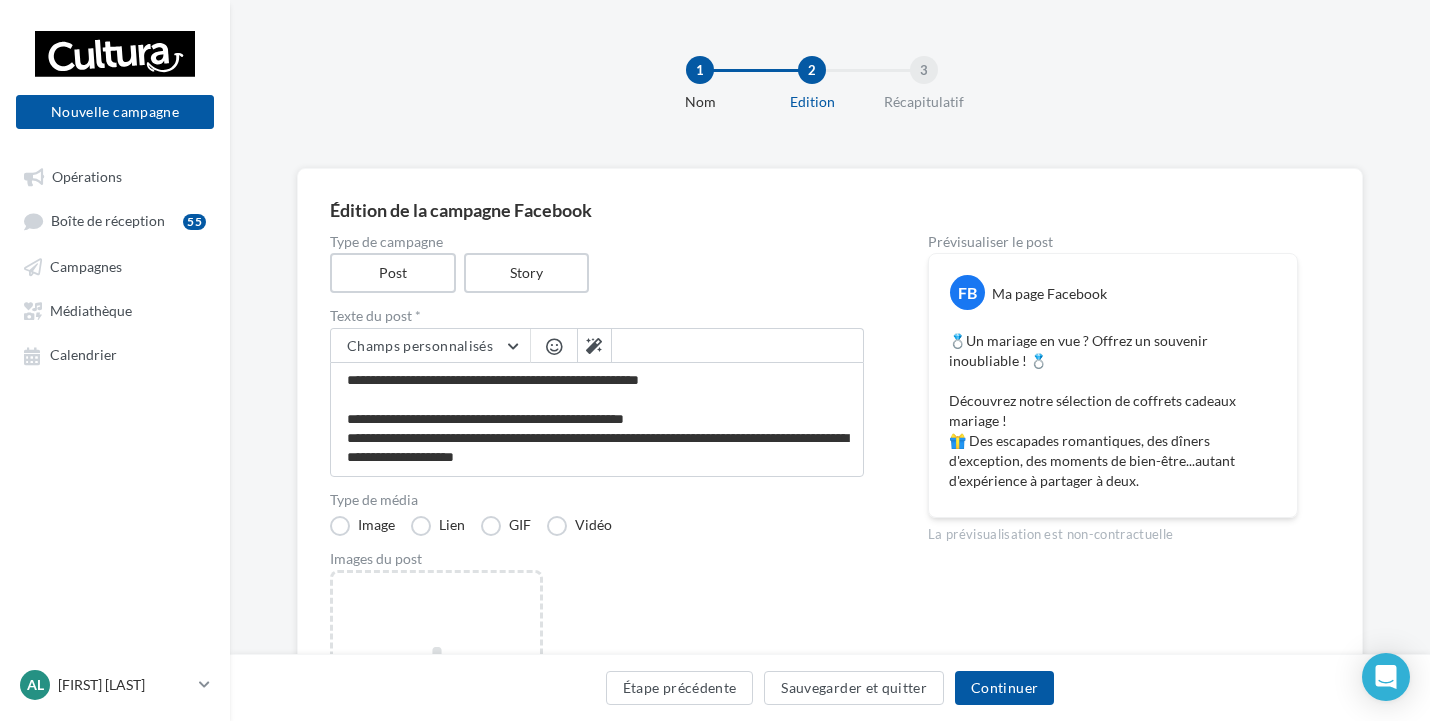 click at bounding box center [554, 346] 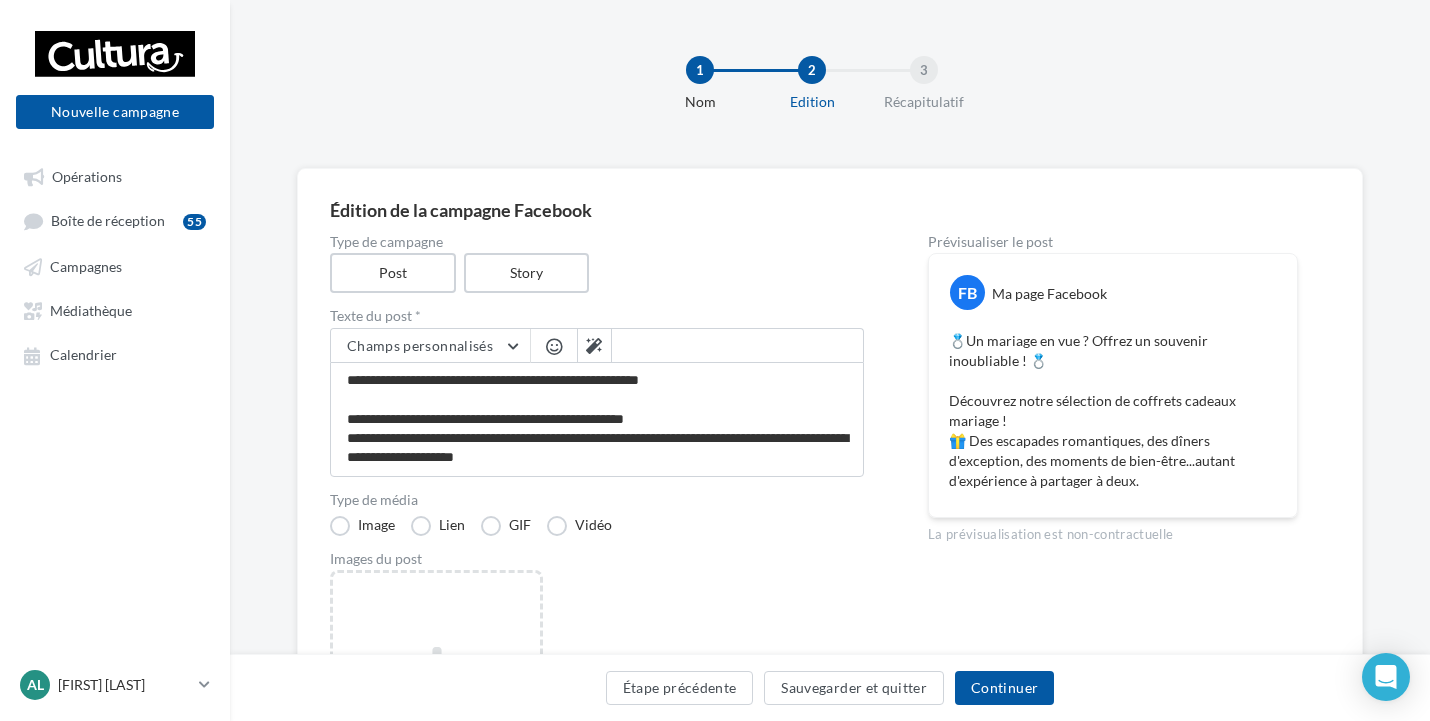 click at bounding box center (554, 346) 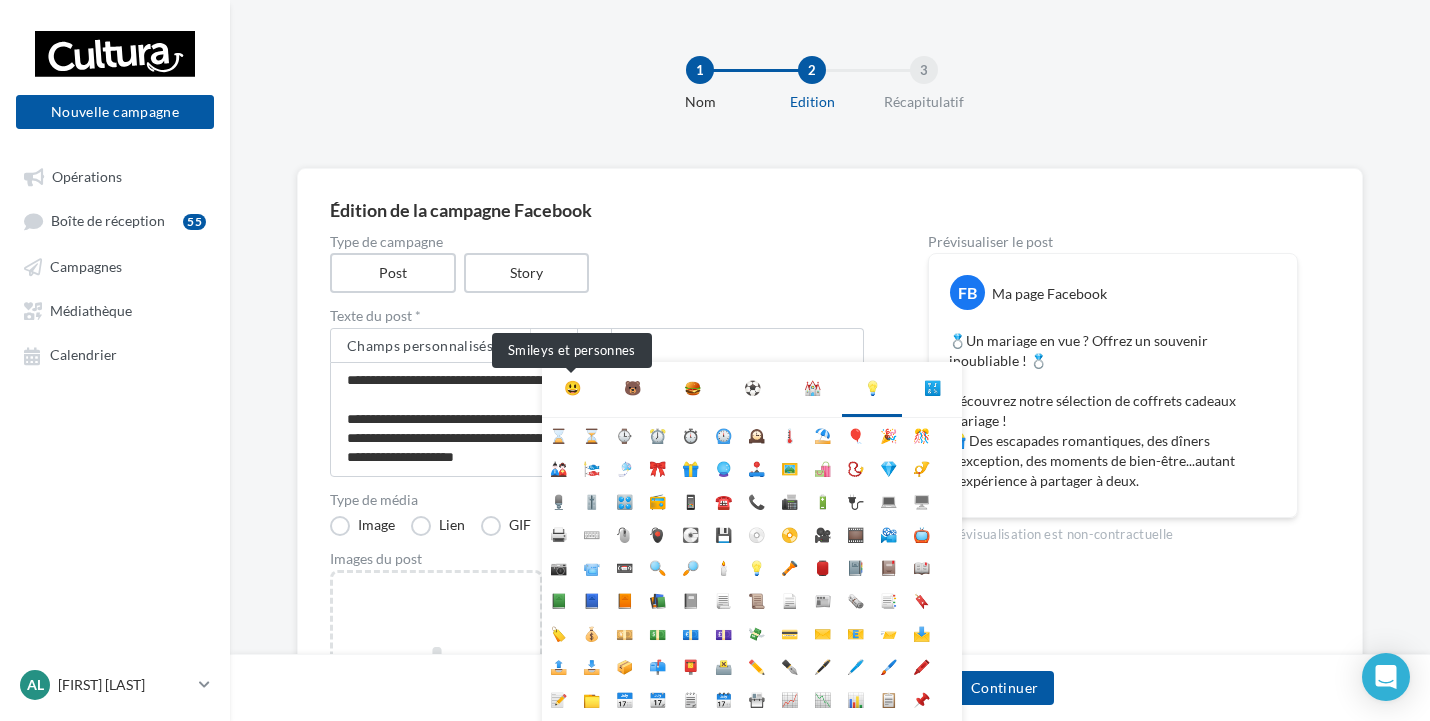 click on "😃" at bounding box center [572, 388] 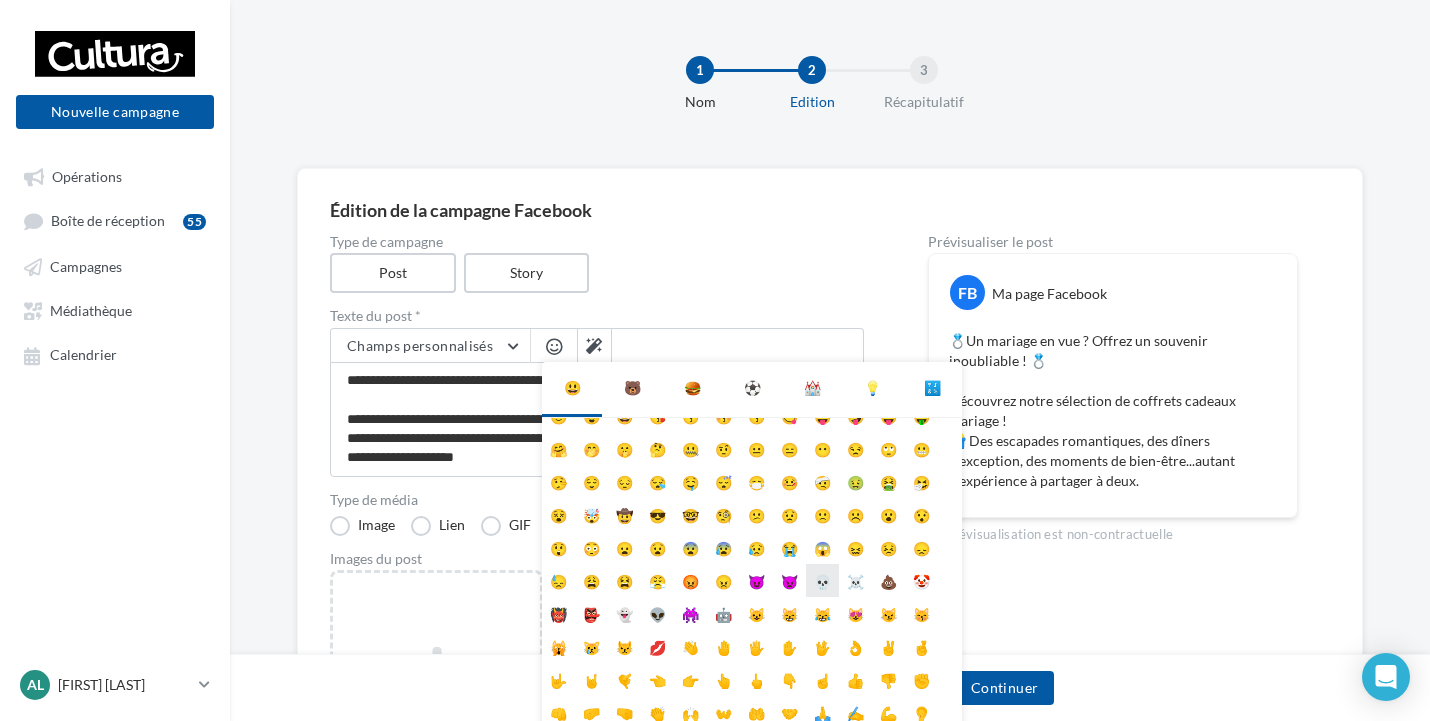 scroll, scrollTop: 79, scrollLeft: 0, axis: vertical 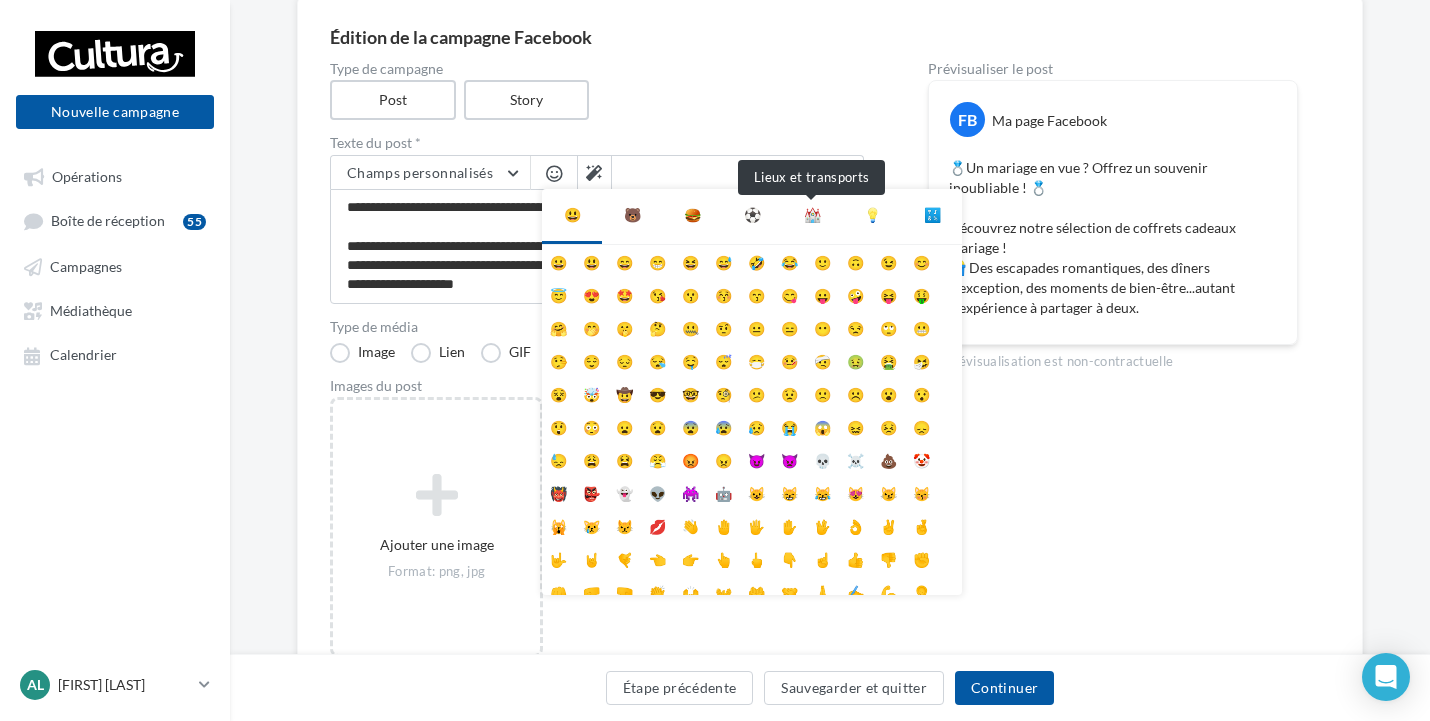 click on "⛪" at bounding box center (812, 215) 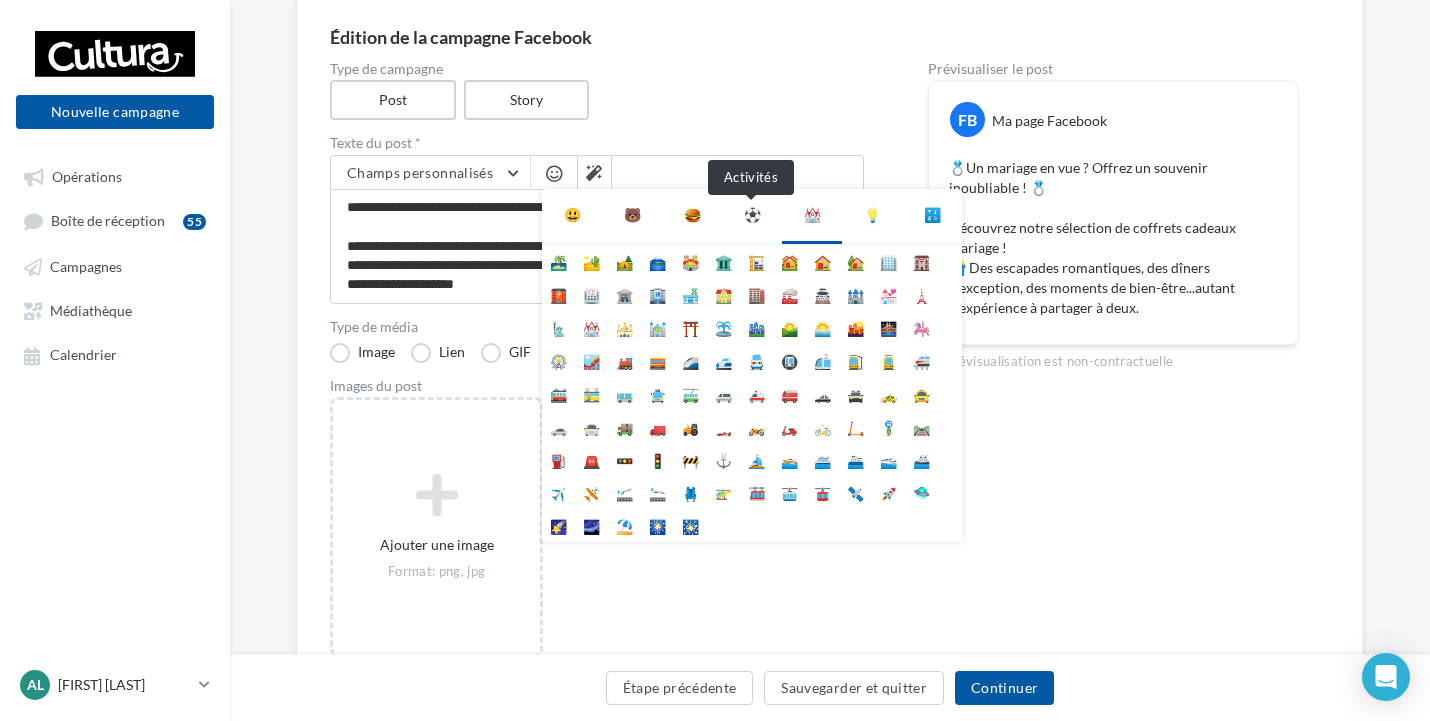 click on "⚽" at bounding box center (752, 215) 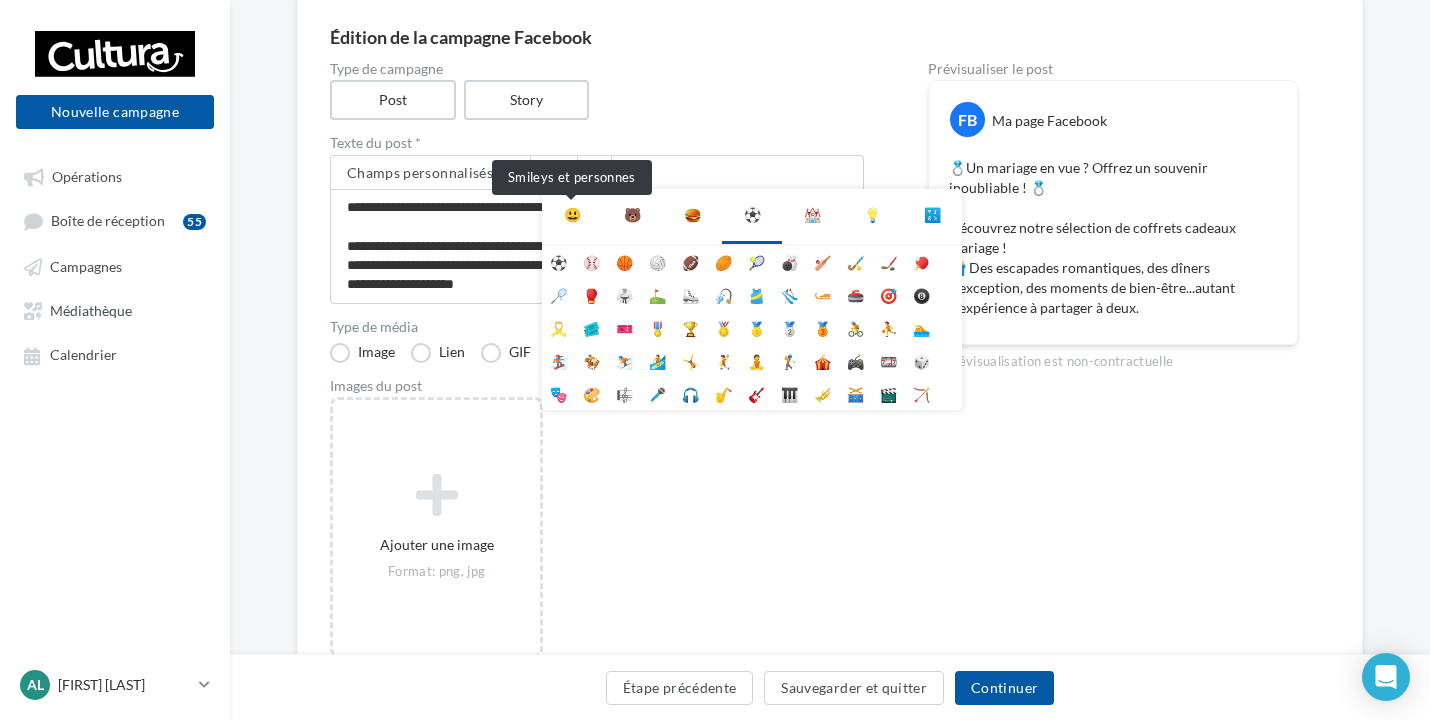 click on "😃" at bounding box center (572, 215) 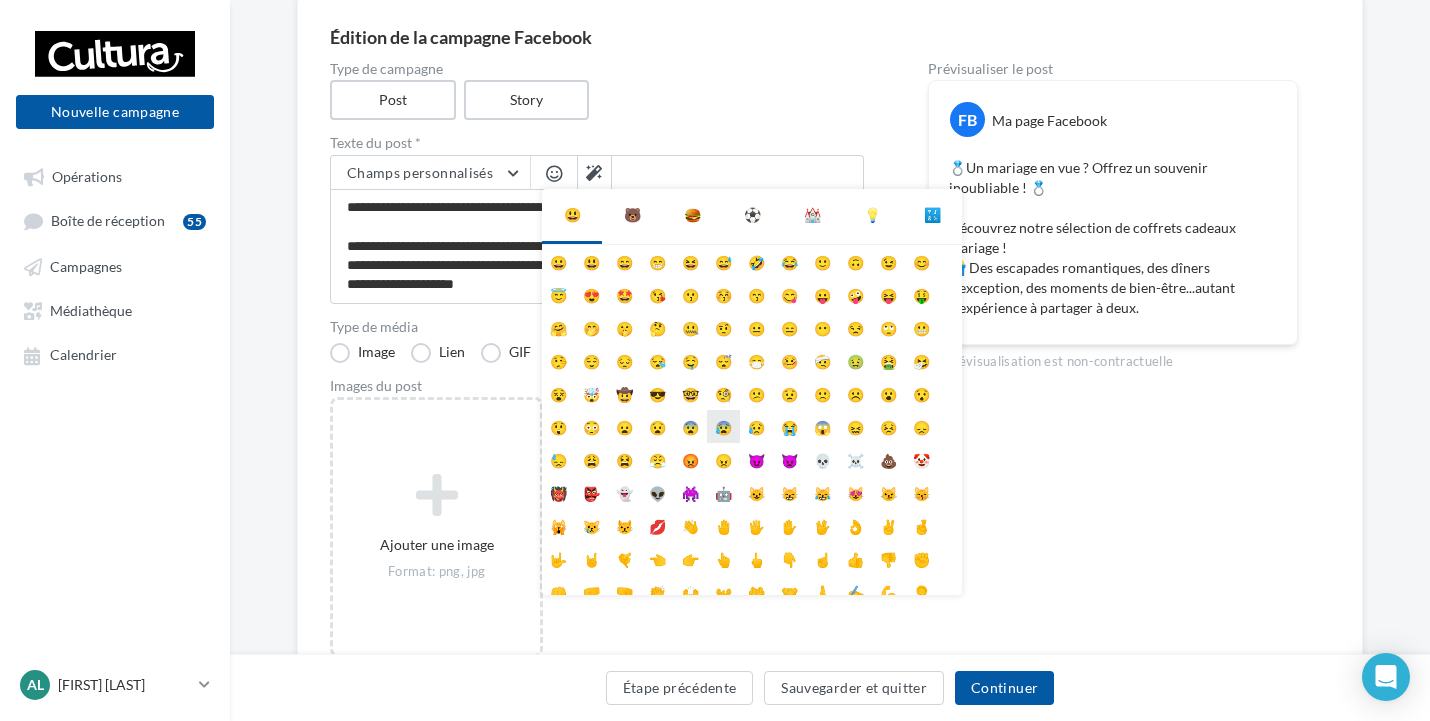 scroll, scrollTop: 73, scrollLeft: 0, axis: vertical 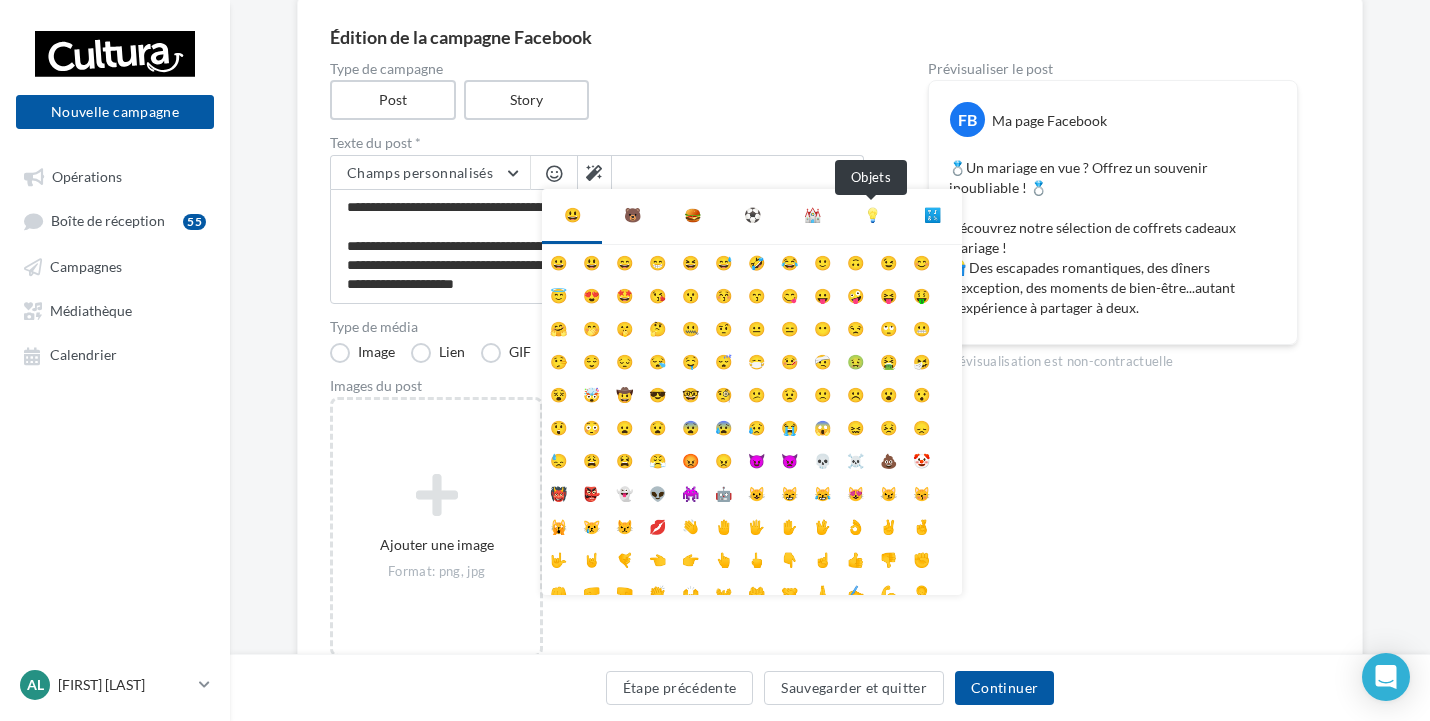 click on "💡" at bounding box center (872, 215) 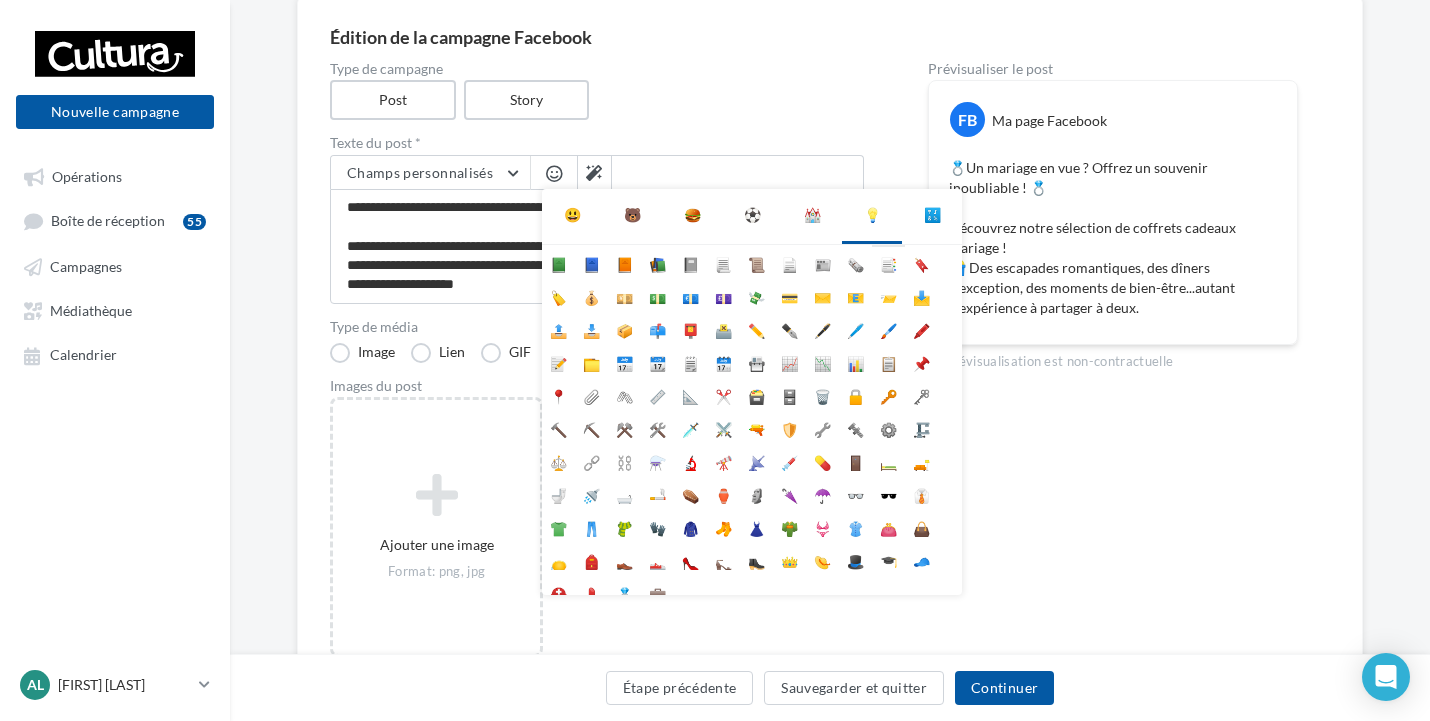 scroll, scrollTop: 178, scrollLeft: 0, axis: vertical 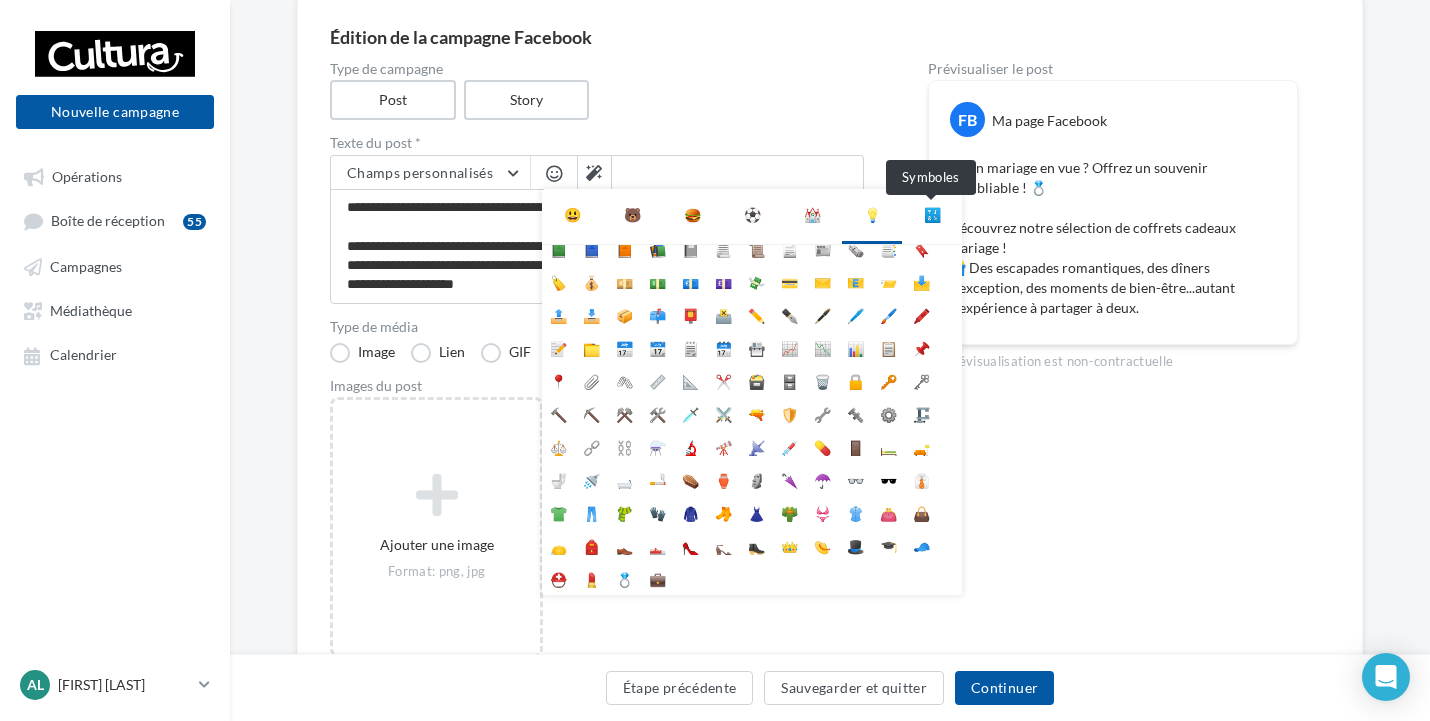 click on "🔣" at bounding box center [932, 215] 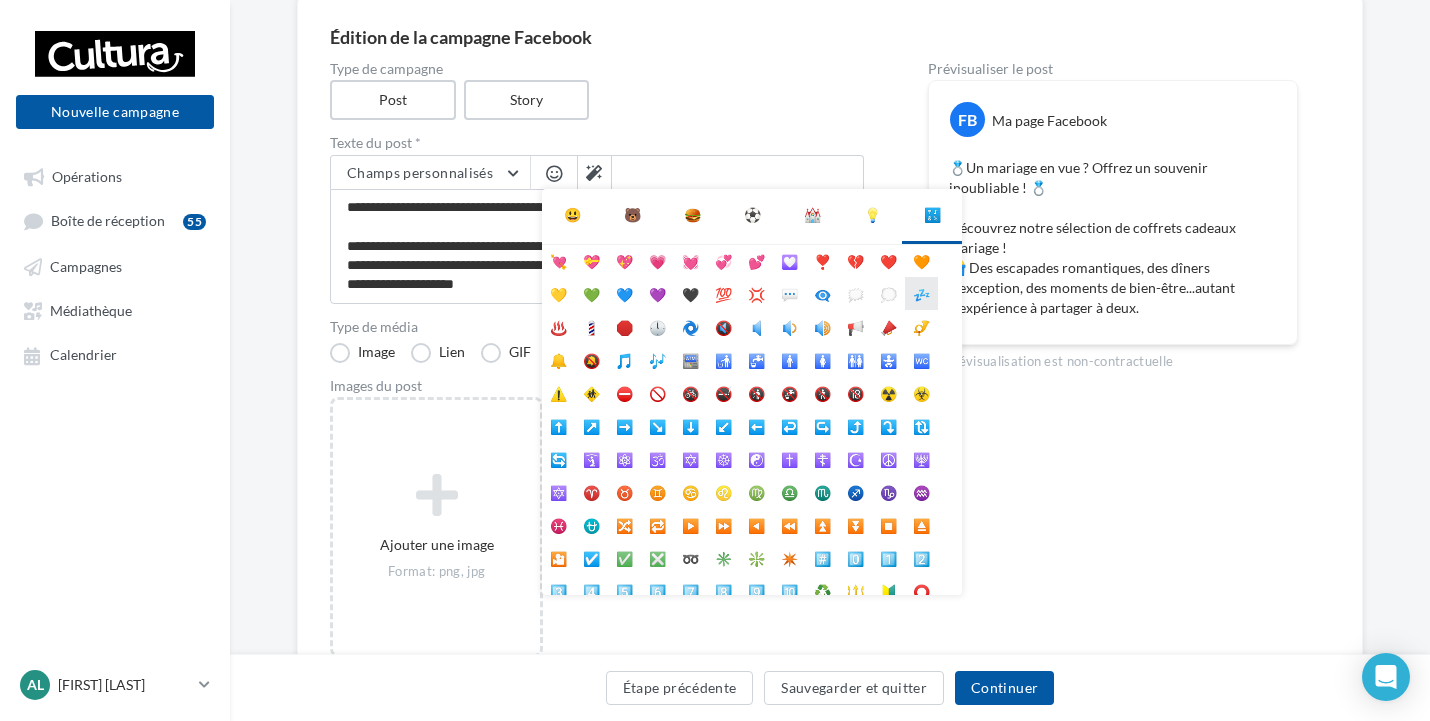 scroll, scrollTop: 0, scrollLeft: 0, axis: both 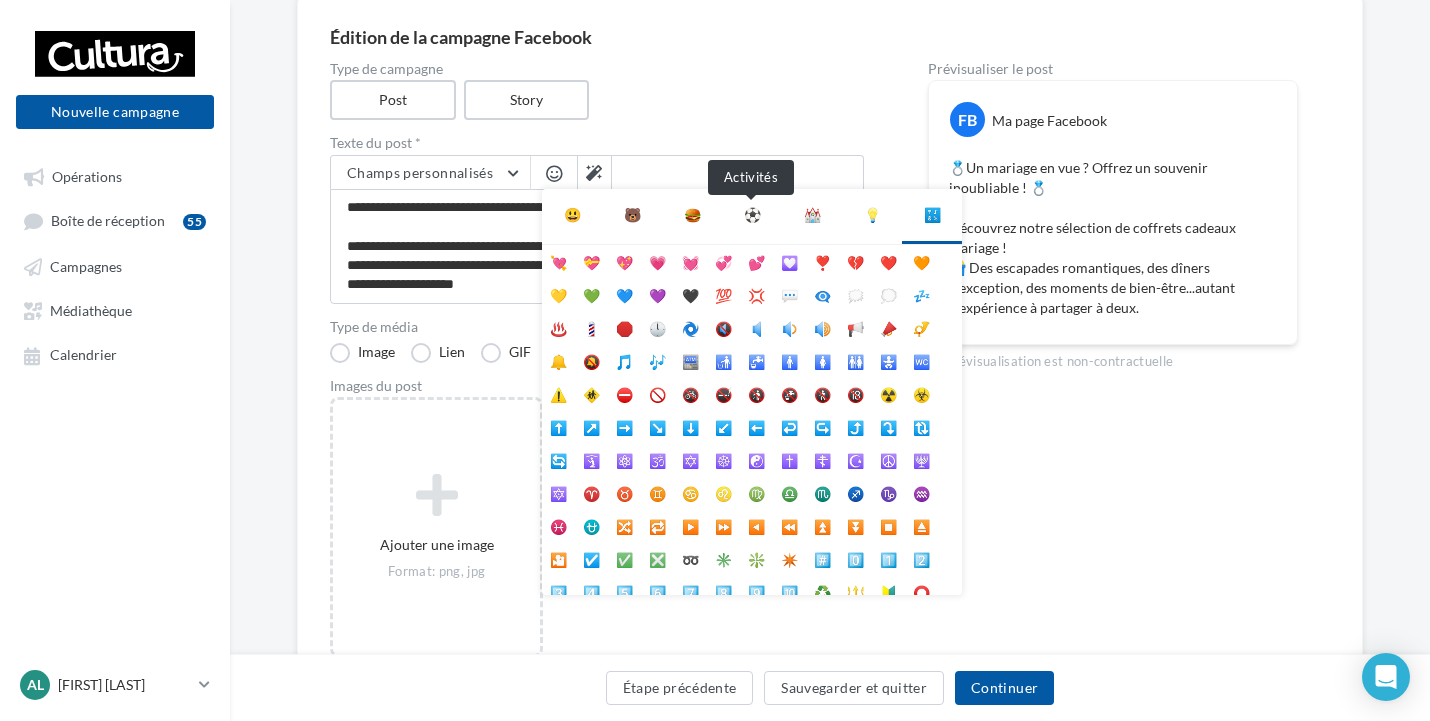 click on "⚽" at bounding box center [752, 215] 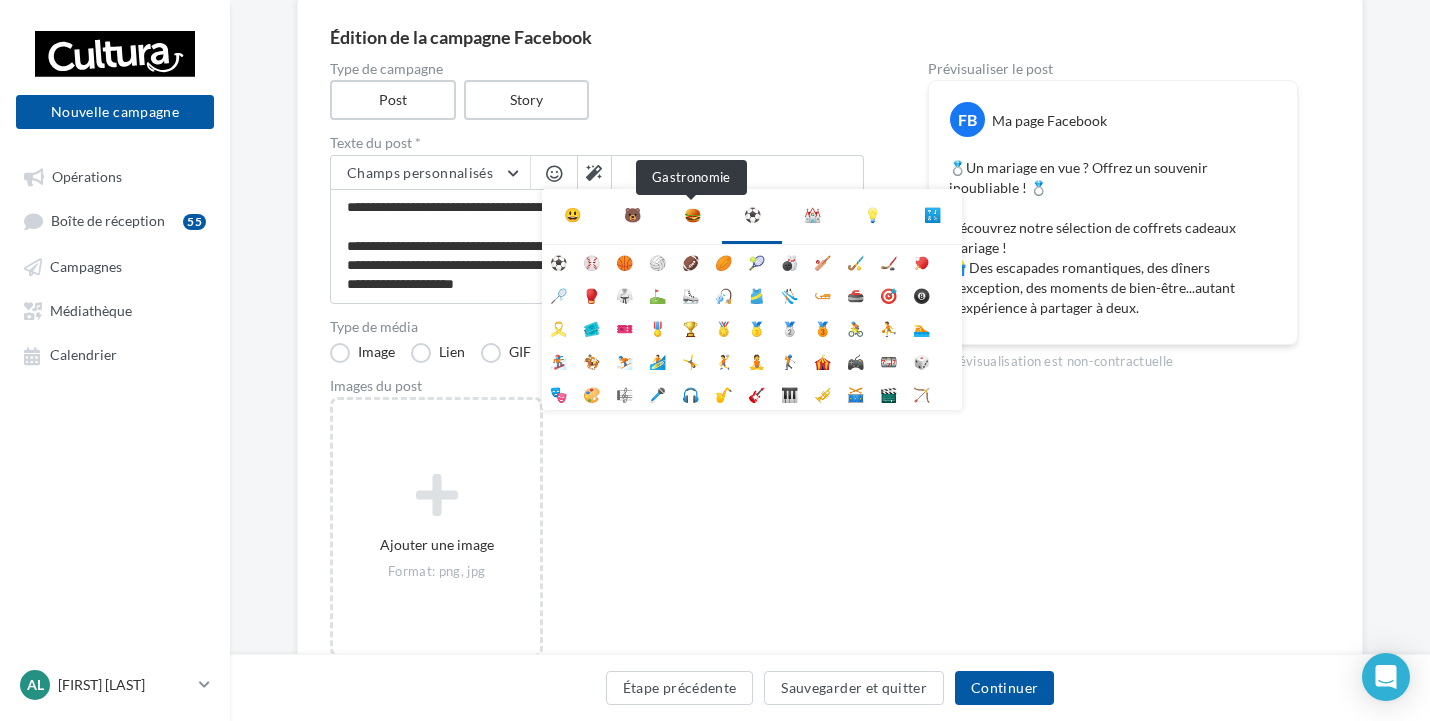 click on "🍔" at bounding box center (692, 215) 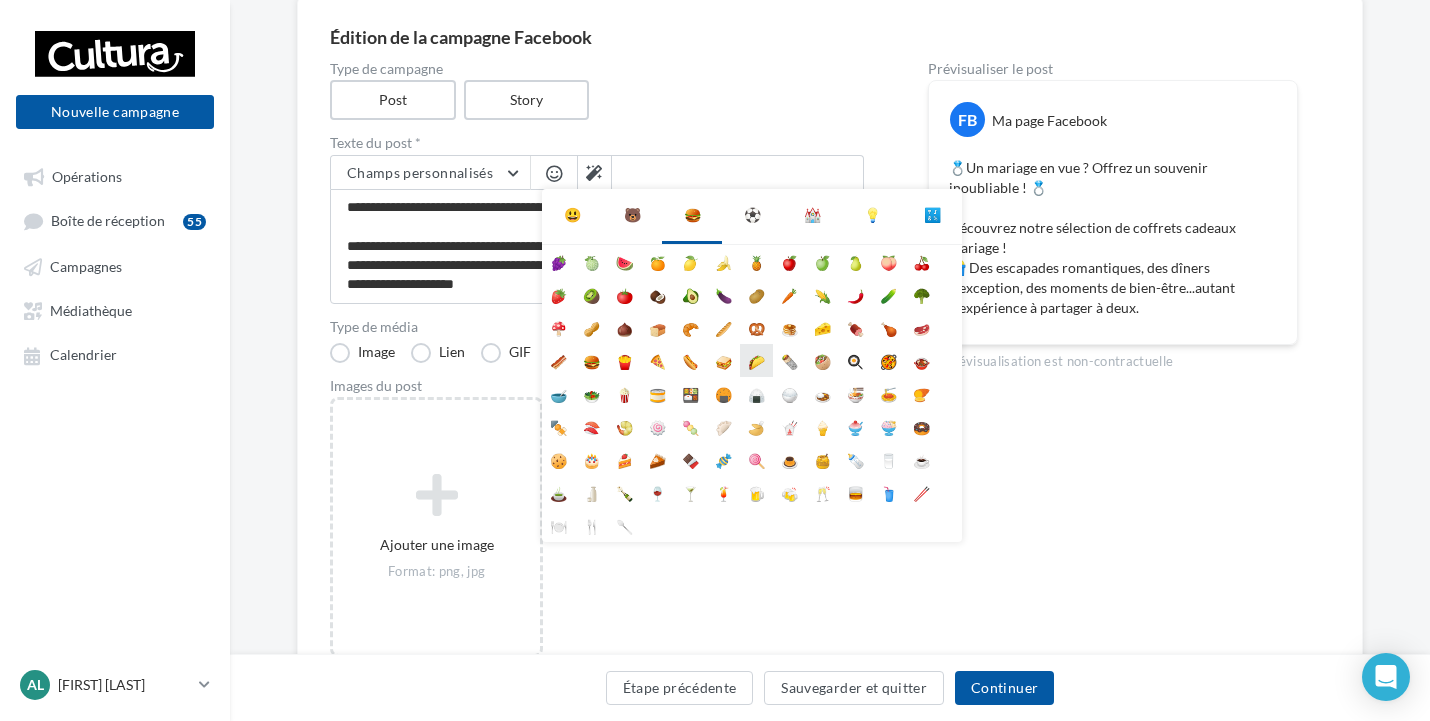 scroll, scrollTop: 73, scrollLeft: 0, axis: vertical 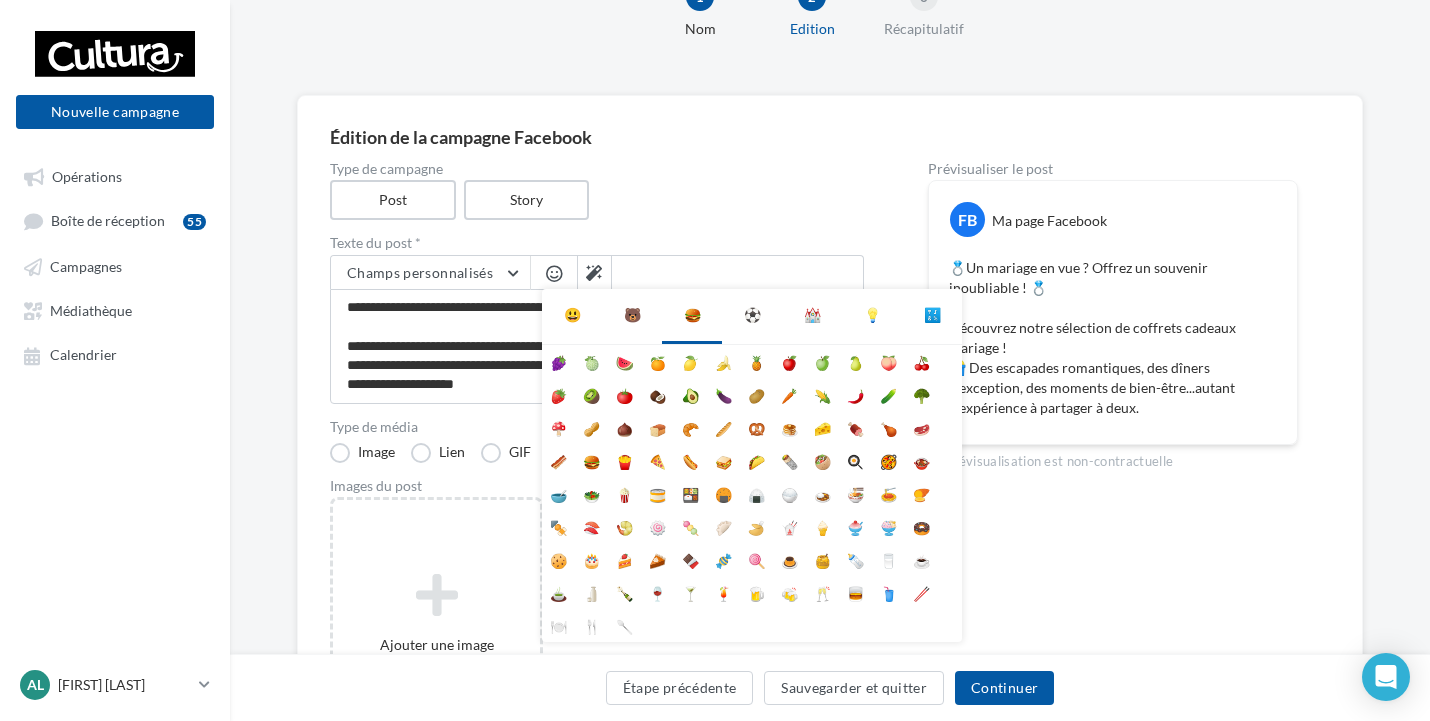click on "🐻" at bounding box center (632, 315) 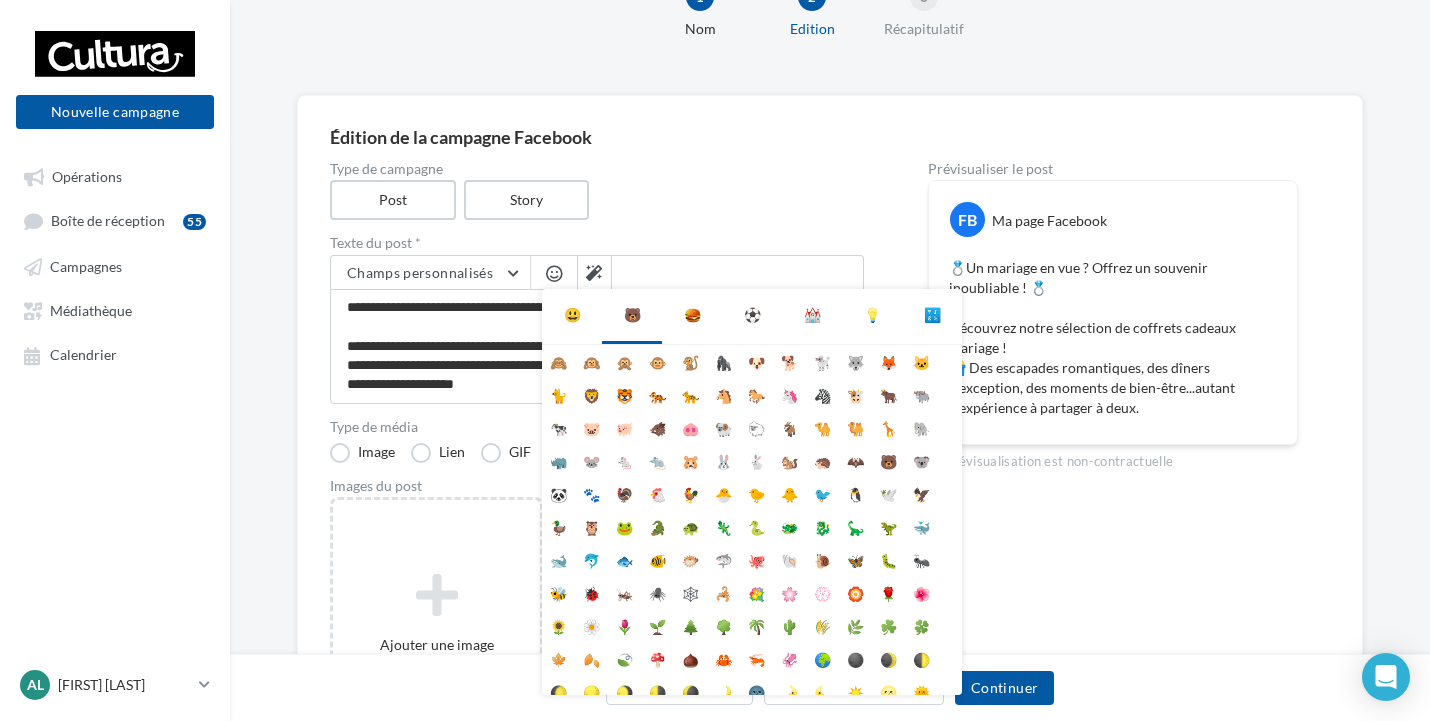 click on "🐻" at bounding box center [632, 315] 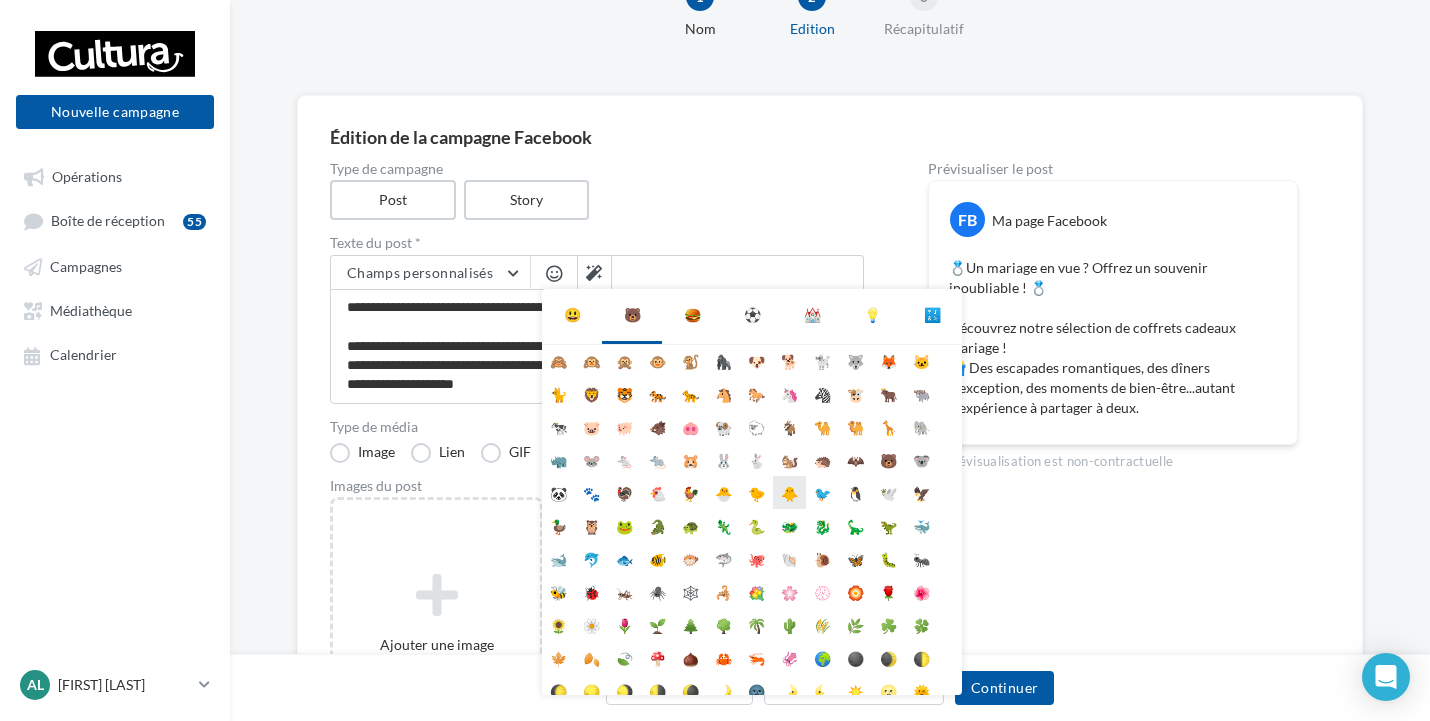 scroll, scrollTop: 0, scrollLeft: 0, axis: both 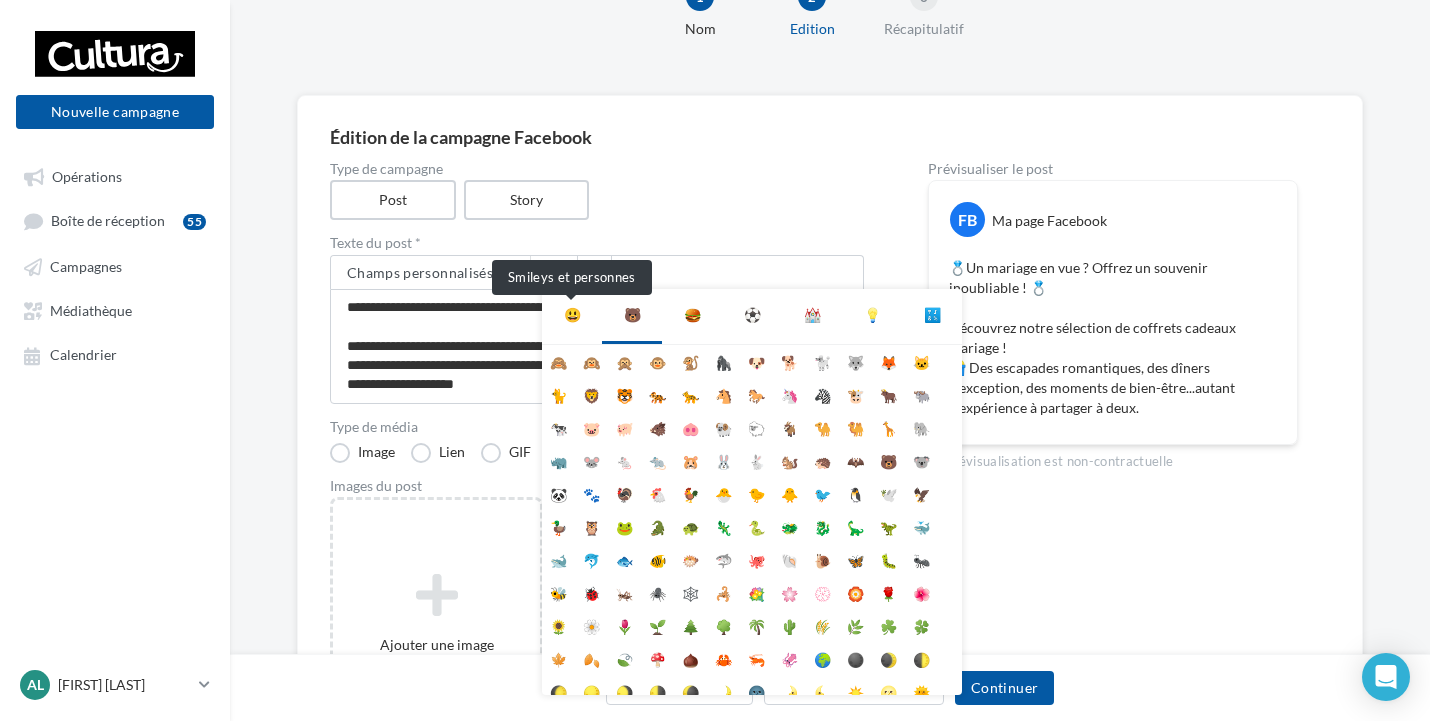 click on "😃" at bounding box center (572, 315) 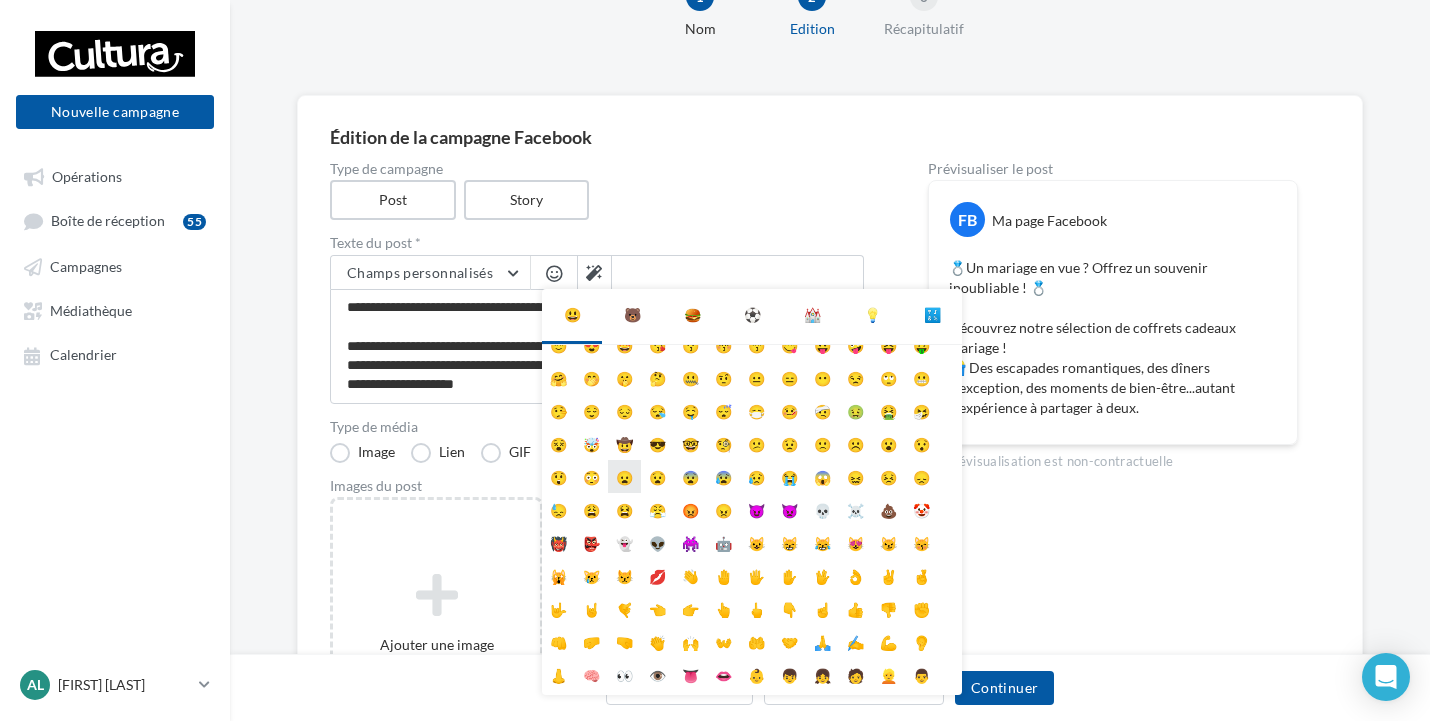 scroll, scrollTop: 0, scrollLeft: 0, axis: both 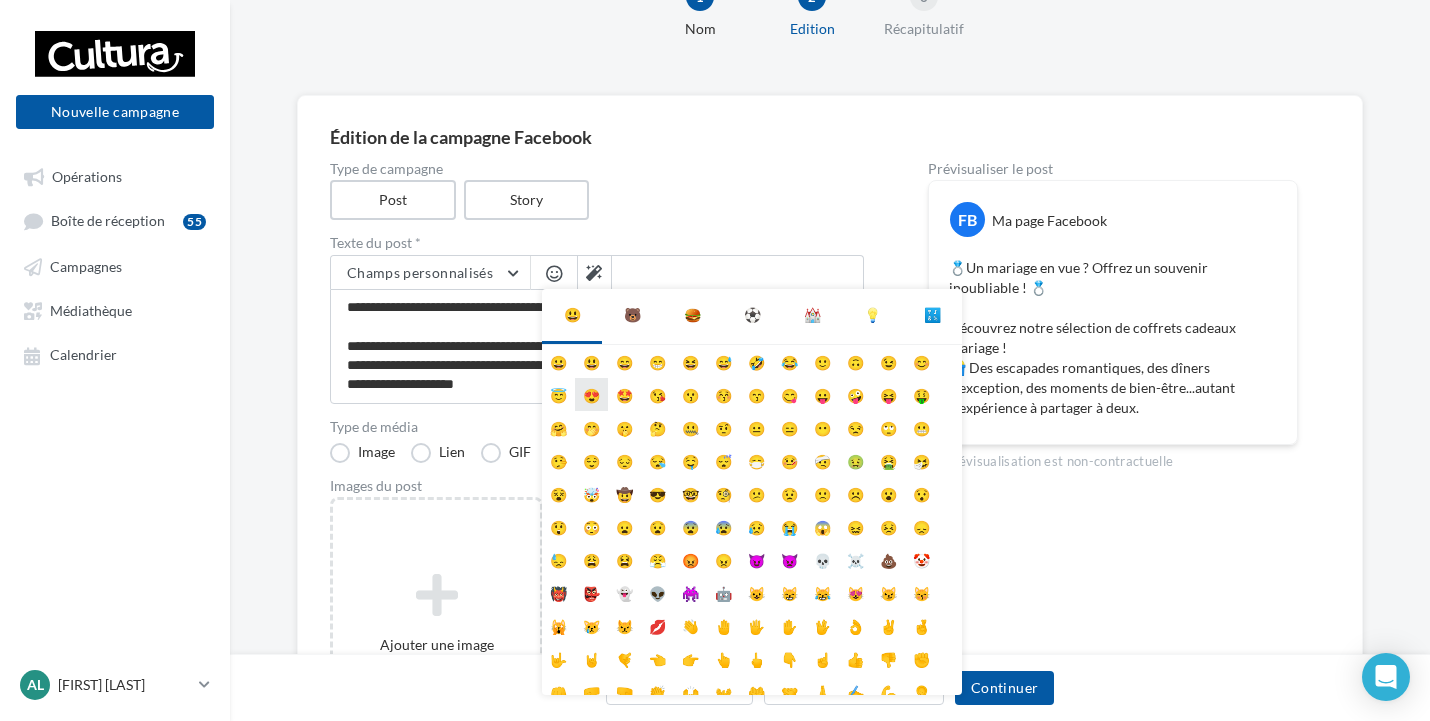 click on "😍" at bounding box center (591, 394) 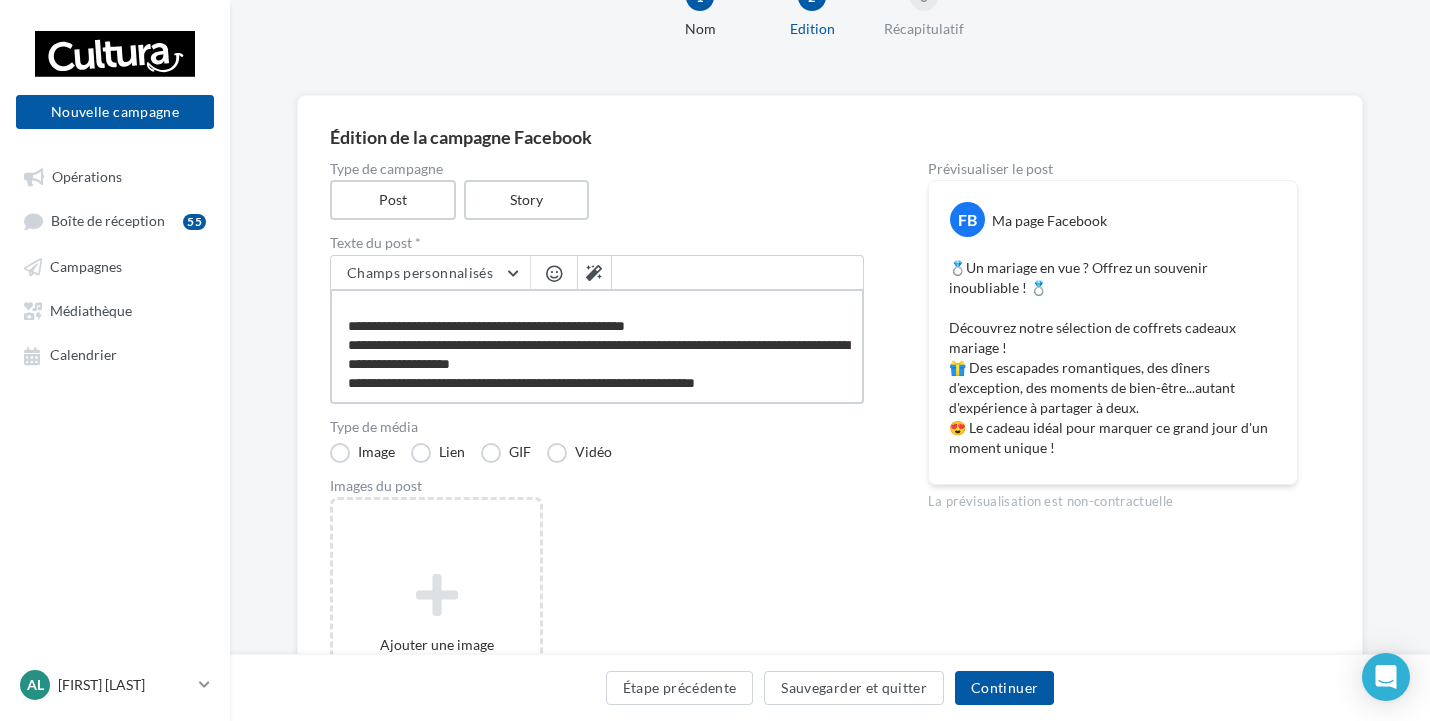 scroll, scrollTop: 50, scrollLeft: 0, axis: vertical 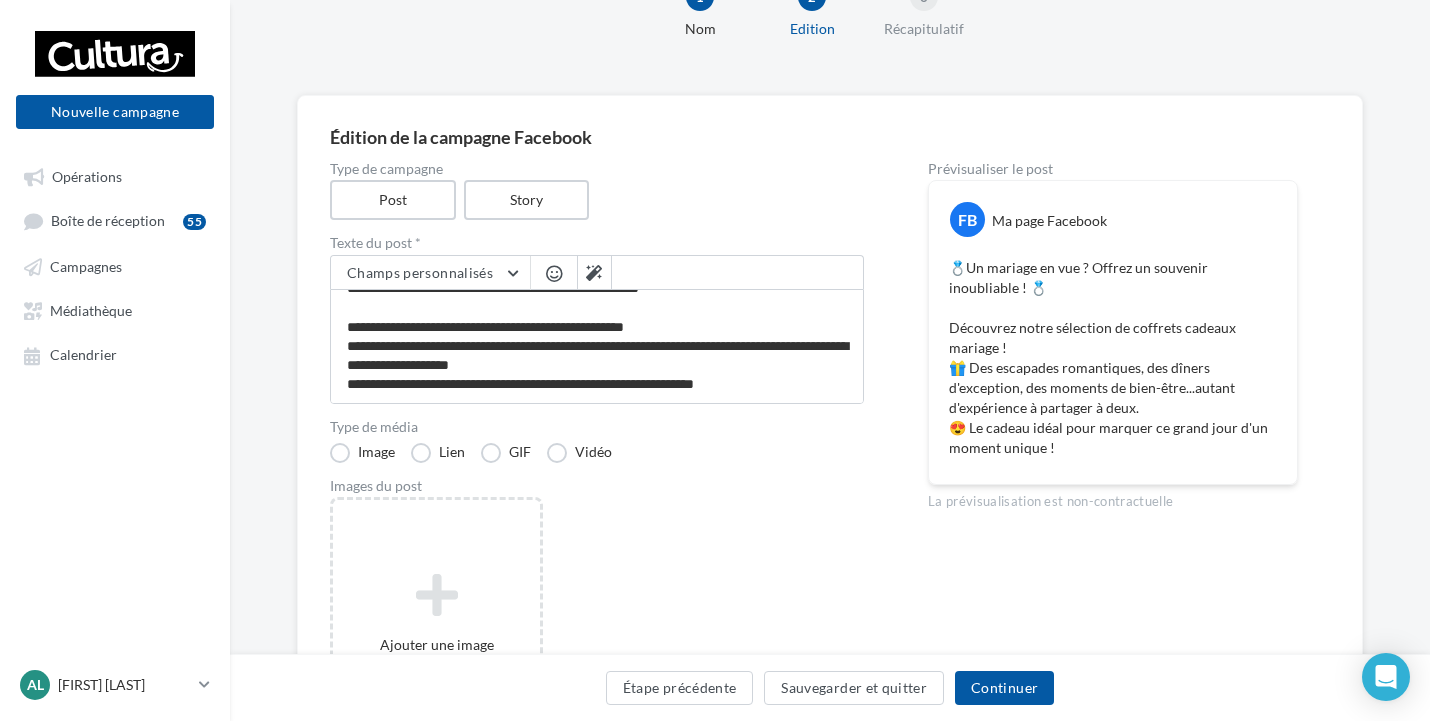 click at bounding box center (554, 273) 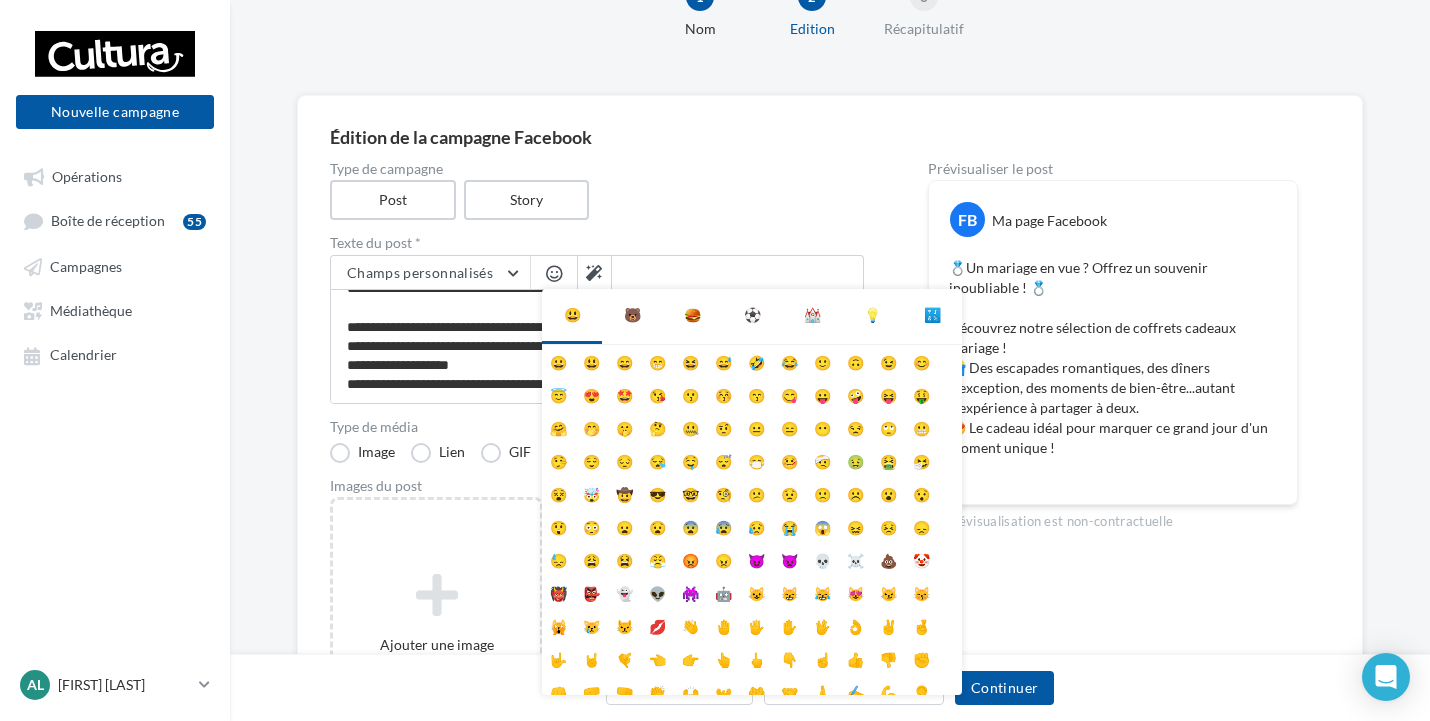 click on "🔣" at bounding box center [932, 315] 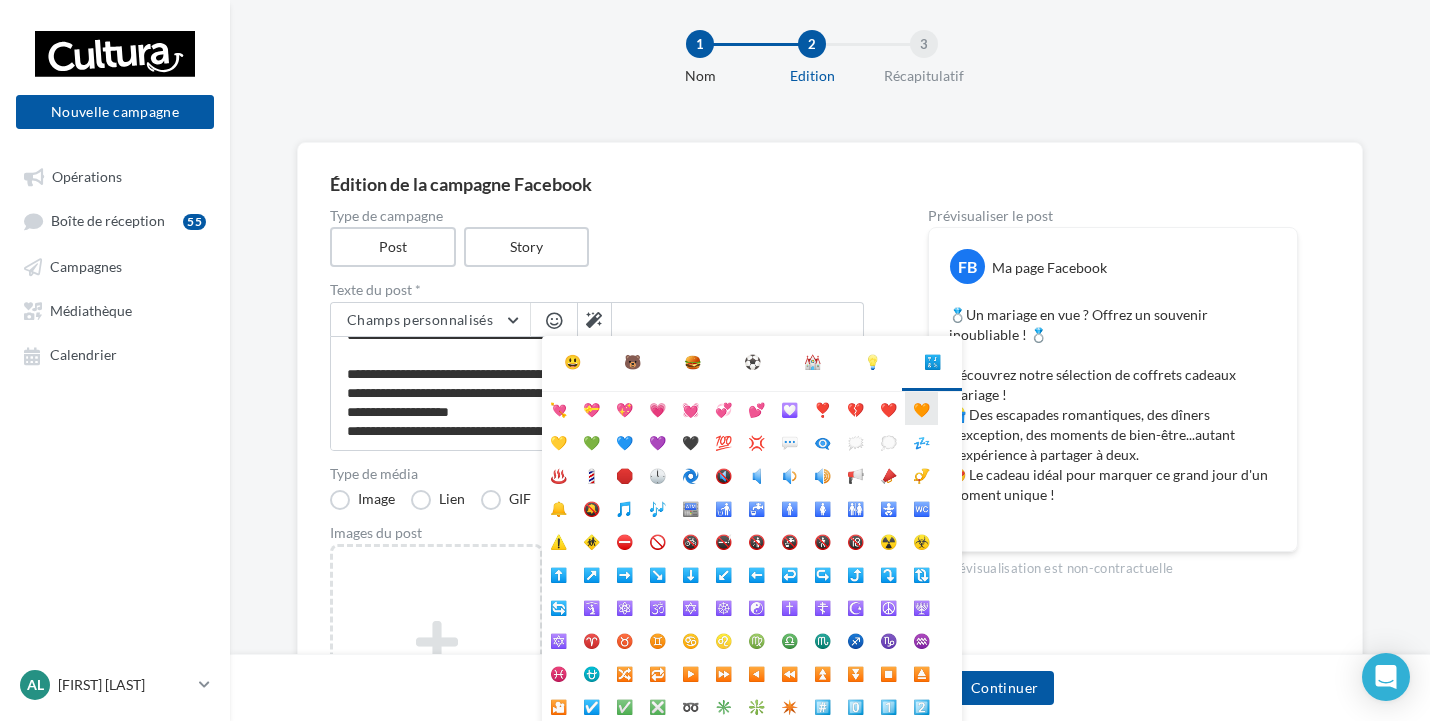 scroll, scrollTop: 0, scrollLeft: 0, axis: both 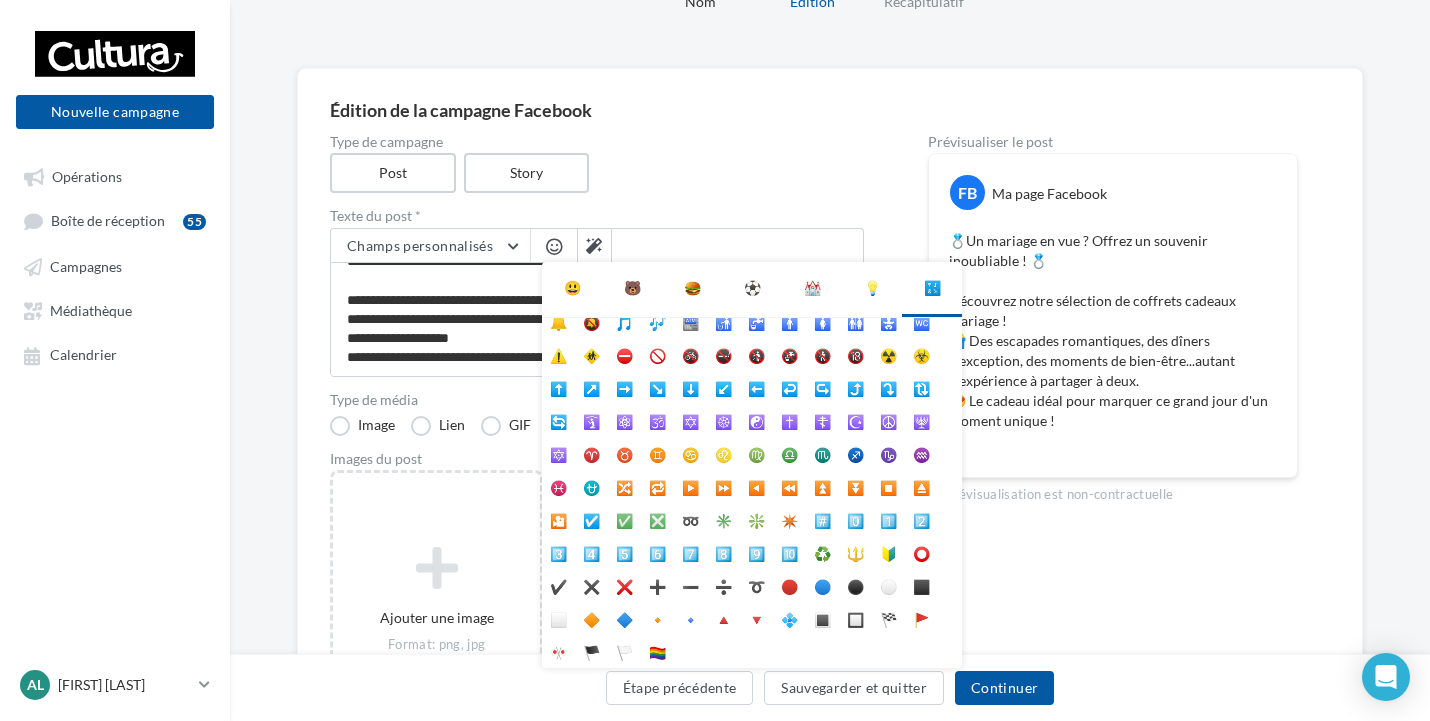 click on "💡" at bounding box center [872, 288] 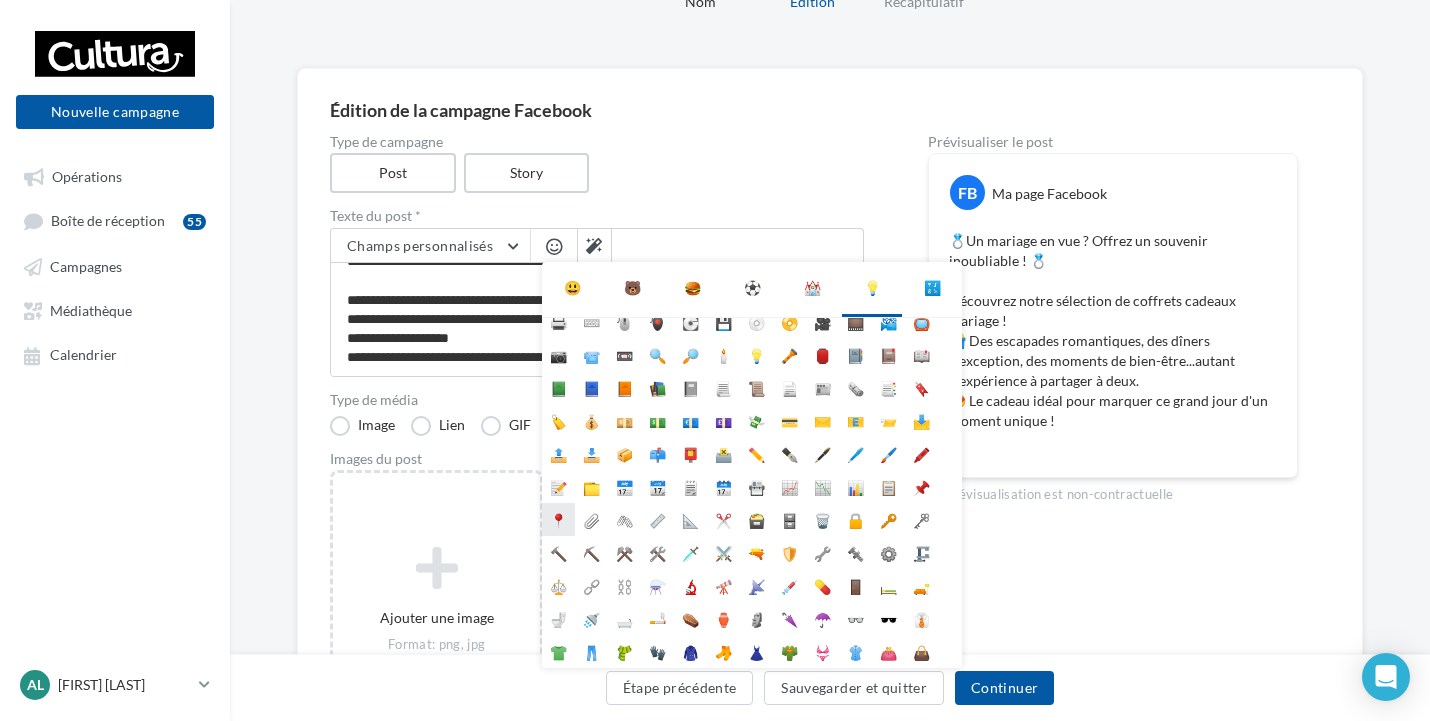 click on "📍" at bounding box center [558, 519] 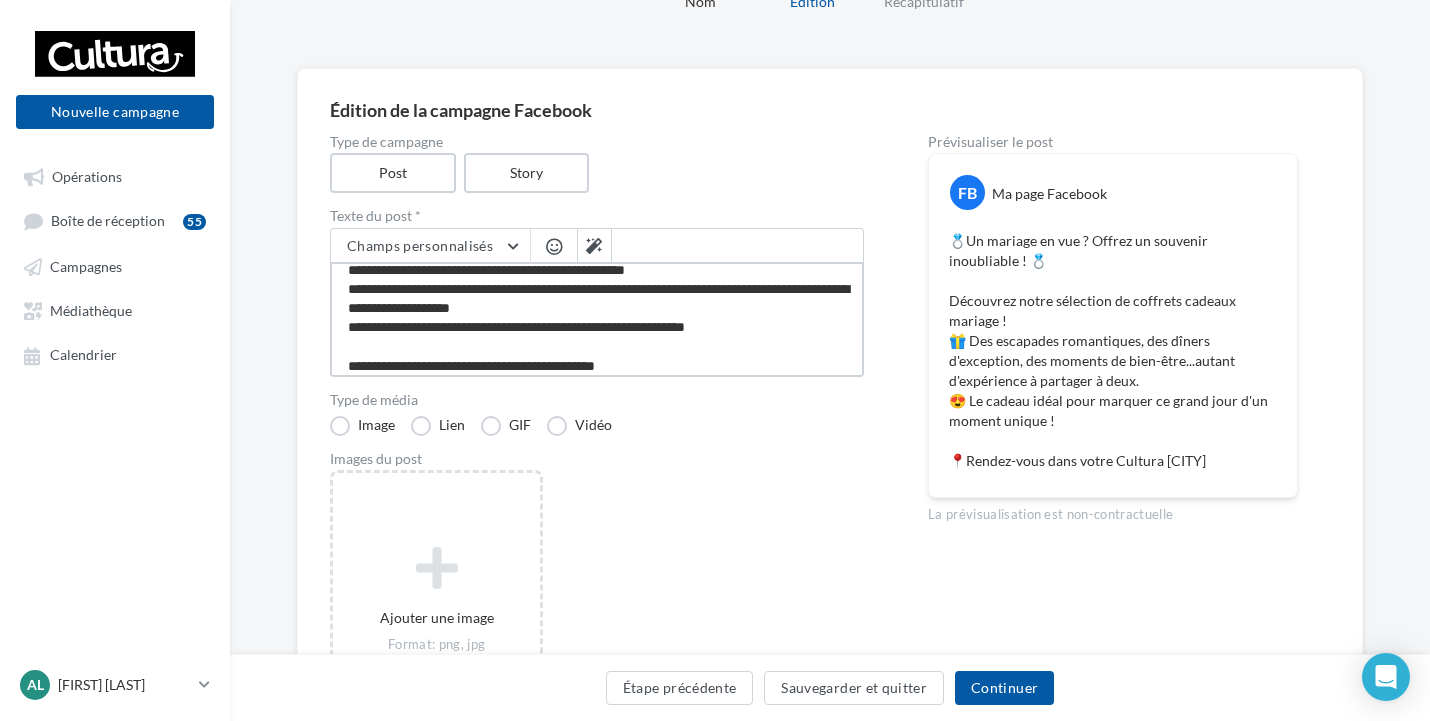 scroll, scrollTop: 0, scrollLeft: 0, axis: both 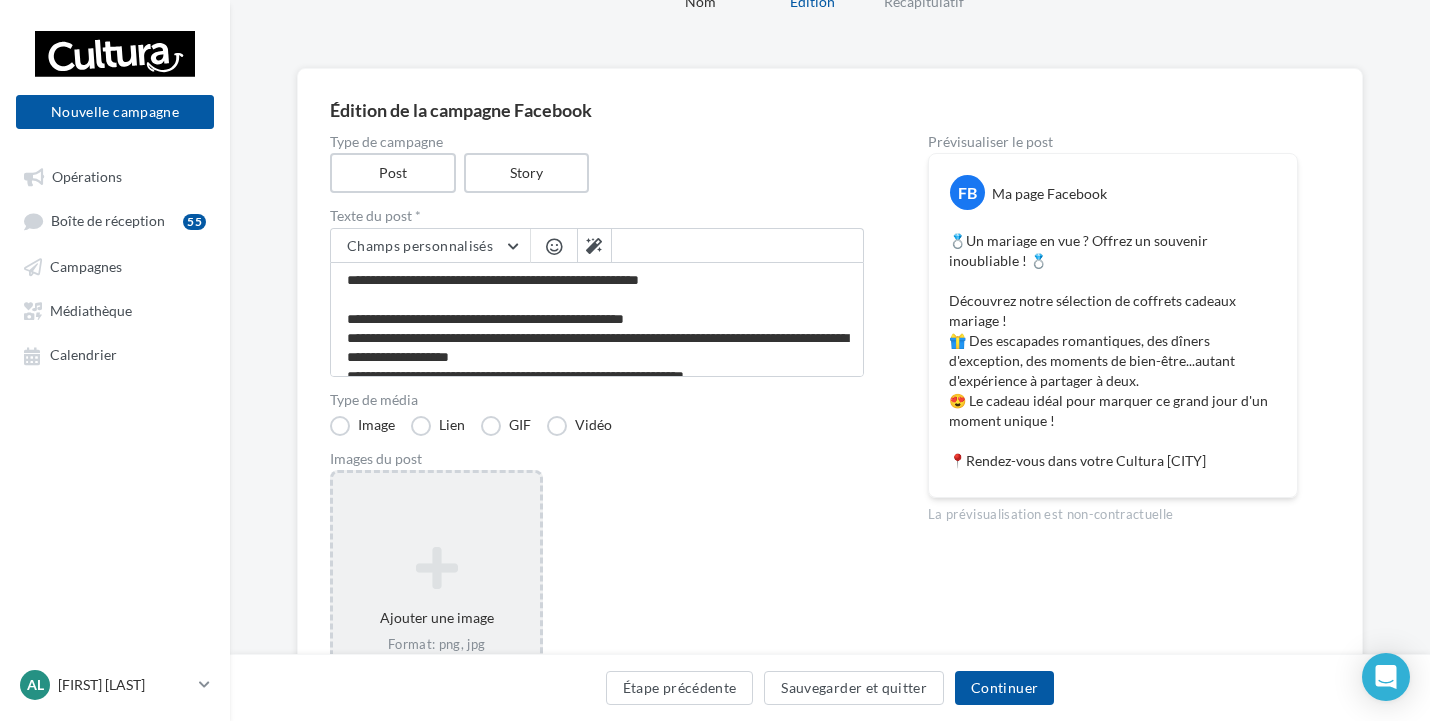 click on "Ajouter une image     Format: png, jpg" at bounding box center (436, 600) 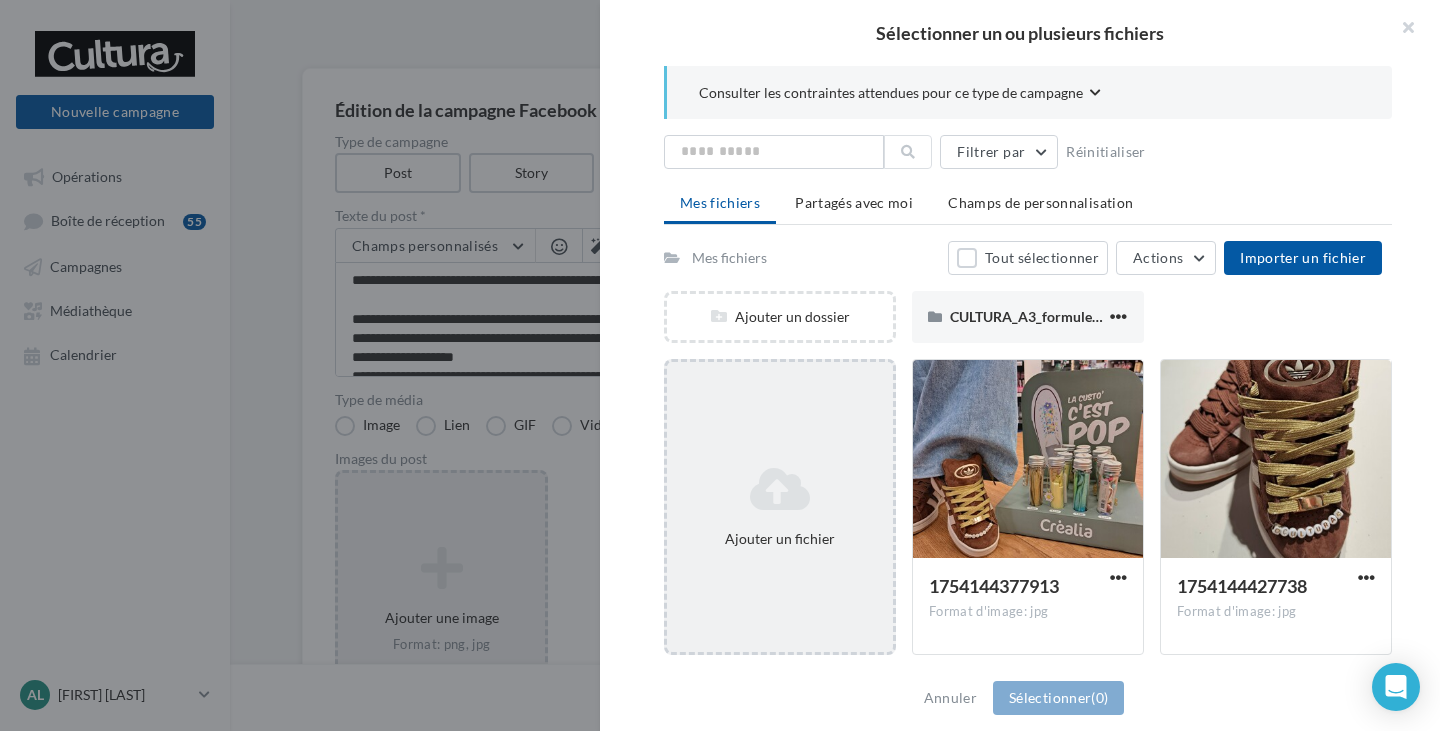 click on "Ajouter un fichier" at bounding box center [780, 507] 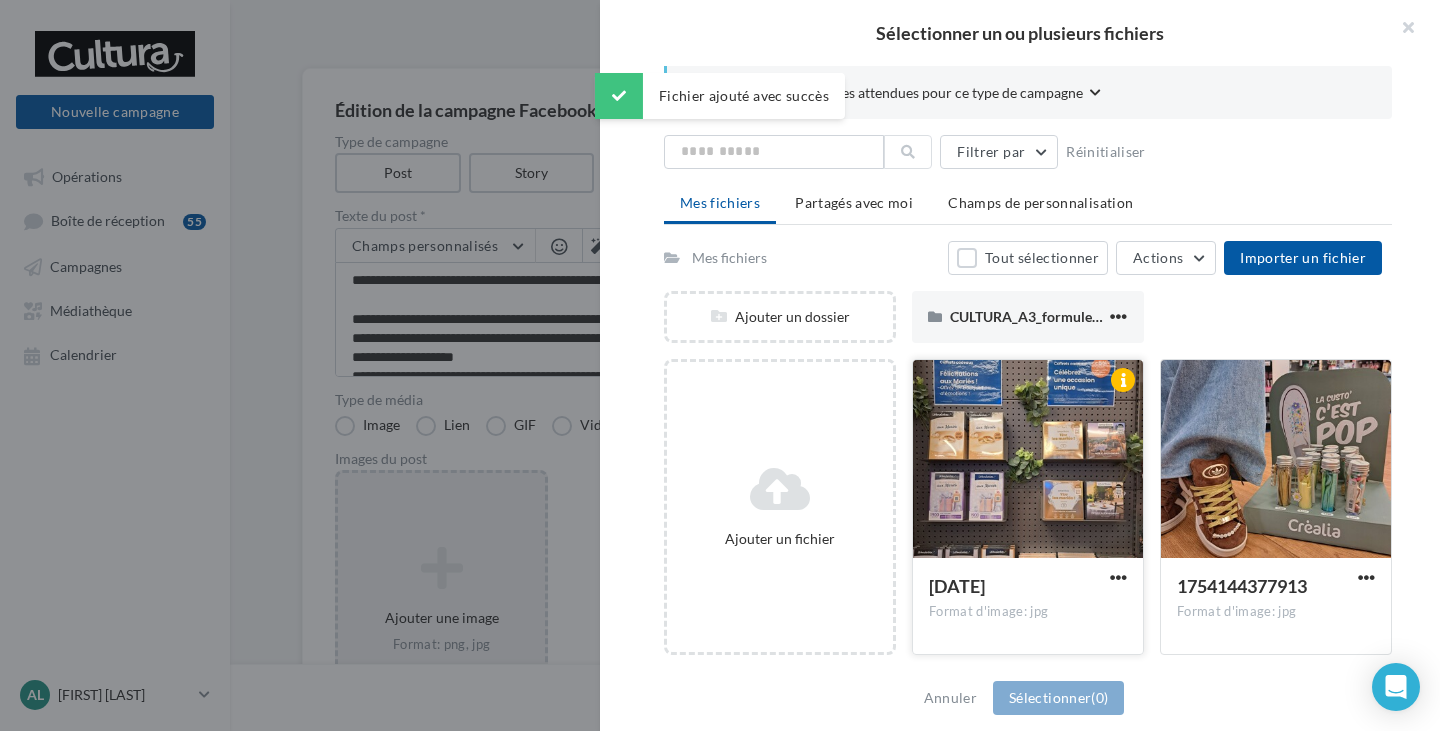 click at bounding box center (1028, 460) 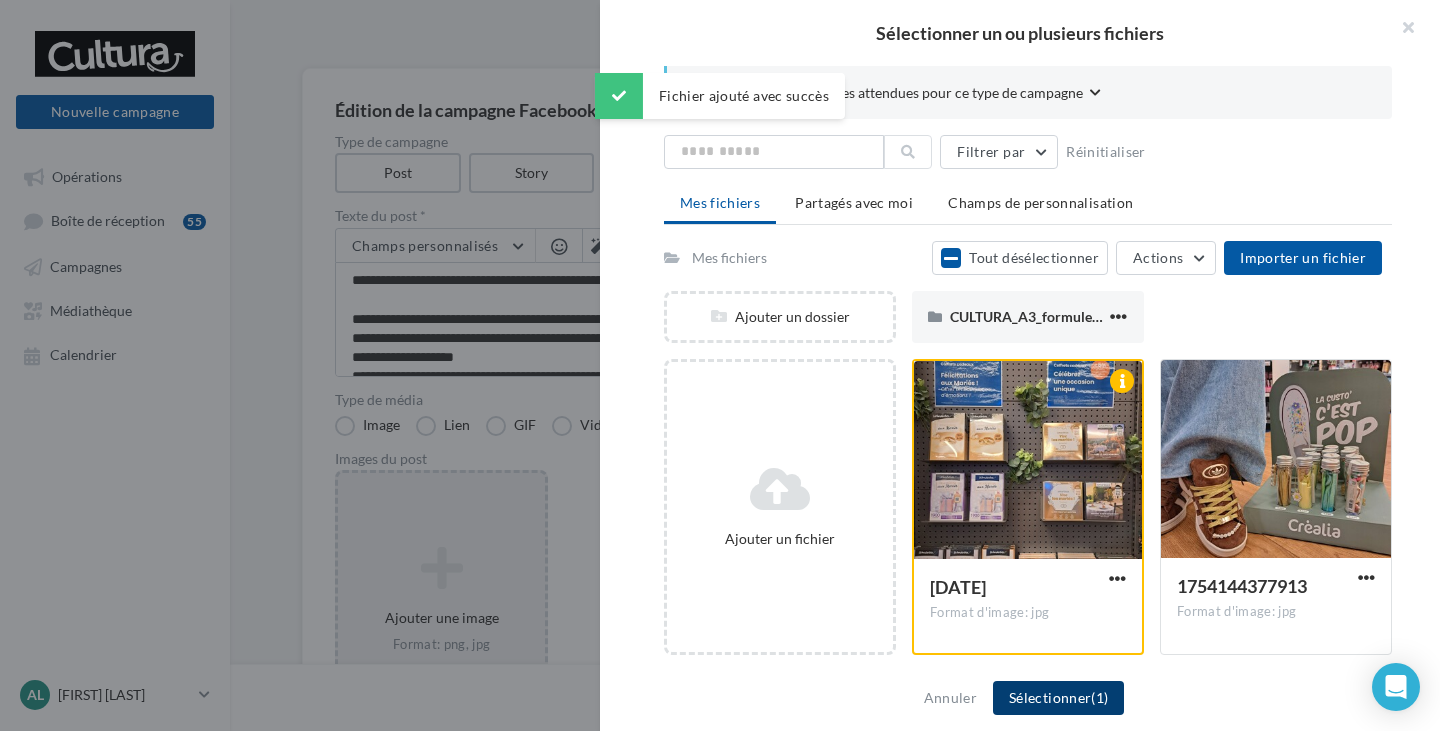 click on "Sélectionner   (1)" at bounding box center [1058, 698] 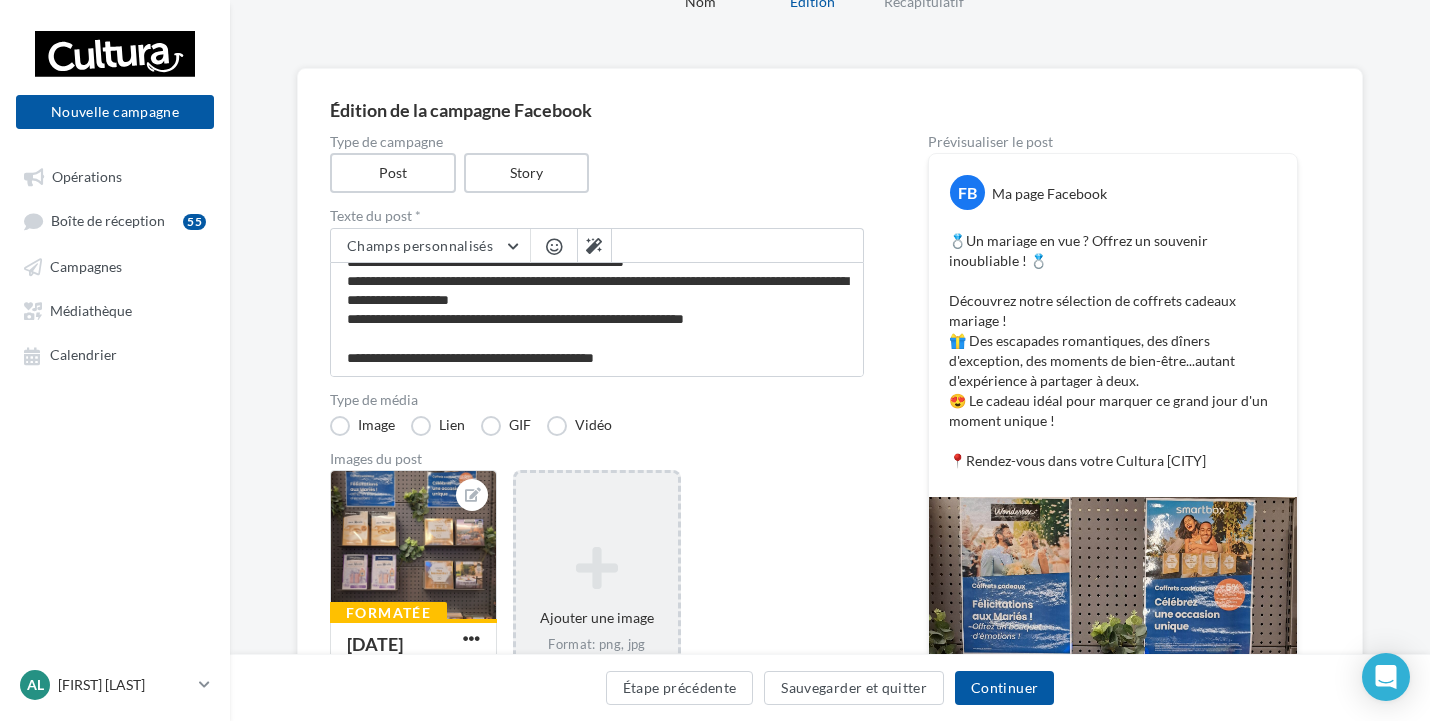 scroll, scrollTop: 0, scrollLeft: 0, axis: both 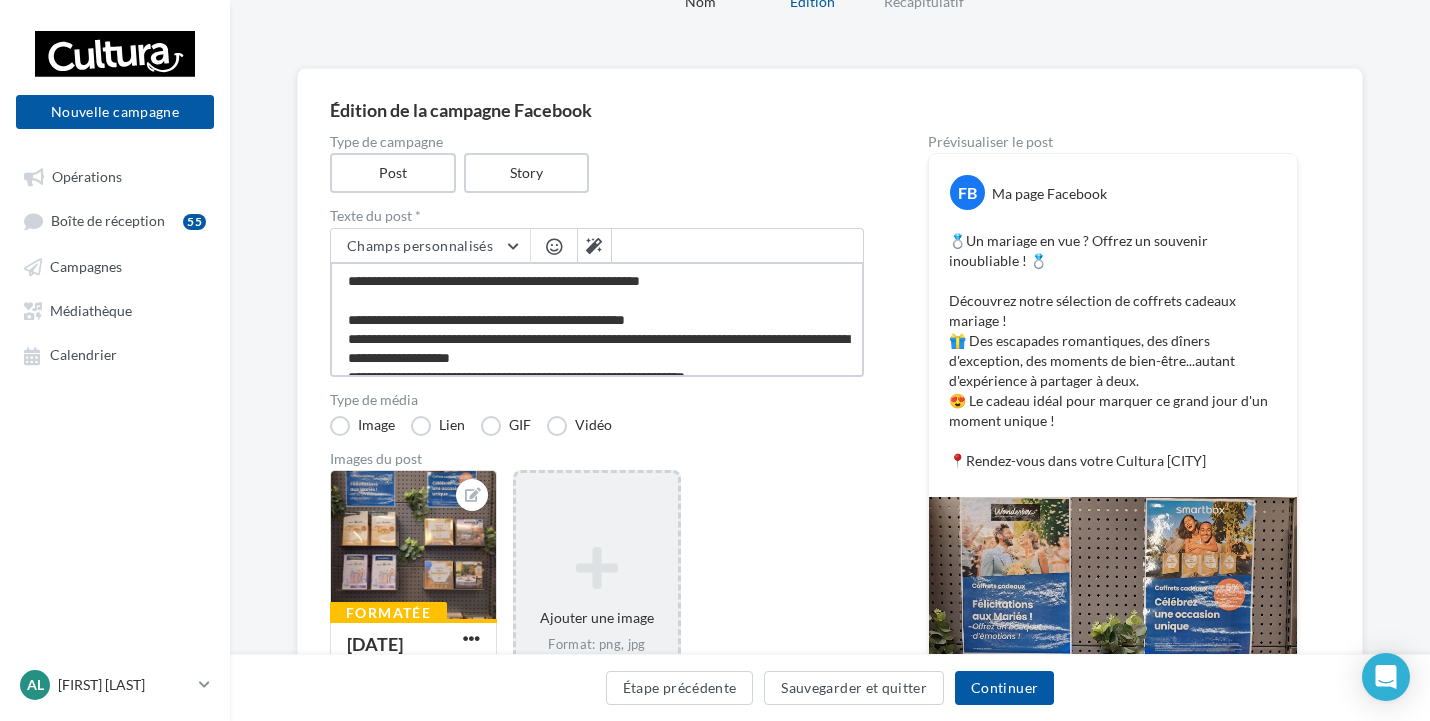 click on "**********" at bounding box center (597, 319) 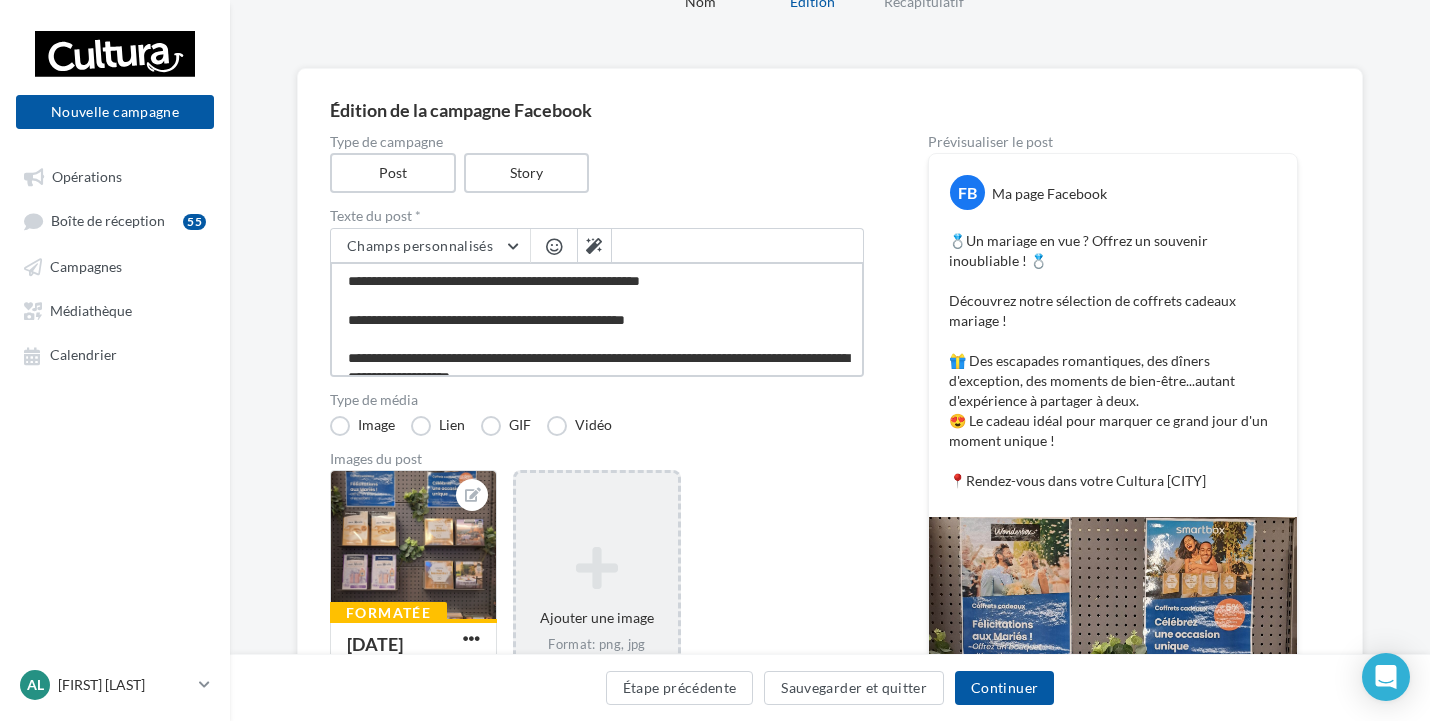 click on "**********" at bounding box center (597, 319) 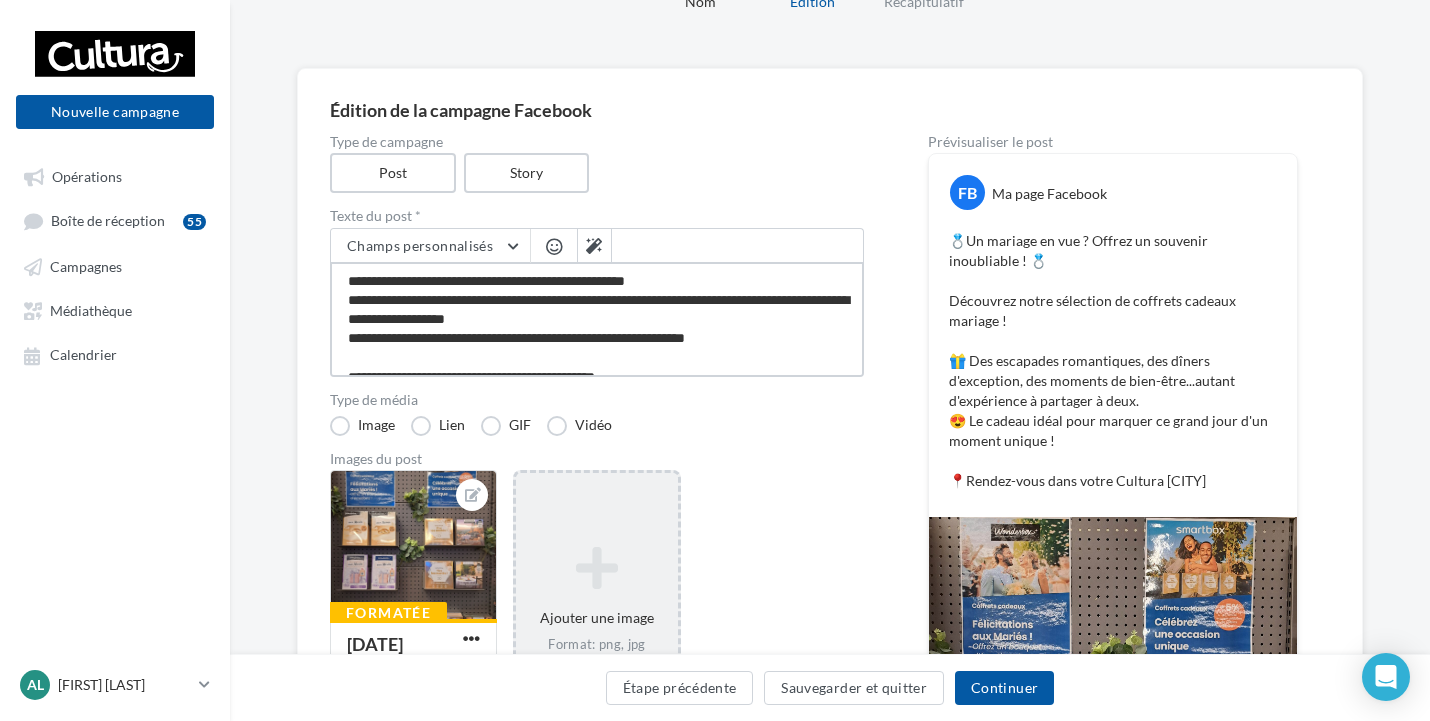 scroll, scrollTop: 59, scrollLeft: 0, axis: vertical 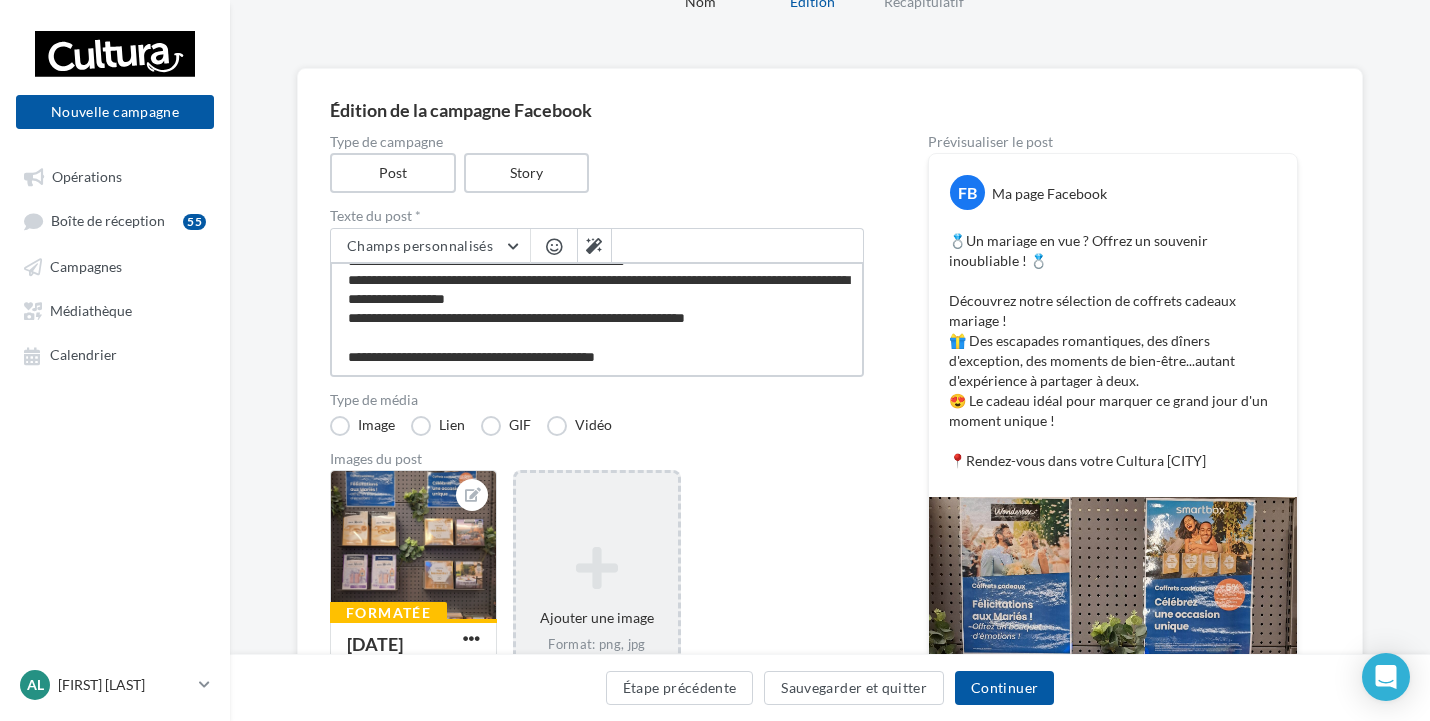 click on "**********" at bounding box center [597, 319] 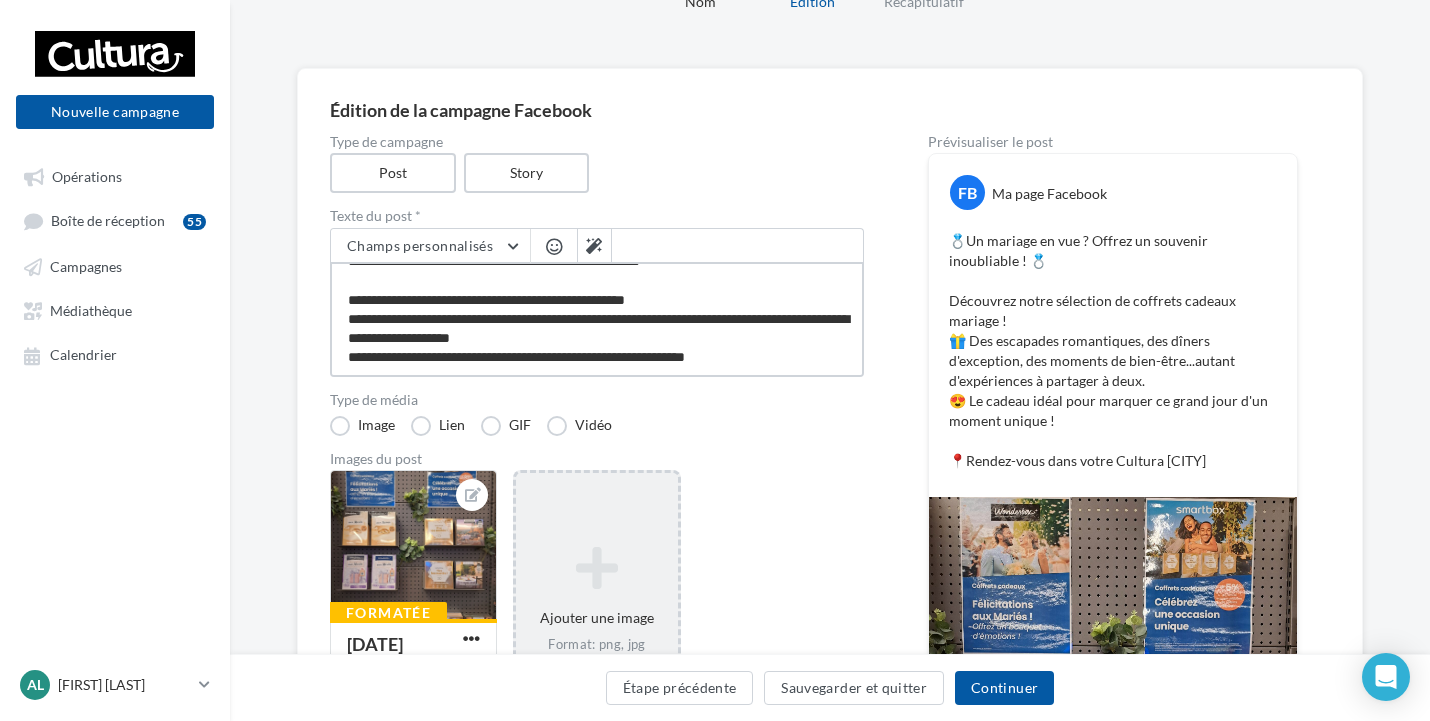 scroll, scrollTop: 0, scrollLeft: 0, axis: both 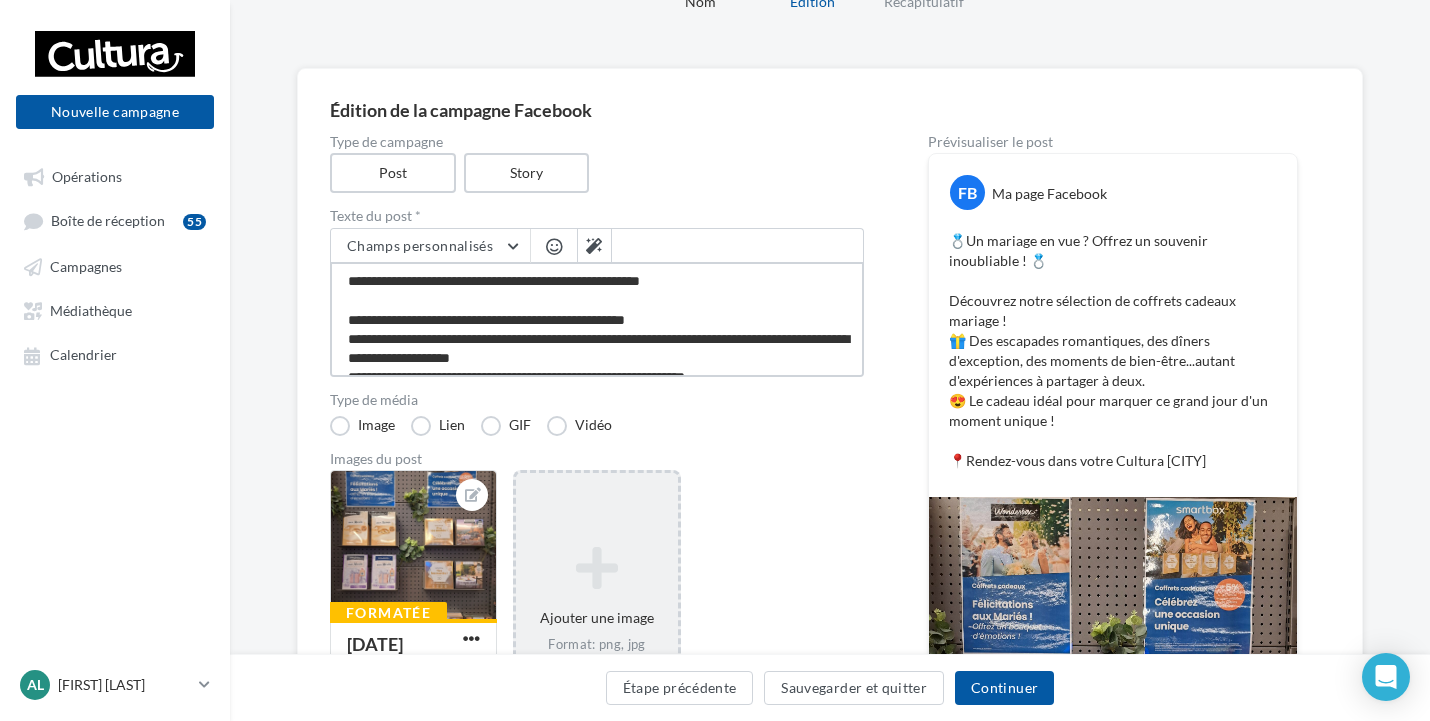 click on "**********" at bounding box center [597, 319] 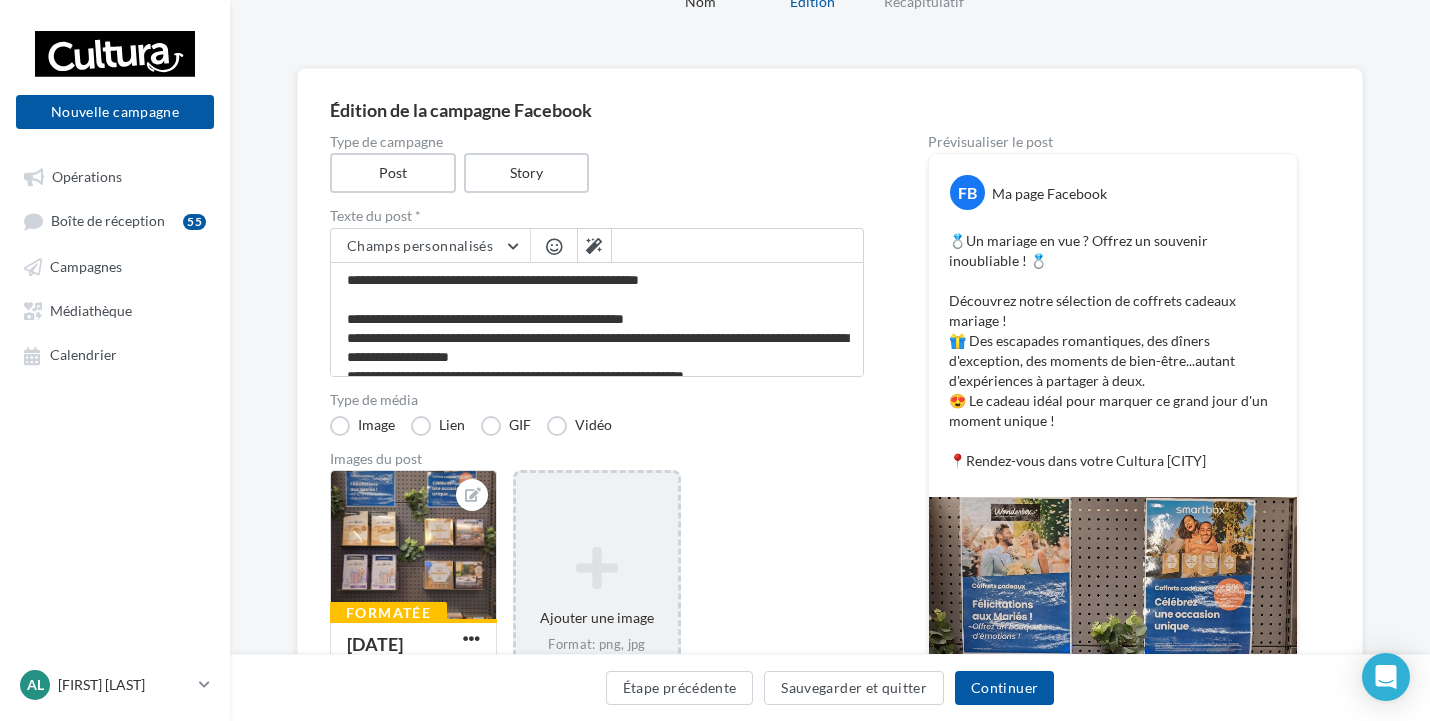 click at bounding box center [554, 246] 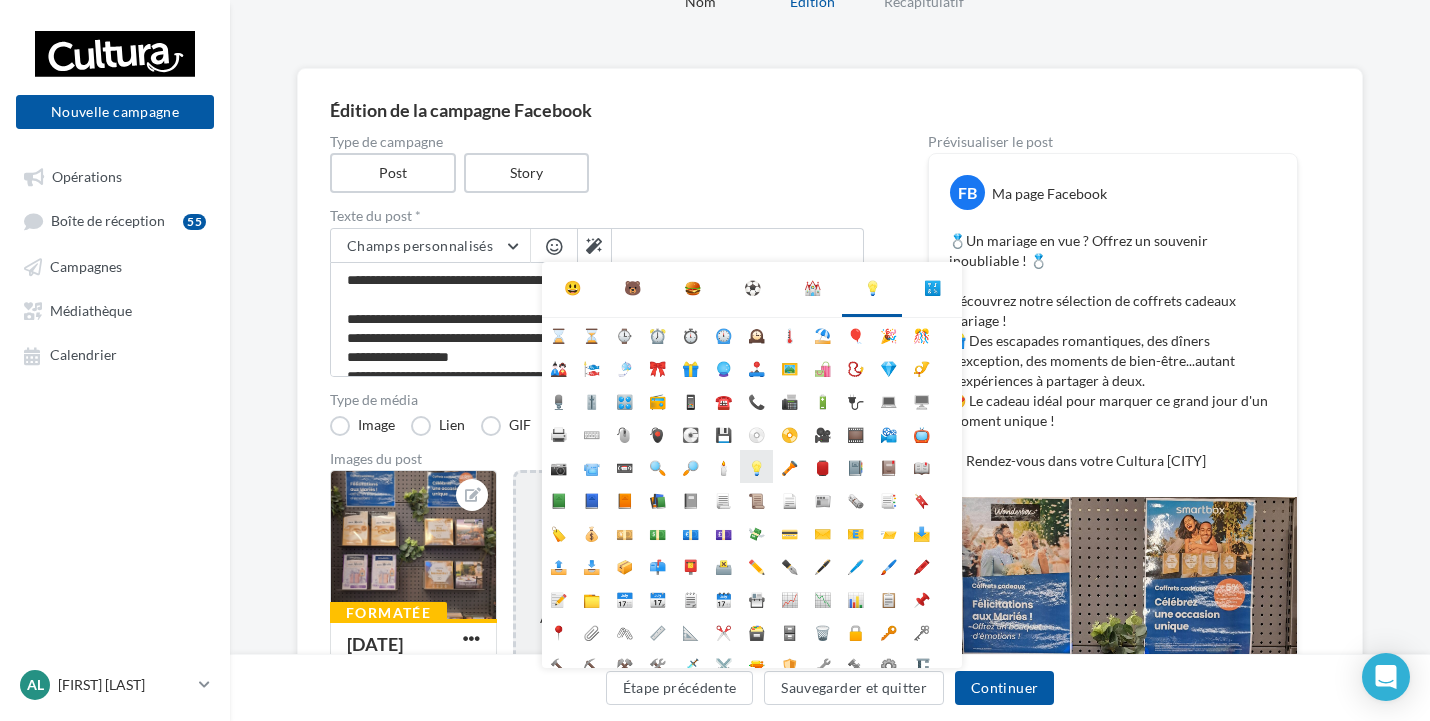 scroll, scrollTop: 178, scrollLeft: 0, axis: vertical 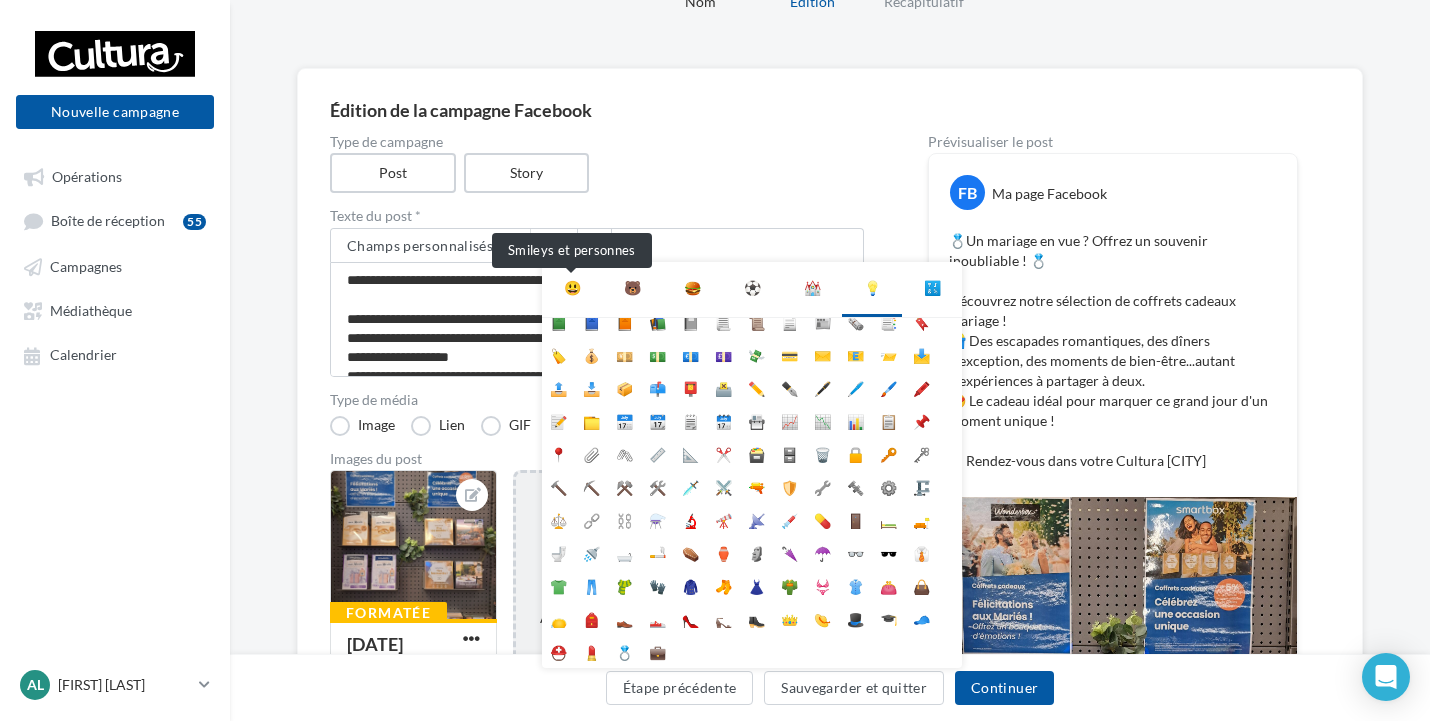 click on "😃" at bounding box center (572, 288) 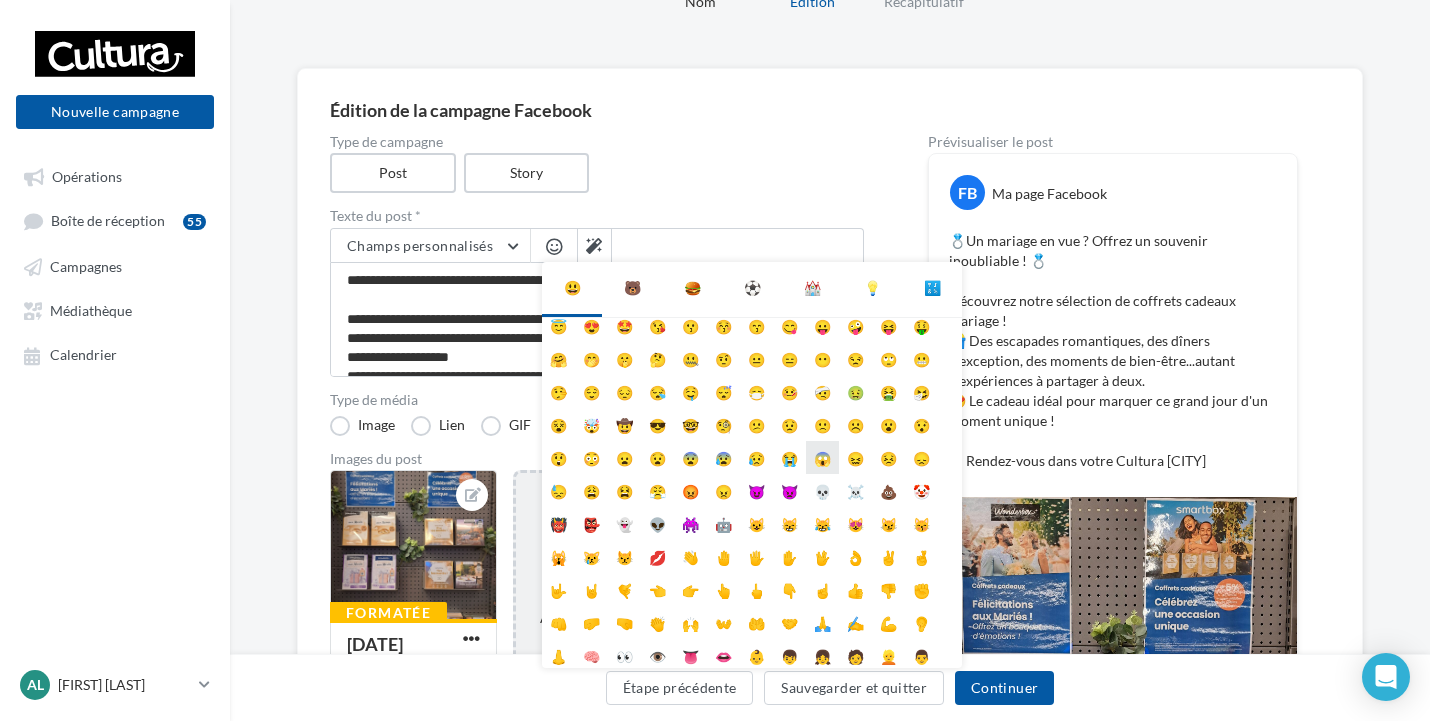 scroll, scrollTop: 79, scrollLeft: 0, axis: vertical 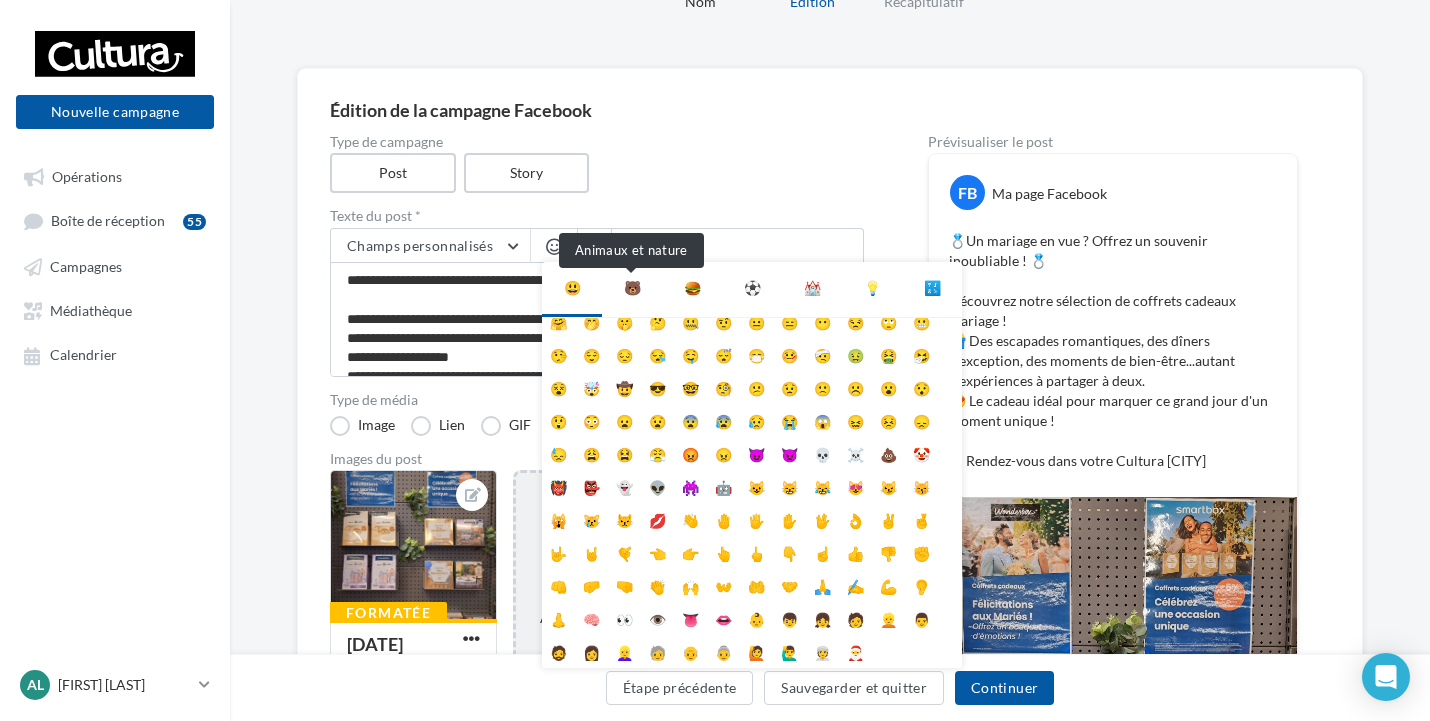 click on "🐻" at bounding box center [632, 288] 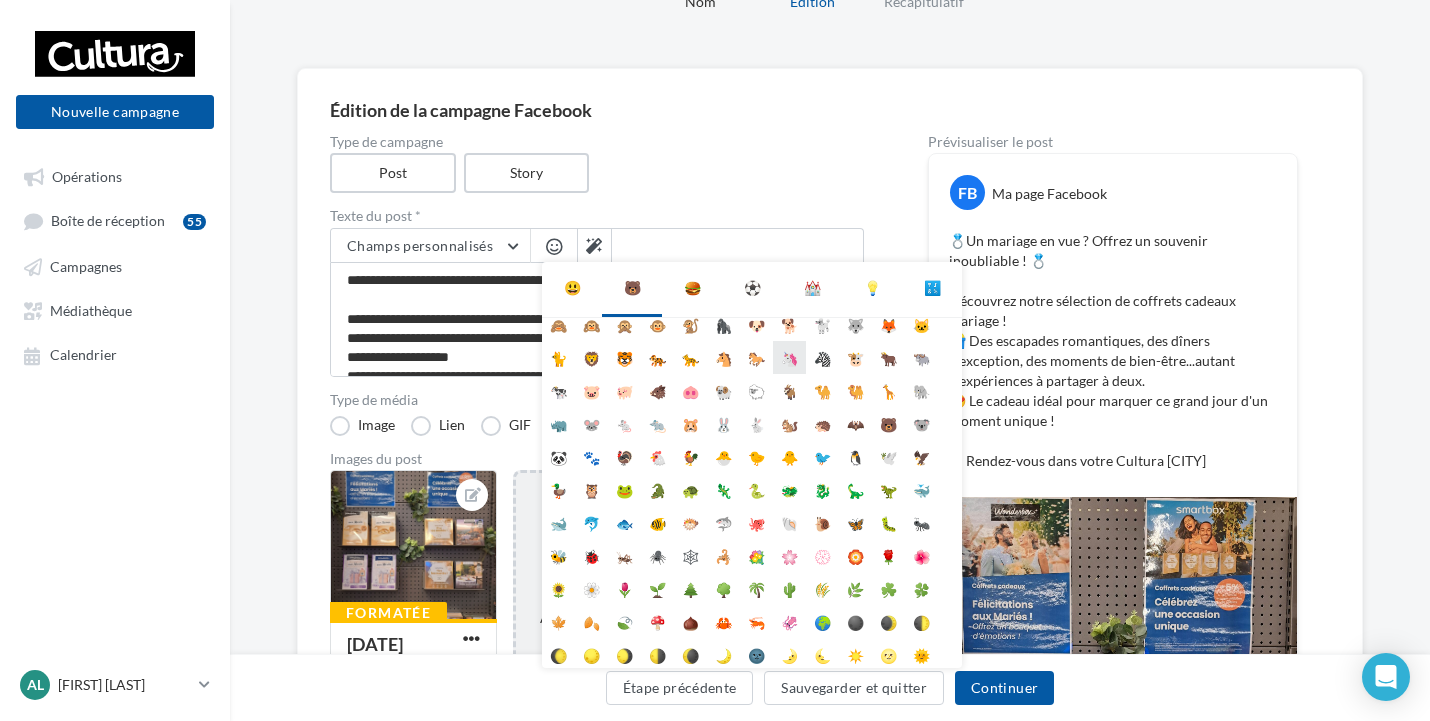scroll, scrollTop: 0, scrollLeft: 0, axis: both 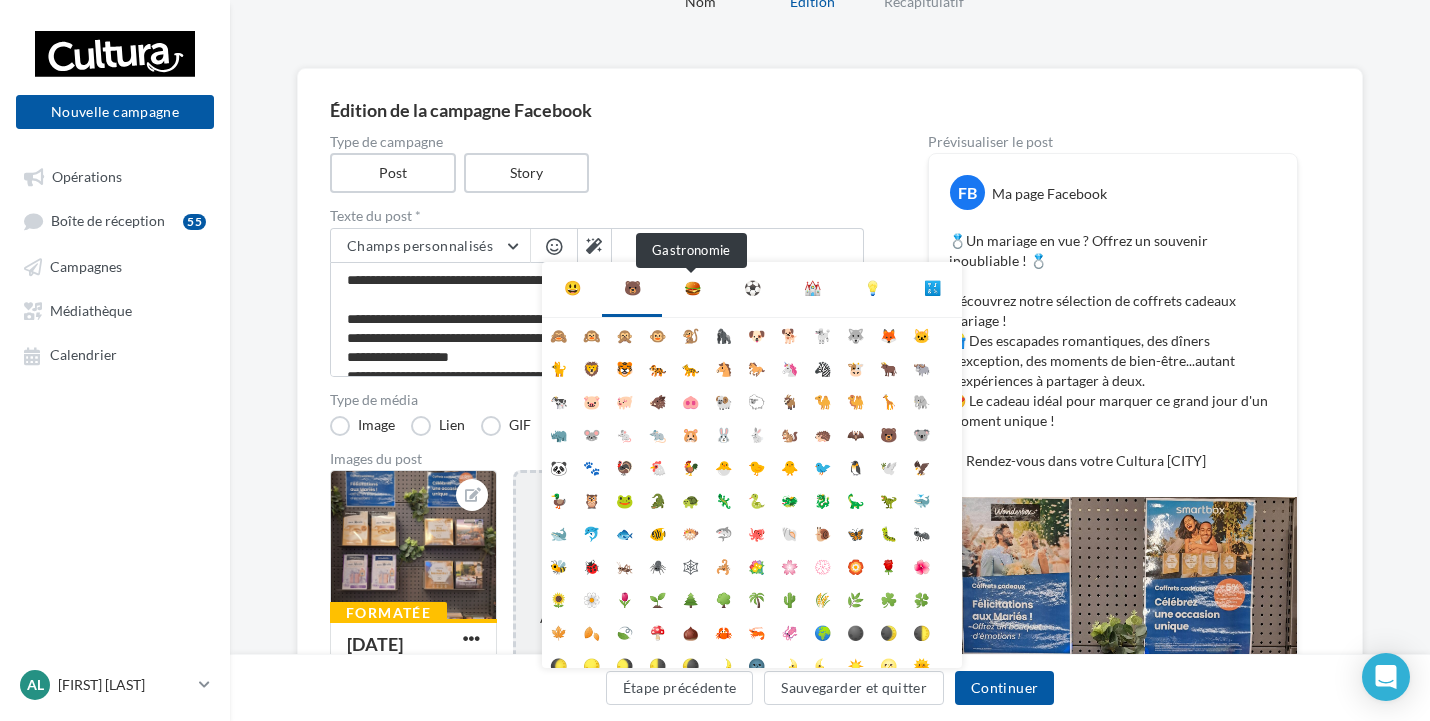 click on "🍔" at bounding box center [692, 288] 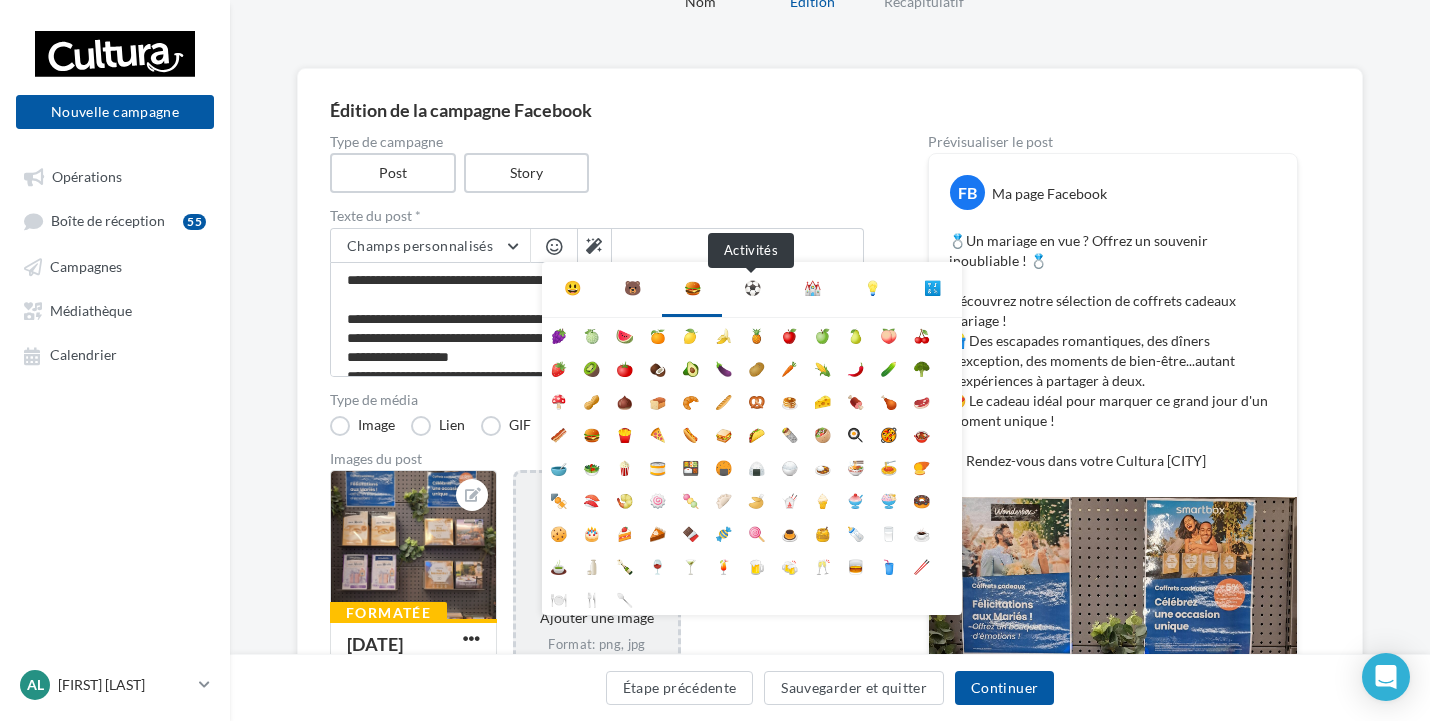 click on "⚽" at bounding box center (752, 288) 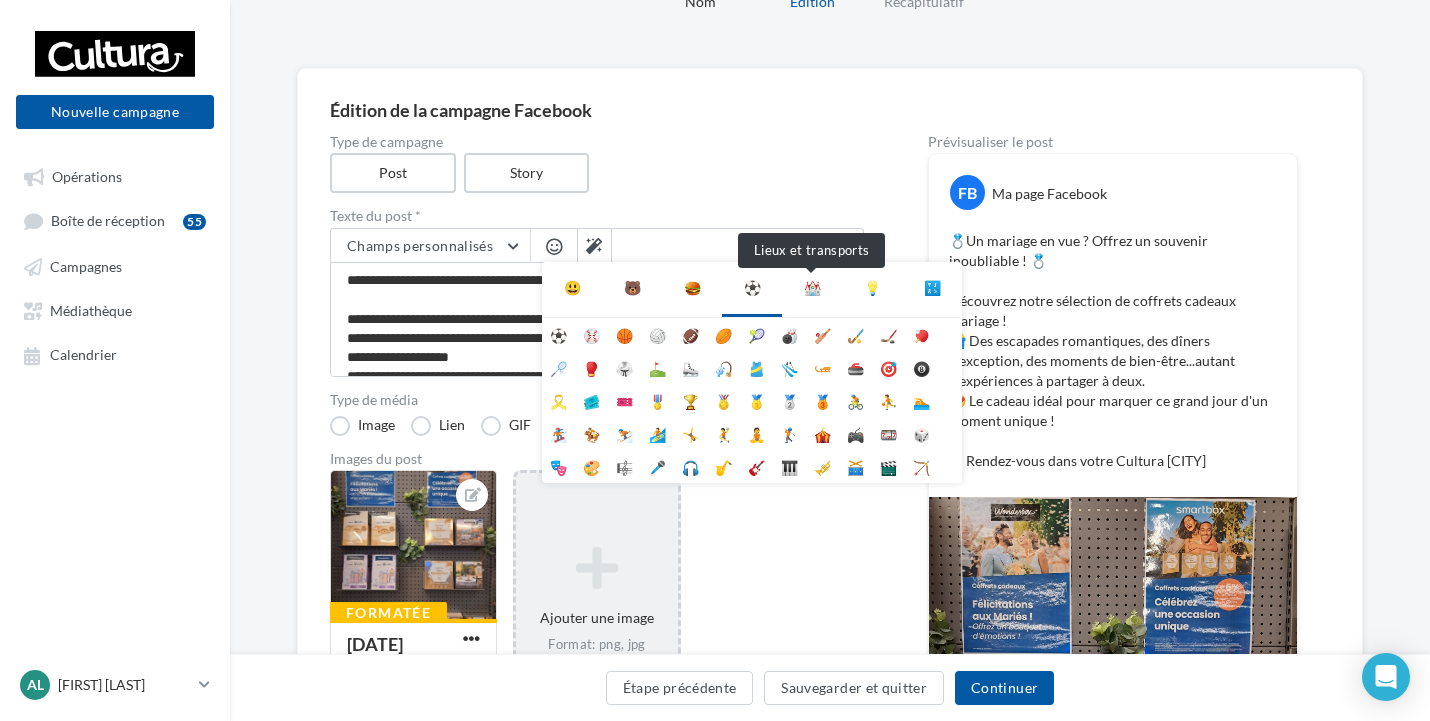 click on "⛪" at bounding box center (812, 288) 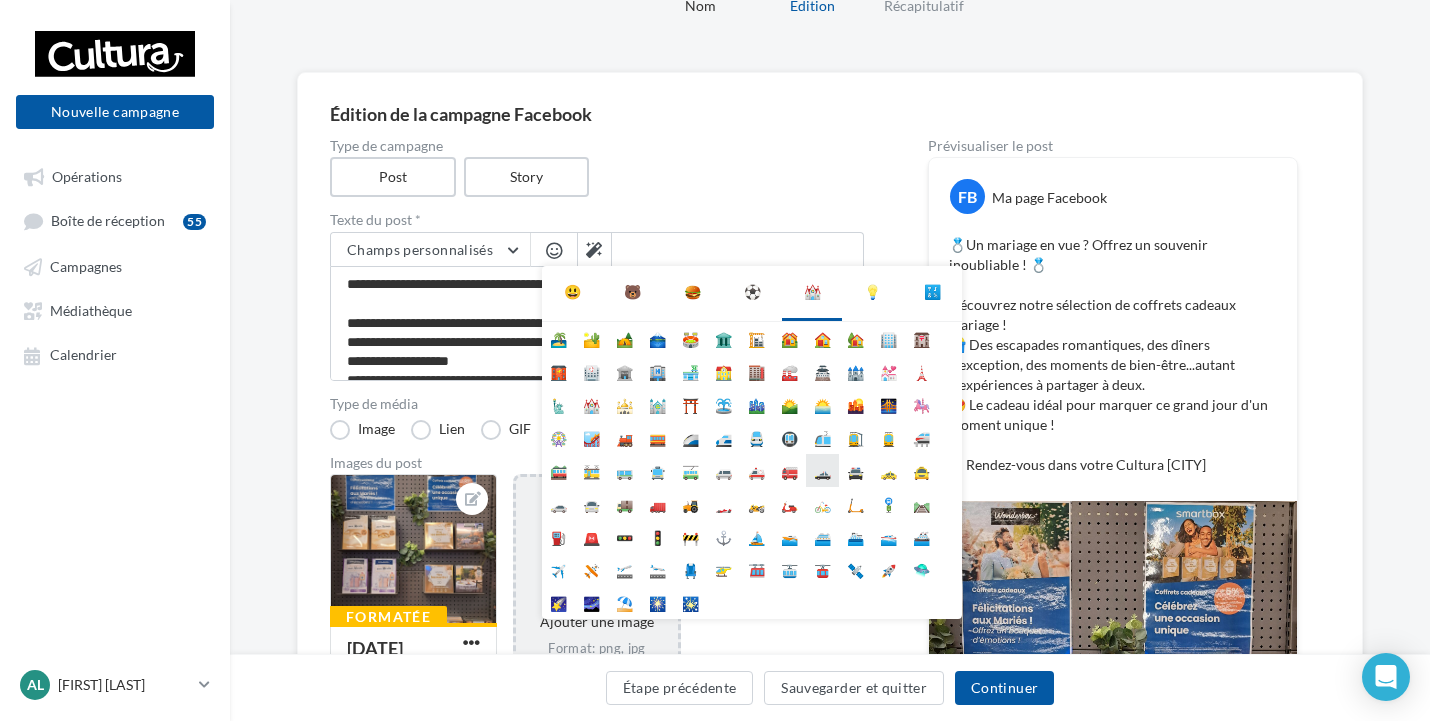 scroll, scrollTop: 100, scrollLeft: 0, axis: vertical 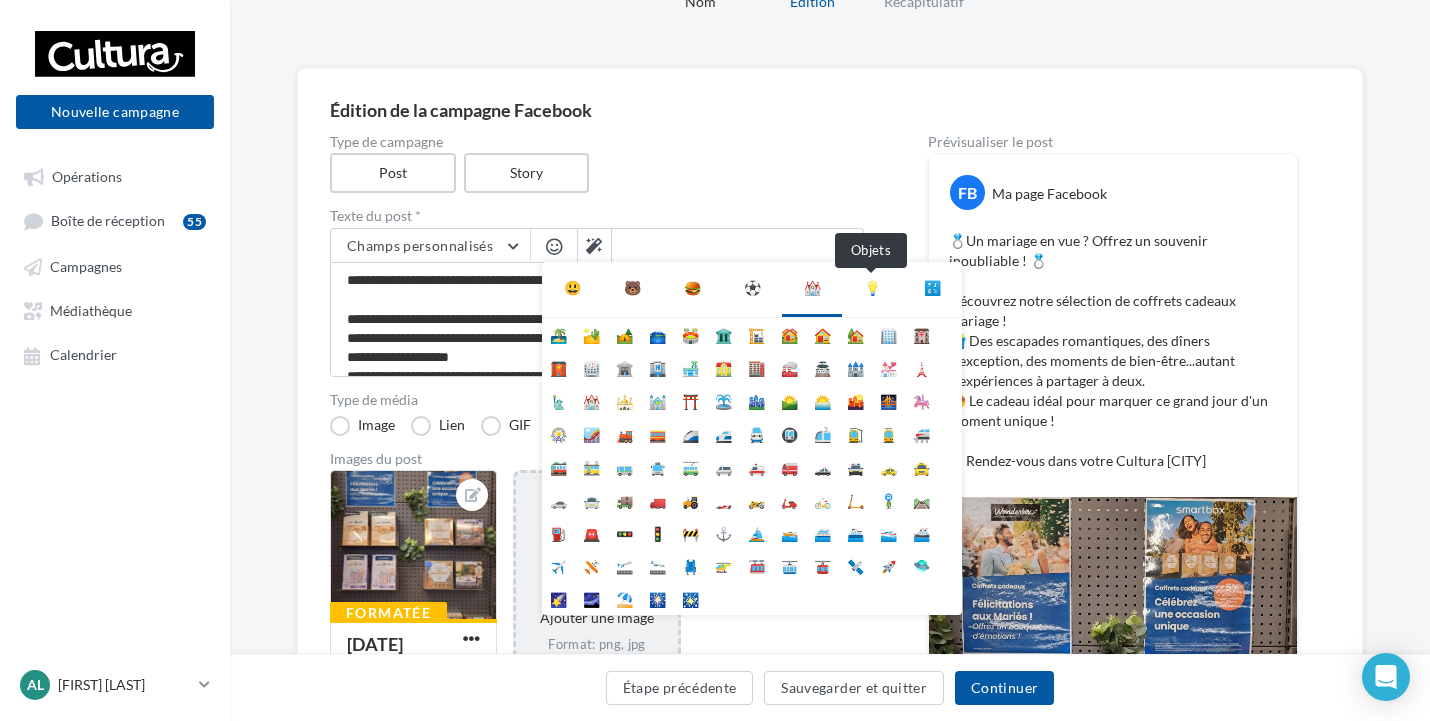 click on "💡" at bounding box center [872, 288] 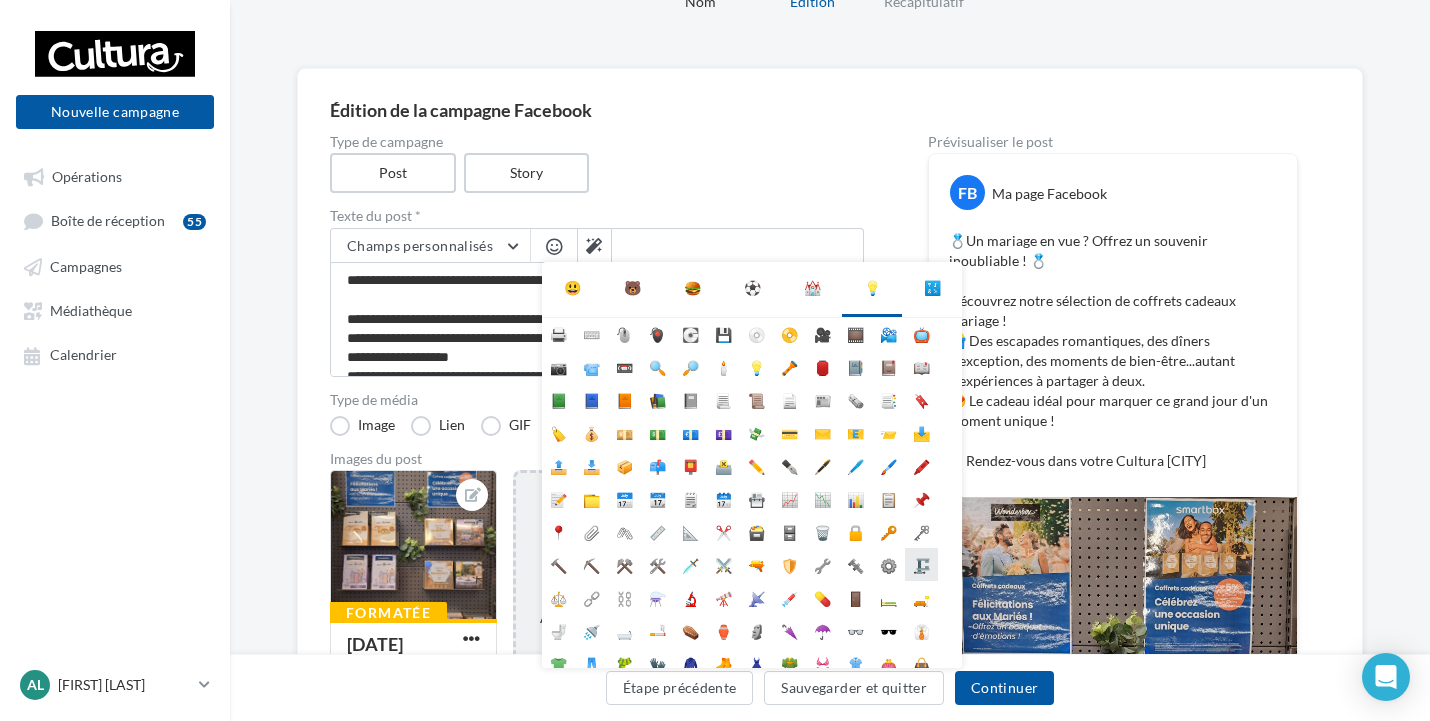 scroll, scrollTop: 178, scrollLeft: 0, axis: vertical 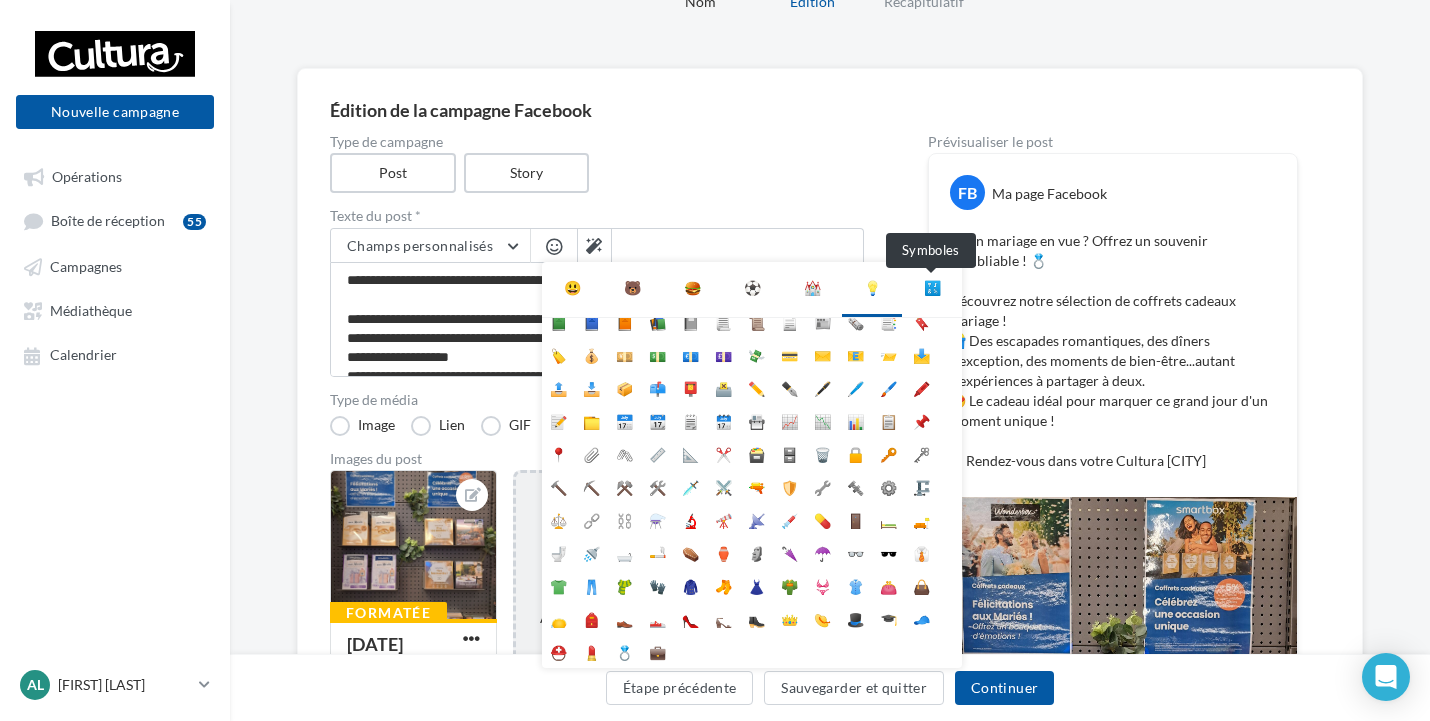 click on "🔣" at bounding box center [932, 288] 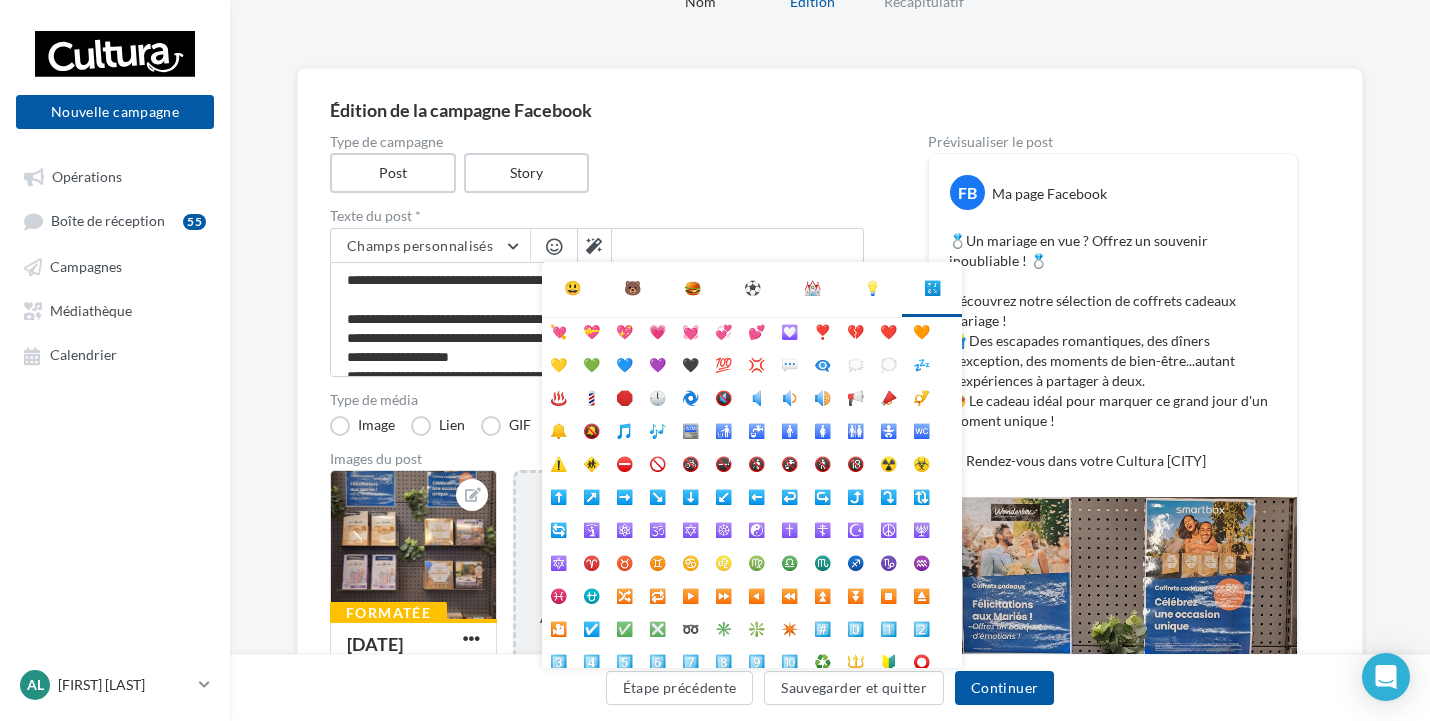 scroll, scrollTop: 0, scrollLeft: 0, axis: both 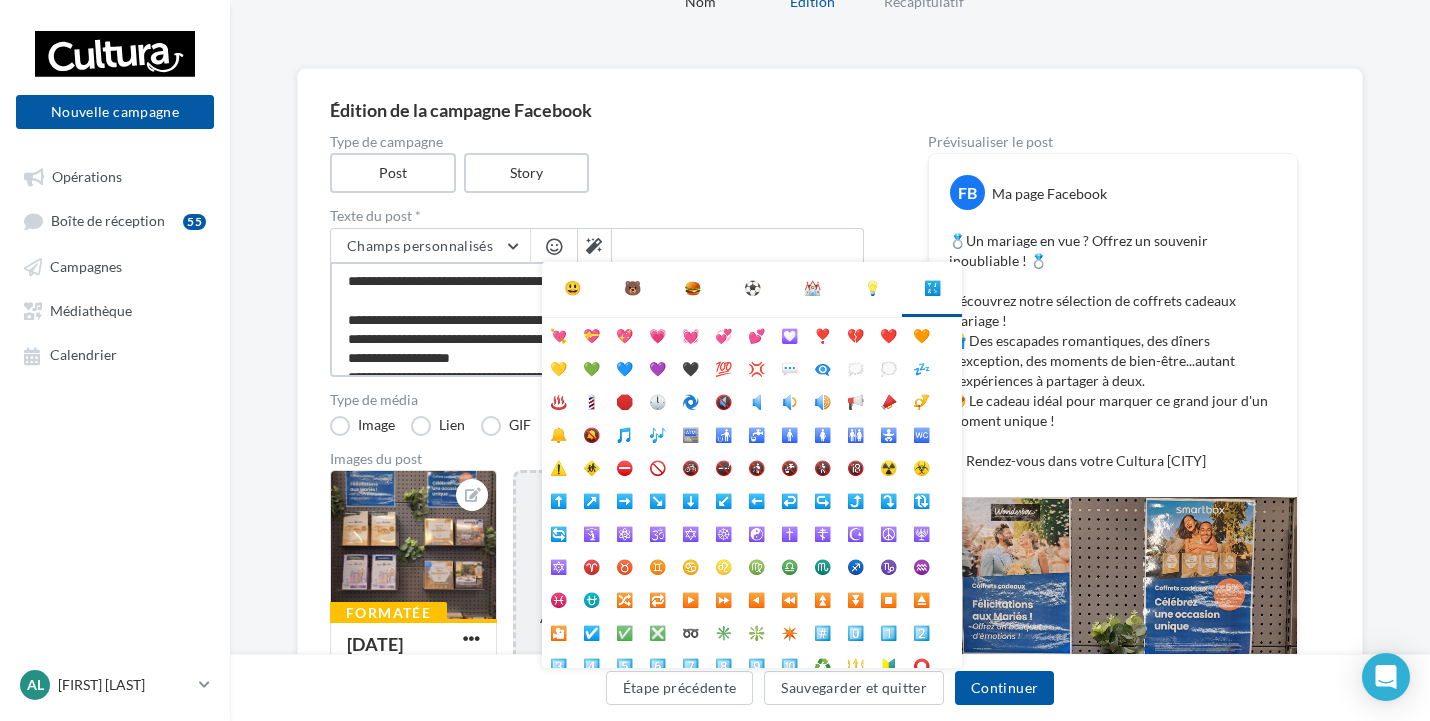 click on "**********" at bounding box center [597, 319] 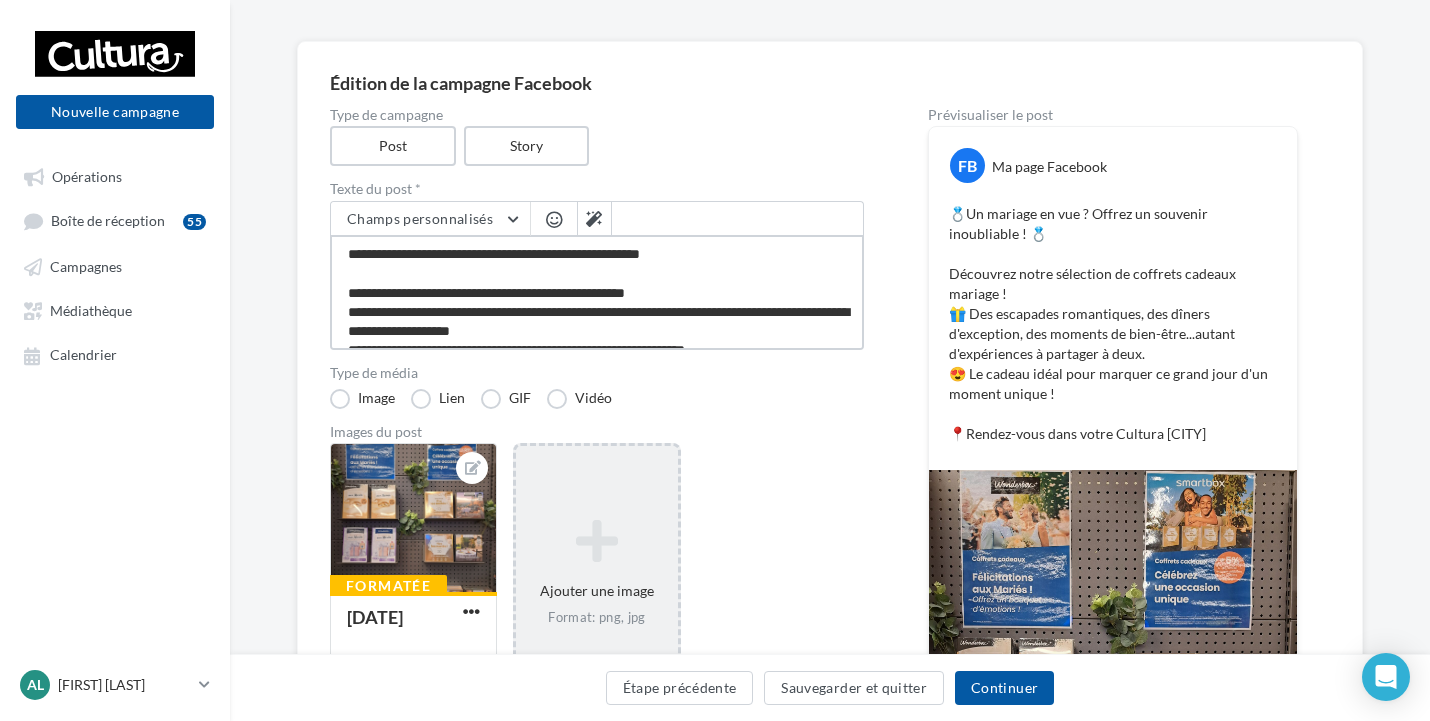 scroll, scrollTop: 100, scrollLeft: 0, axis: vertical 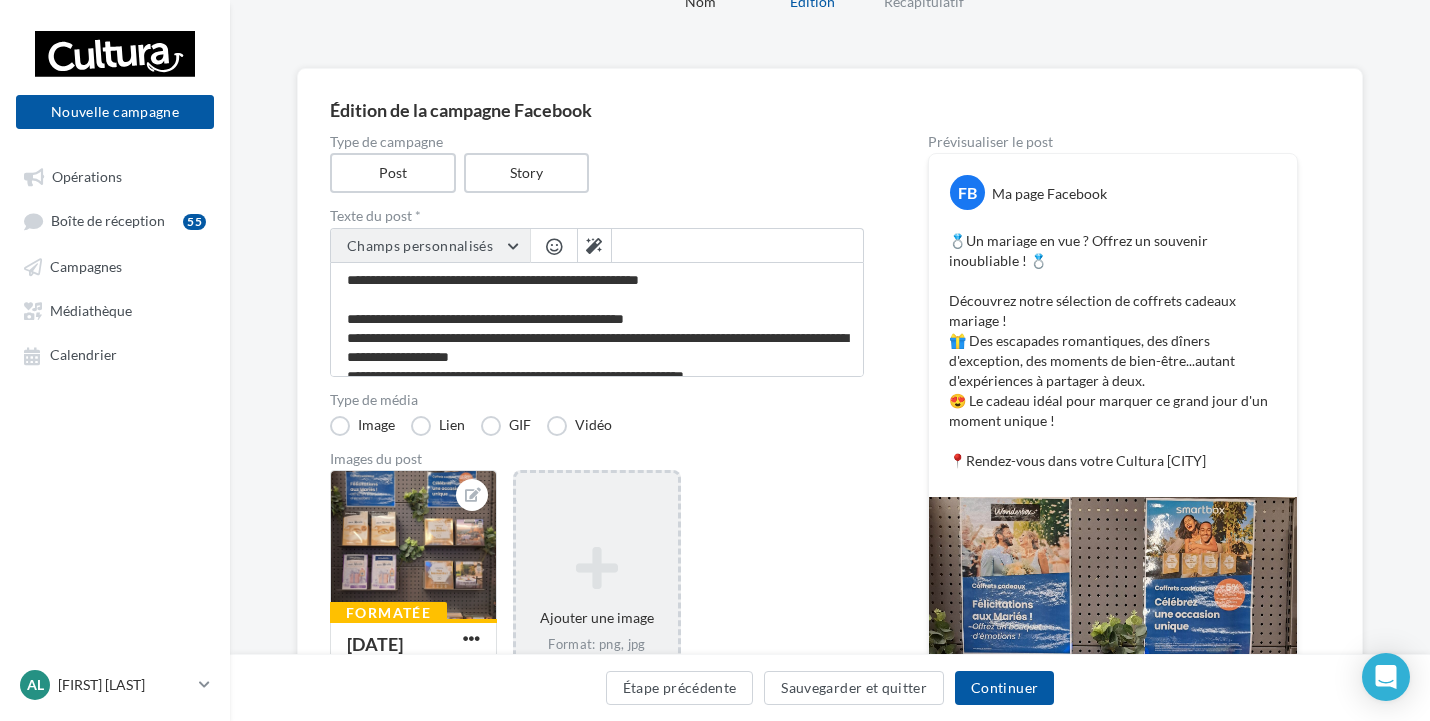 click on "Champs personnalisés" at bounding box center (420, 245) 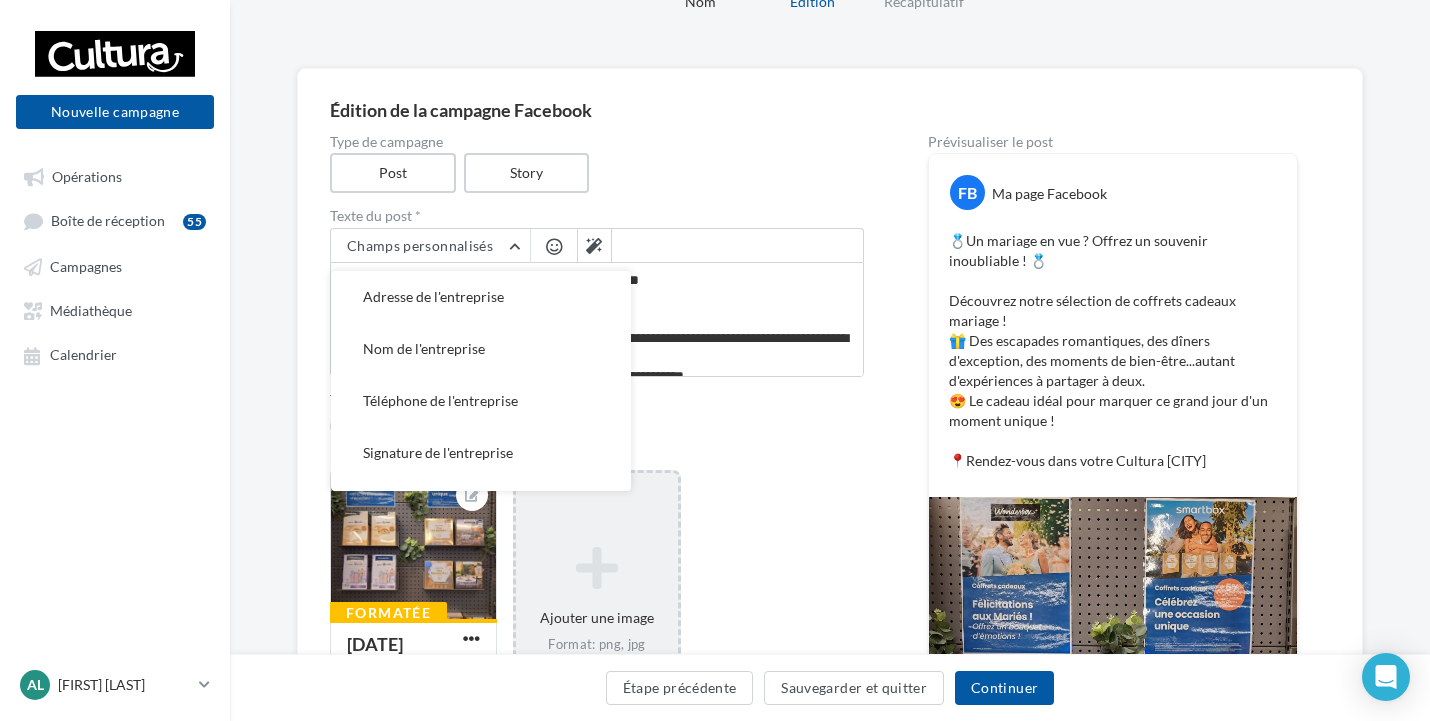 click on "**********" at bounding box center [597, 583] 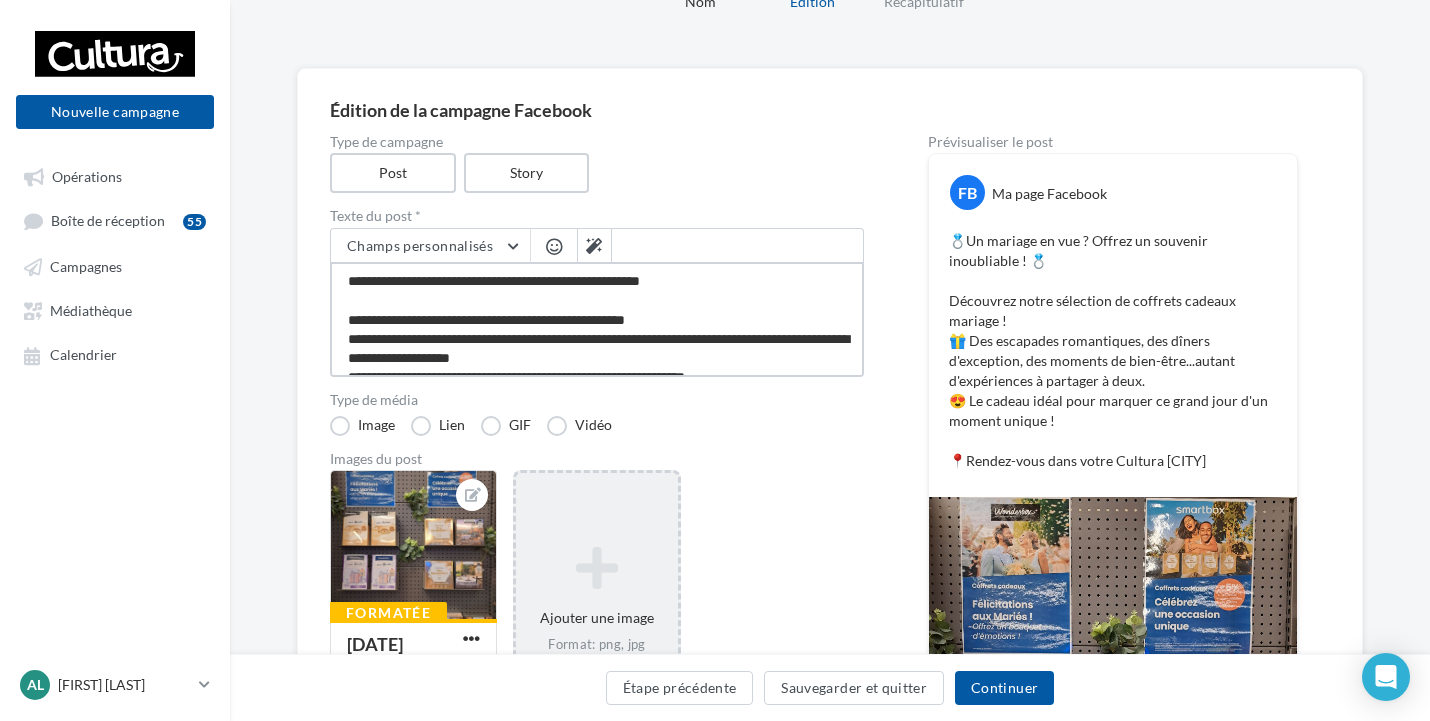 click on "**********" at bounding box center [597, 319] 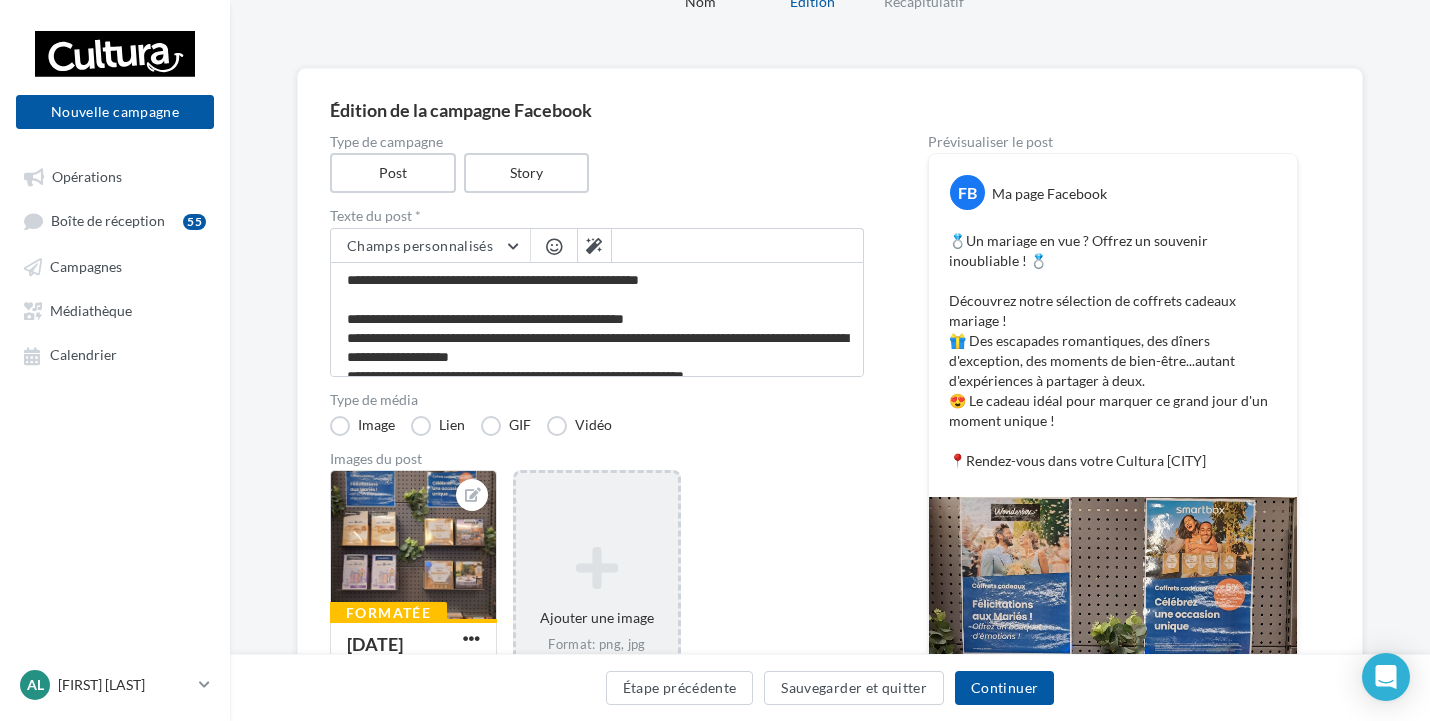 click at bounding box center [554, 246] 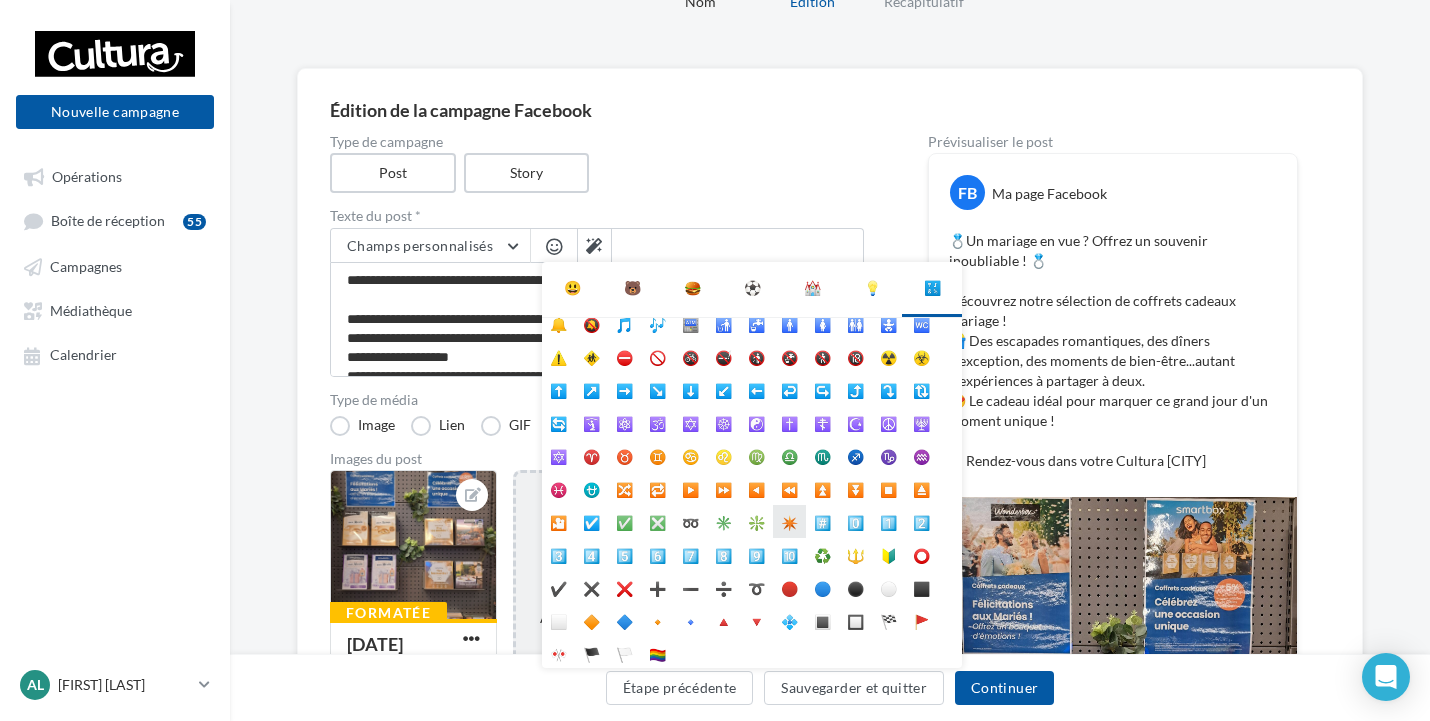 scroll, scrollTop: 112, scrollLeft: 0, axis: vertical 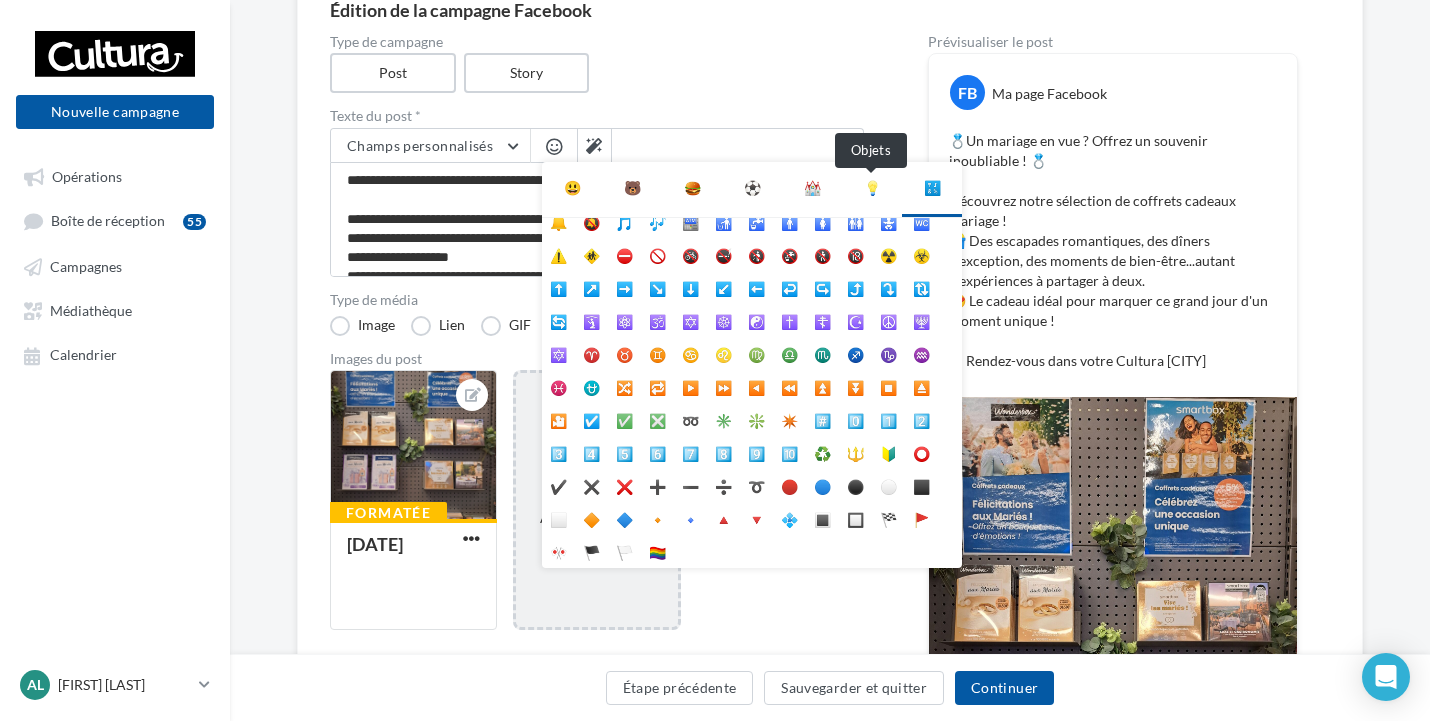 click on "💡" at bounding box center (872, 188) 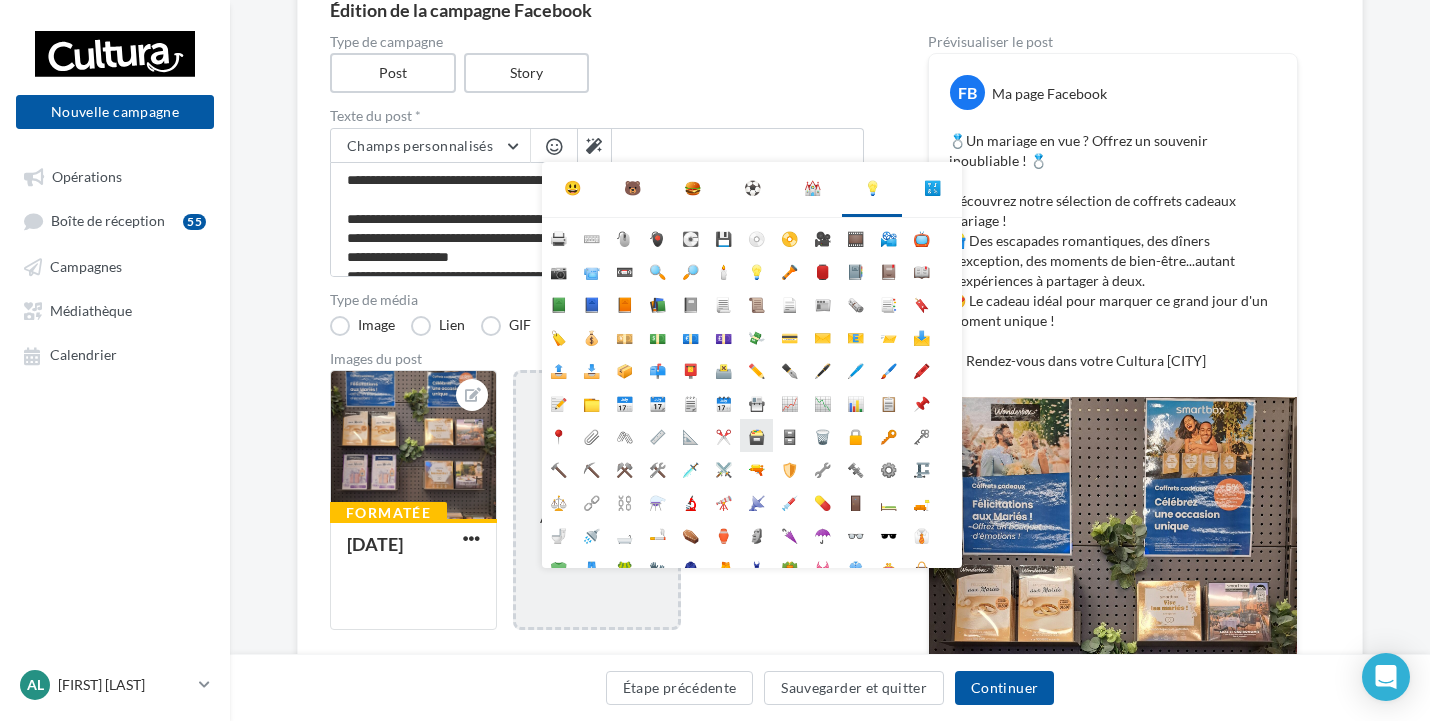 scroll, scrollTop: 0, scrollLeft: 0, axis: both 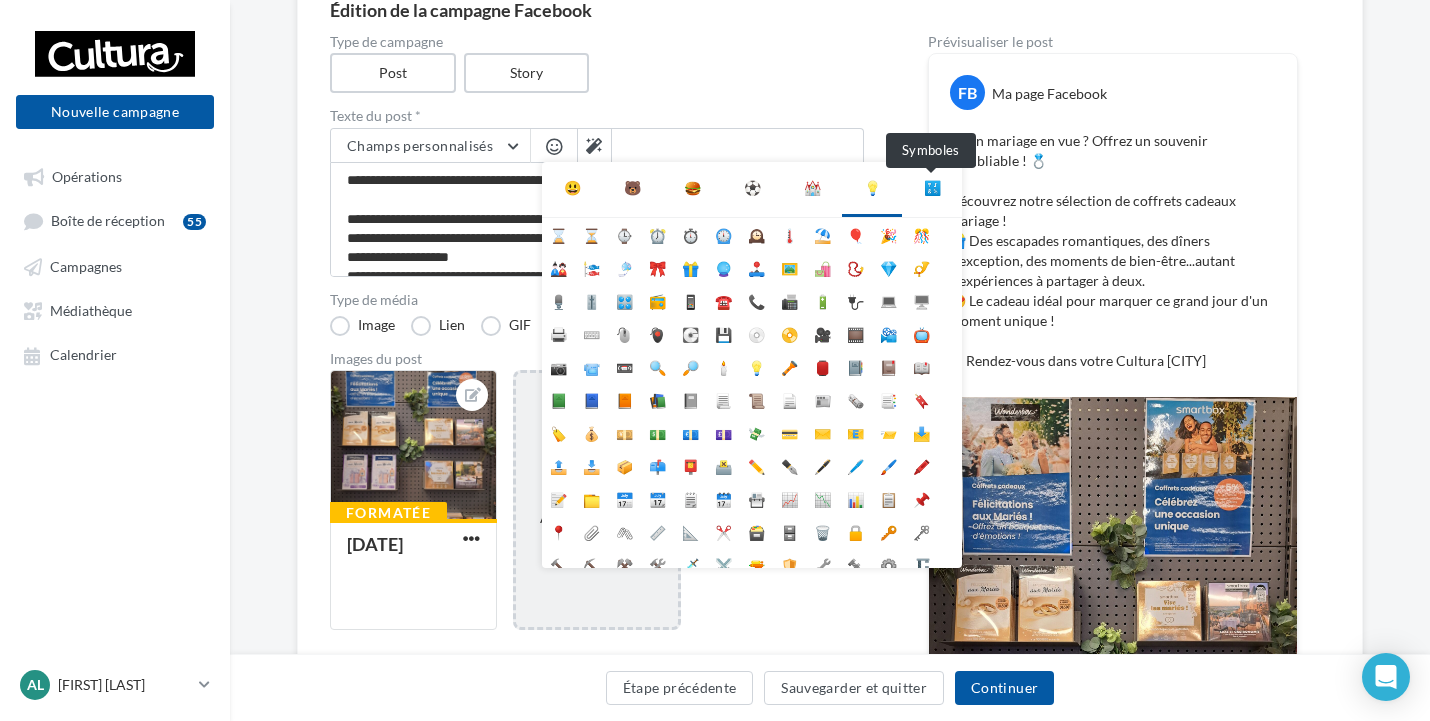 click on "🔣" at bounding box center [932, 188] 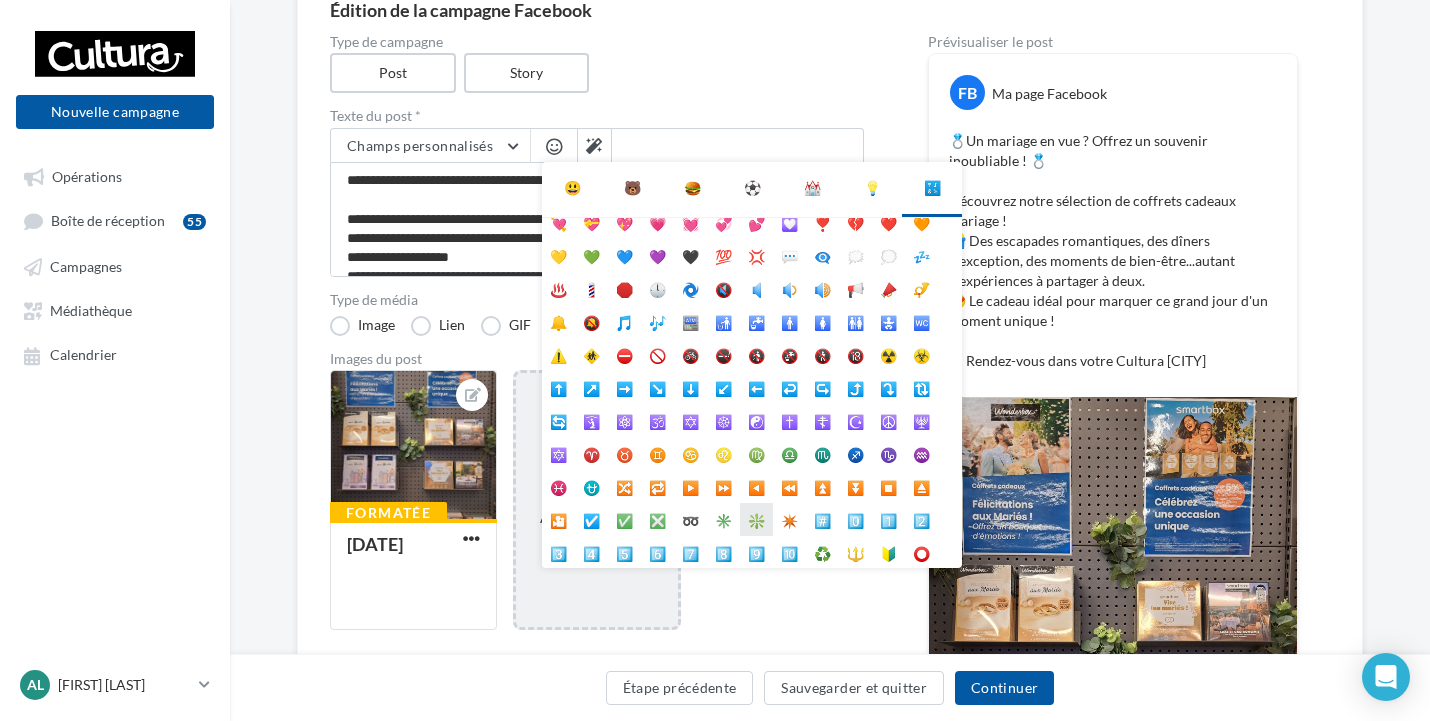 scroll, scrollTop: 0, scrollLeft: 0, axis: both 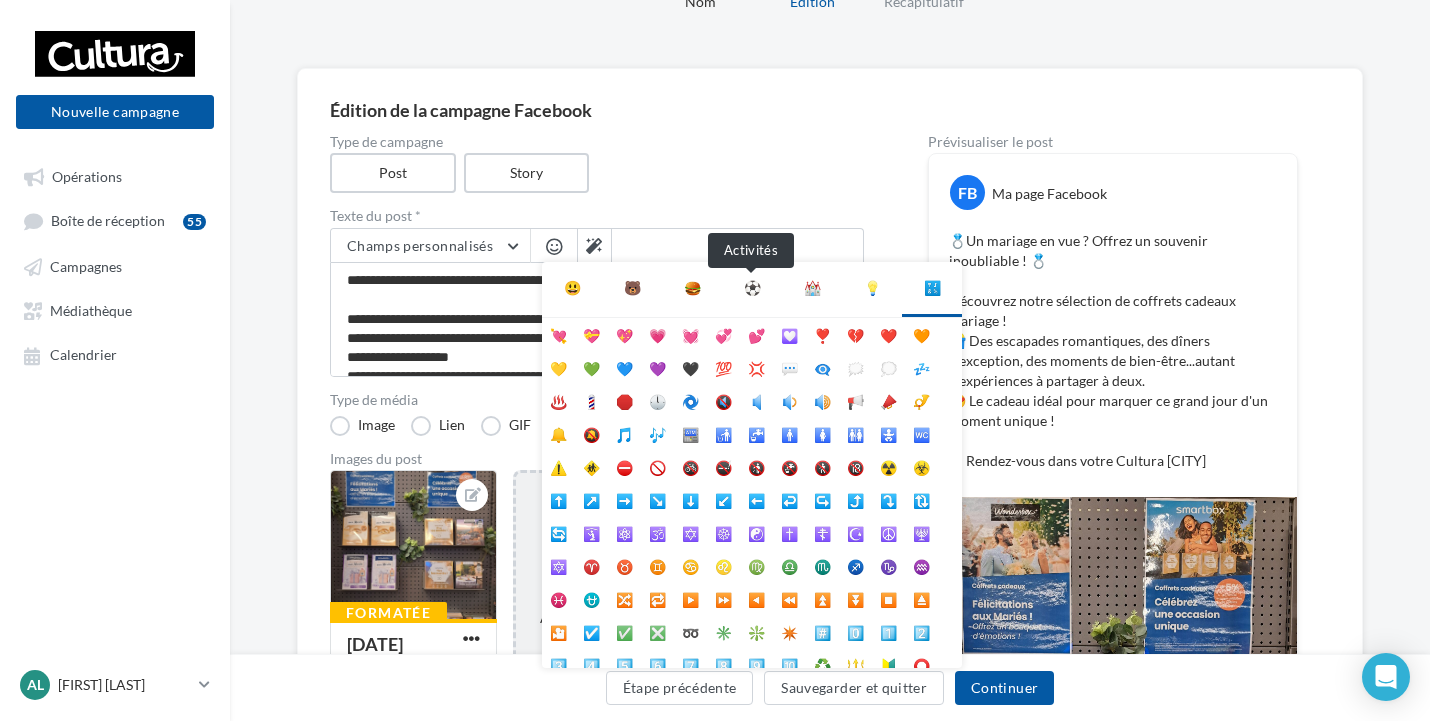 click on "⚽" at bounding box center [752, 288] 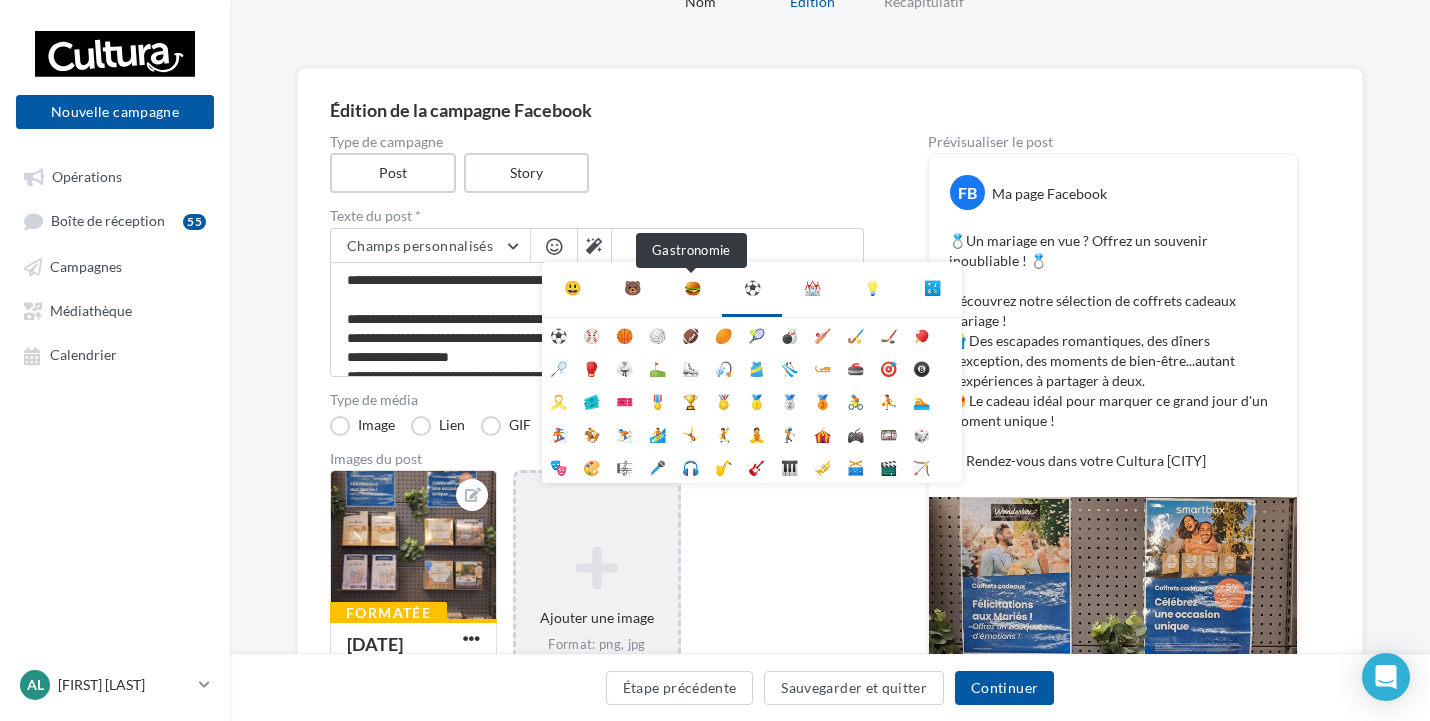 click on "🍔" at bounding box center (692, 288) 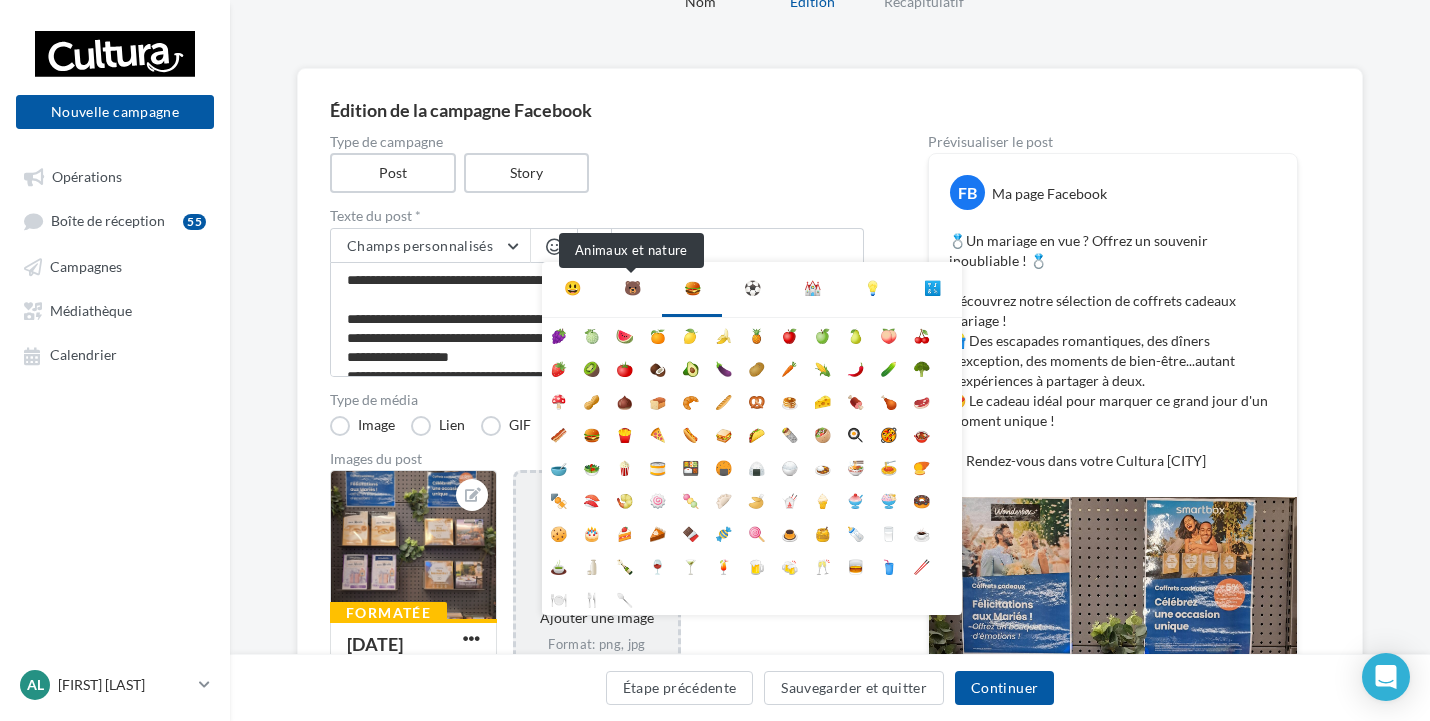 click on "🐻" at bounding box center (632, 288) 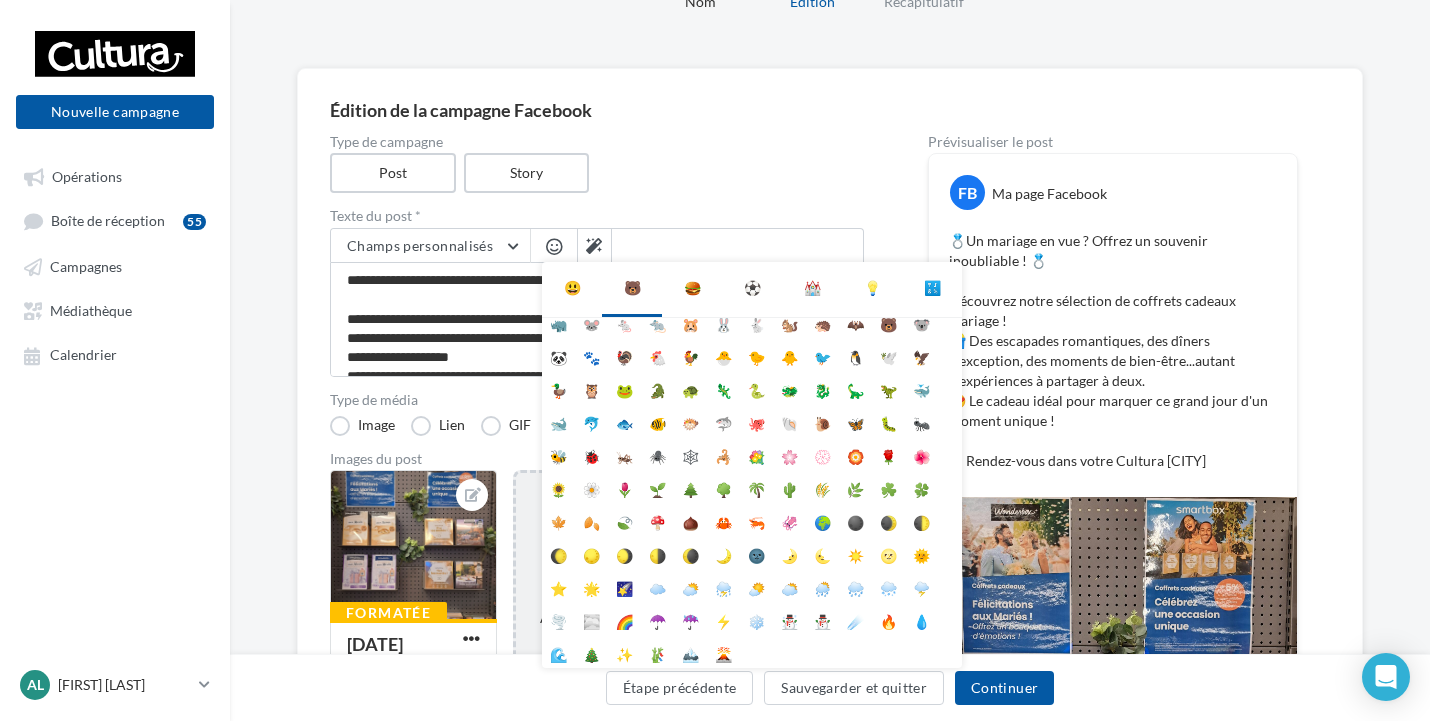scroll, scrollTop: 112, scrollLeft: 0, axis: vertical 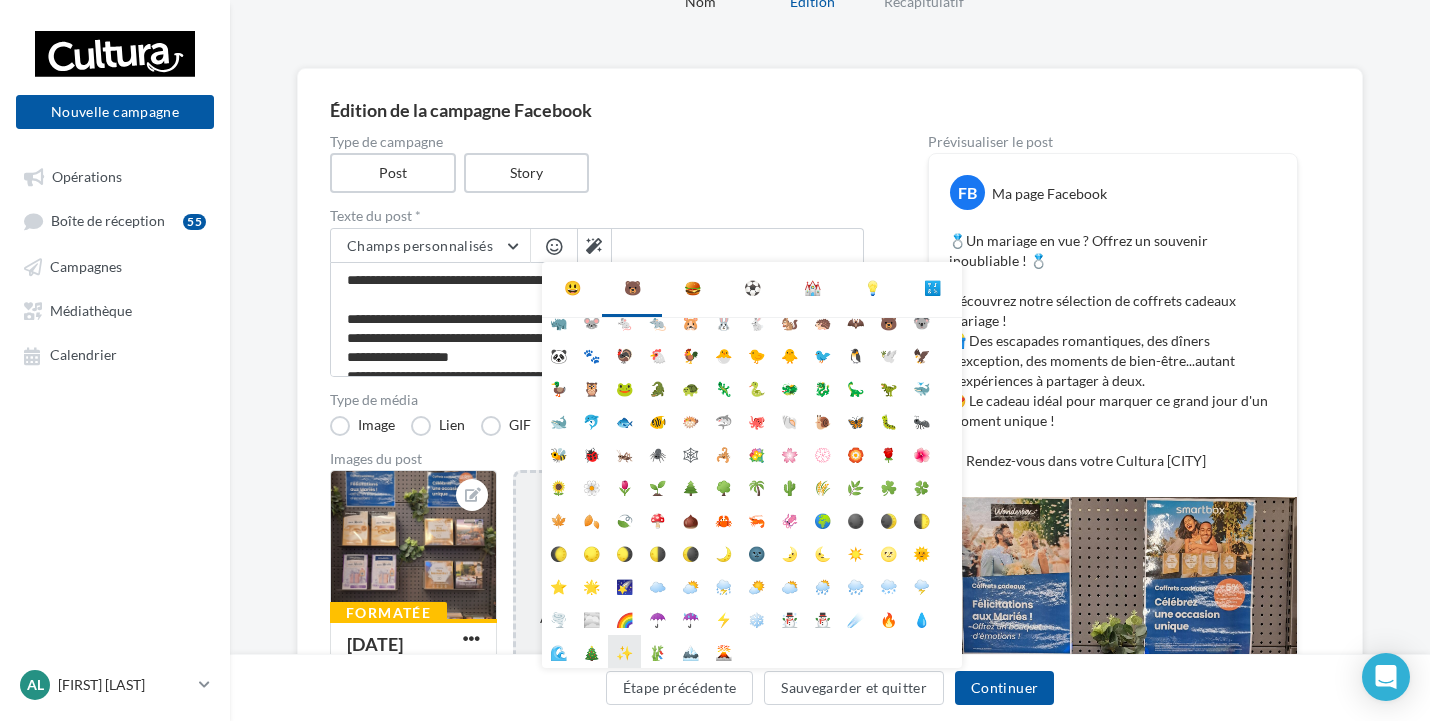 click on "✨" at bounding box center [624, 651] 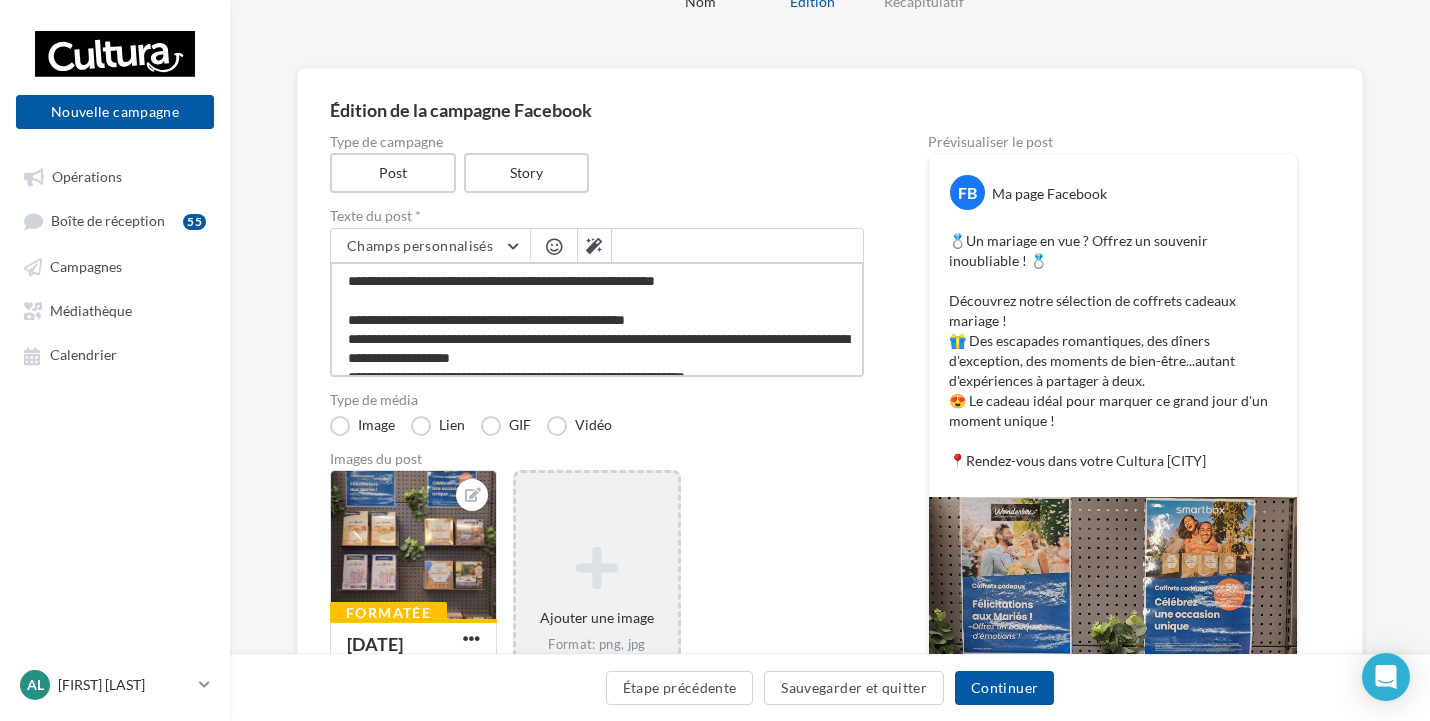 click on "**********" at bounding box center [597, 319] 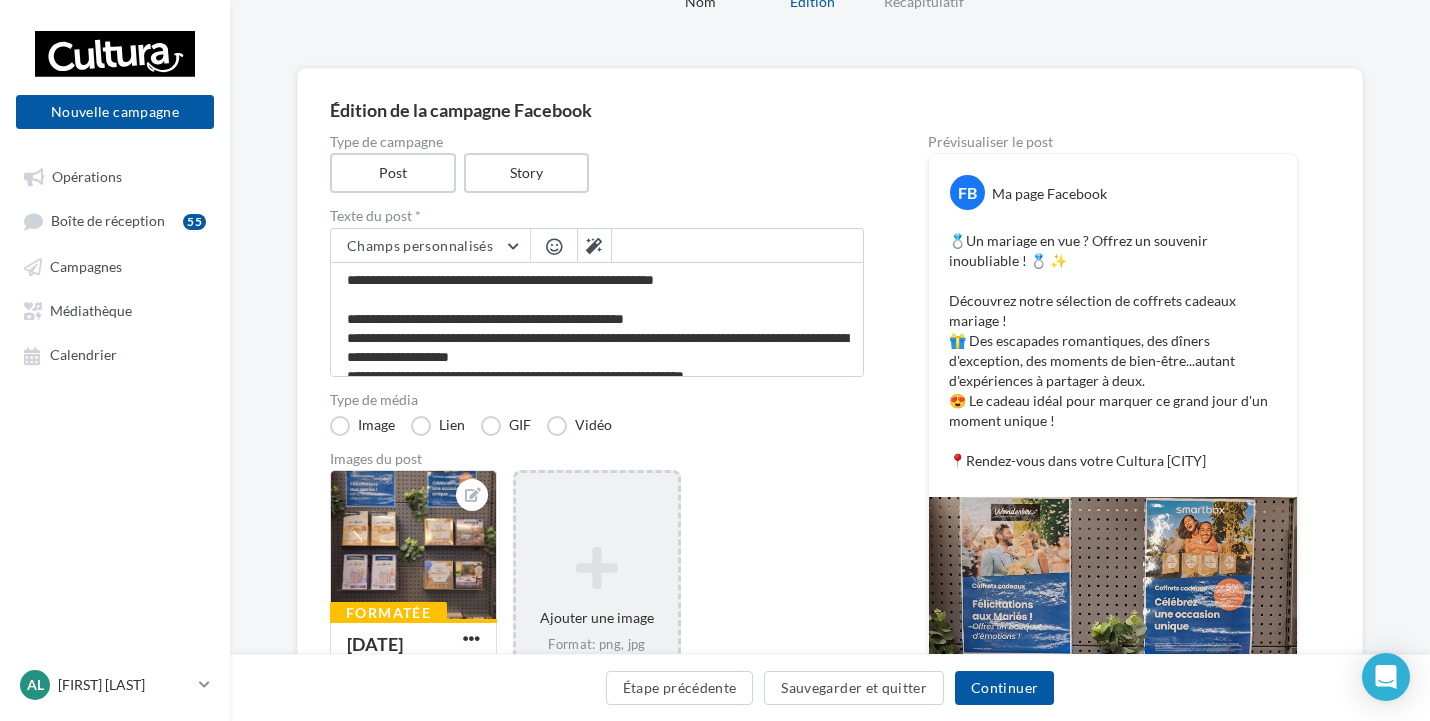 click at bounding box center (554, 246) 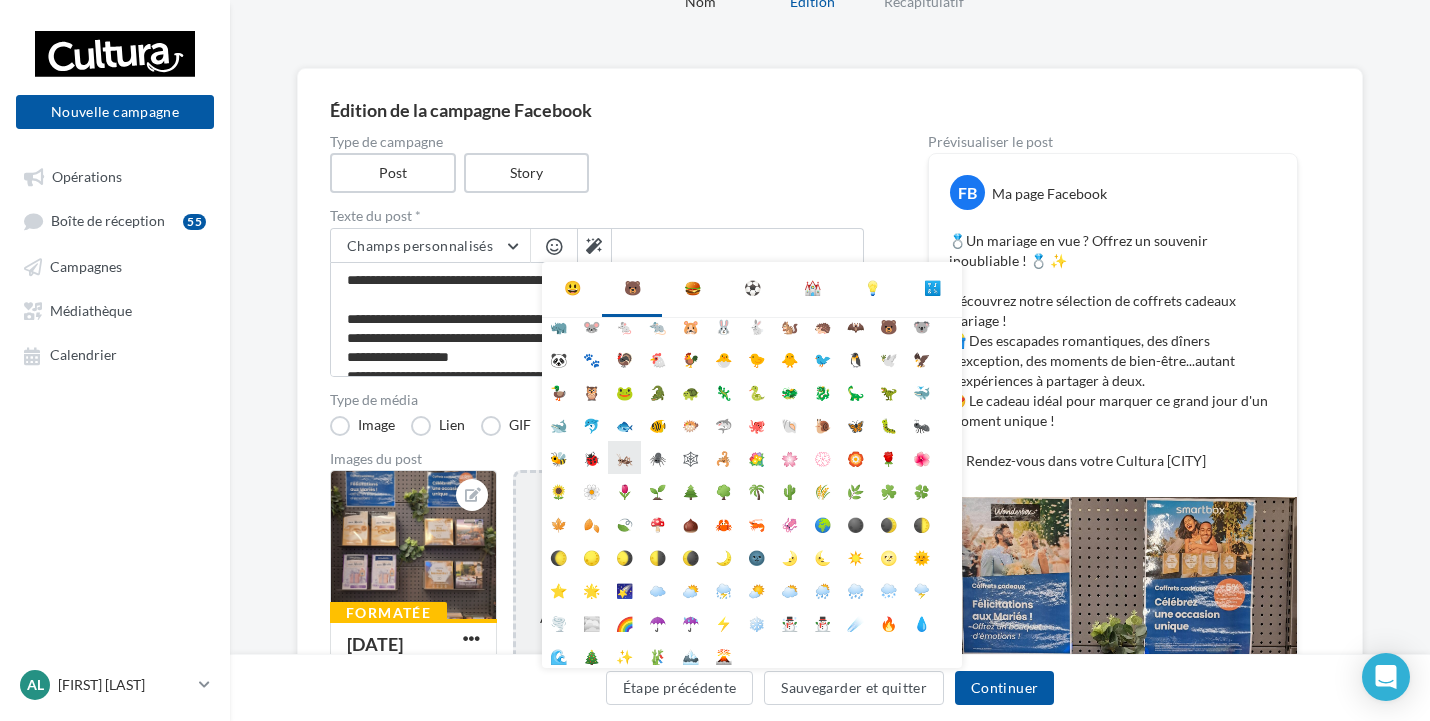 scroll, scrollTop: 112, scrollLeft: 0, axis: vertical 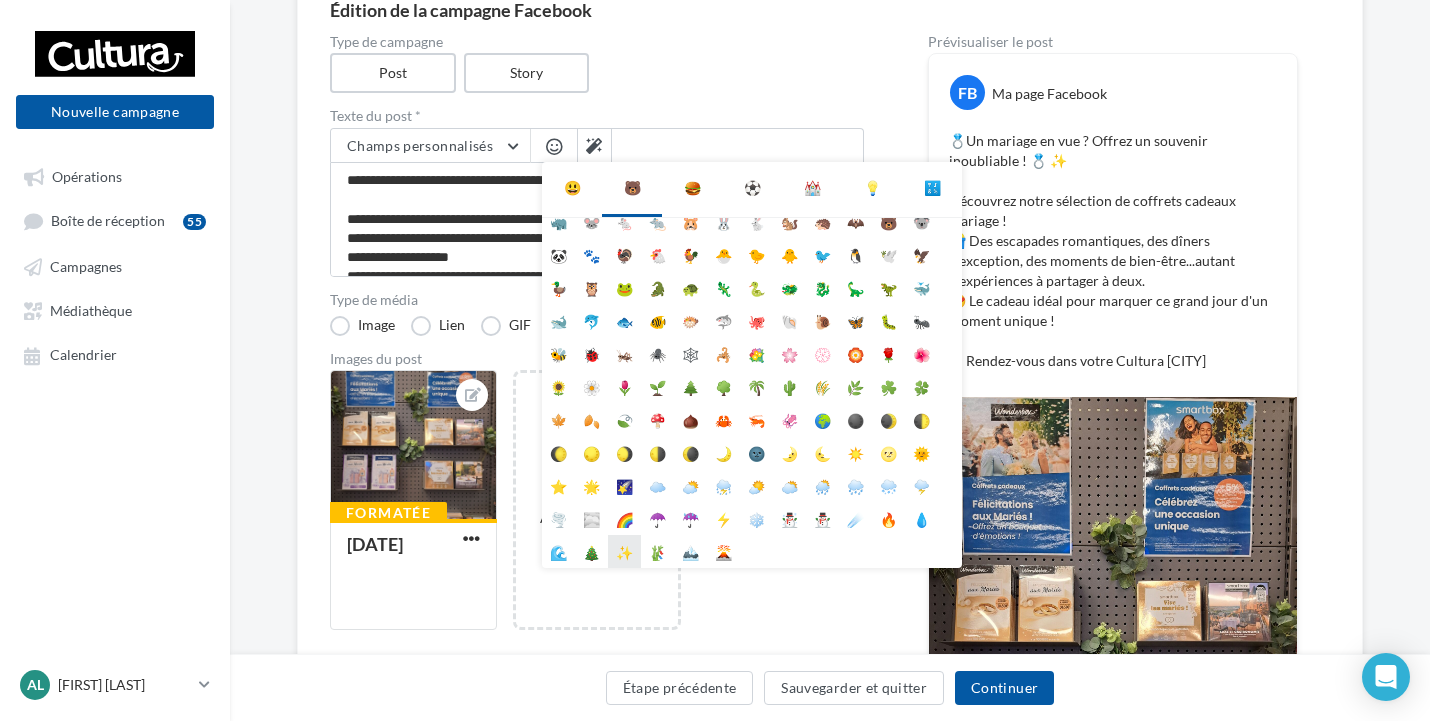 click on "✨" at bounding box center (624, 551) 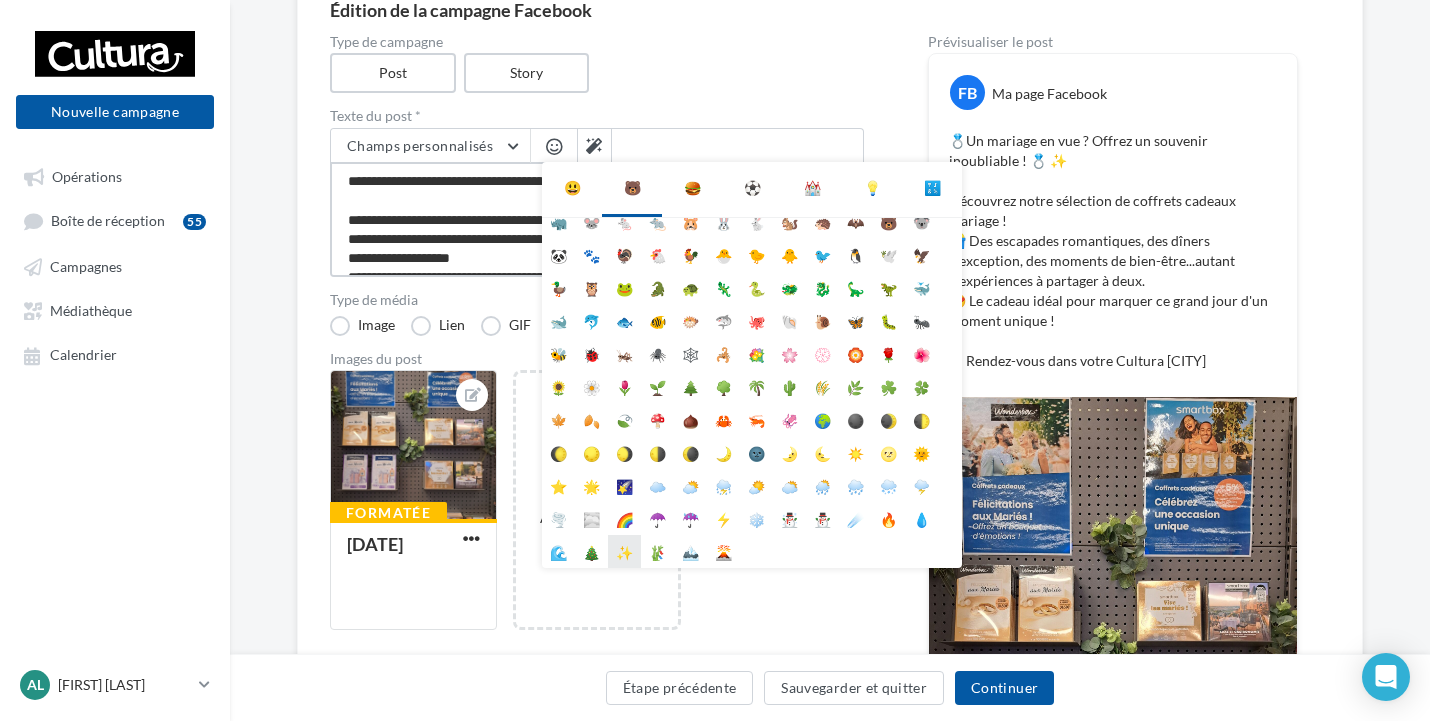 scroll, scrollTop: 59, scrollLeft: 0, axis: vertical 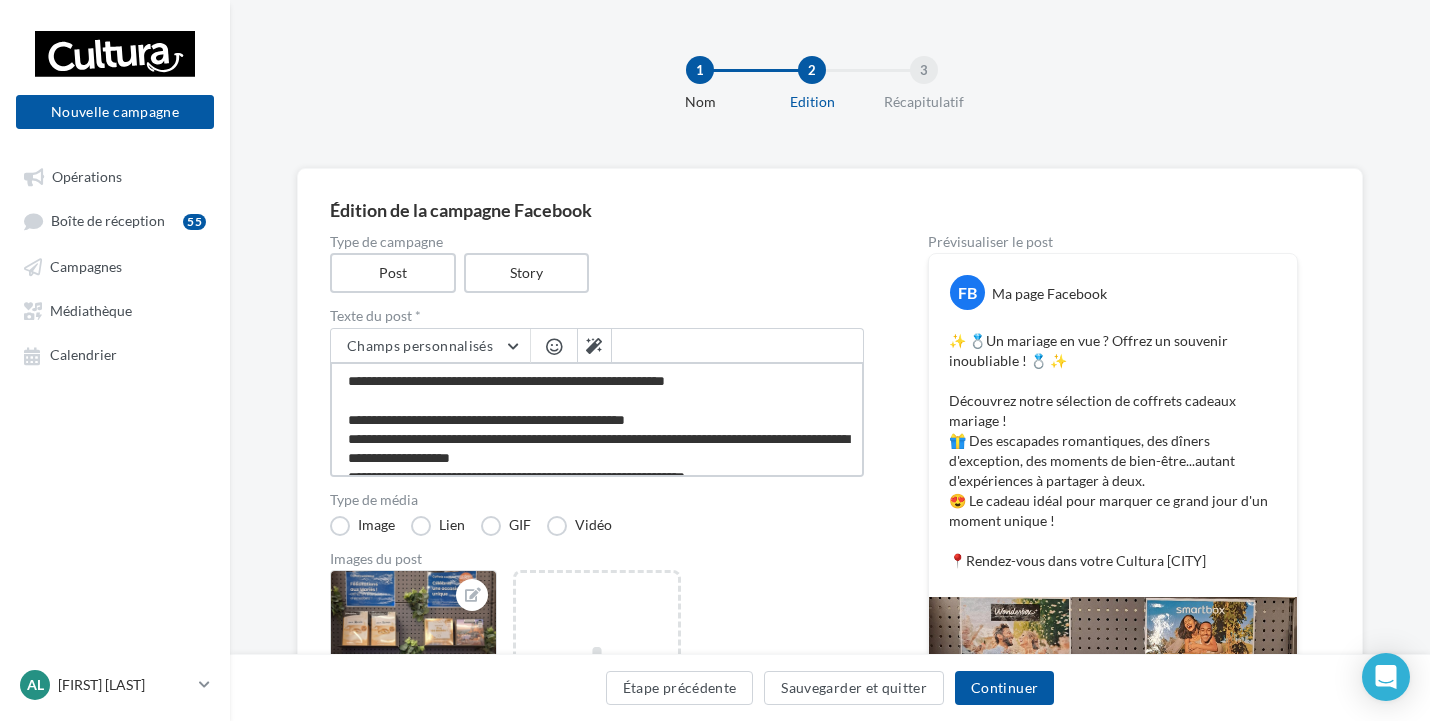click on "**********" at bounding box center (597, 419) 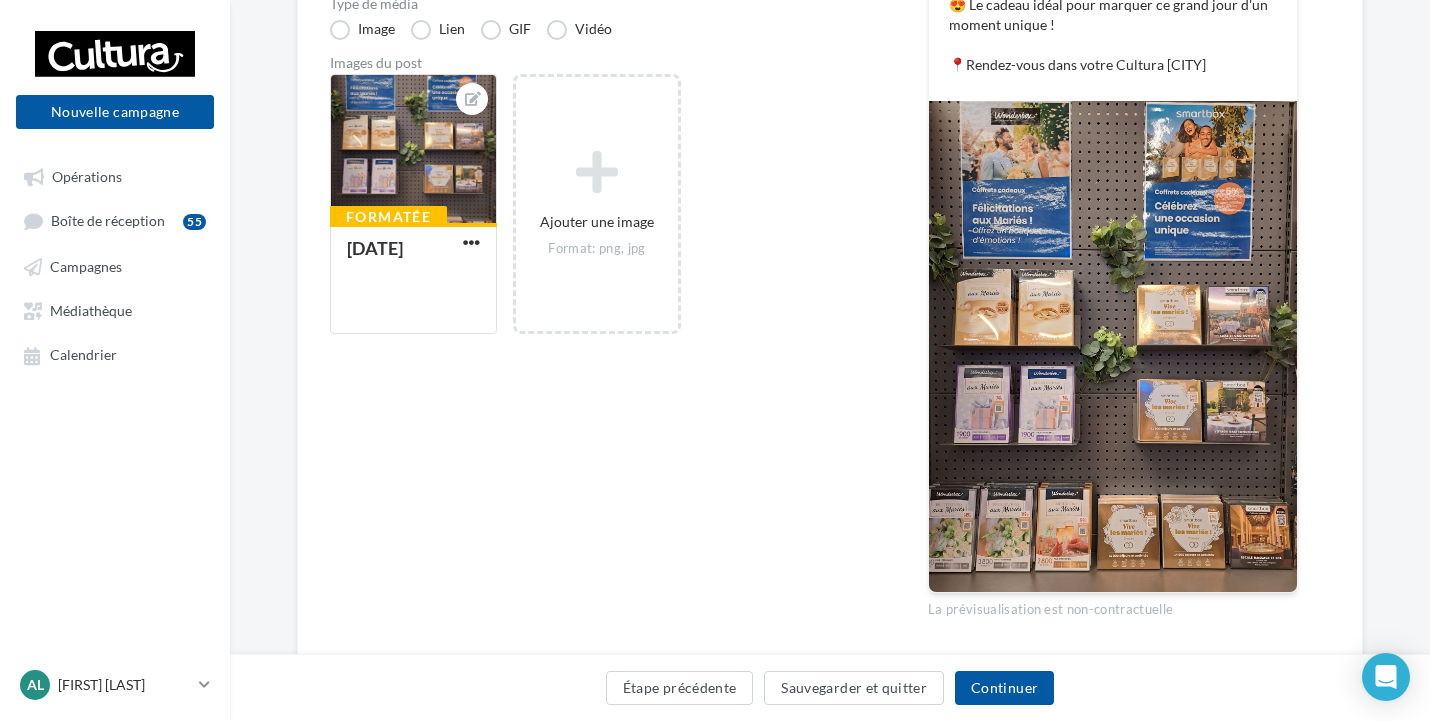 scroll, scrollTop: 461, scrollLeft: 0, axis: vertical 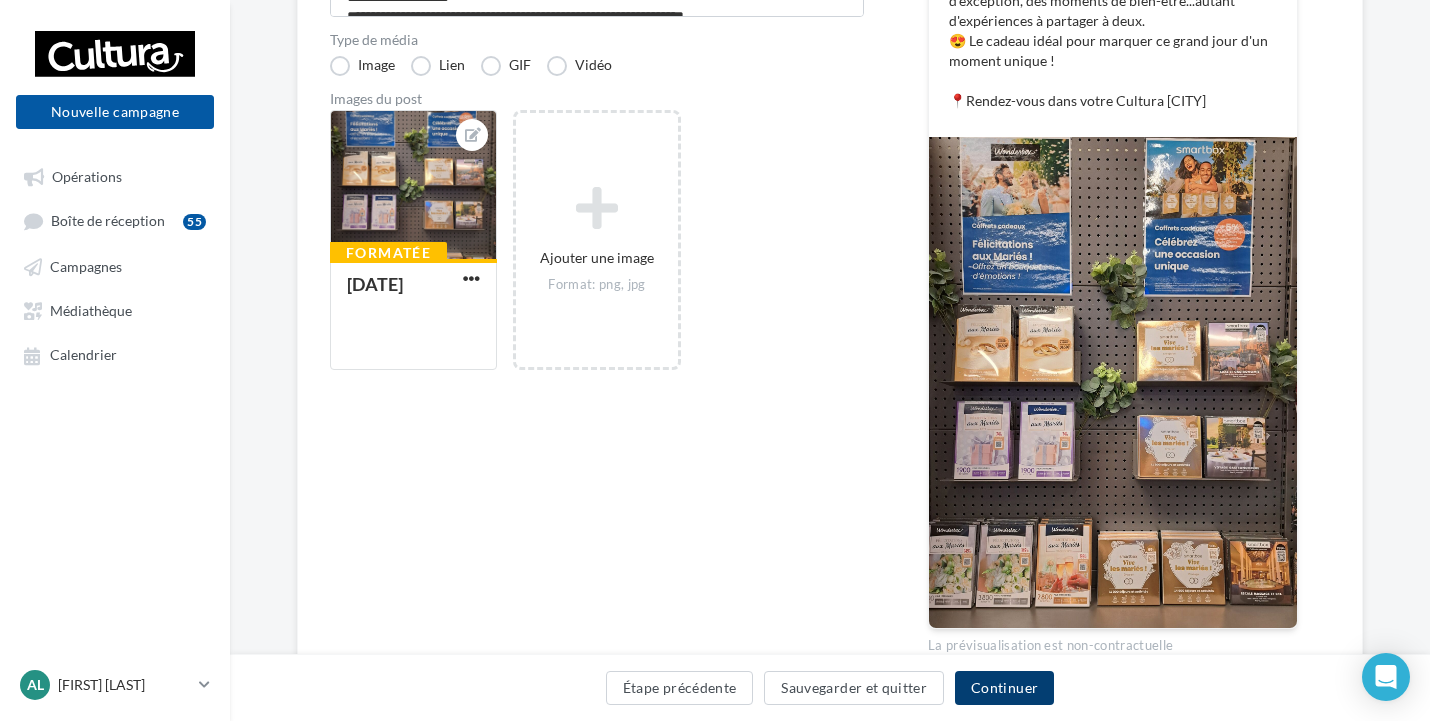 click on "Continuer" at bounding box center (1004, 688) 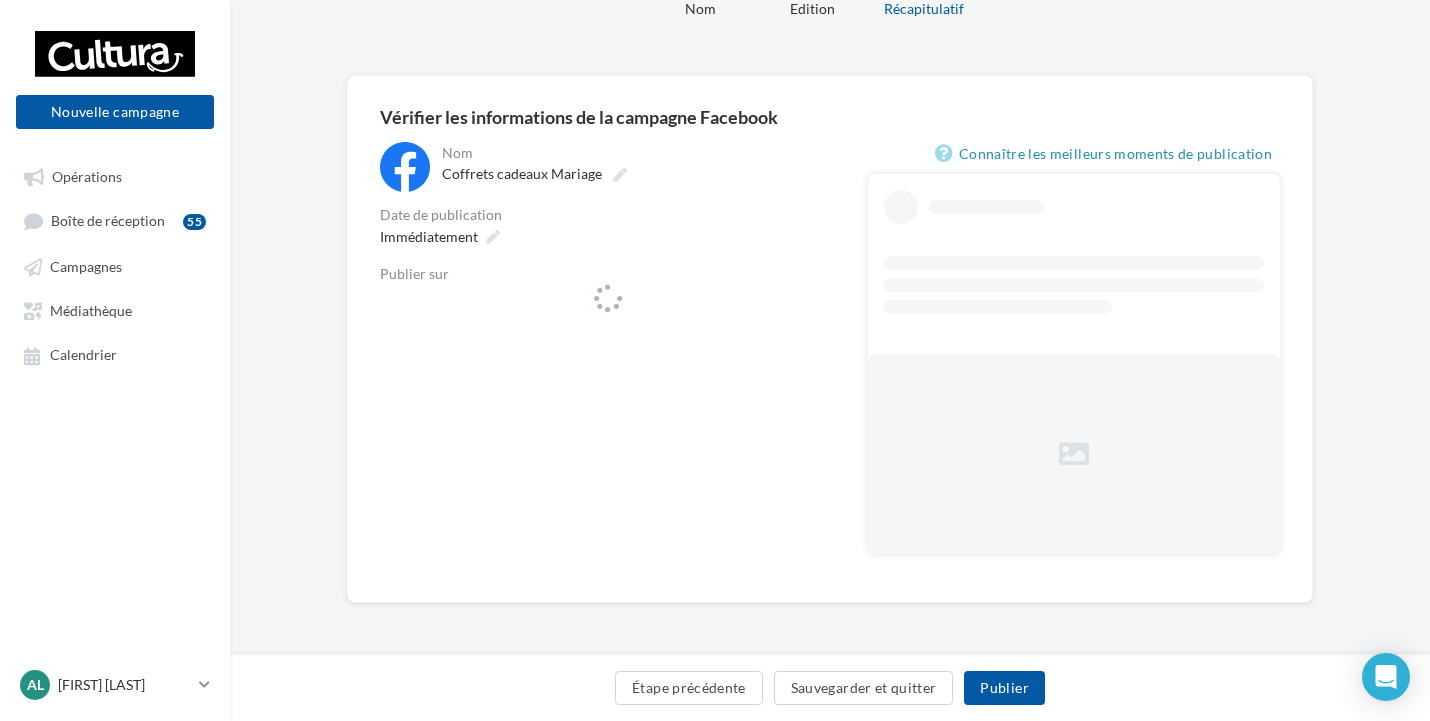 scroll, scrollTop: 0, scrollLeft: 0, axis: both 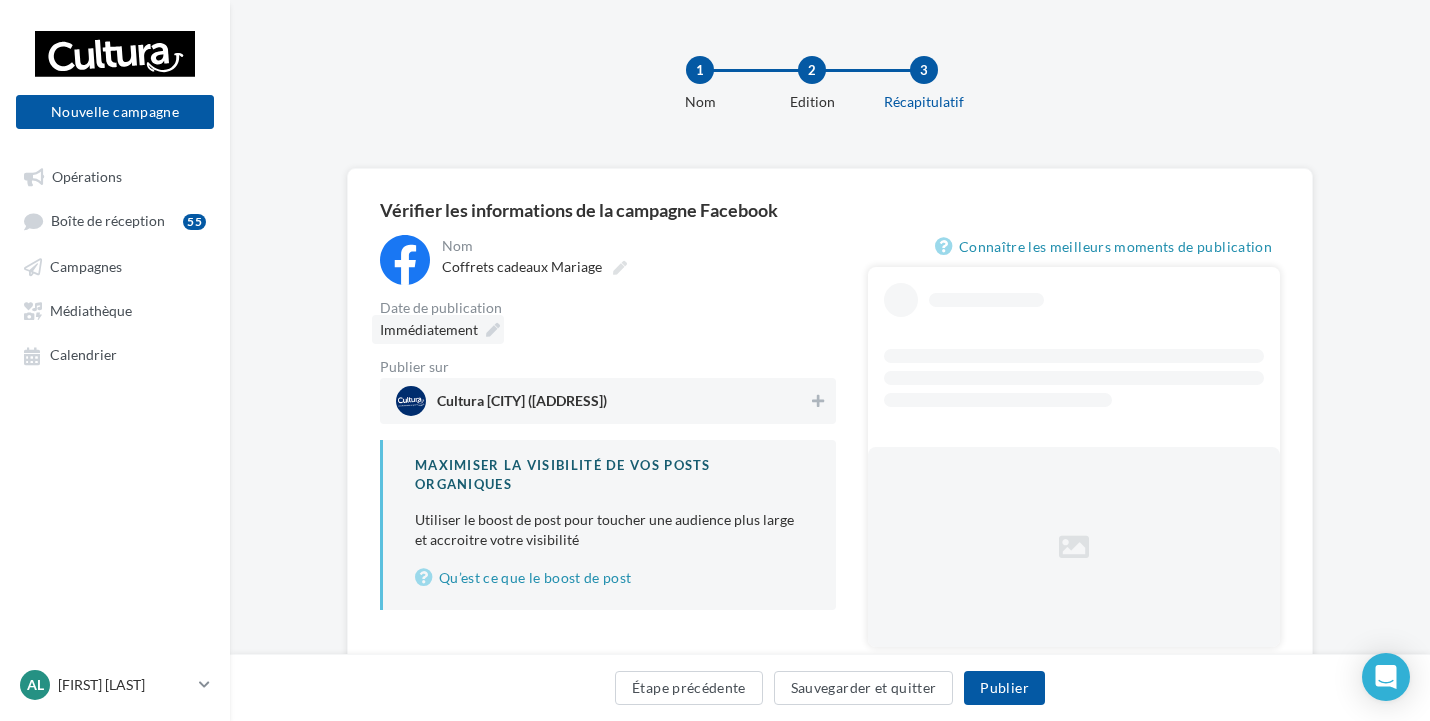 click on "Immédiatement" at bounding box center [429, 329] 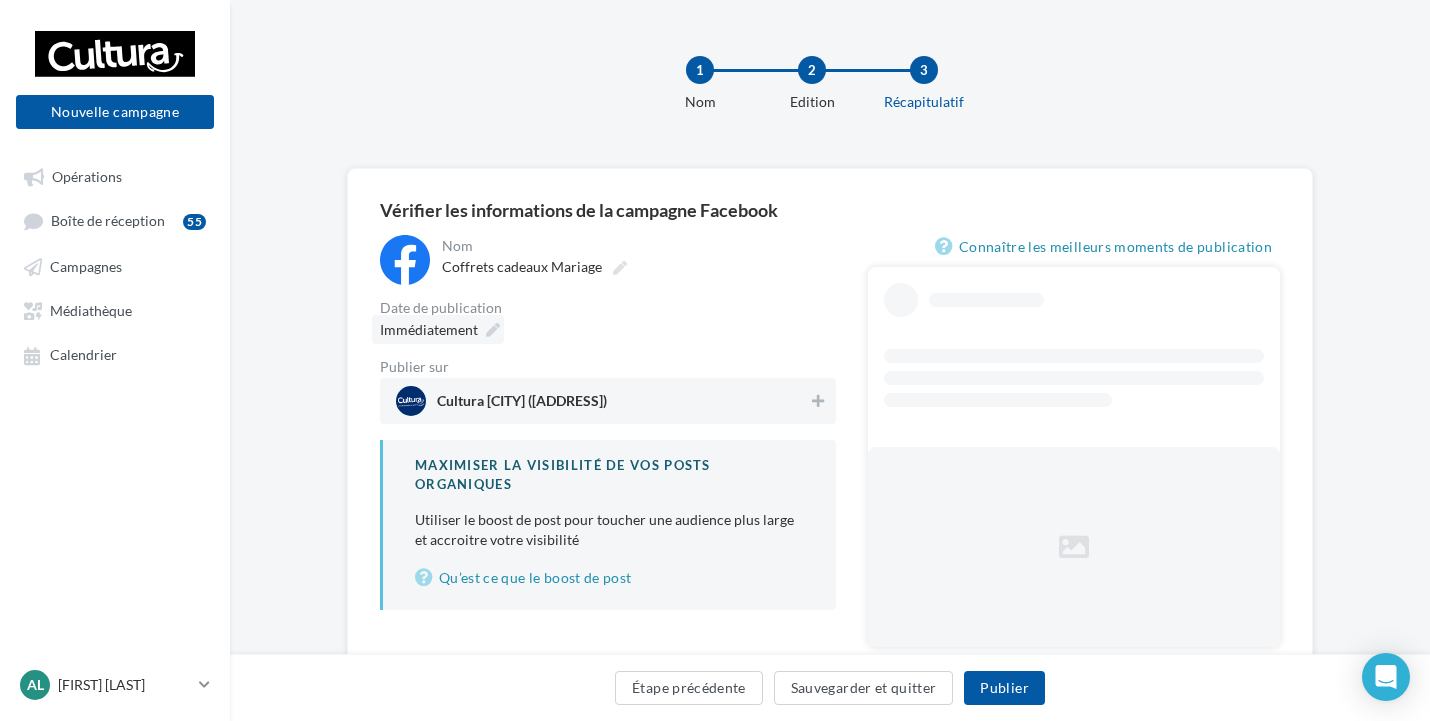 click at bounding box center [493, 330] 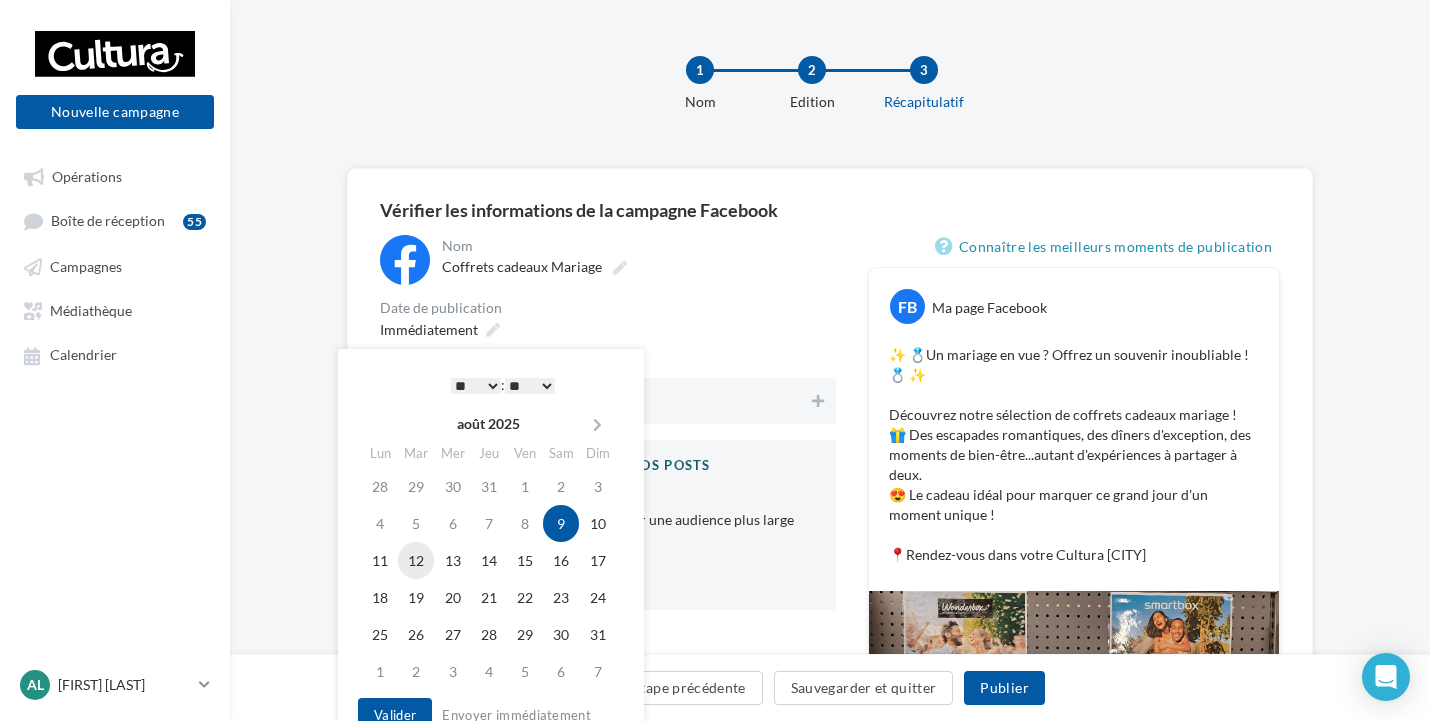 click on "12" at bounding box center (416, 560) 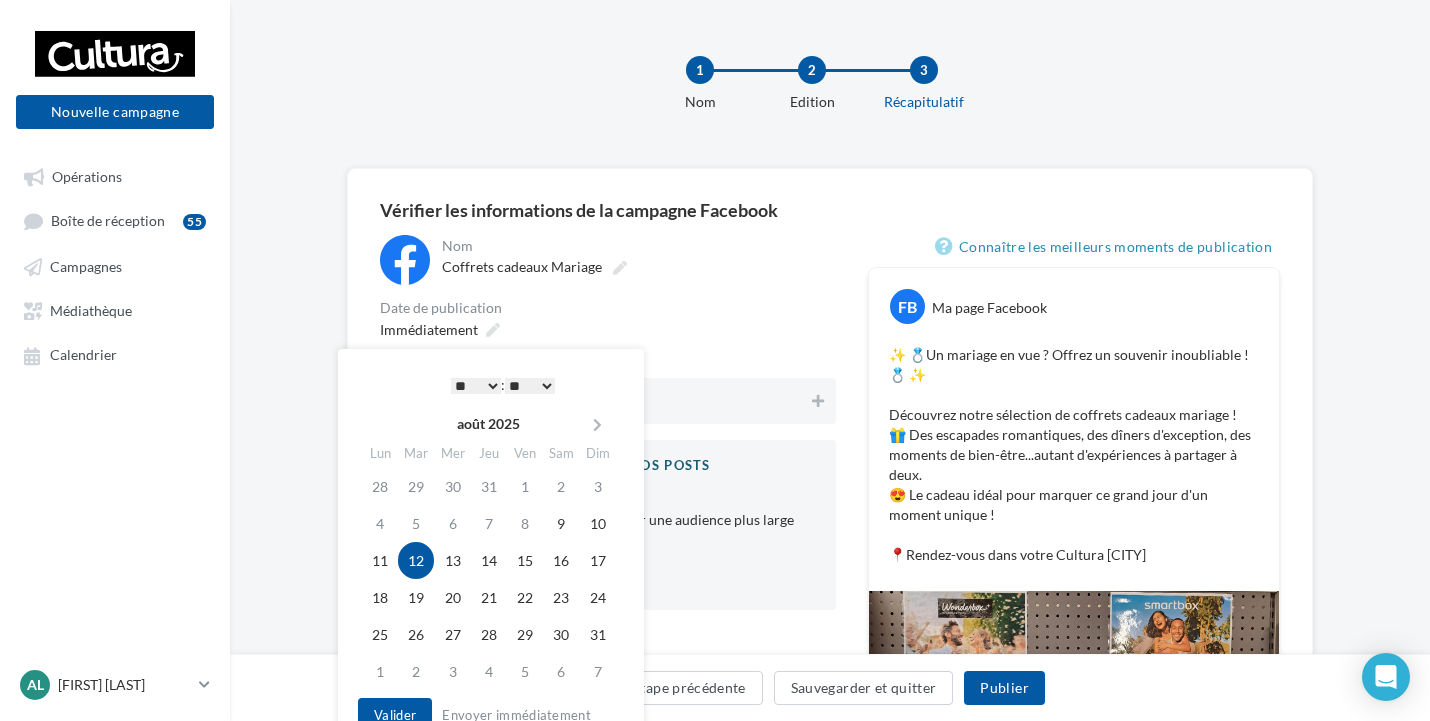 click on "* * * * * * * * * * ** ** ** ** ** ** ** ** ** ** ** ** ** **" at bounding box center [476, 386] 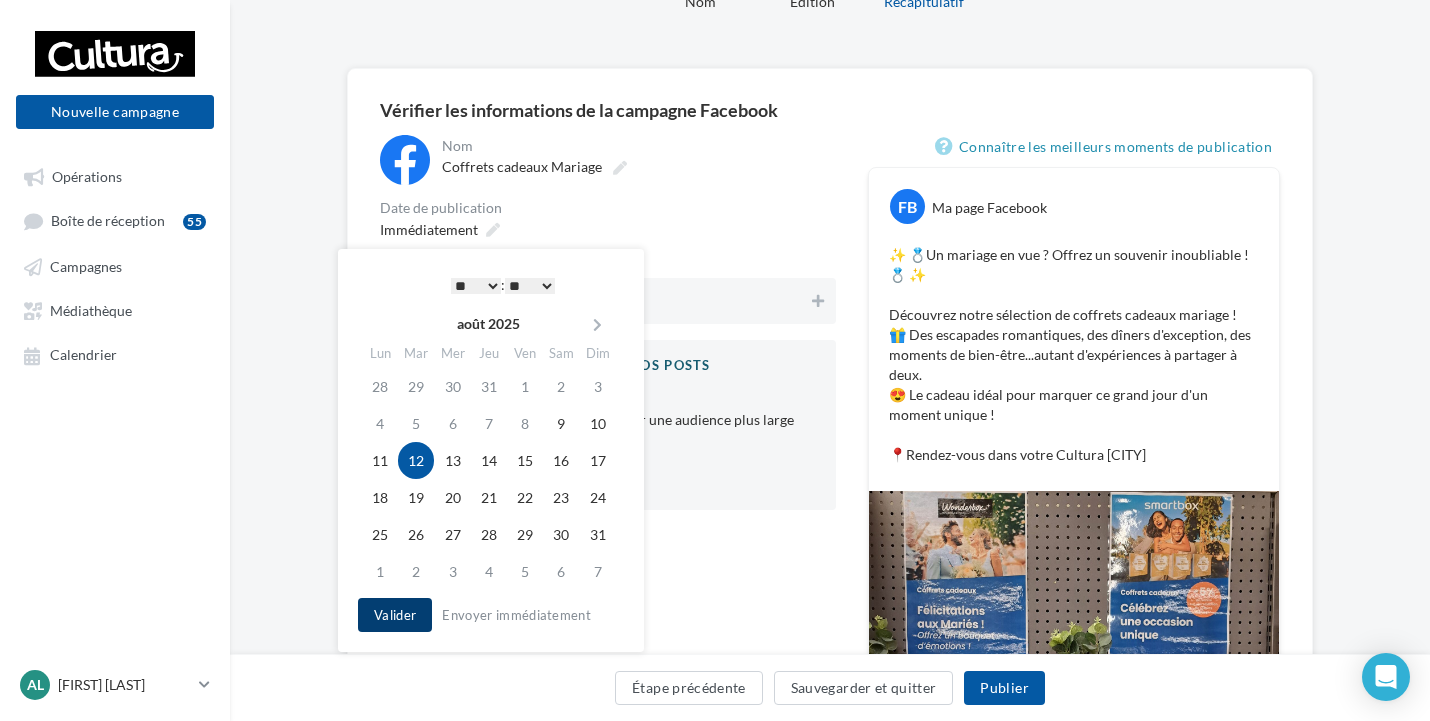 click on "Valider" at bounding box center [395, 615] 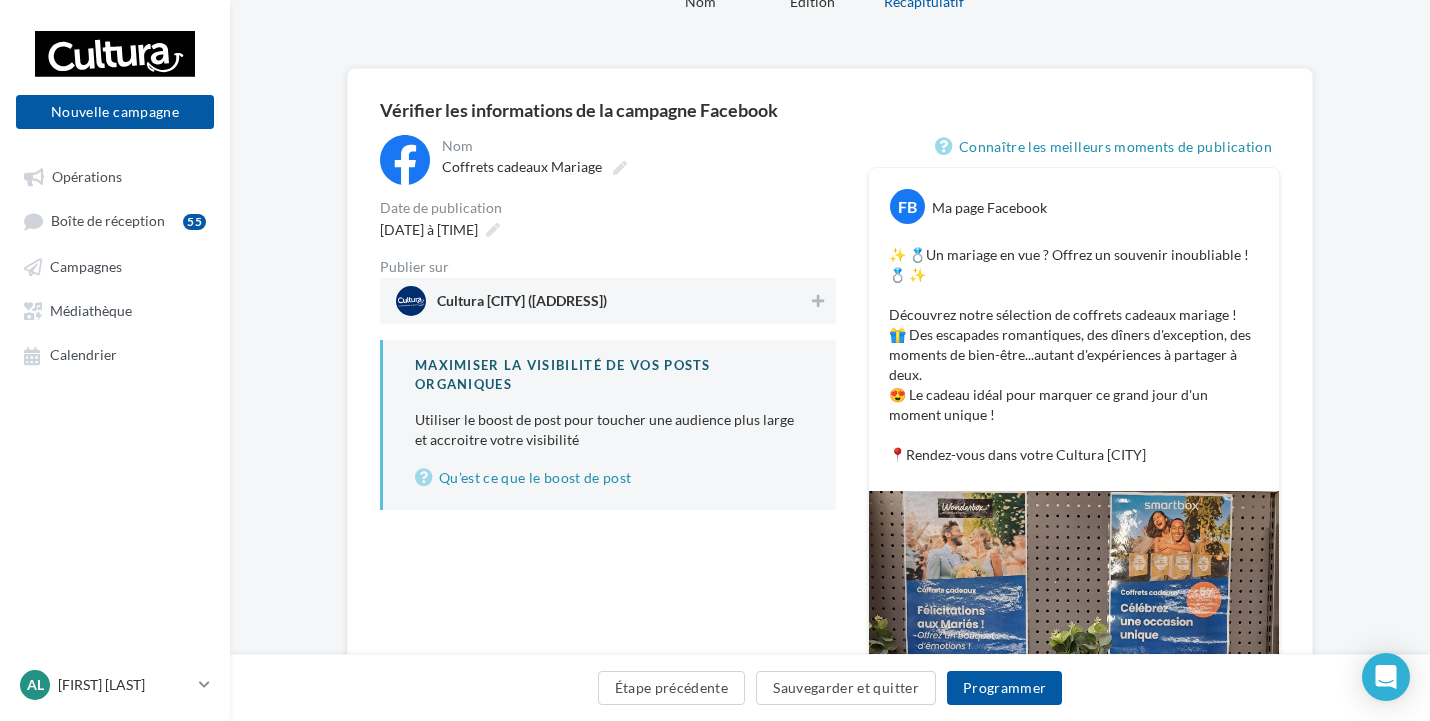 click on "Cultura [CITY] ([CITY])" at bounding box center [522, 305] 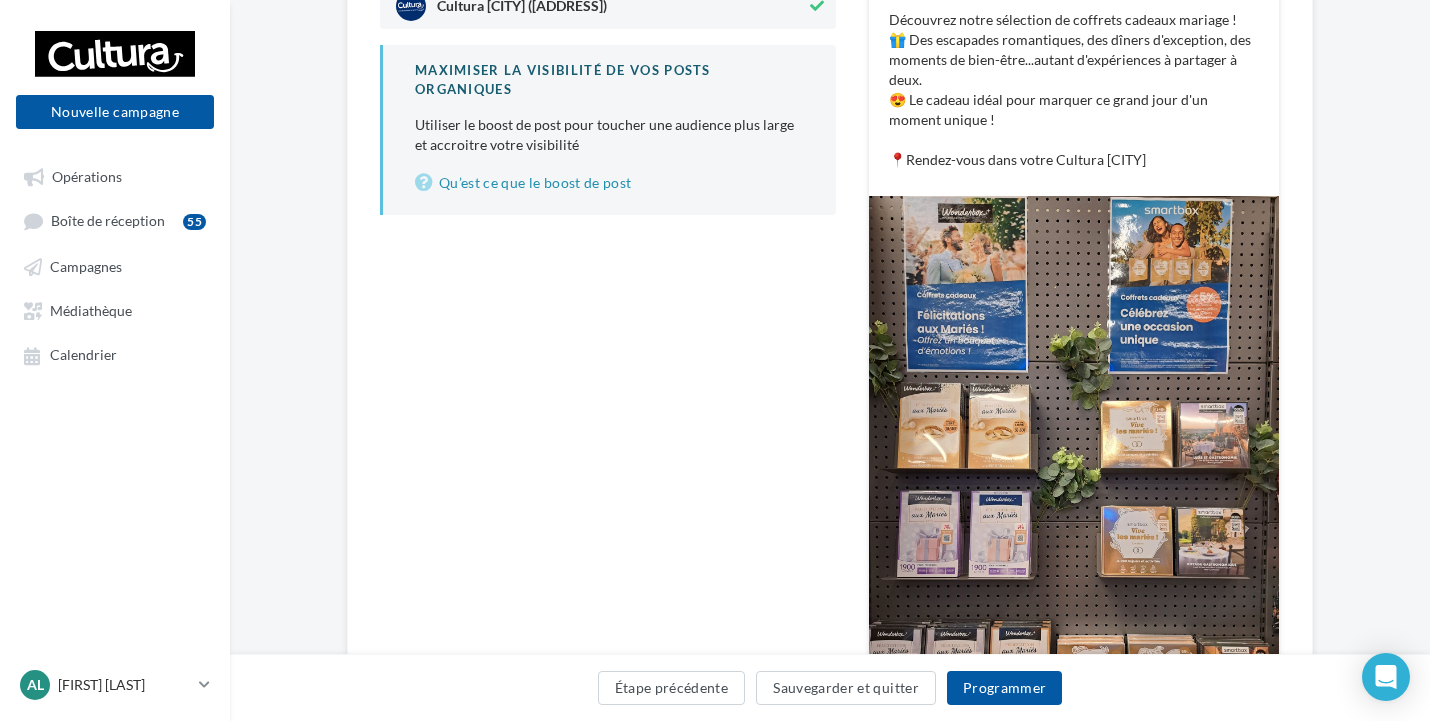 scroll, scrollTop: 495, scrollLeft: 0, axis: vertical 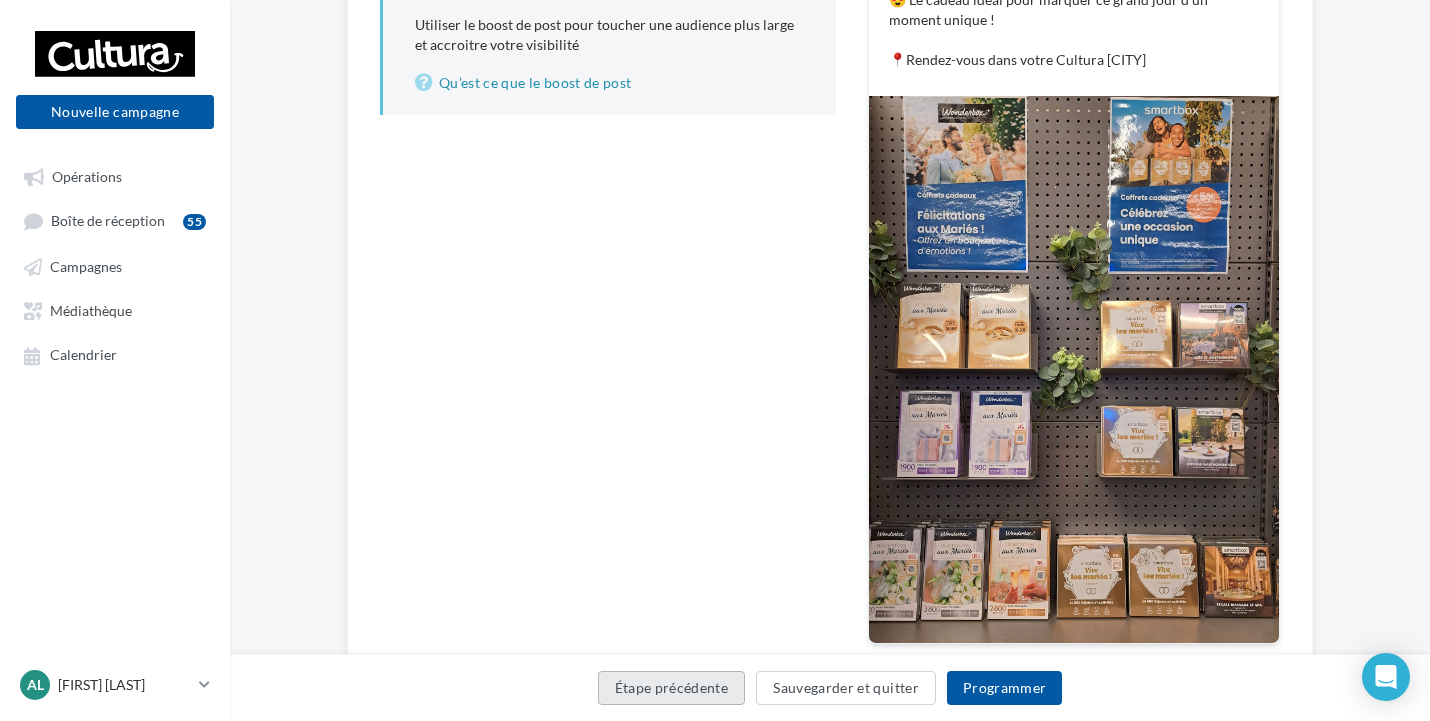 click on "Étape précédente" at bounding box center [672, 688] 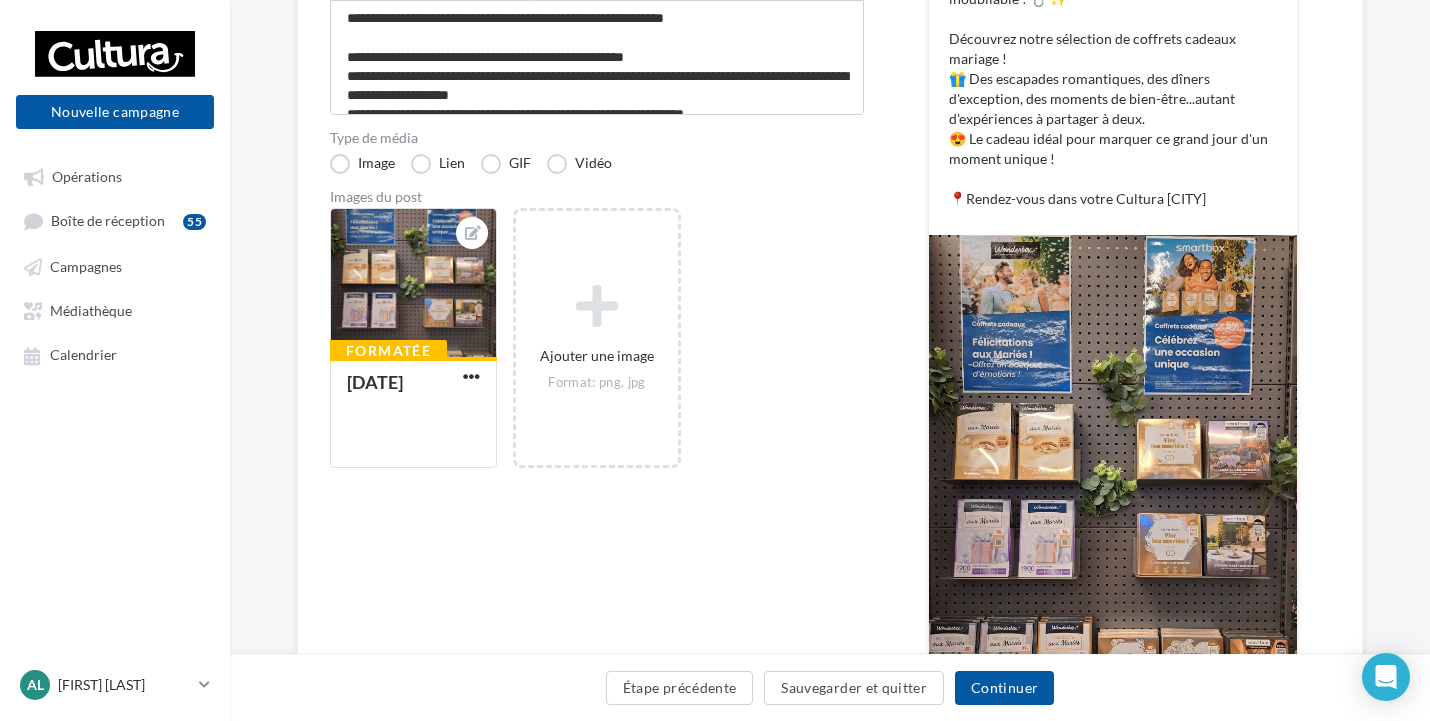 scroll, scrollTop: 373, scrollLeft: 0, axis: vertical 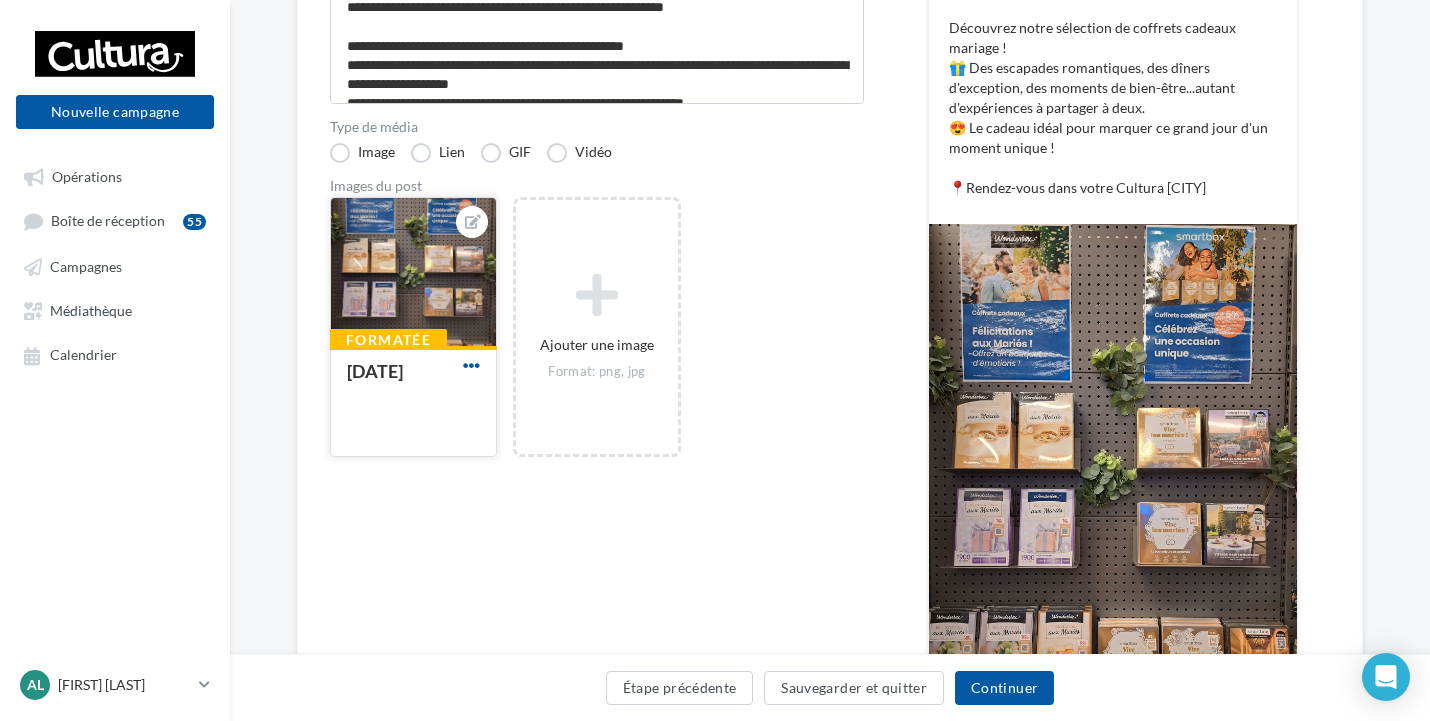 click at bounding box center (471, 365) 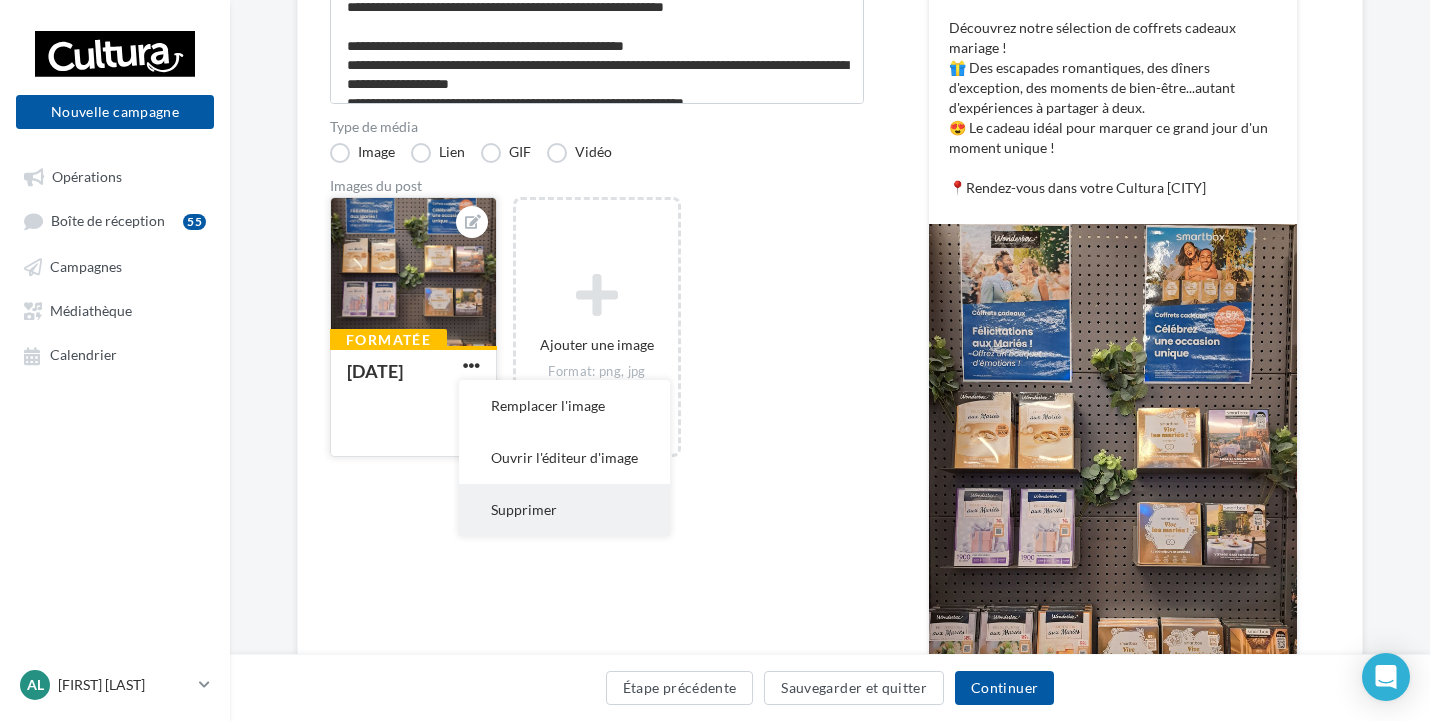 click on "Supprimer" at bounding box center [564, 510] 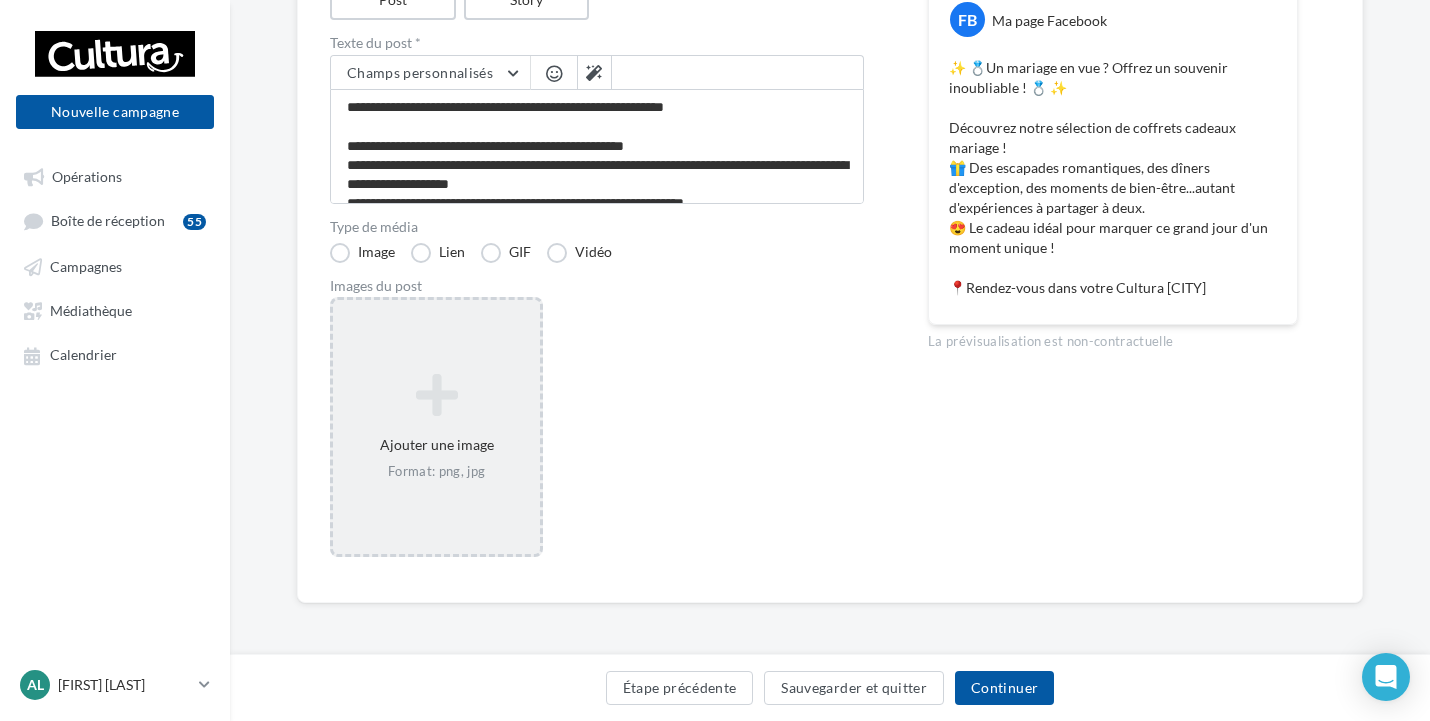 click at bounding box center [436, 395] 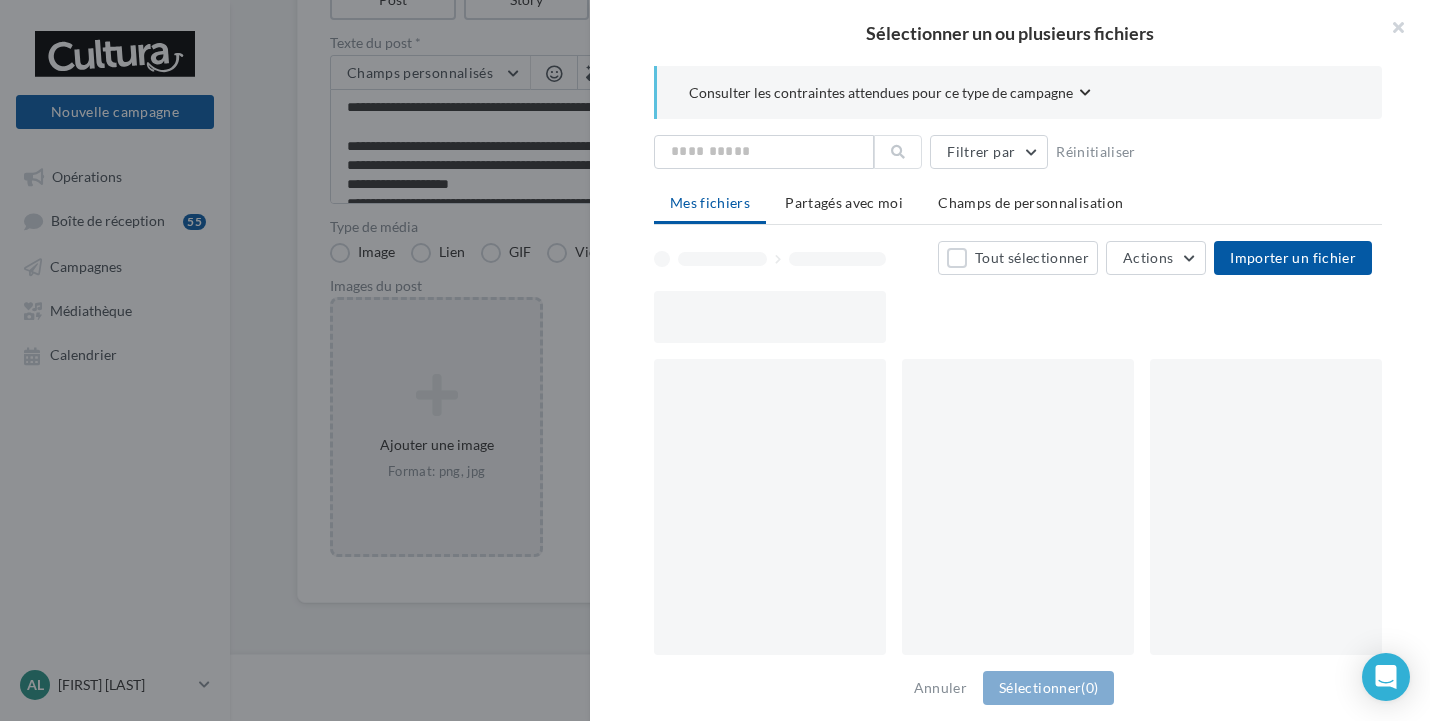 scroll, scrollTop: 263, scrollLeft: 0, axis: vertical 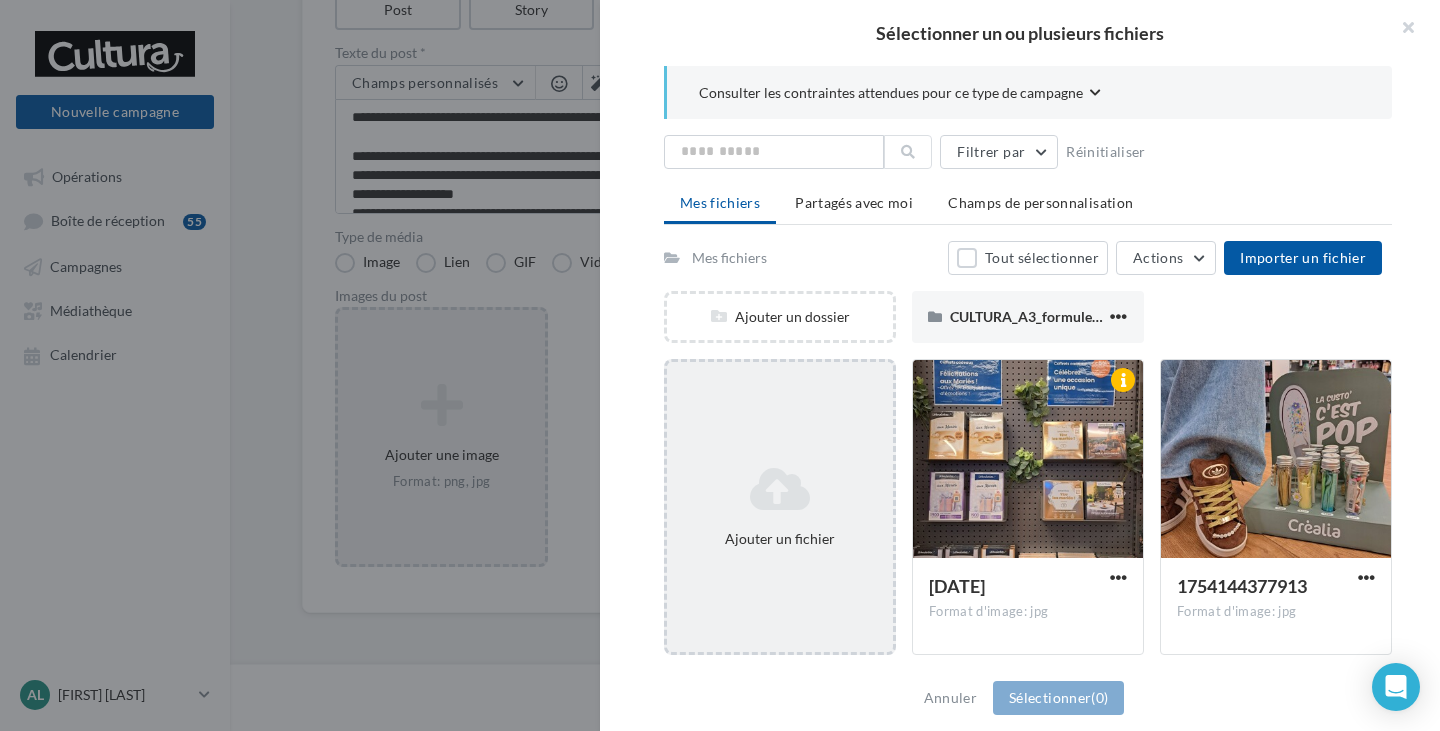 click at bounding box center (780, 489) 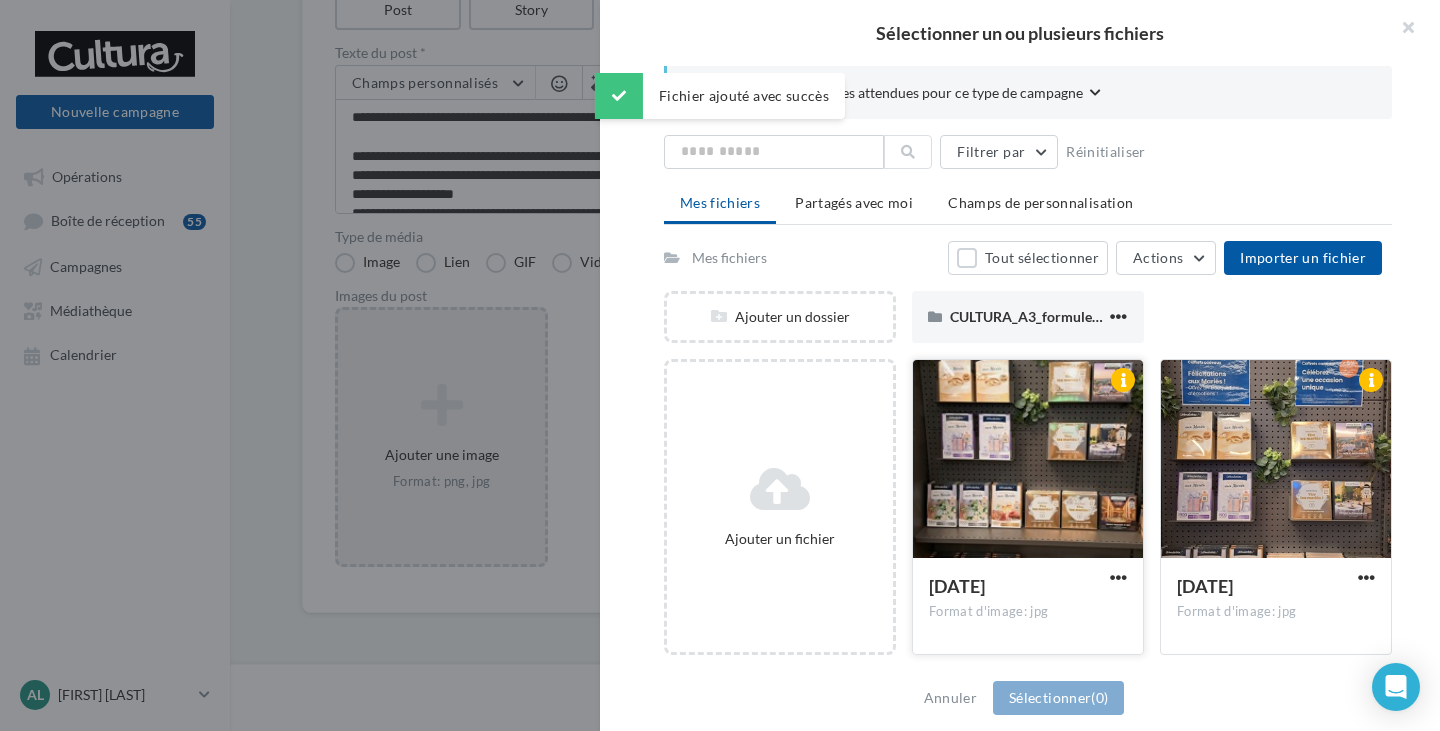 click at bounding box center (1028, 460) 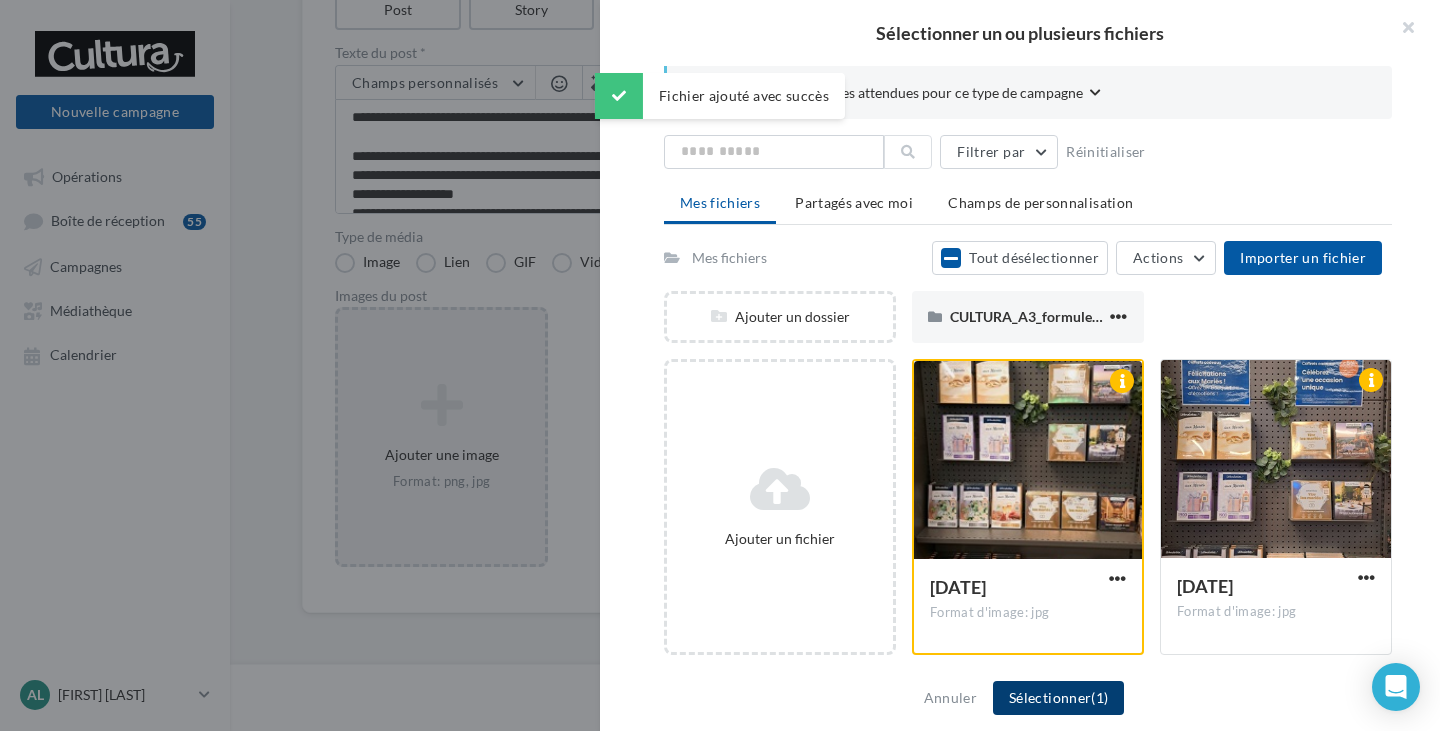 click on "Sélectionner   (1)" at bounding box center (1058, 698) 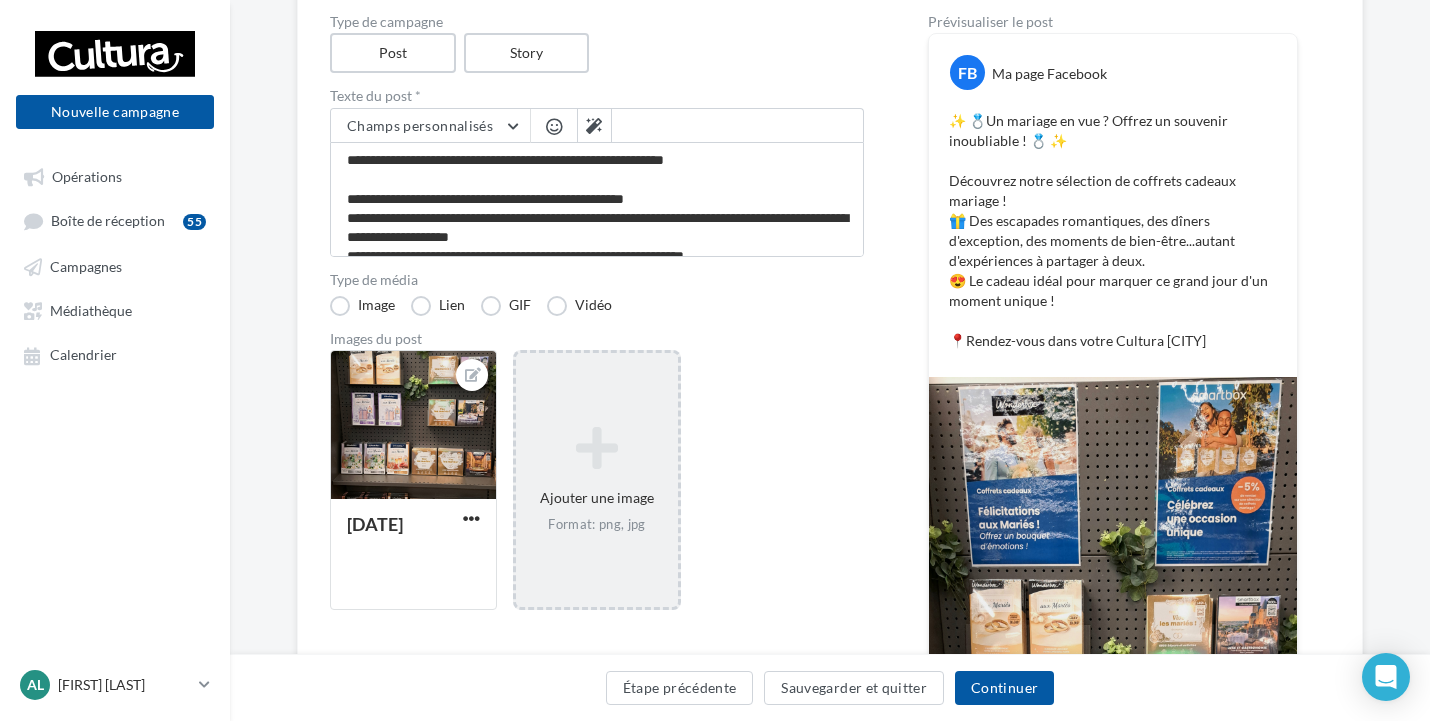 scroll, scrollTop: 218, scrollLeft: 0, axis: vertical 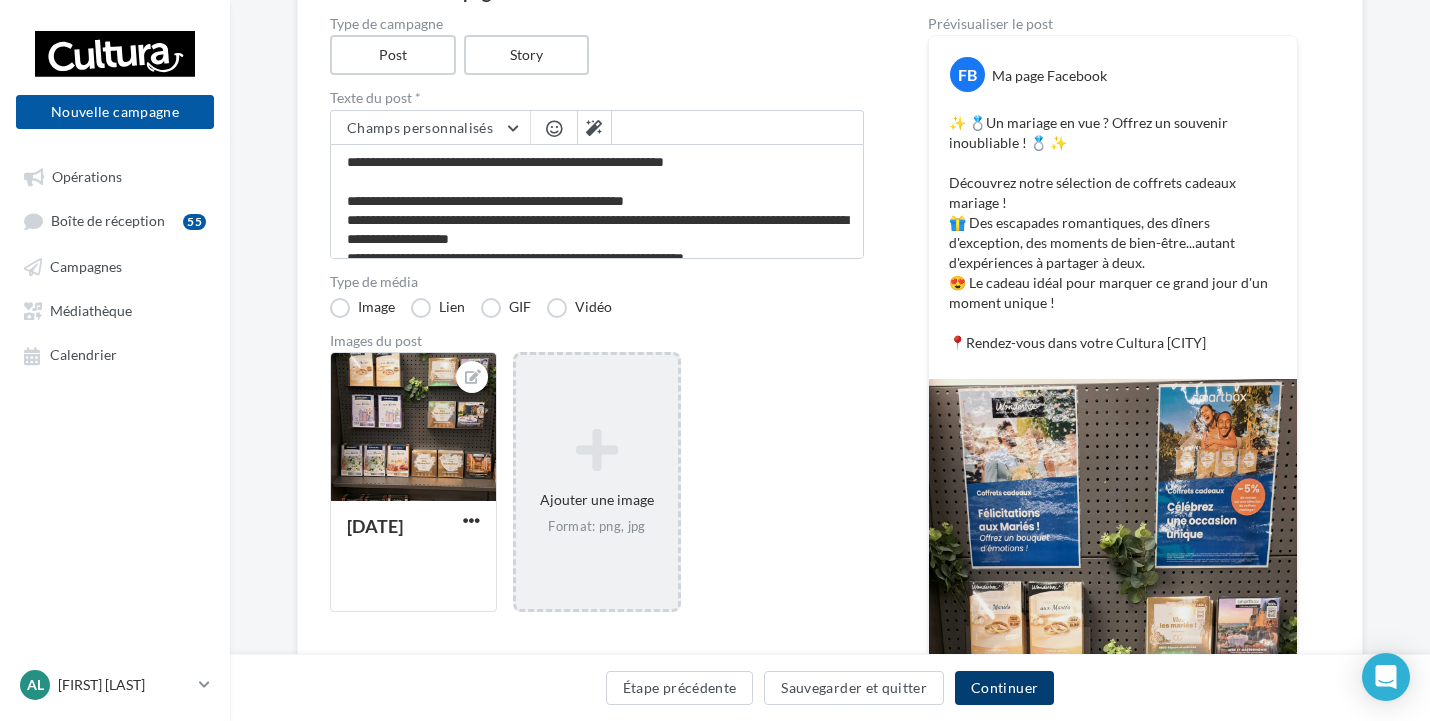 click on "Continuer" at bounding box center [1004, 688] 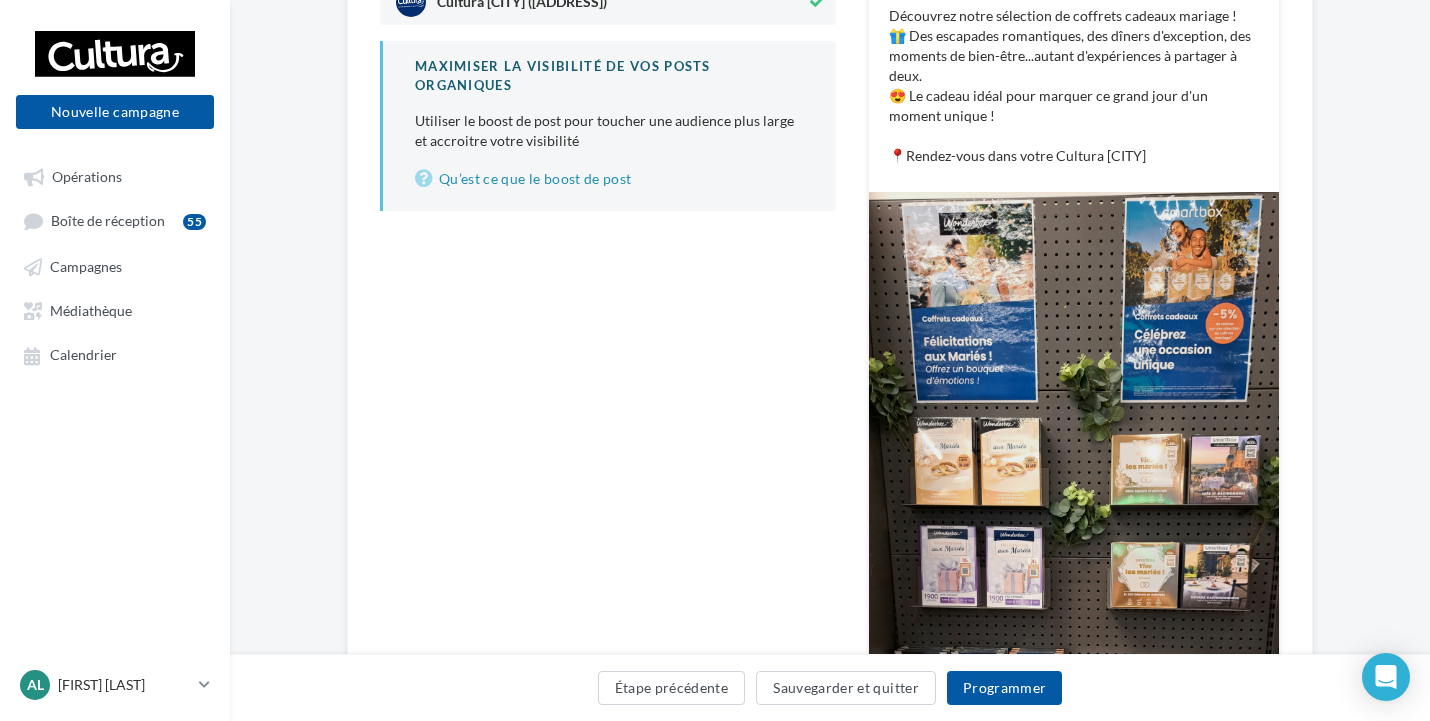 scroll, scrollTop: 400, scrollLeft: 0, axis: vertical 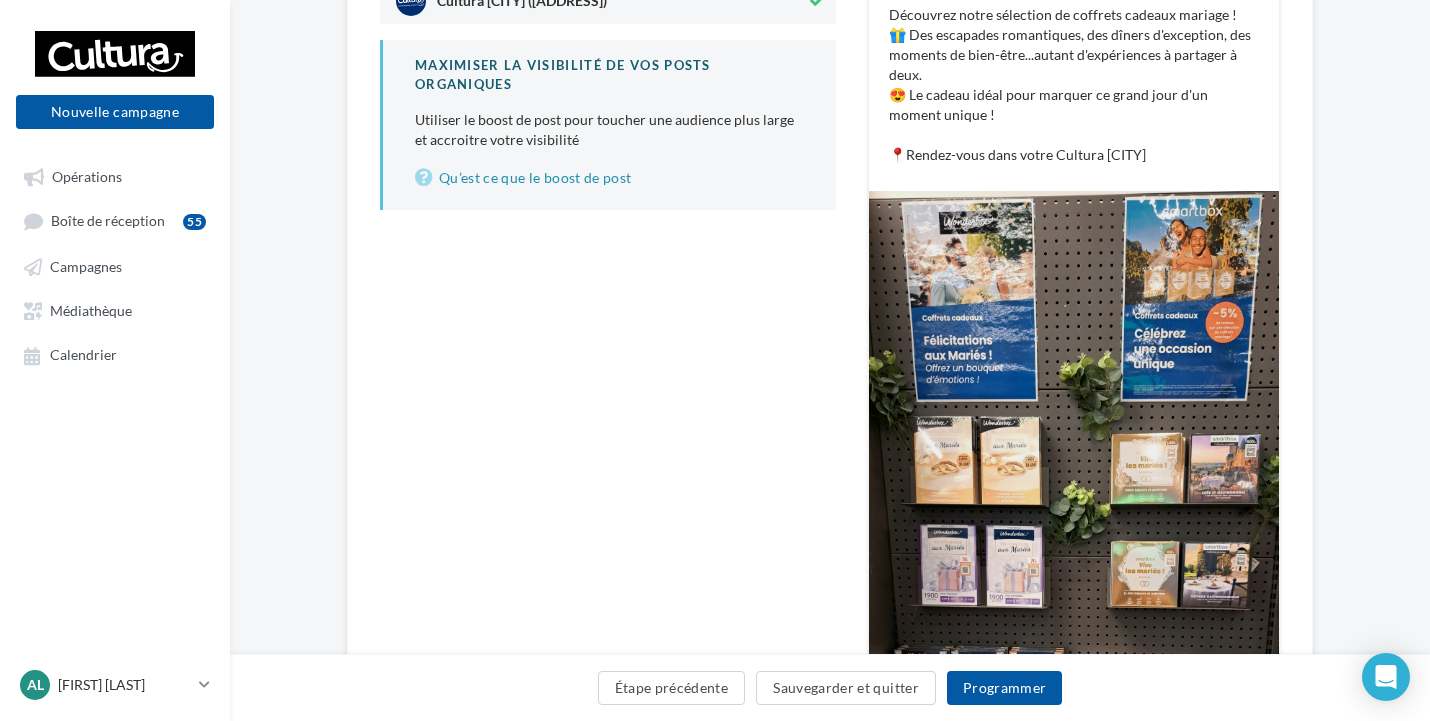 click on "**********" at bounding box center (608, 443) 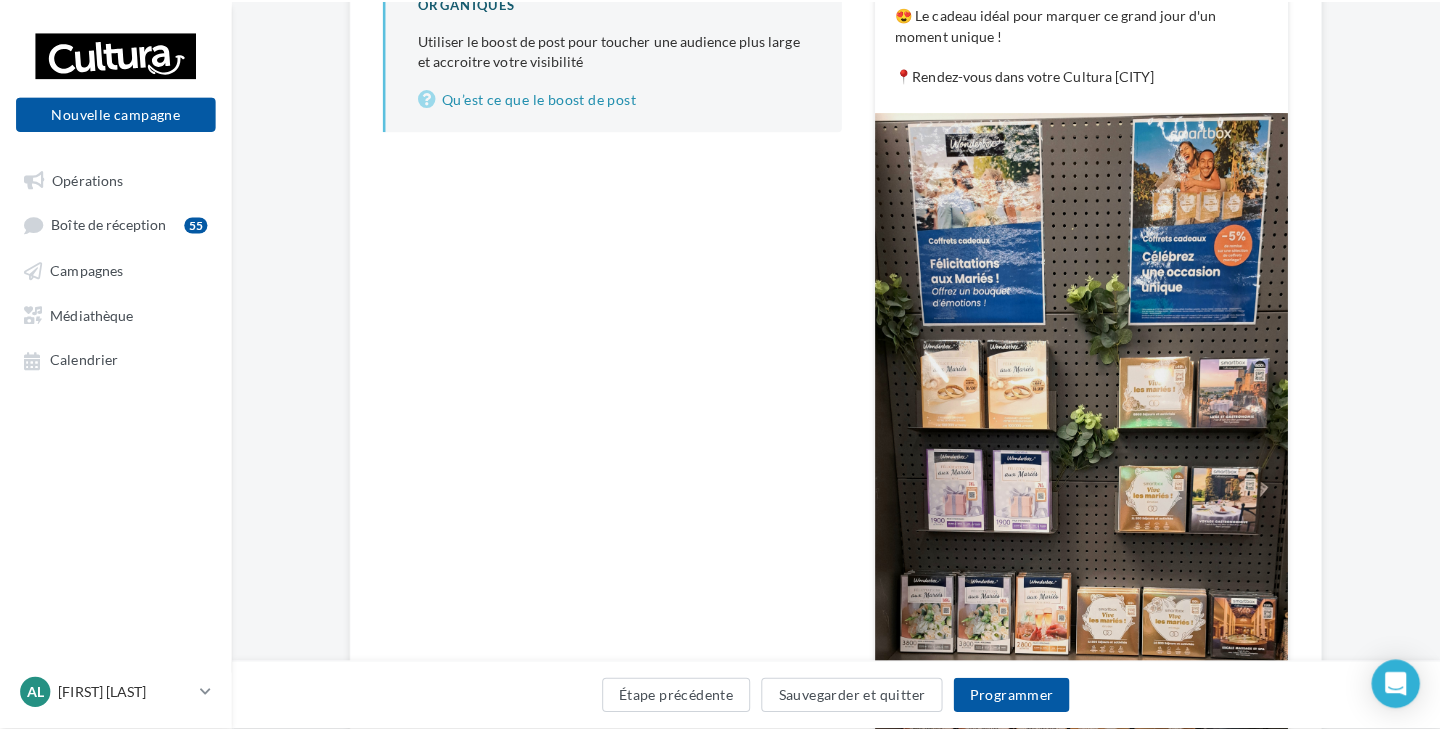scroll, scrollTop: 81, scrollLeft: 0, axis: vertical 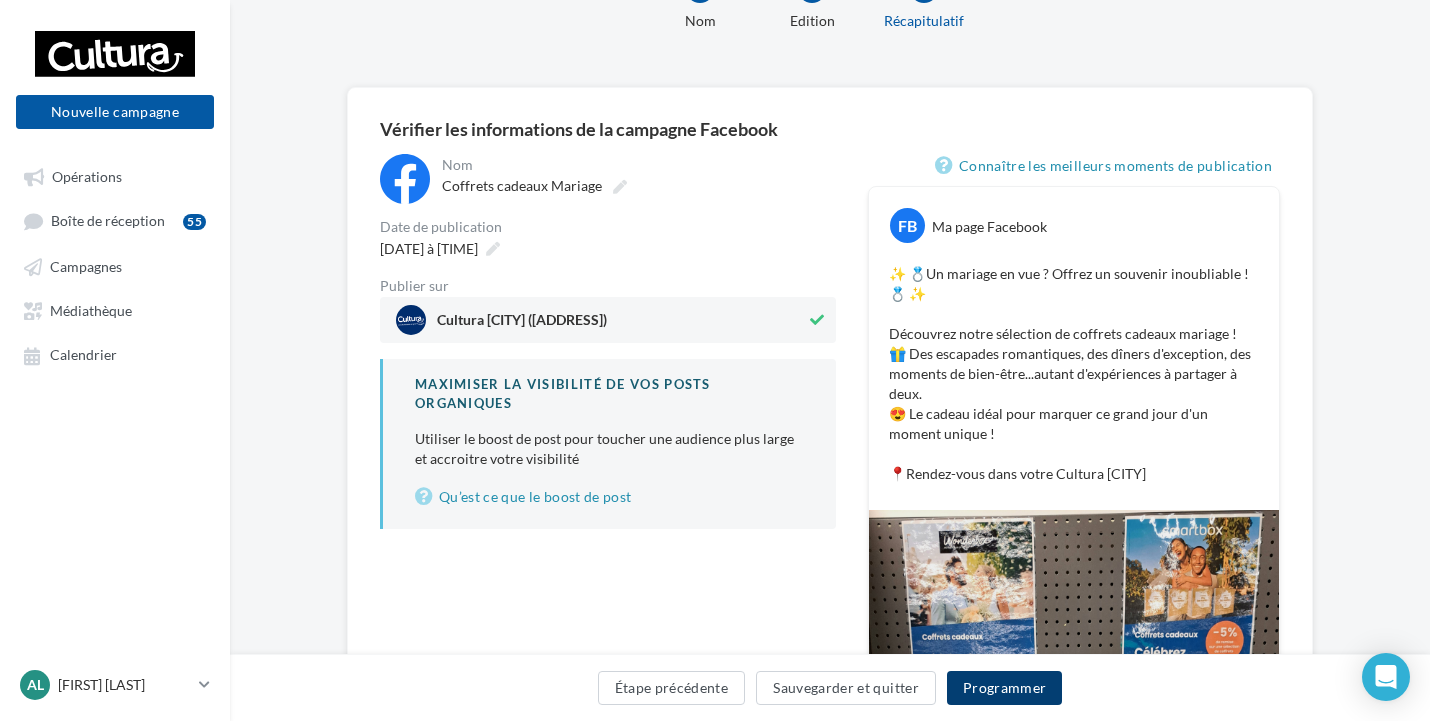 click on "Programmer" at bounding box center [1005, 688] 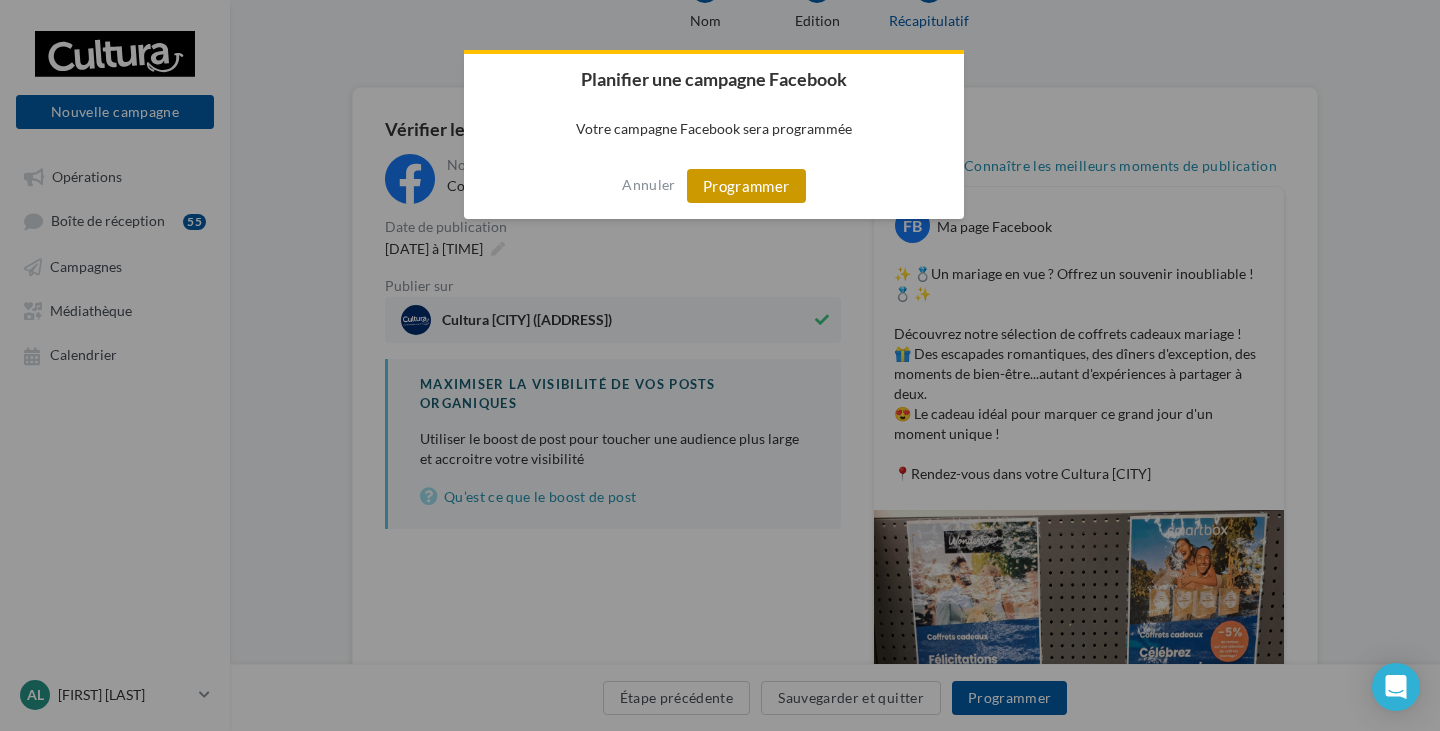 click on "Programmer" at bounding box center (746, 186) 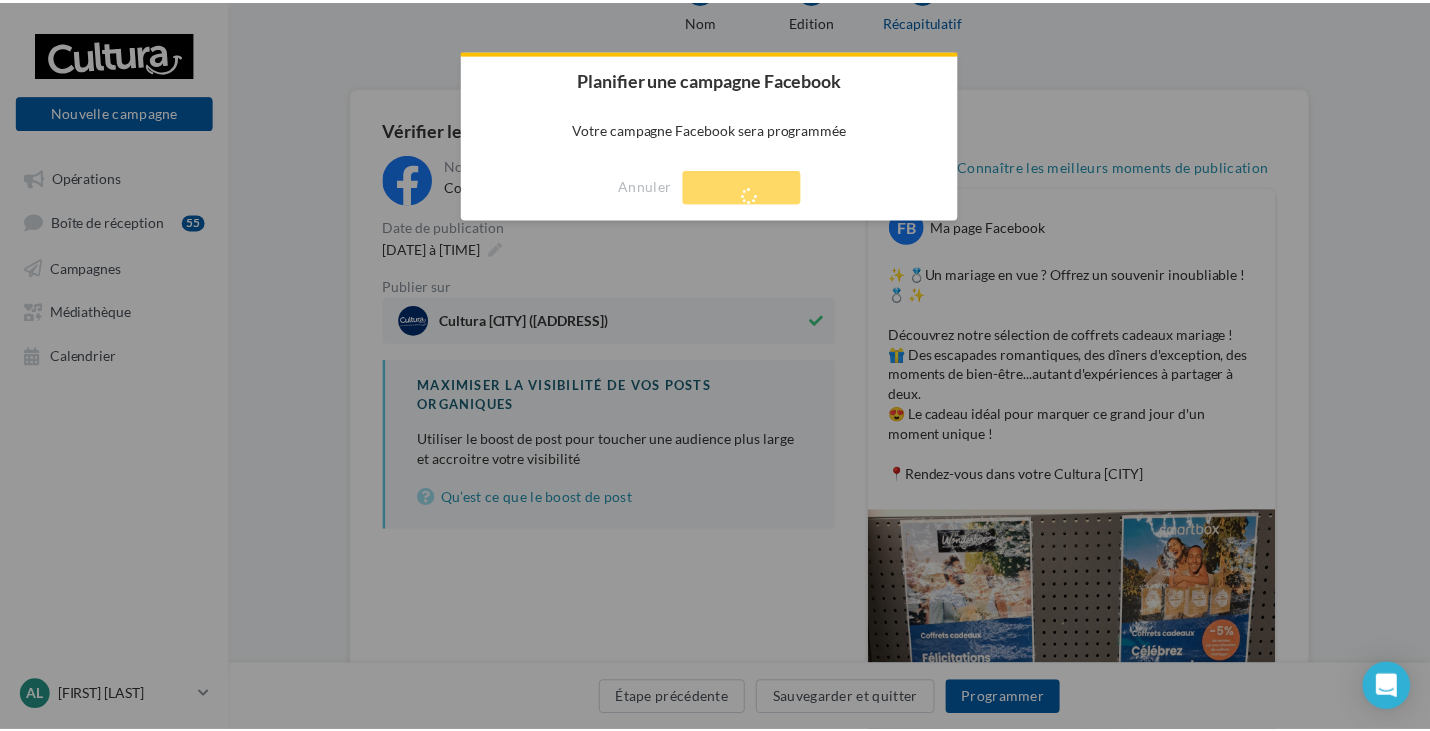 scroll, scrollTop: 32, scrollLeft: 0, axis: vertical 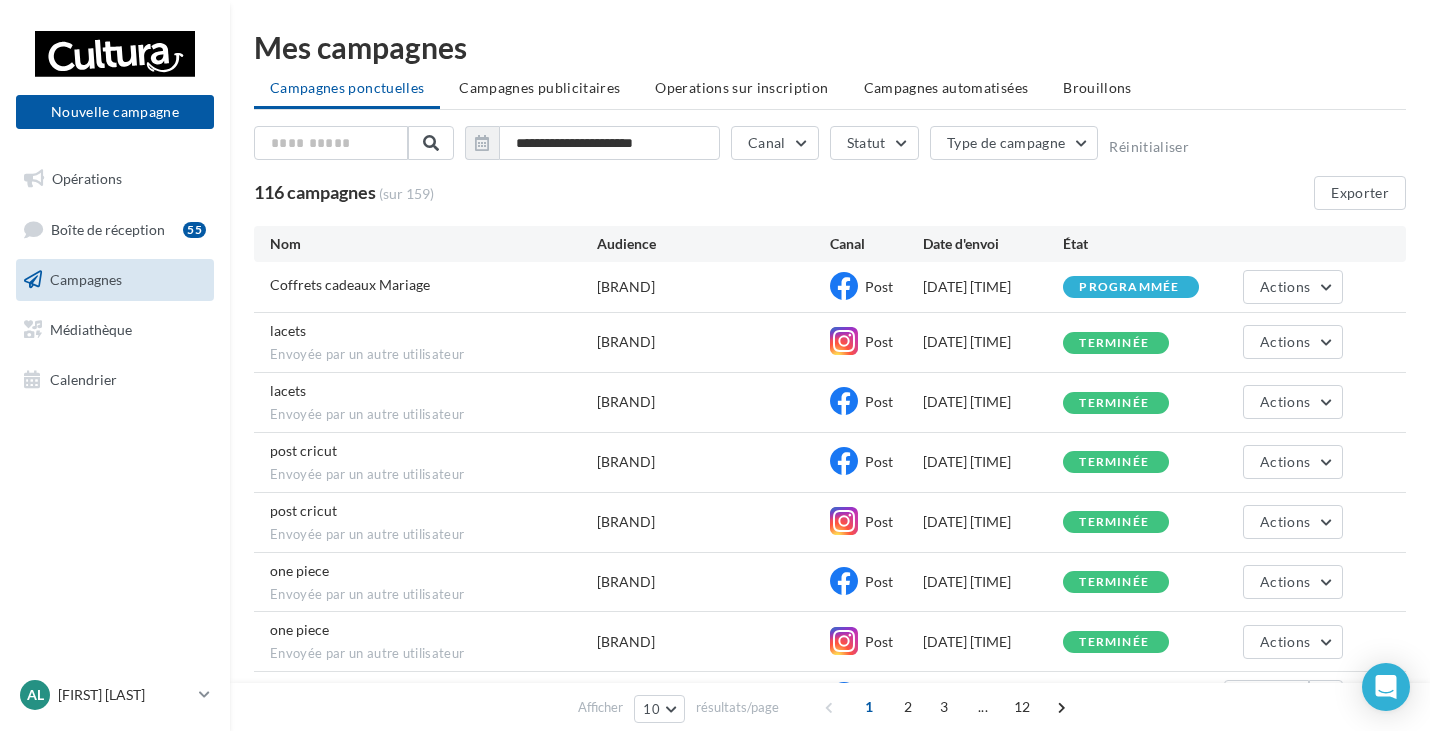 click on "**********" at bounding box center [830, 168] 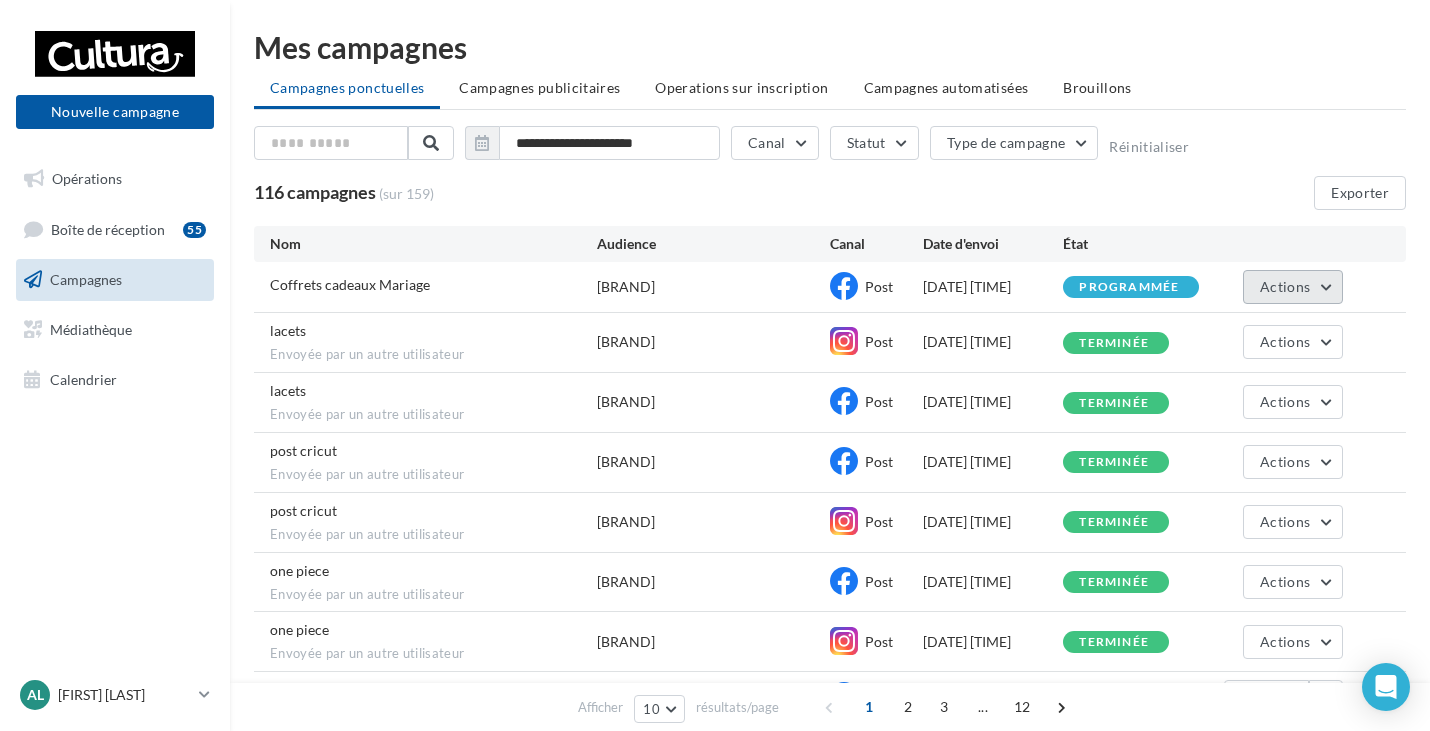 click on "Actions" at bounding box center (1293, 287) 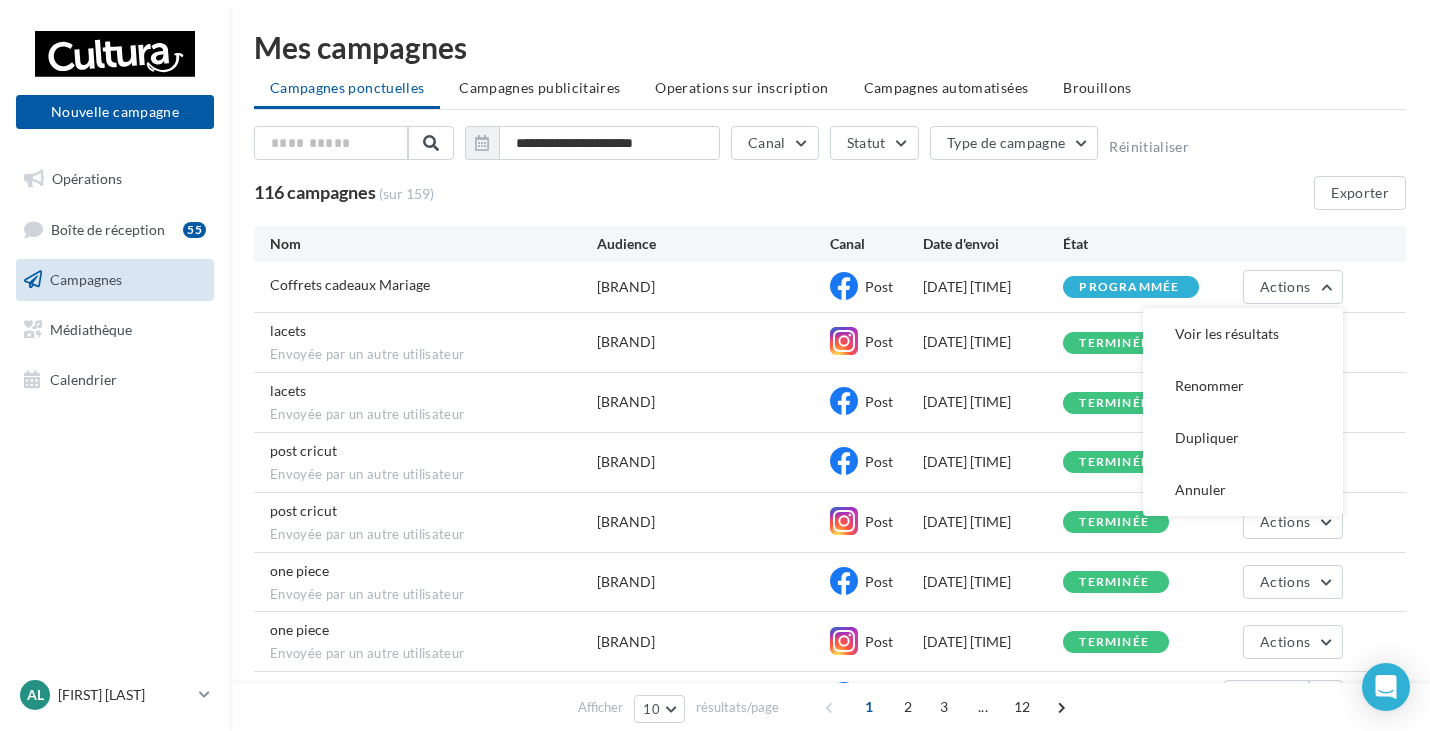 click on "116 campagnes
(sur 159)
Exporter" at bounding box center (830, 193) 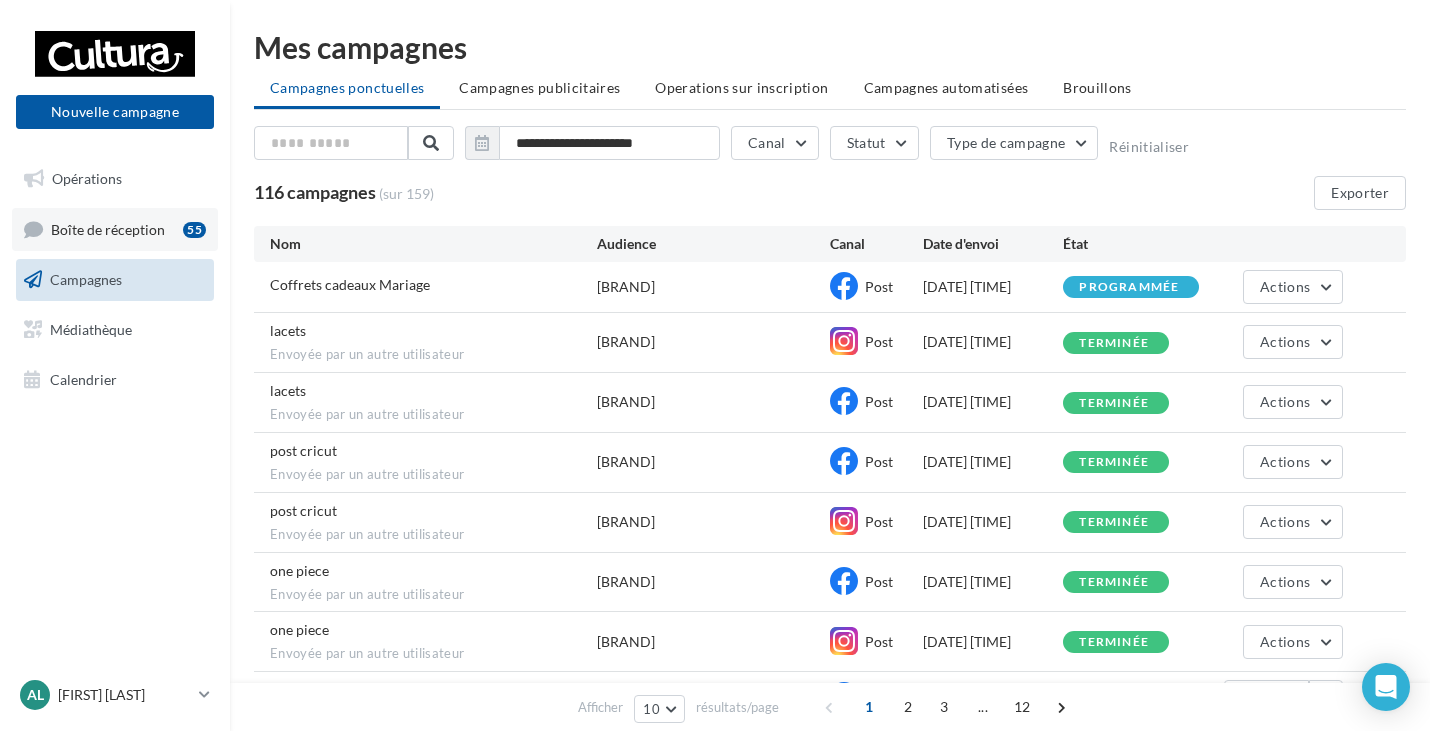 click on "Boîte de réception" at bounding box center (108, 228) 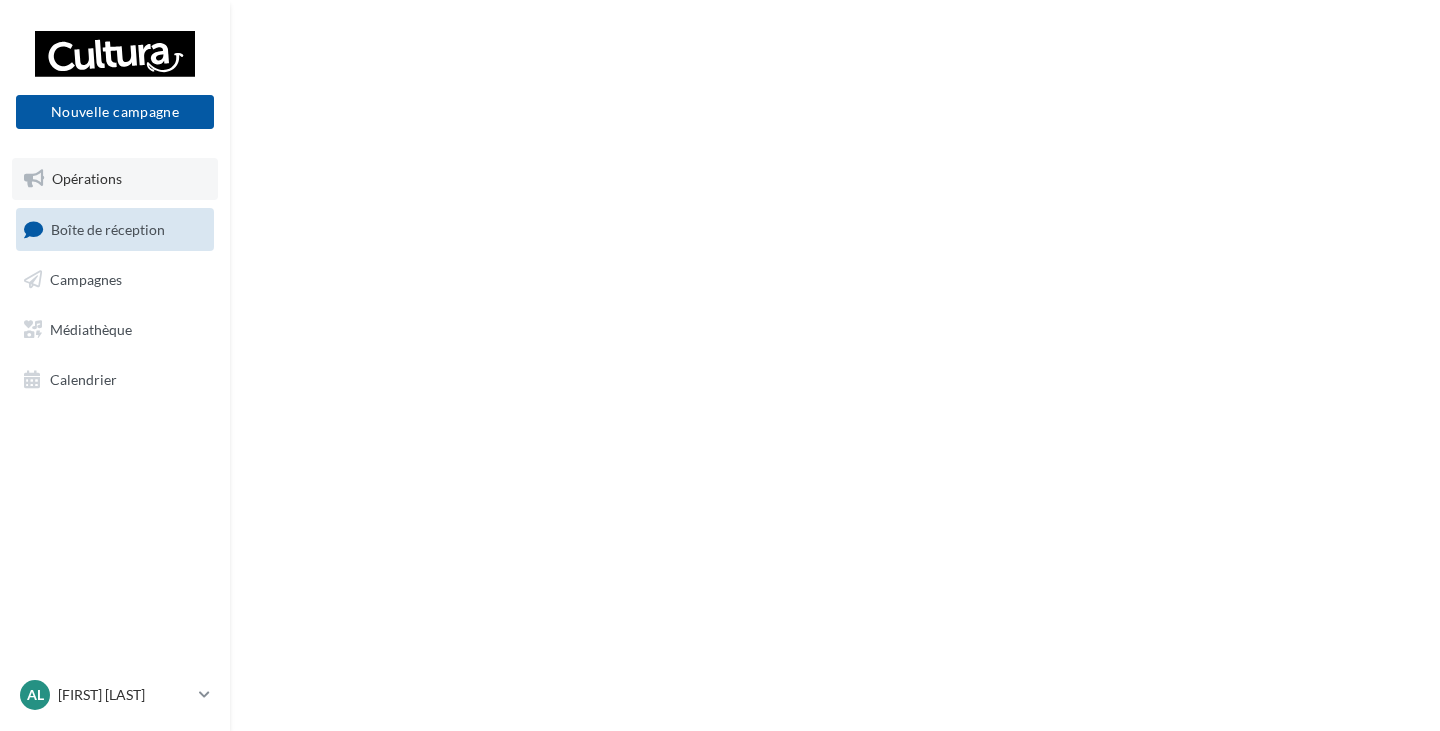 scroll, scrollTop: 0, scrollLeft: 0, axis: both 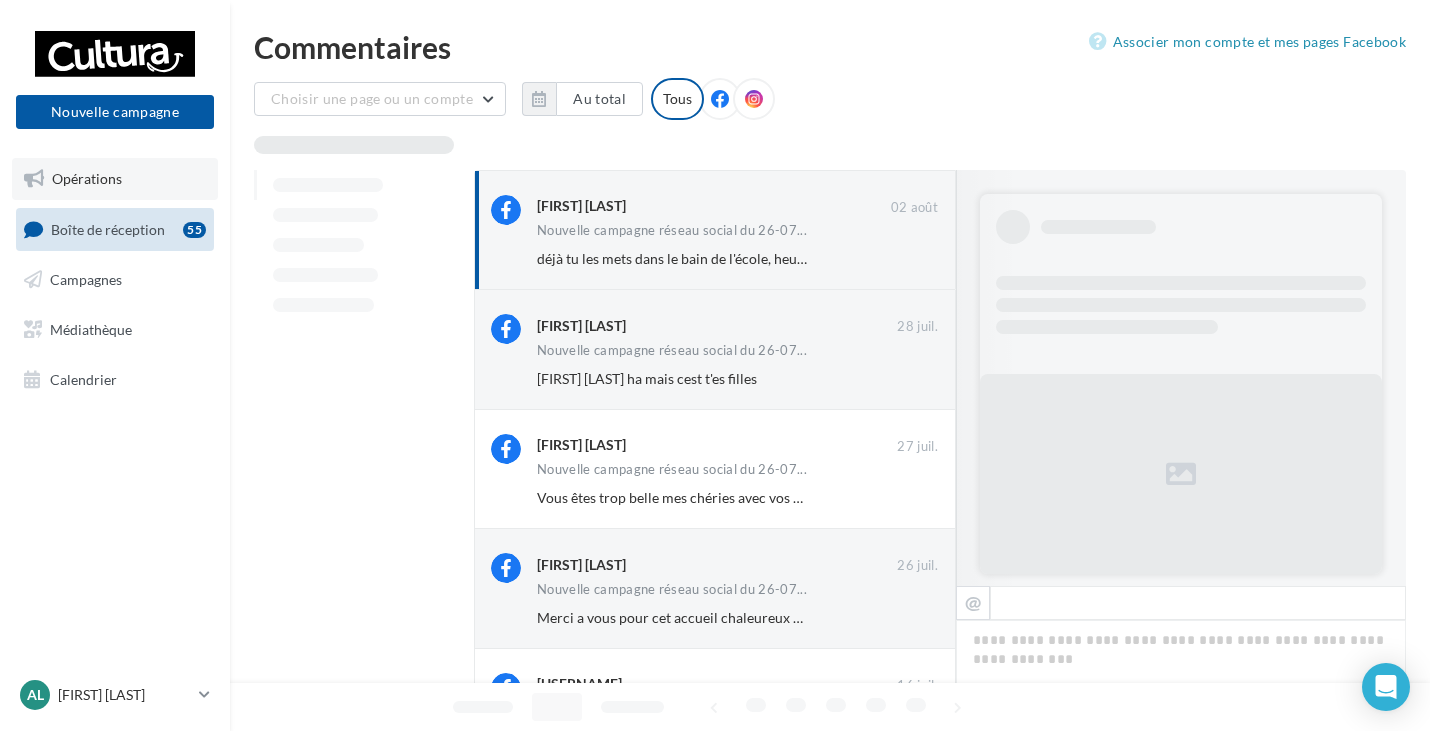 click on "Opérations" at bounding box center (115, 179) 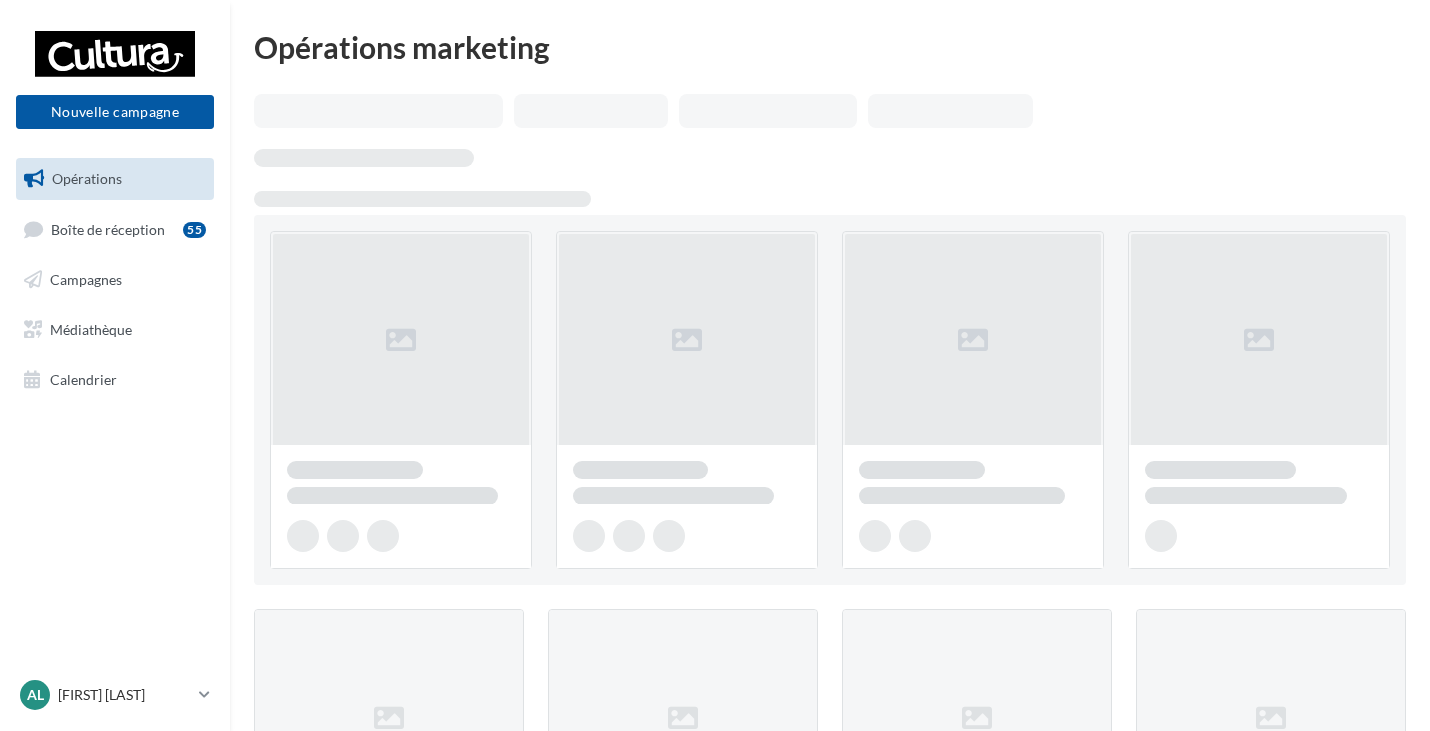 scroll, scrollTop: 0, scrollLeft: 0, axis: both 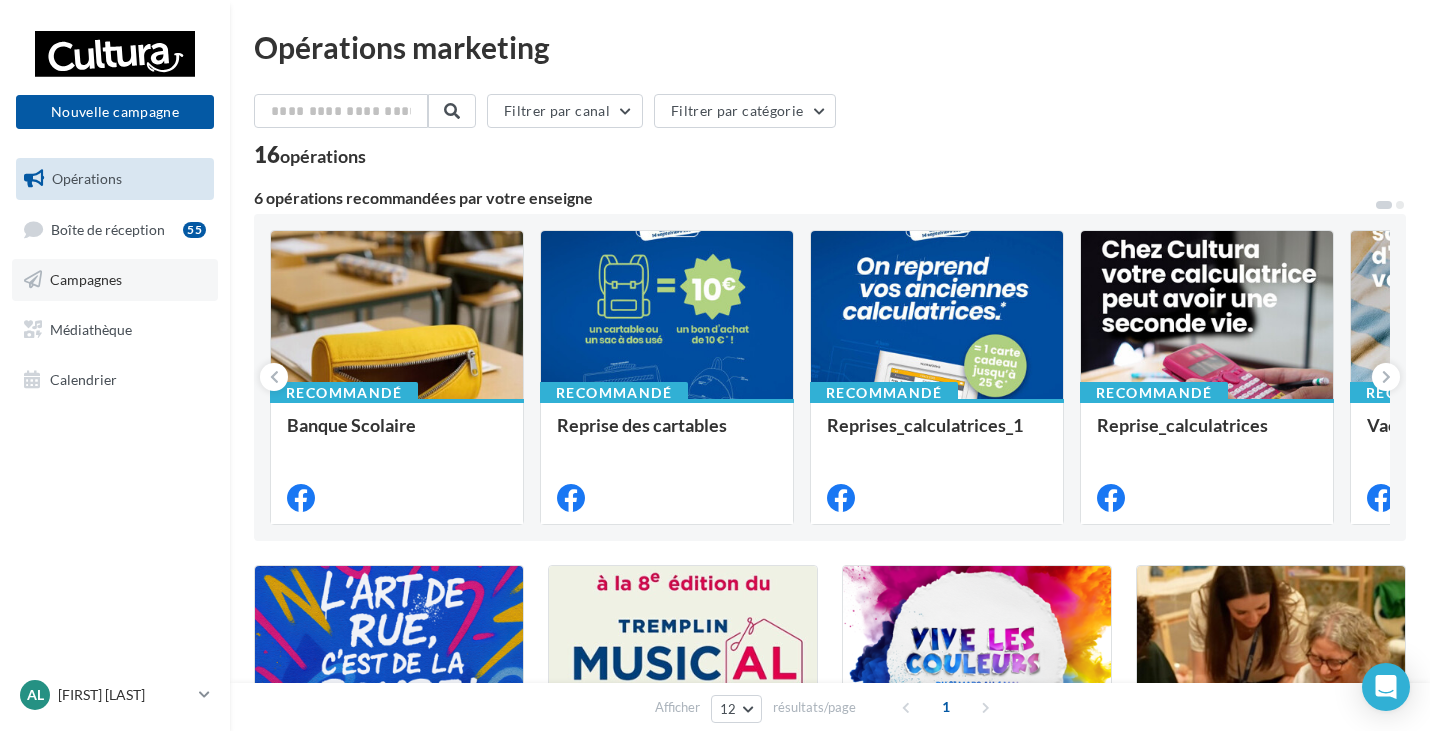click on "Campagnes" at bounding box center (86, 279) 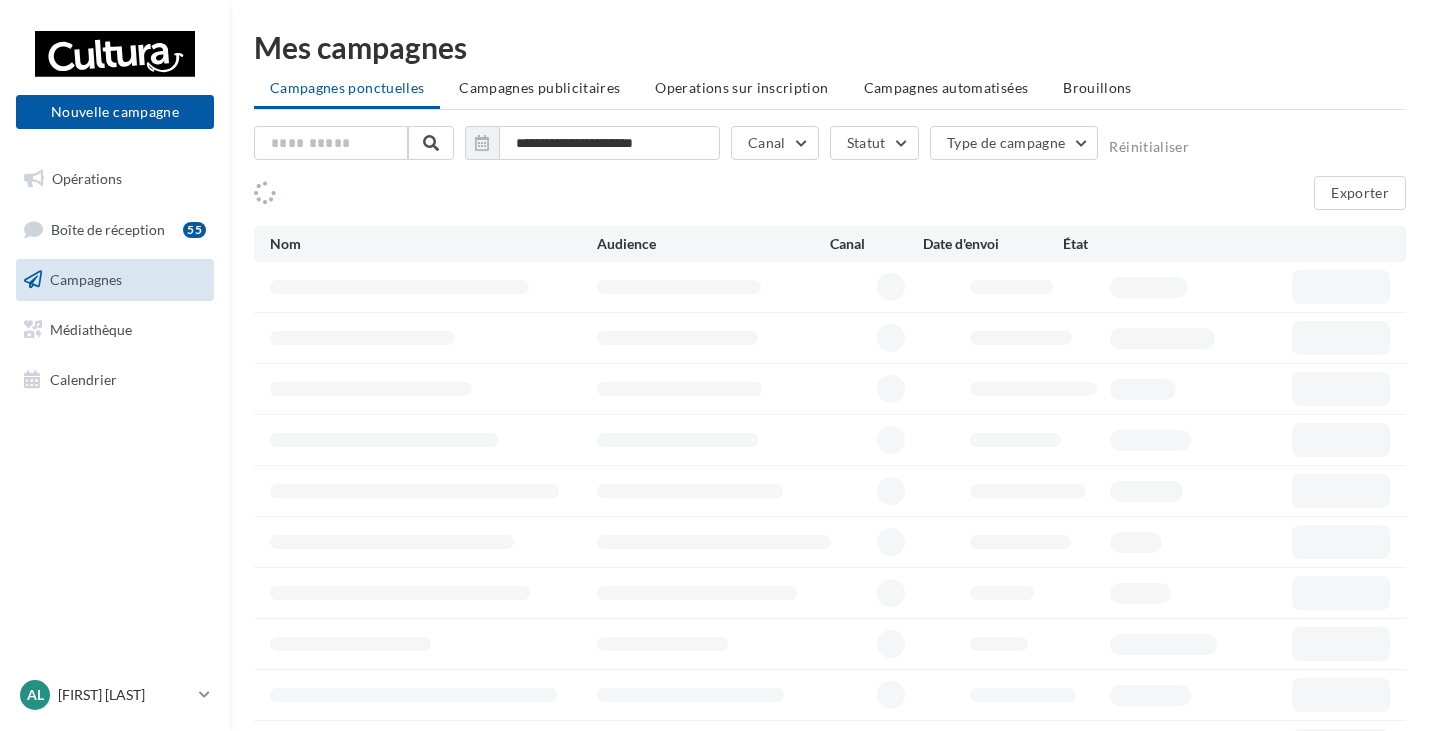 scroll, scrollTop: 0, scrollLeft: 0, axis: both 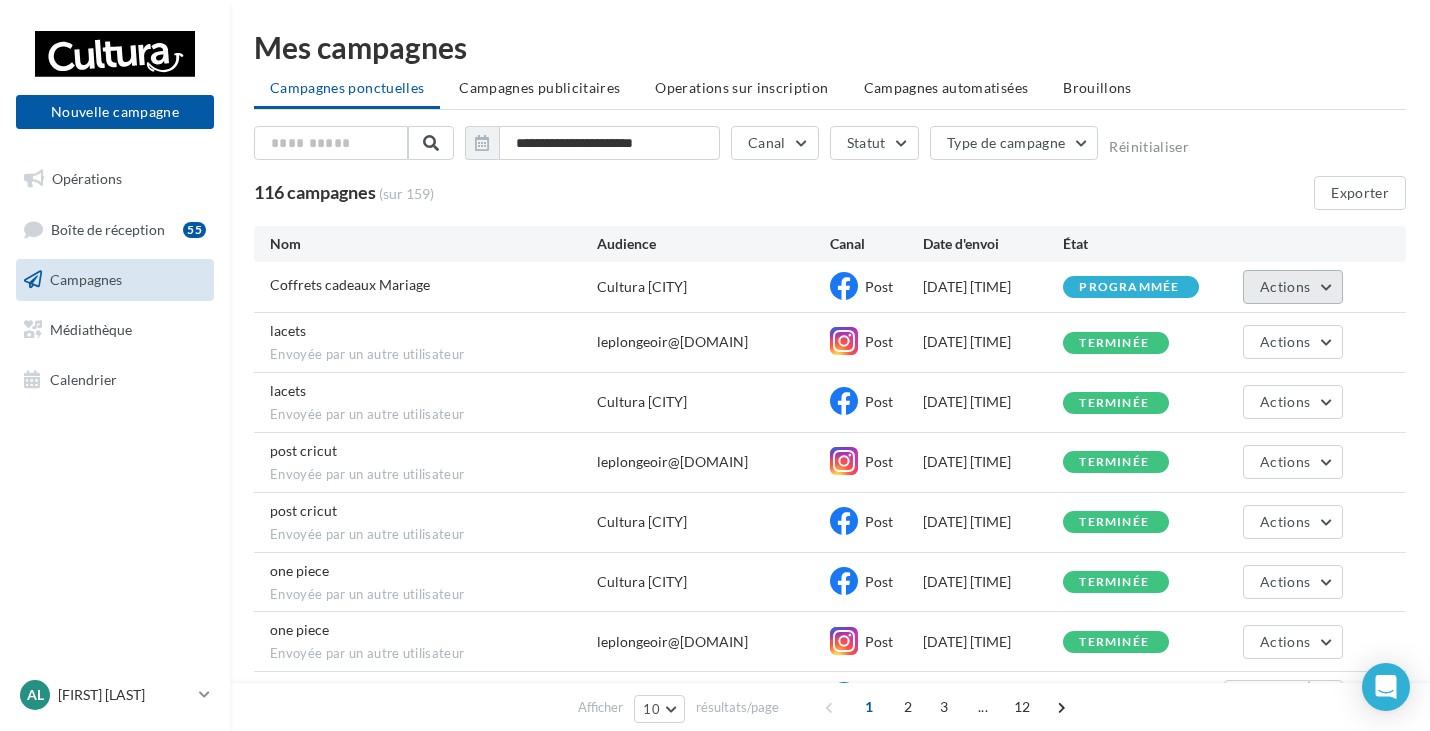 click on "Actions" at bounding box center (1293, 287) 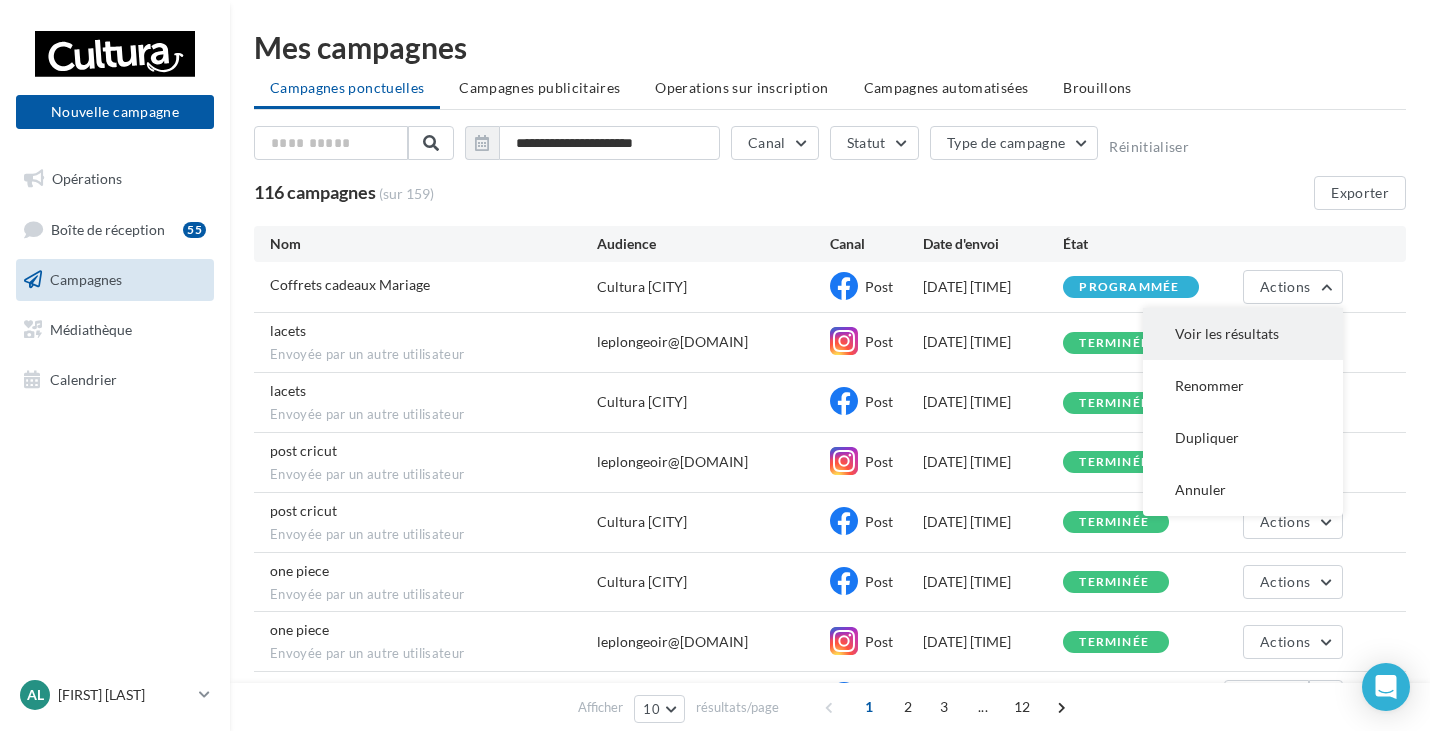 click on "Voir les résultats" at bounding box center [1243, 334] 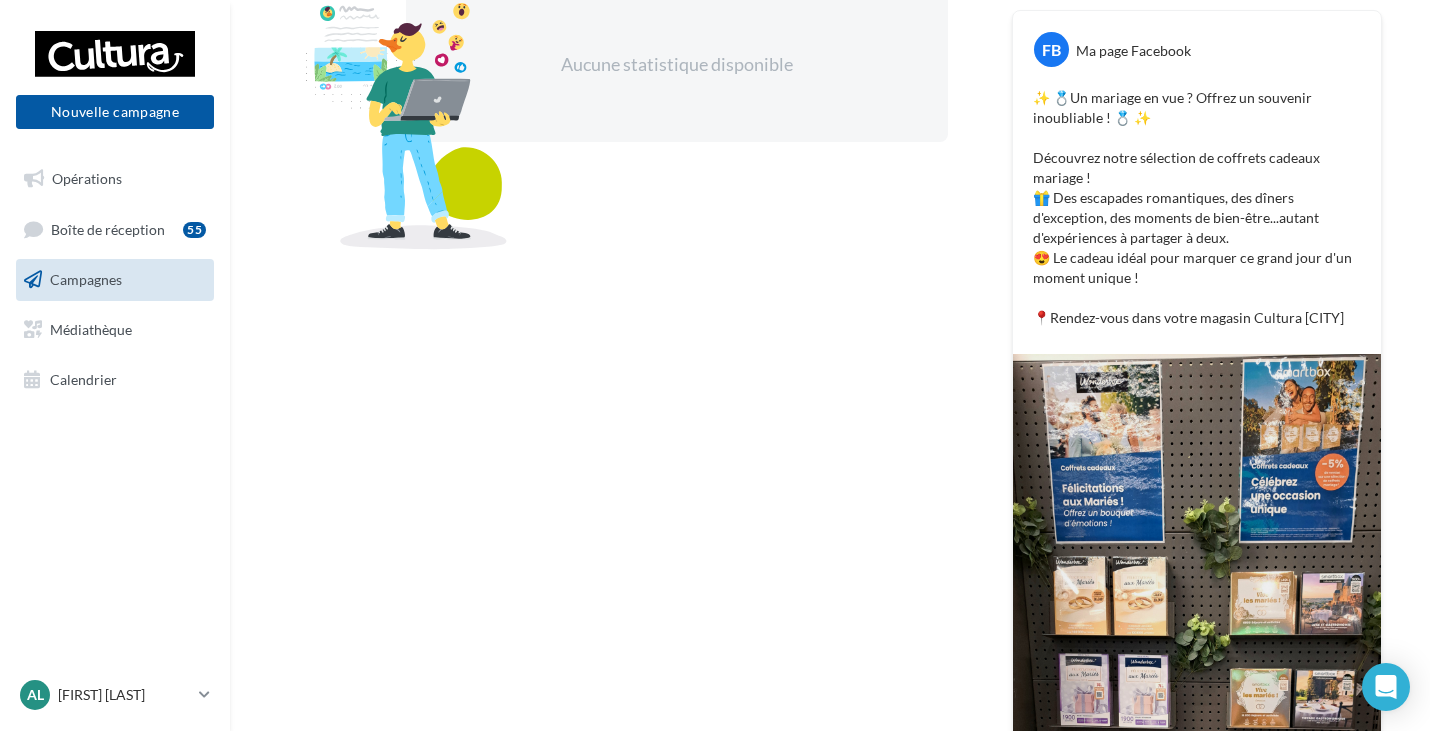 scroll, scrollTop: 0, scrollLeft: 0, axis: both 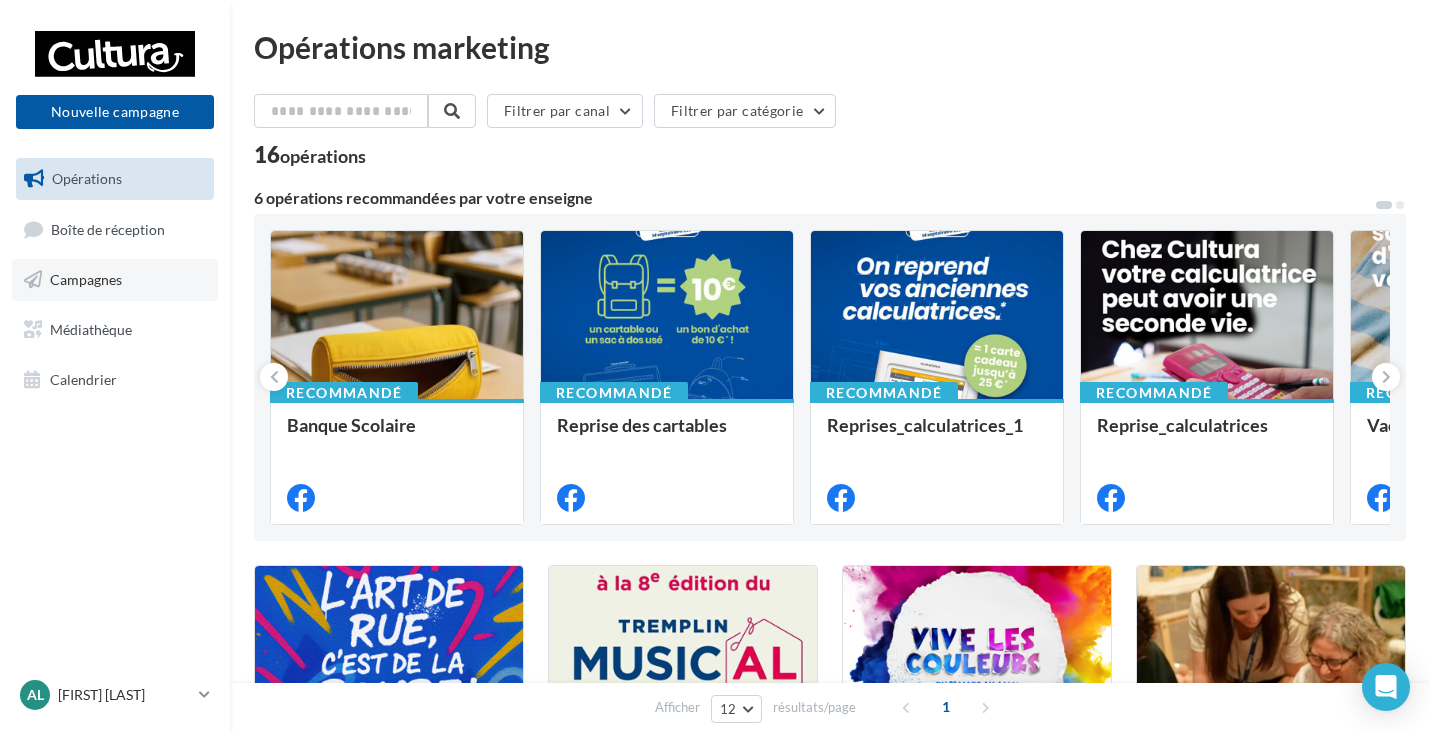 drag, startPoint x: 0, startPoint y: 0, endPoint x: 115, endPoint y: 276, distance: 299 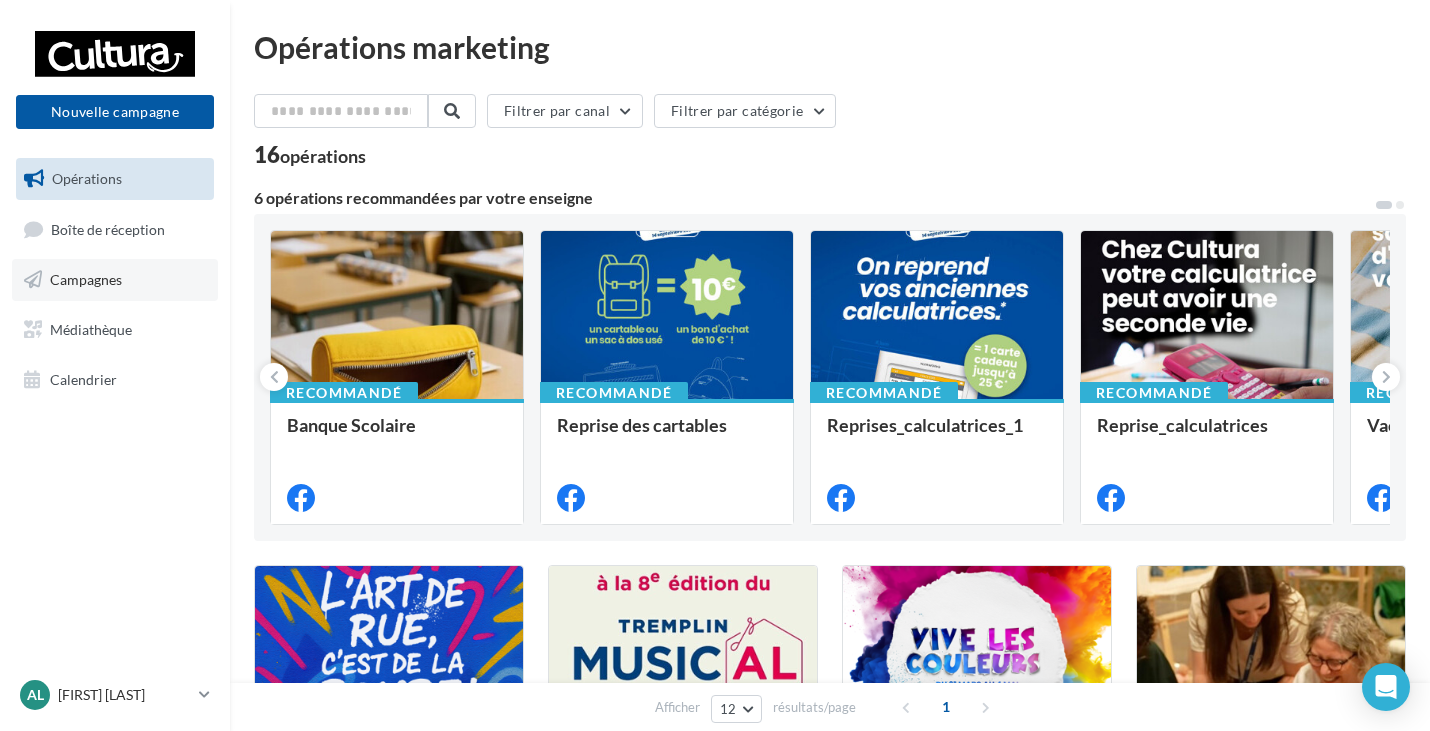 click on "Campagnes" at bounding box center [86, 279] 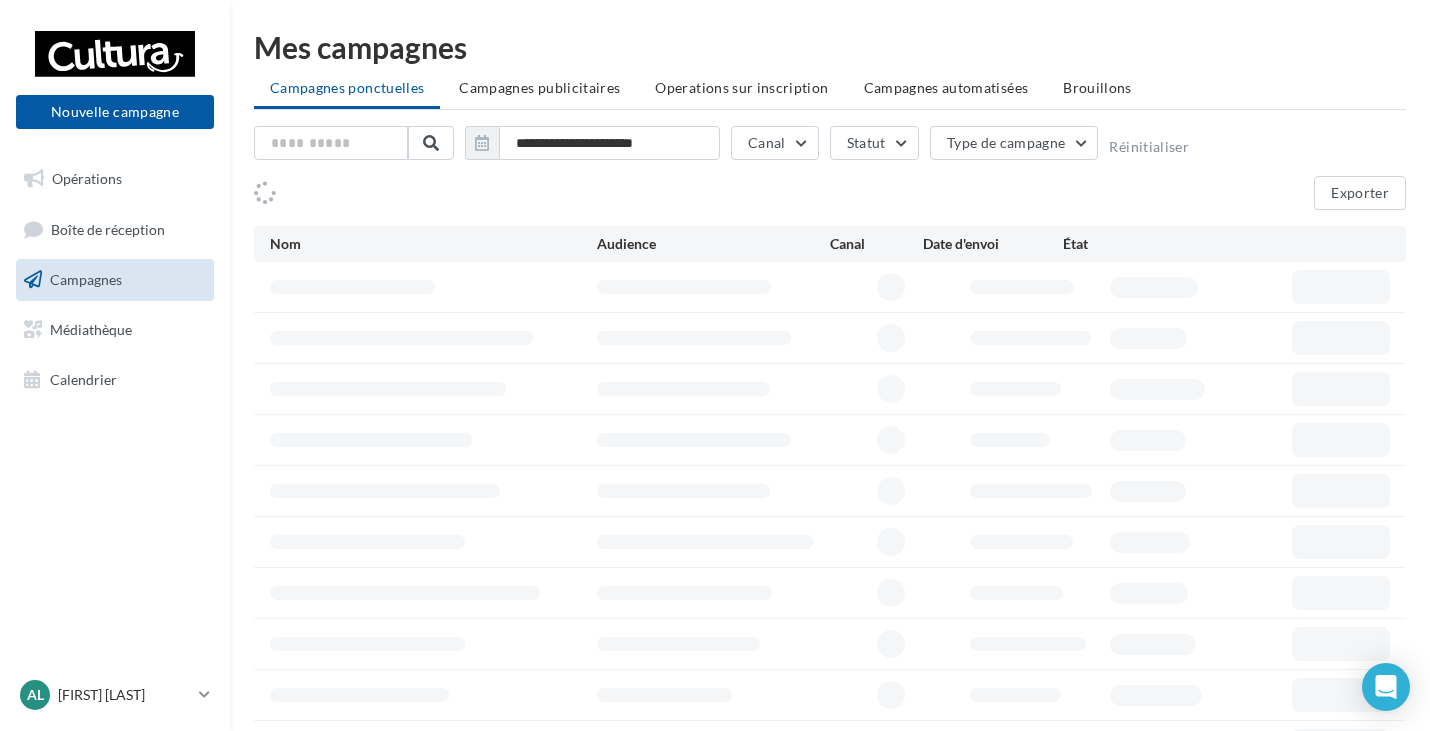 scroll, scrollTop: 0, scrollLeft: 0, axis: both 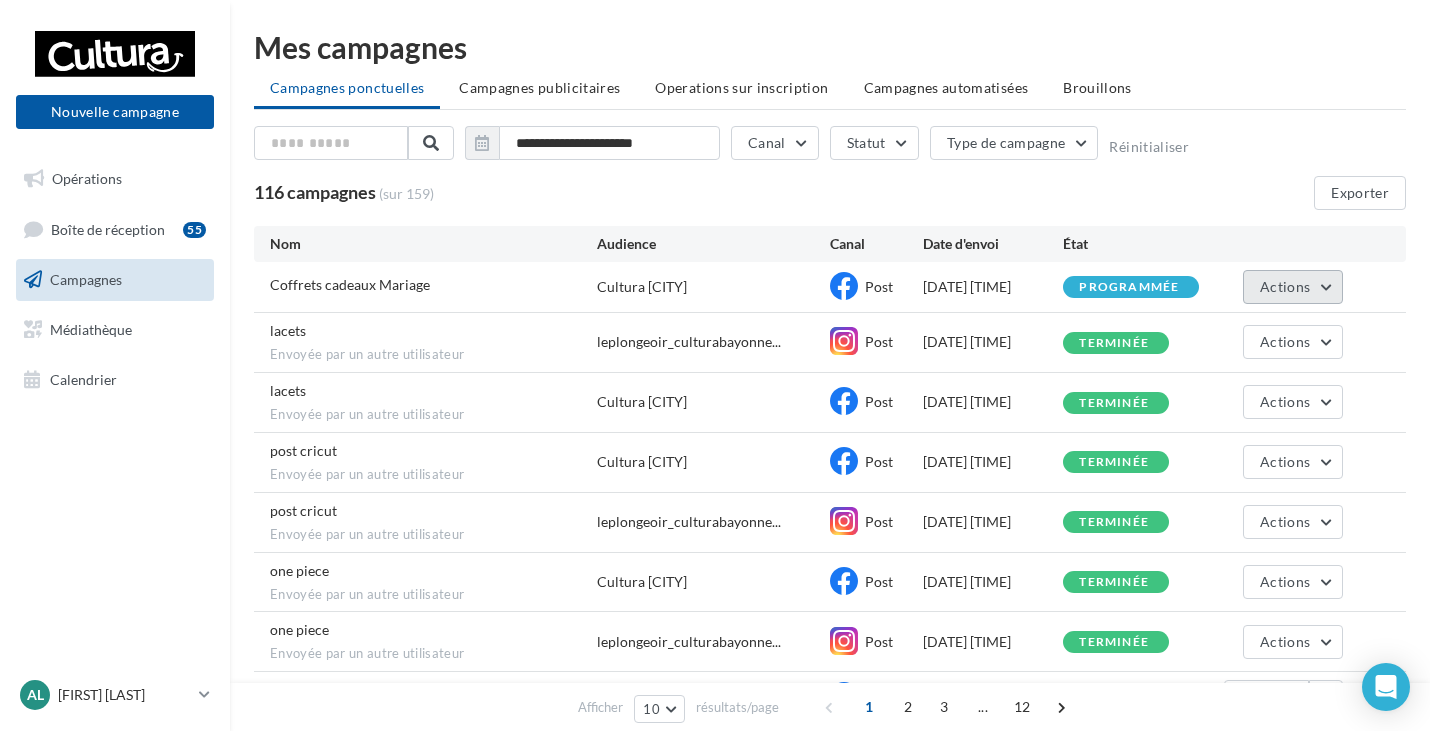 click on "Actions" at bounding box center (1293, 287) 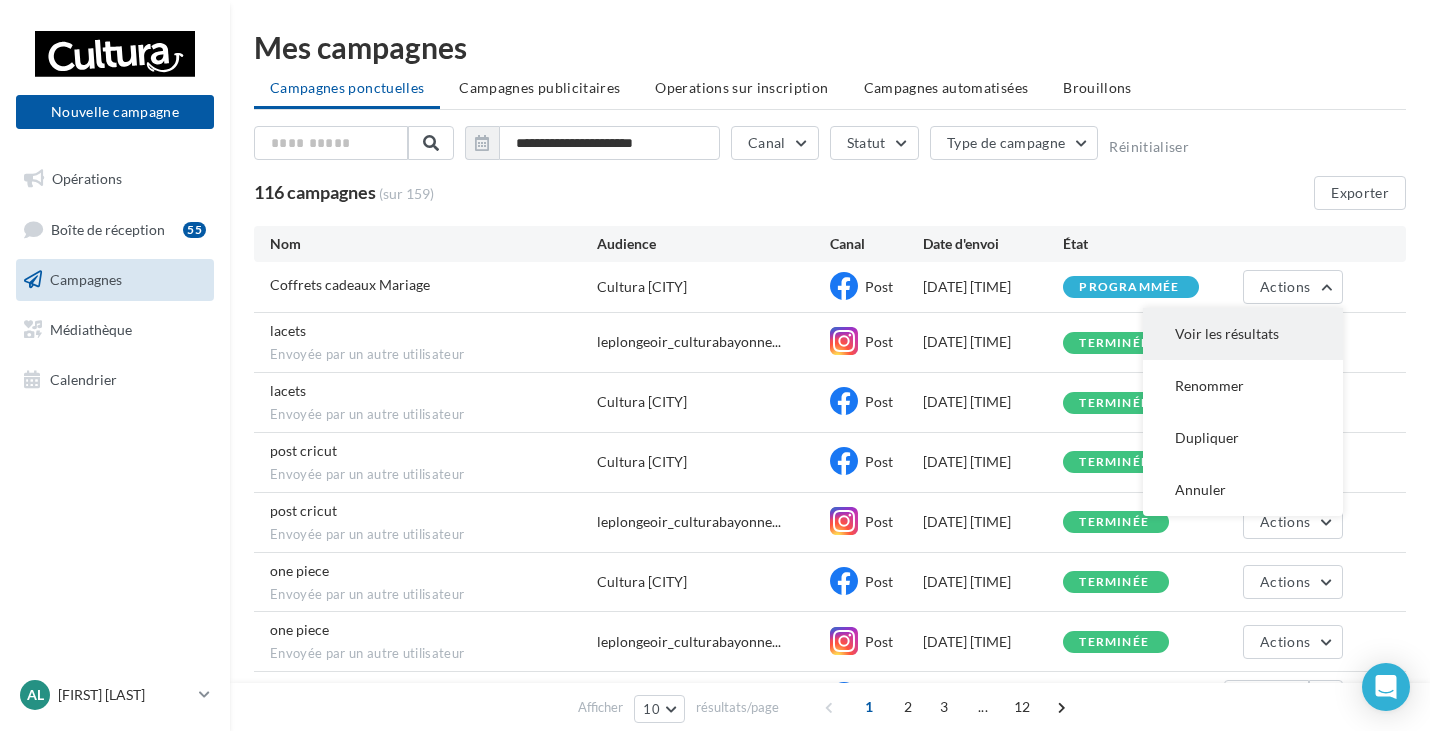 click on "Voir les résultats" at bounding box center [1243, 334] 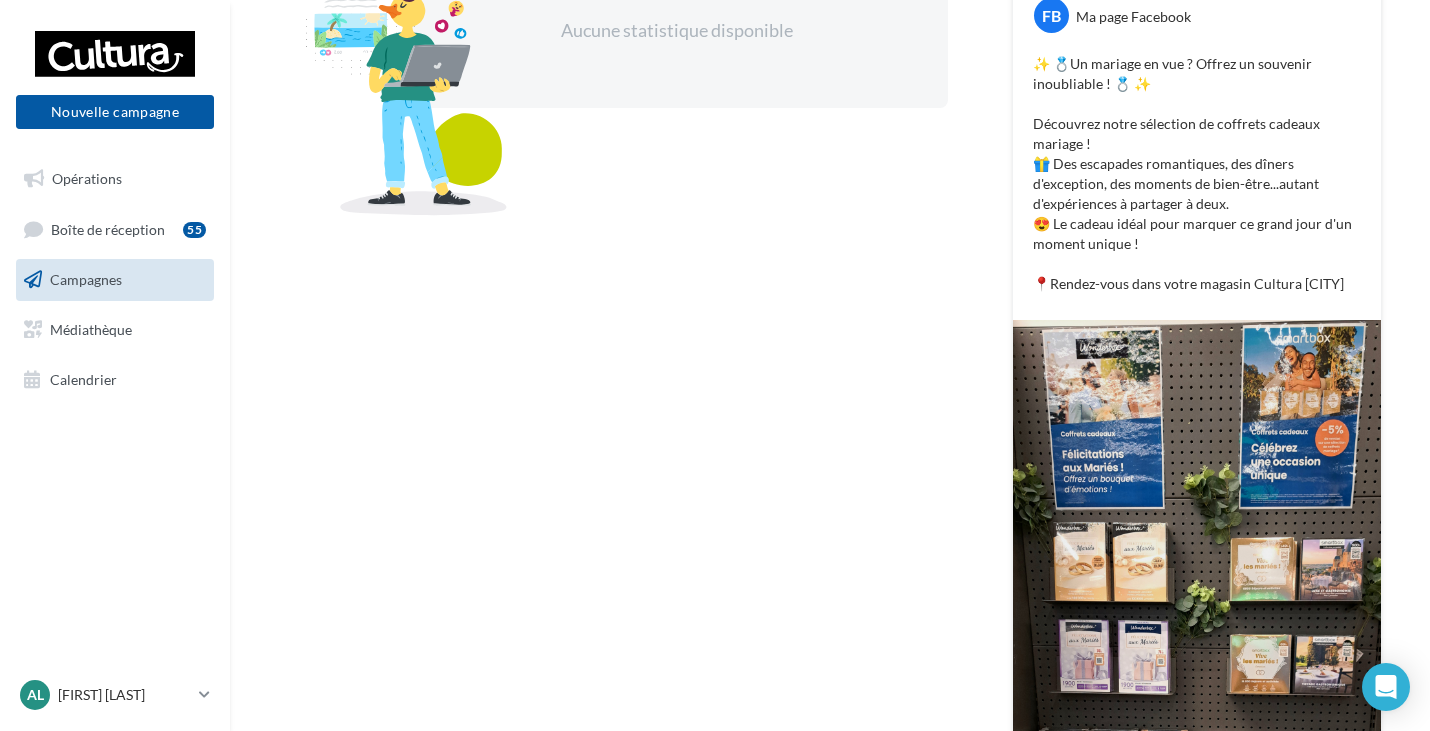 scroll, scrollTop: 388, scrollLeft: 0, axis: vertical 